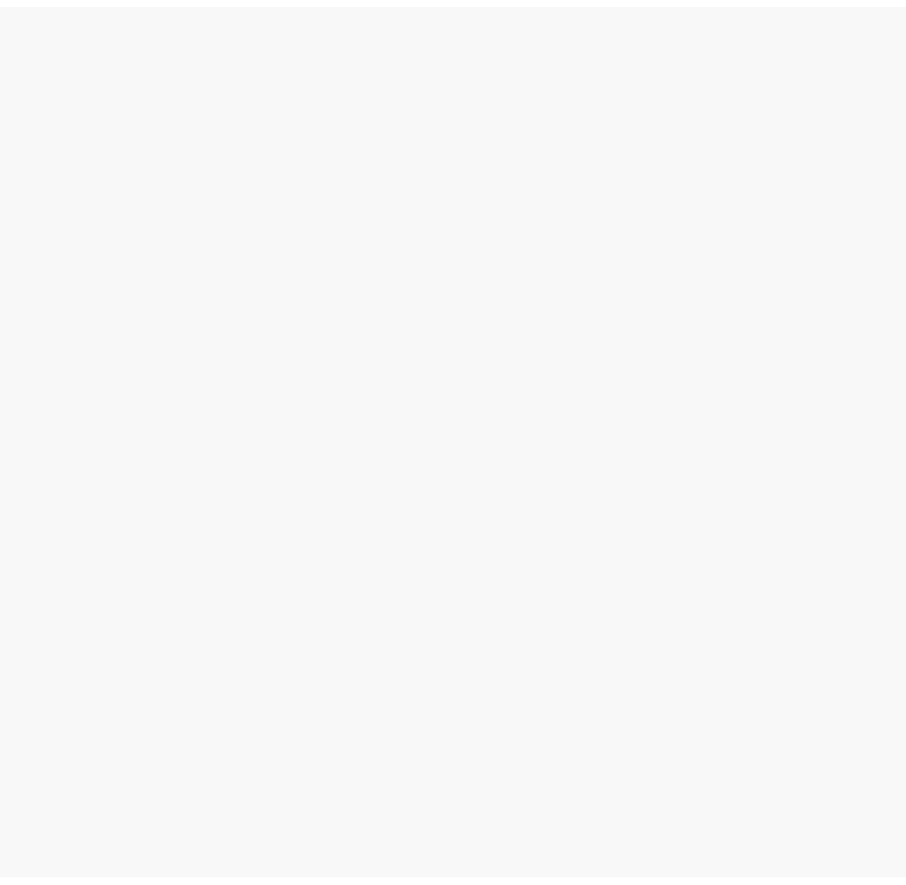 scroll, scrollTop: 0, scrollLeft: 0, axis: both 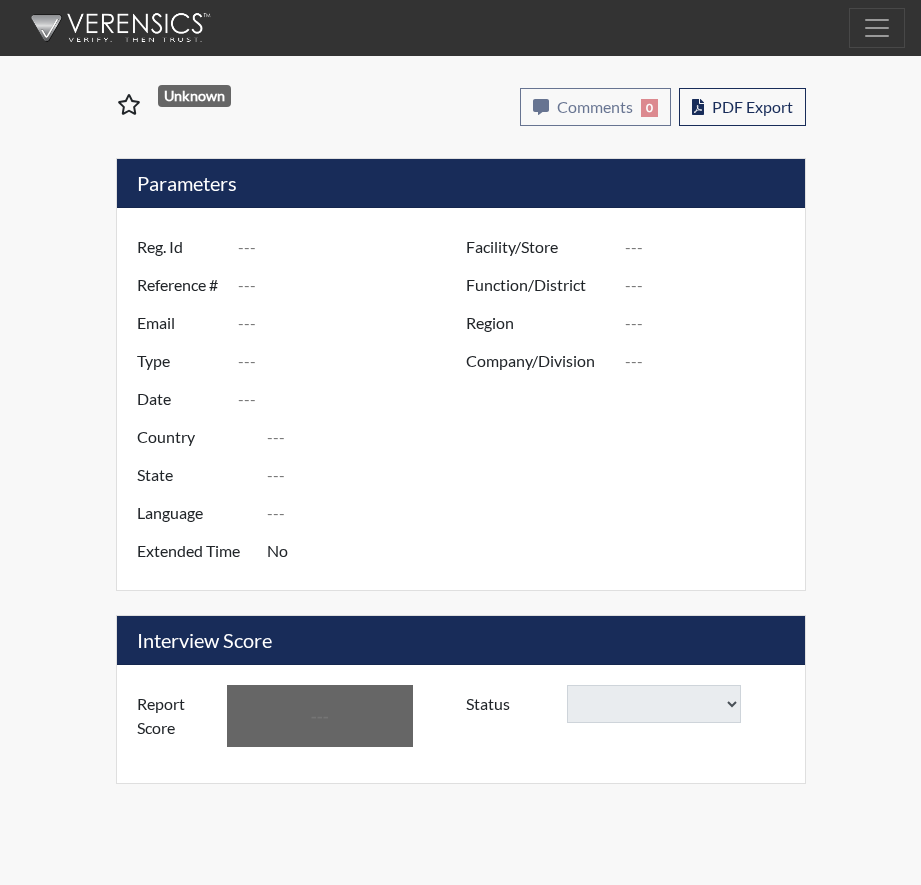 type on "[PERSON_NAME] 8082" 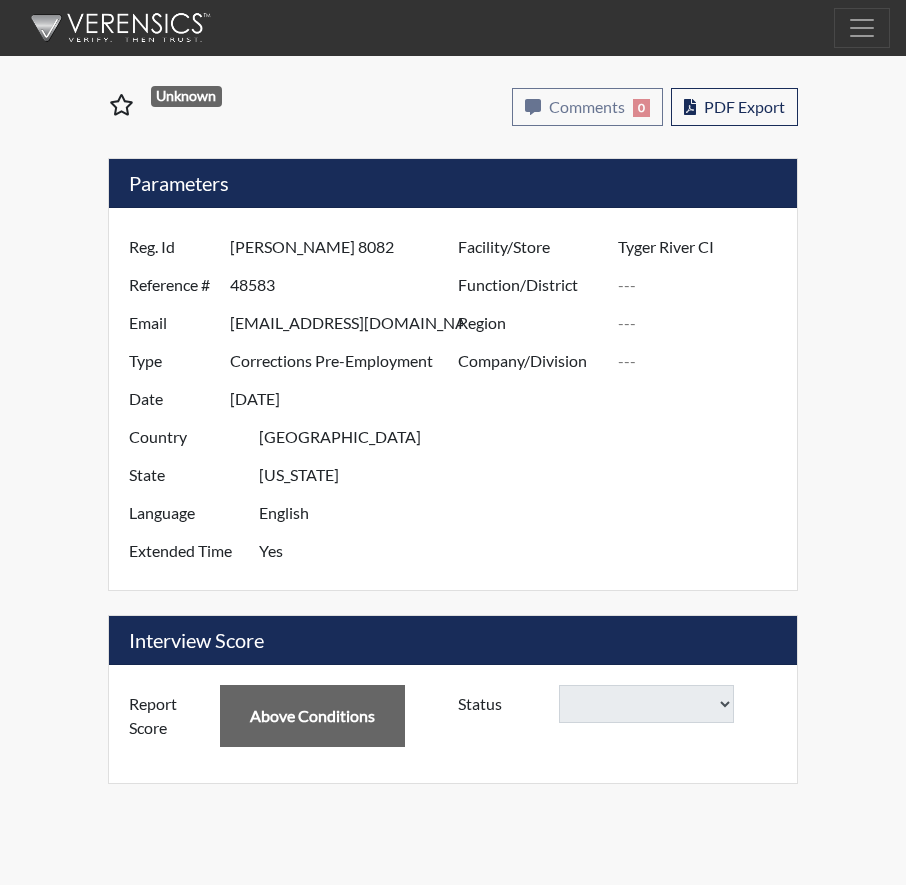 select 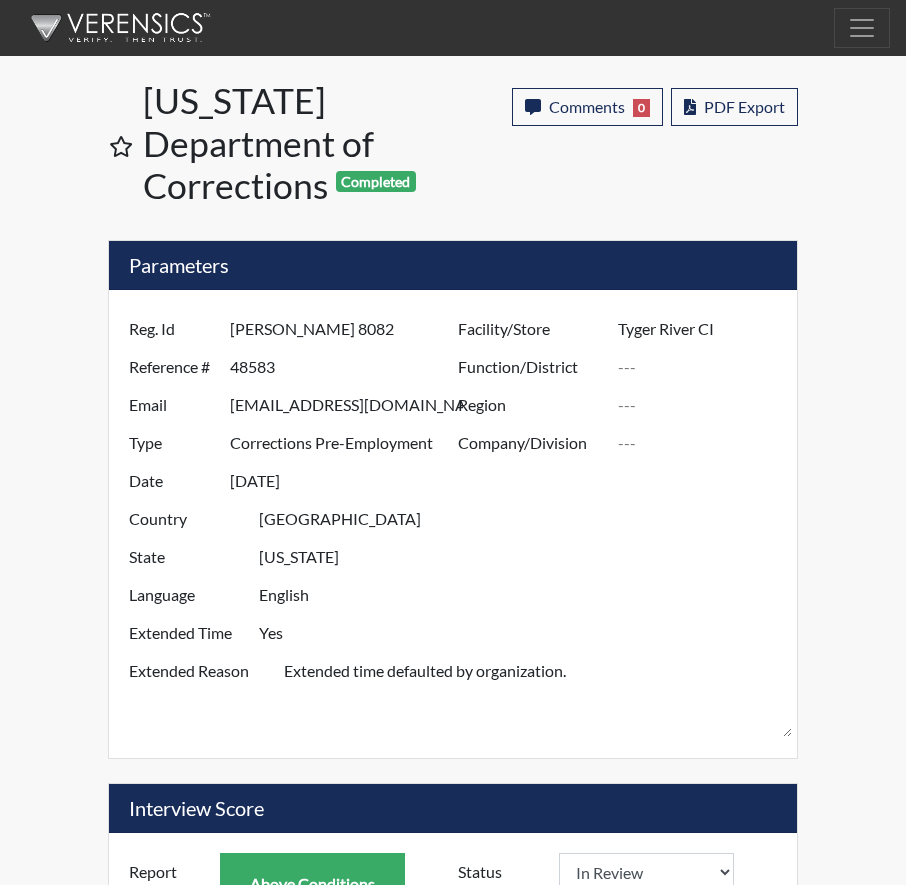 scroll, scrollTop: 999668, scrollLeft: 999484, axis: both 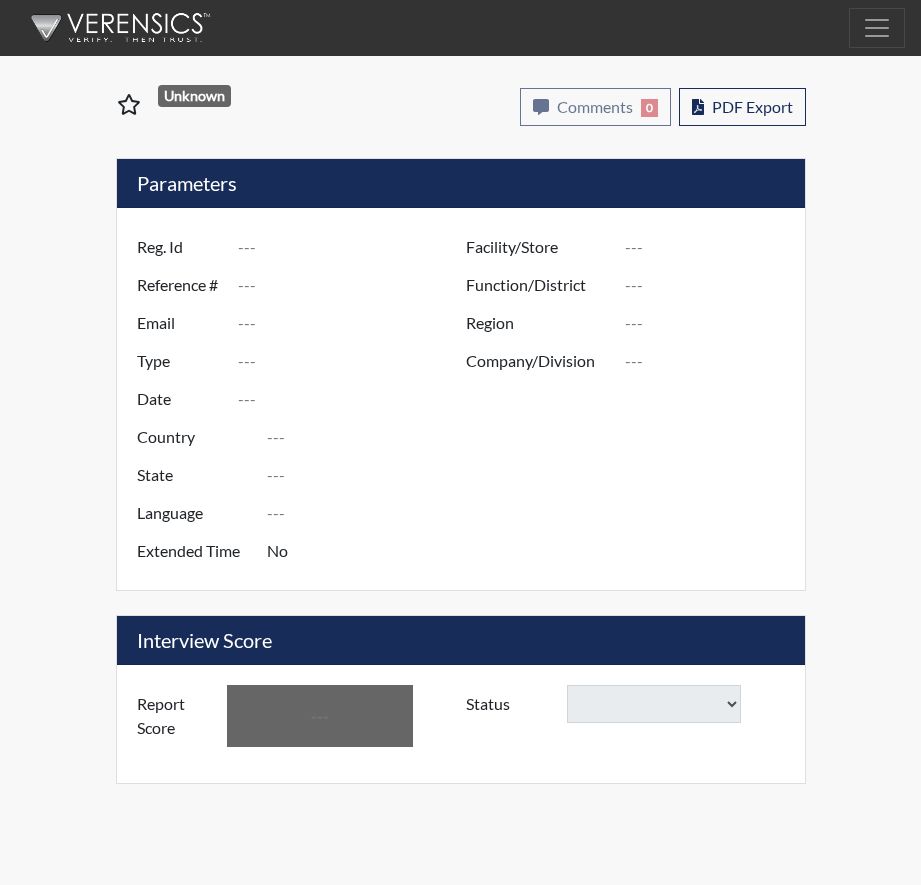 type on "[PERSON_NAME] 8082" 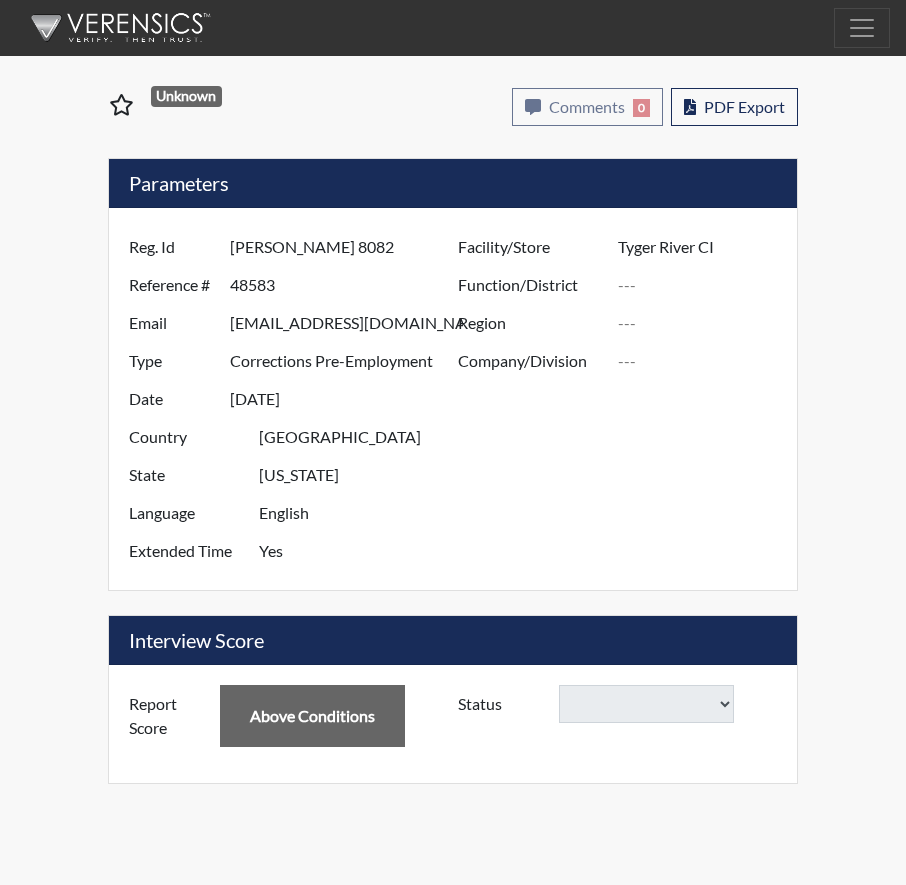 select 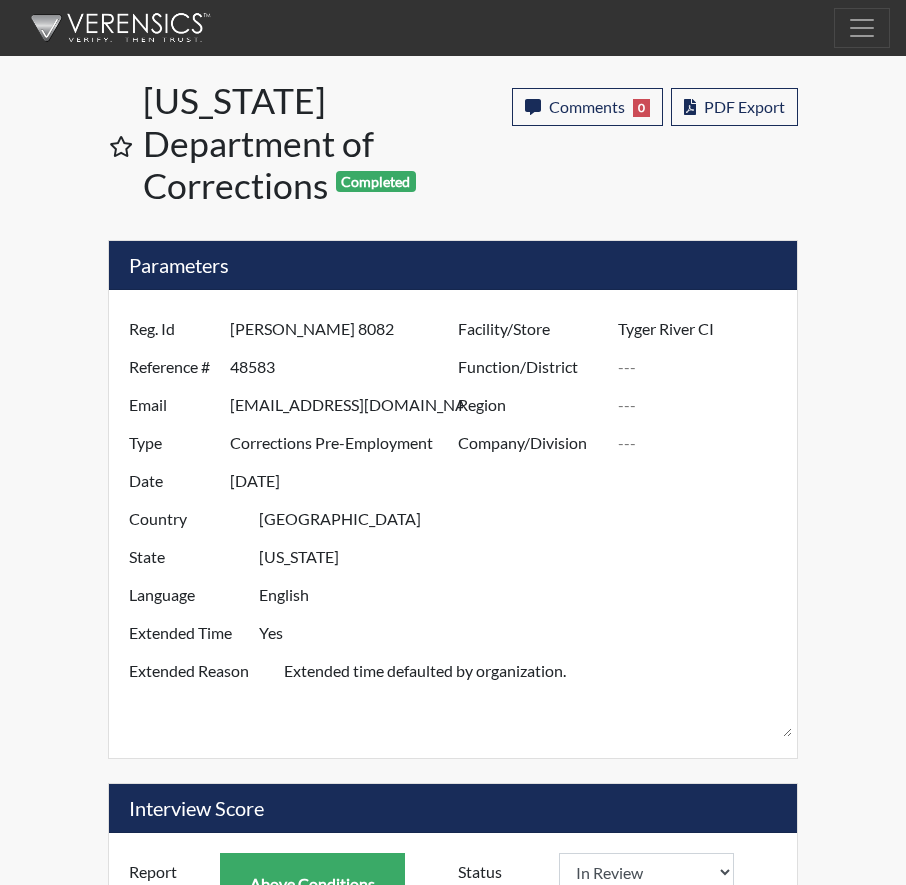 scroll, scrollTop: 999668, scrollLeft: 999484, axis: both 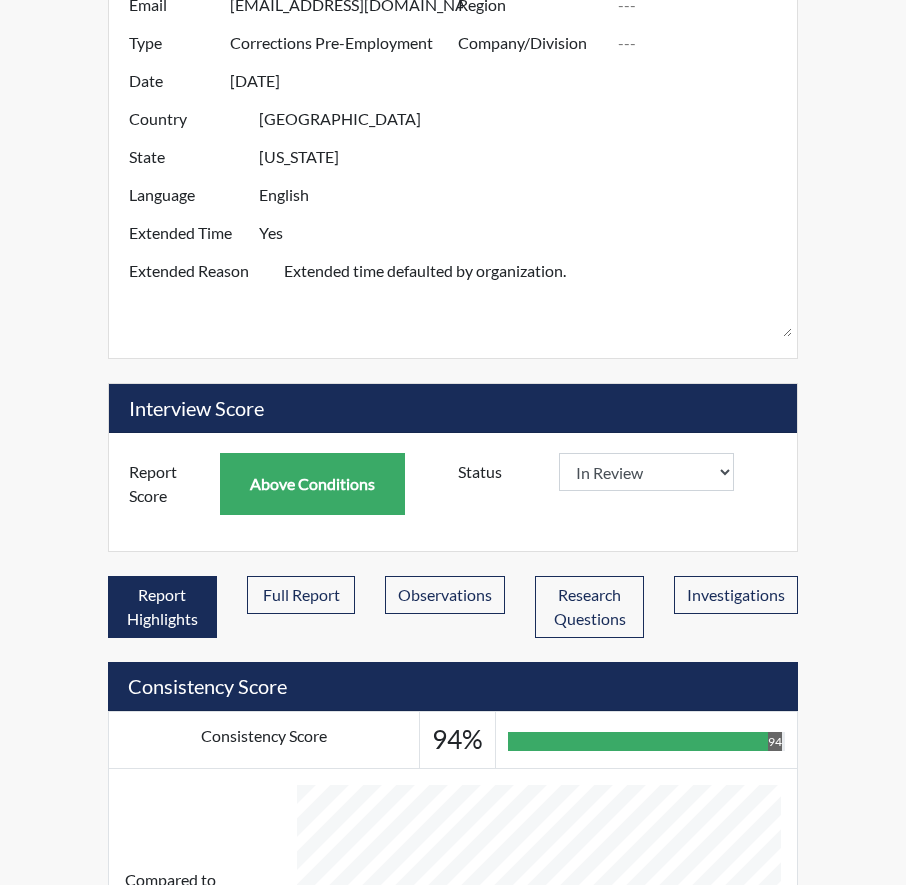 click on "Above Conditions" at bounding box center [312, 484] 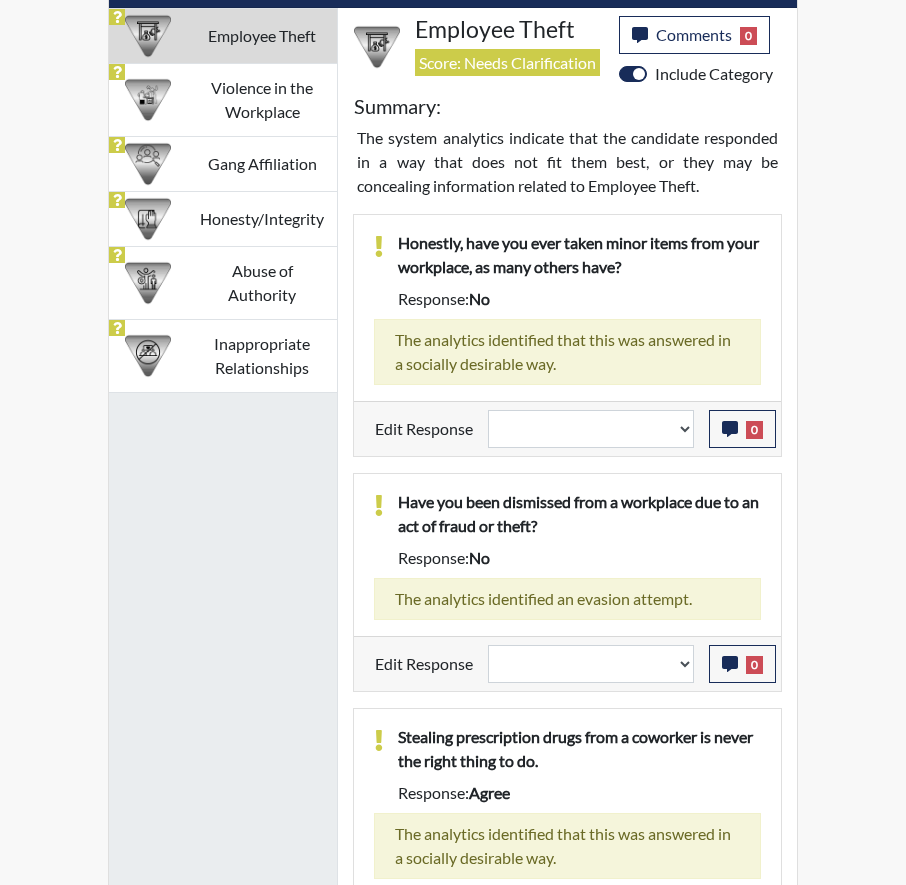 scroll, scrollTop: 1384, scrollLeft: 0, axis: vertical 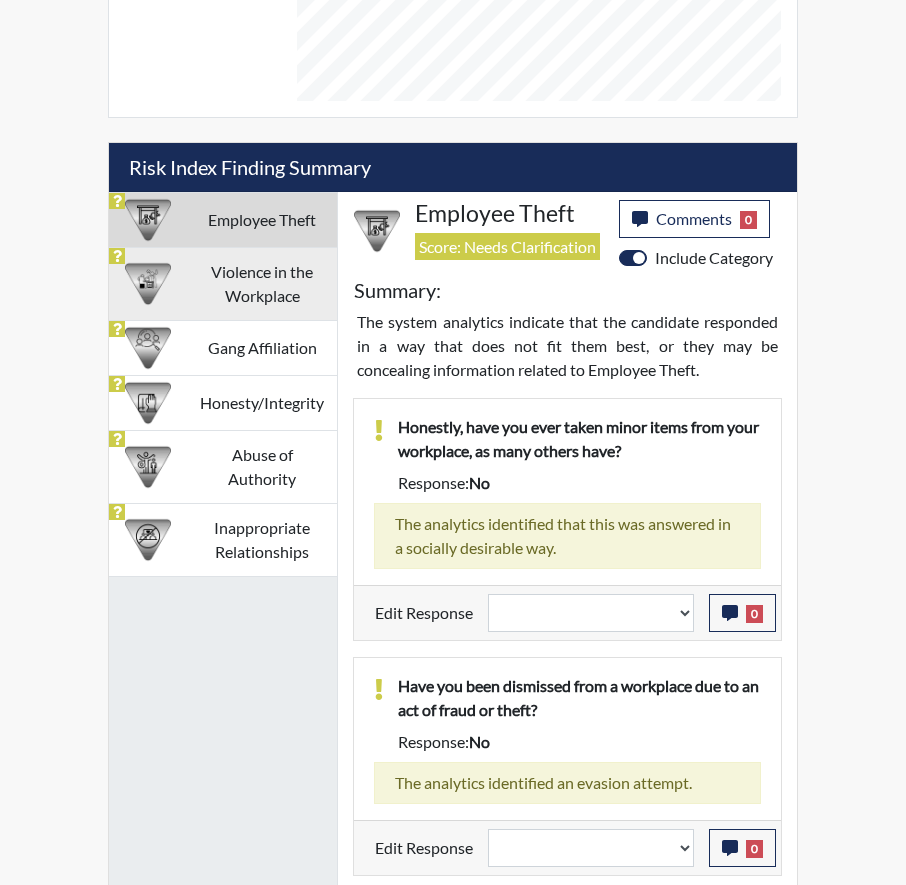 click on "Violence in the Workplace" at bounding box center [262, 283] 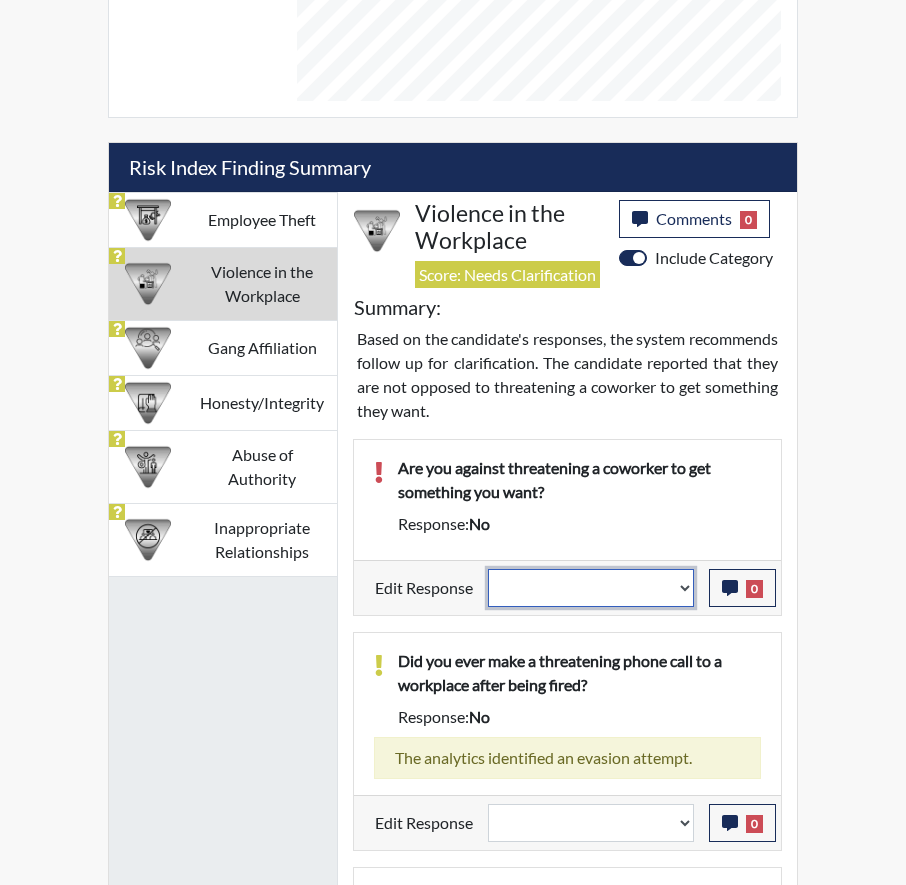 click on "Question is not relevant. Results will be updated. Reasonable explanation provided. Results will be updated. Response confirmed, which places the score below conditions. Clear the response edit. Results will be updated." at bounding box center [591, 588] 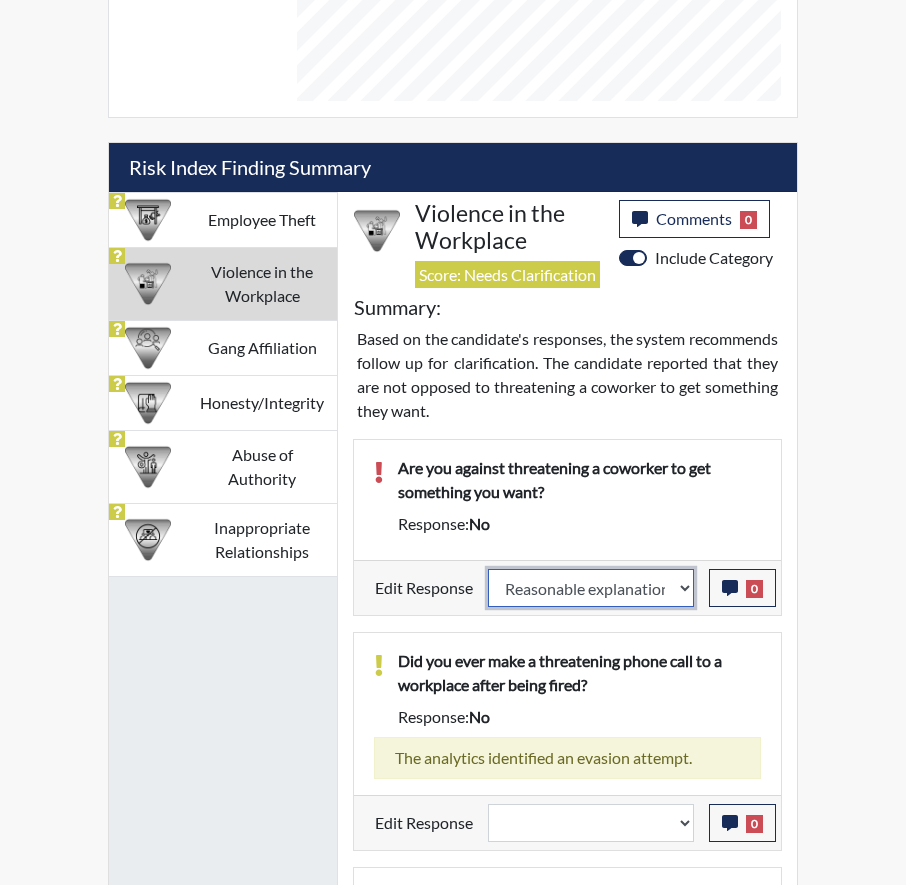 click on "Question is not relevant. Results will be updated. Reasonable explanation provided. Results will be updated. Response confirmed, which places the score below conditions. Clear the response edit. Results will be updated." at bounding box center [591, 588] 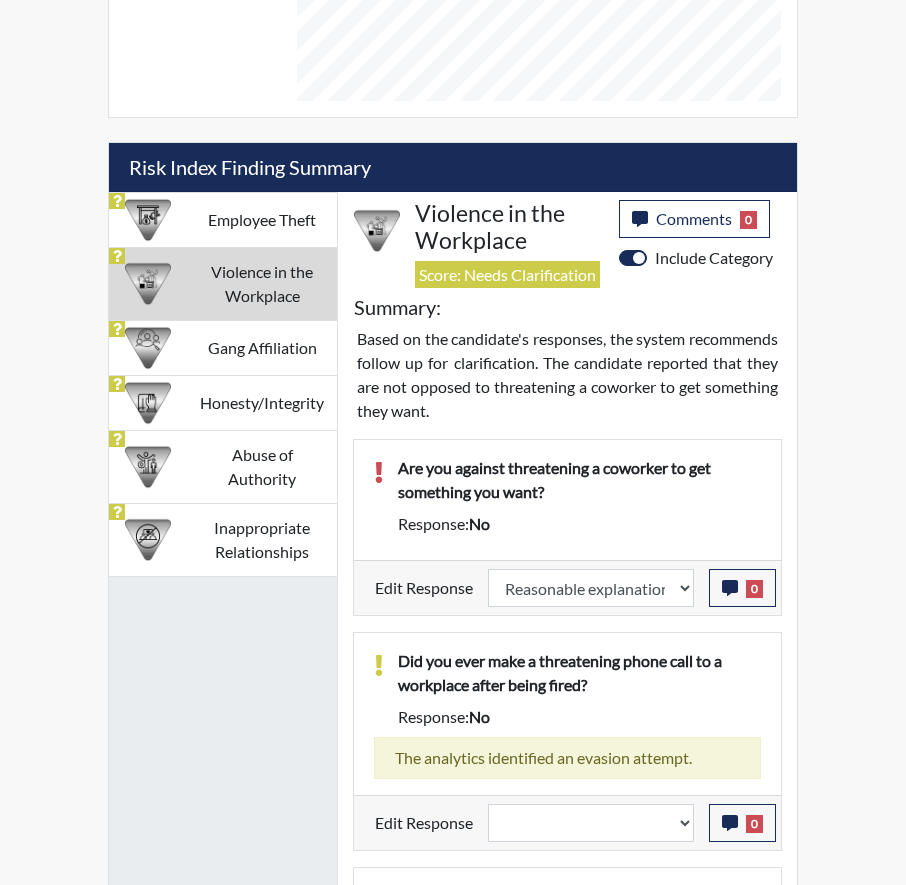 select 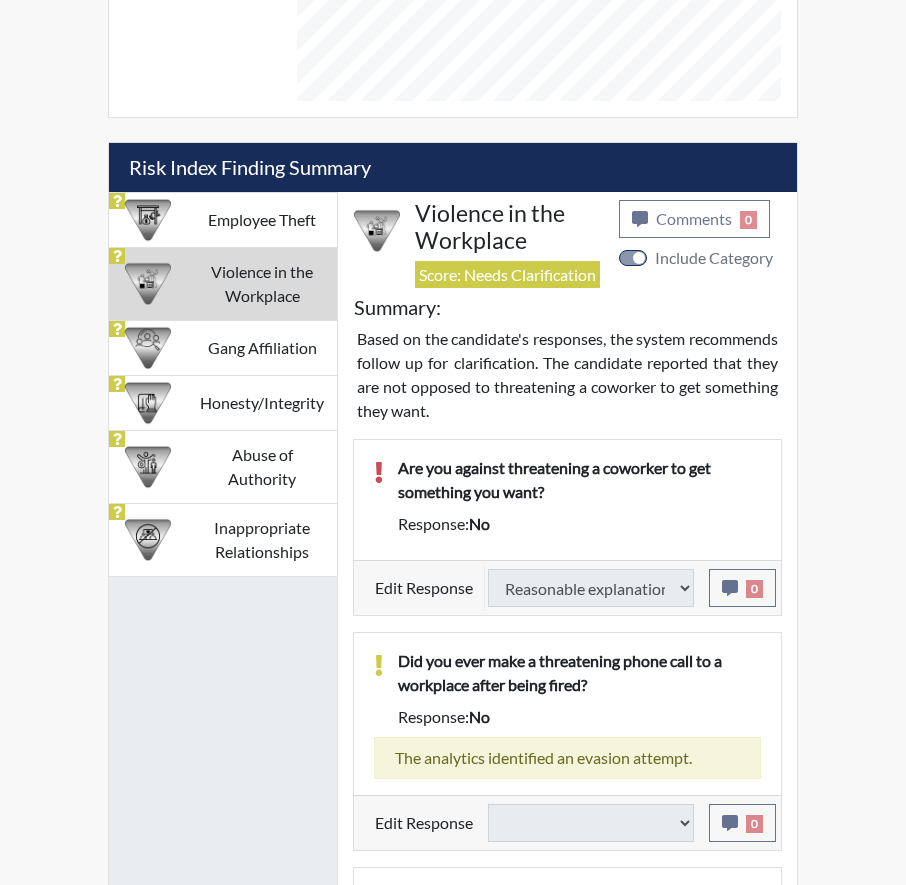 select 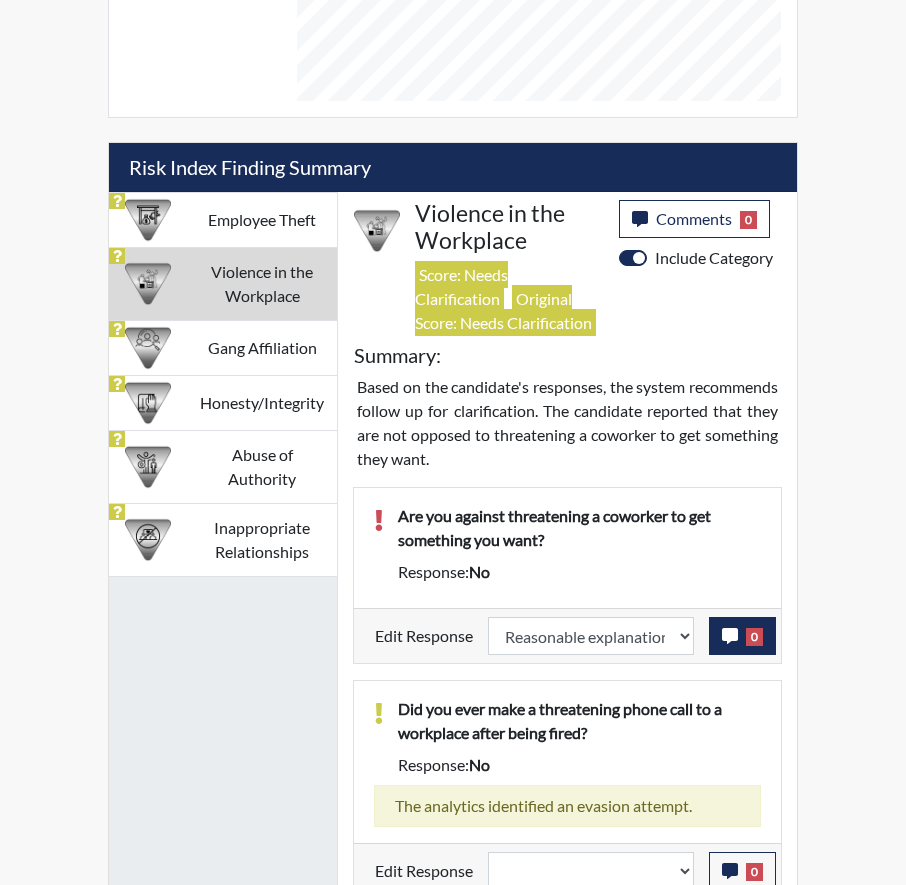 scroll, scrollTop: 999668, scrollLeft: 999484, axis: both 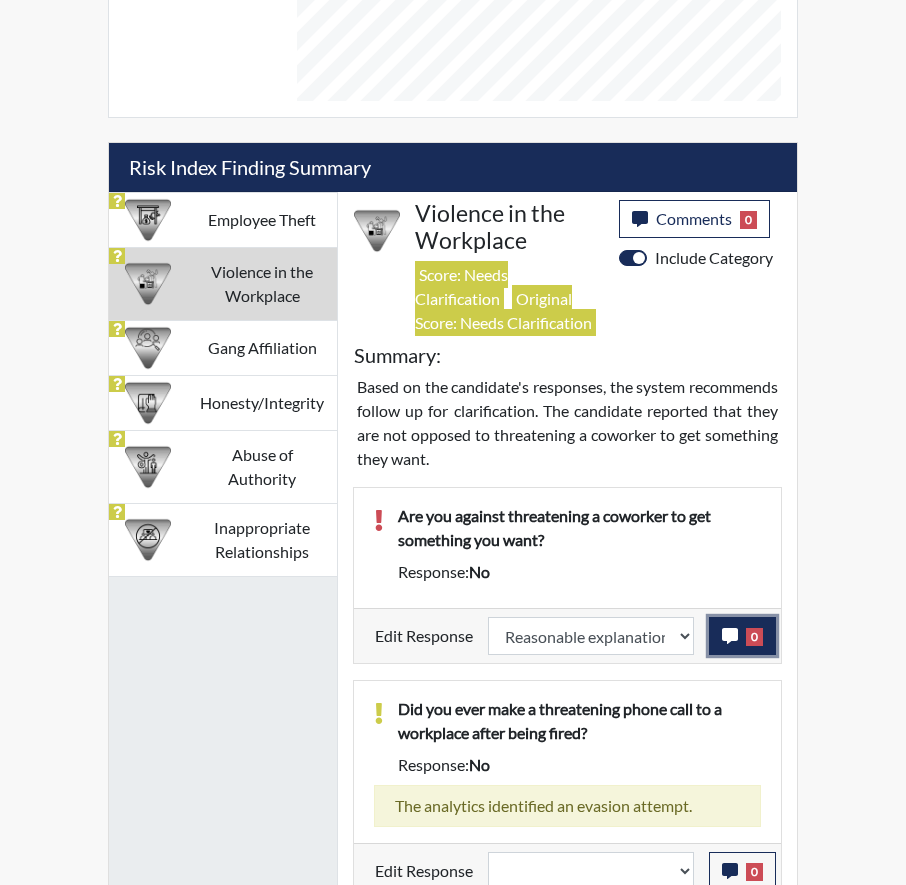 click on "0" at bounding box center (754, 637) 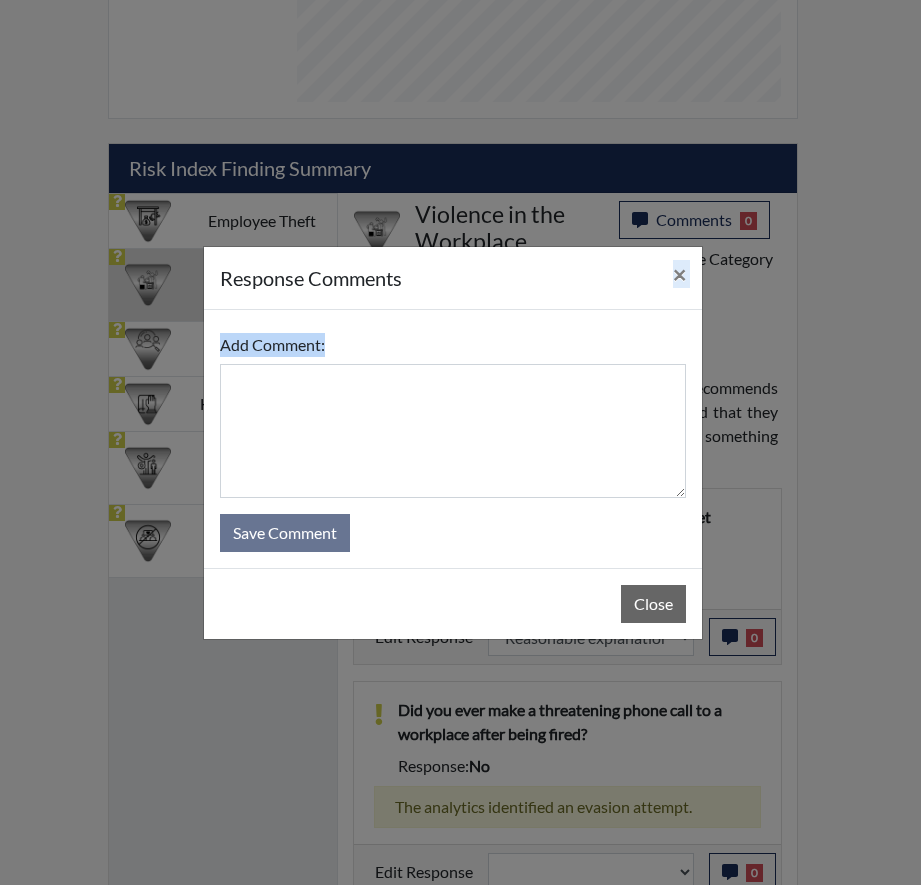 drag, startPoint x: 489, startPoint y: 281, endPoint x: 786, endPoint y: 376, distance: 311.82367 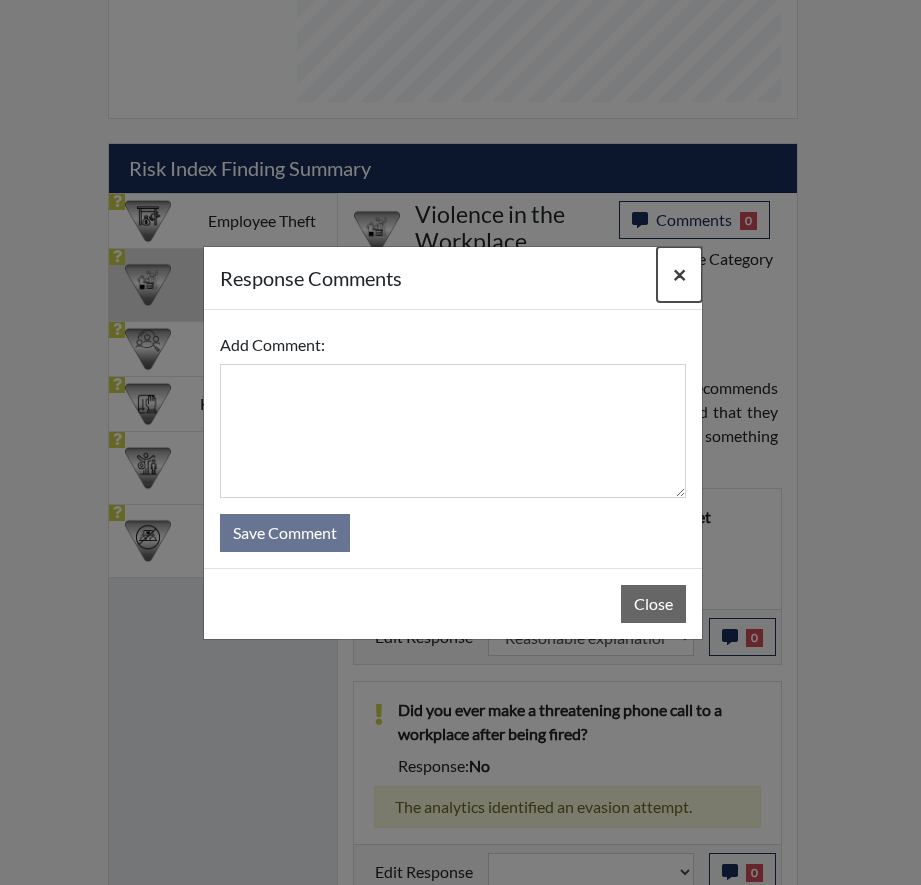 click on "×" at bounding box center [679, 274] 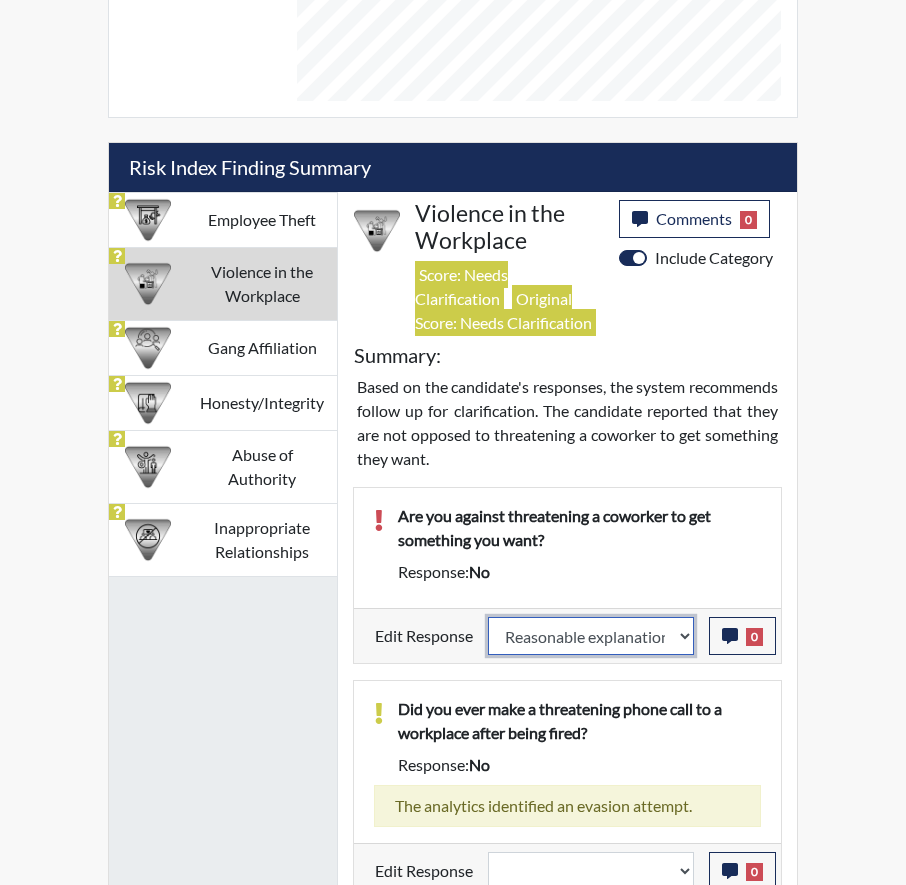 click on "Question is not relevant. Results will be updated. Reasonable explanation provided. Results will be updated. Response confirmed, which places the score below conditions. Clear the response edit. Results will be updated." at bounding box center (591, 636) 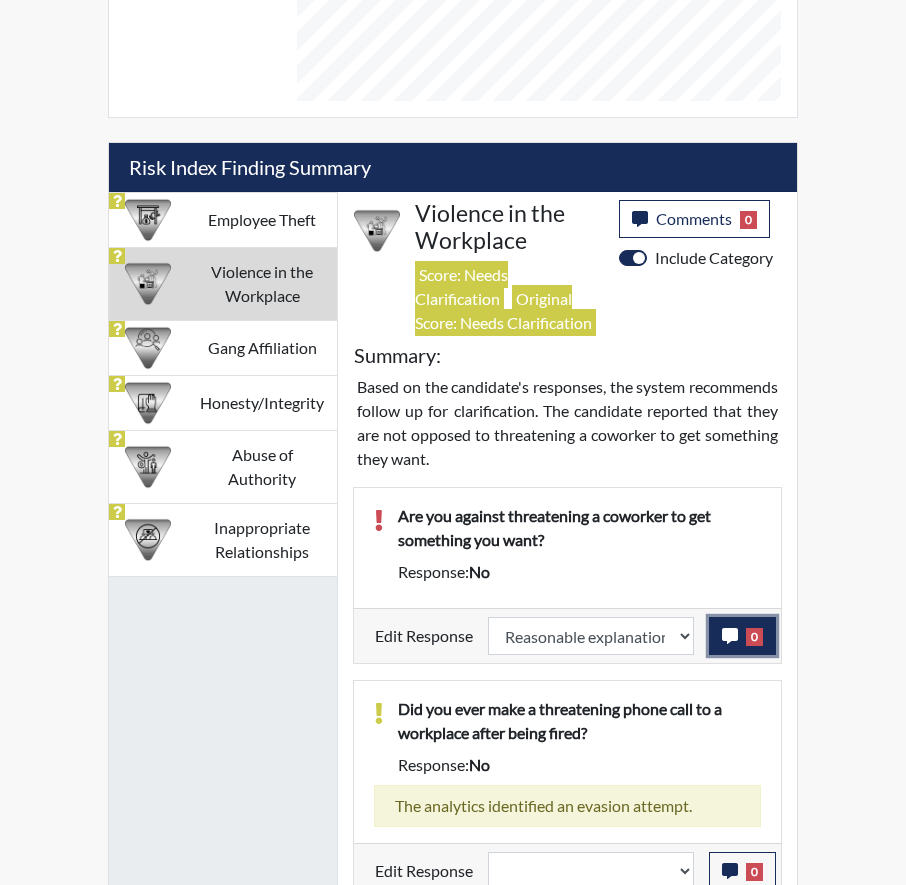 click on "0" at bounding box center (754, 637) 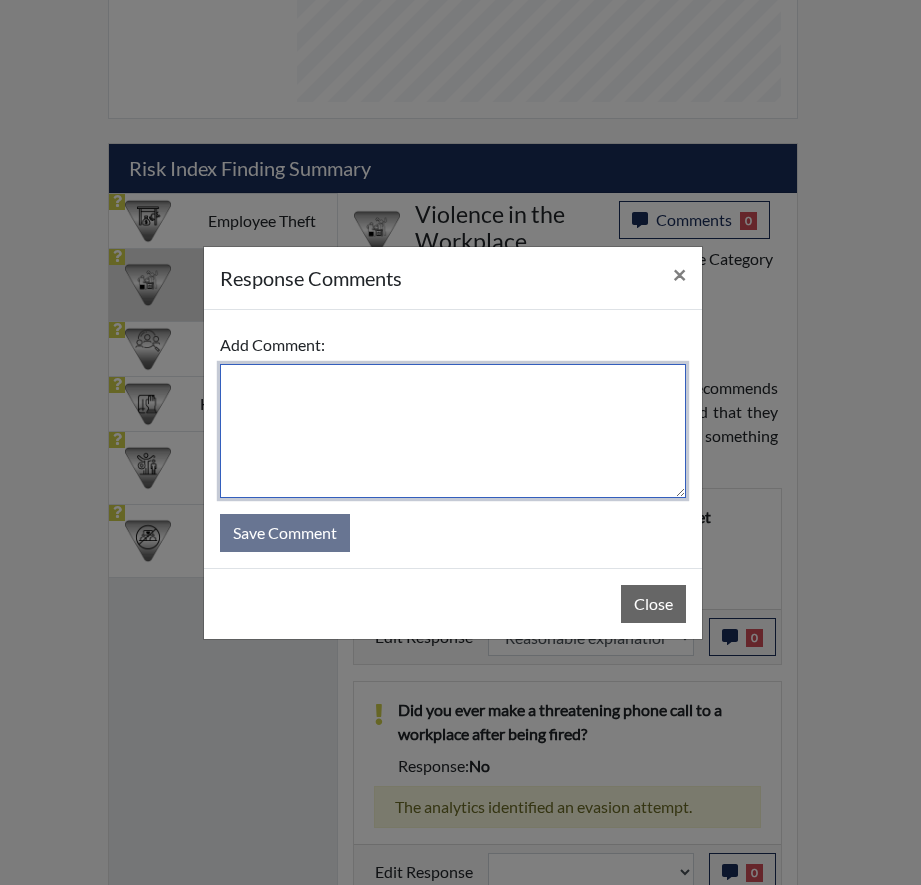 click at bounding box center (453, 431) 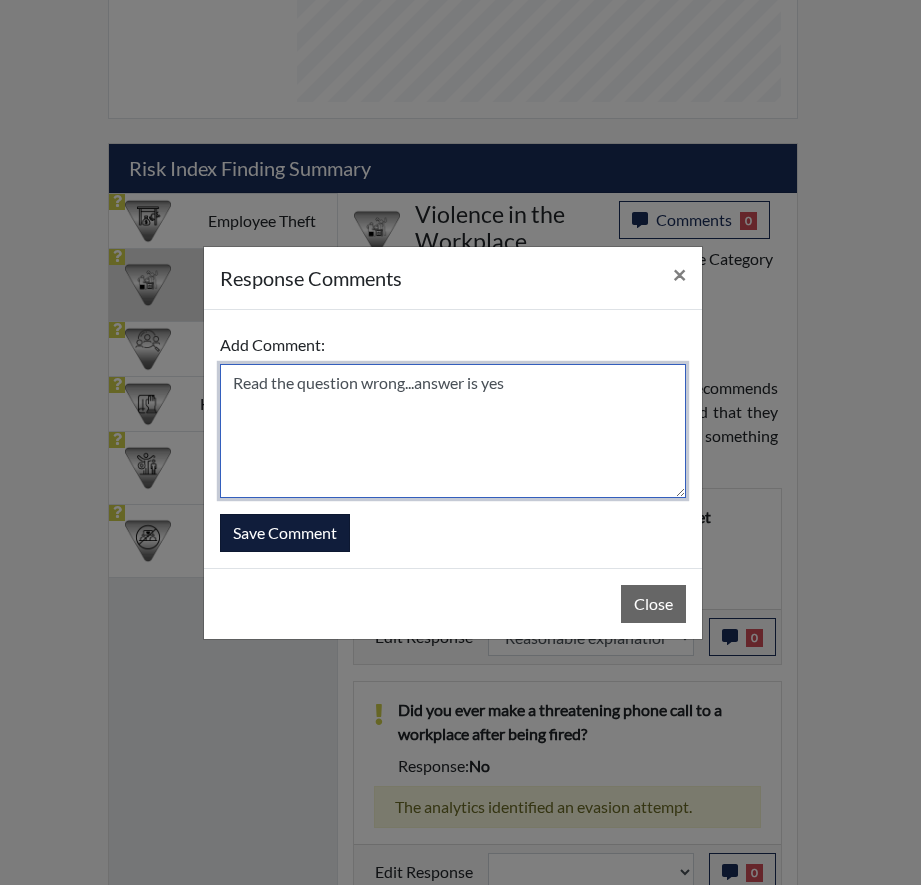 type on "Read the question wrong...answer is yes" 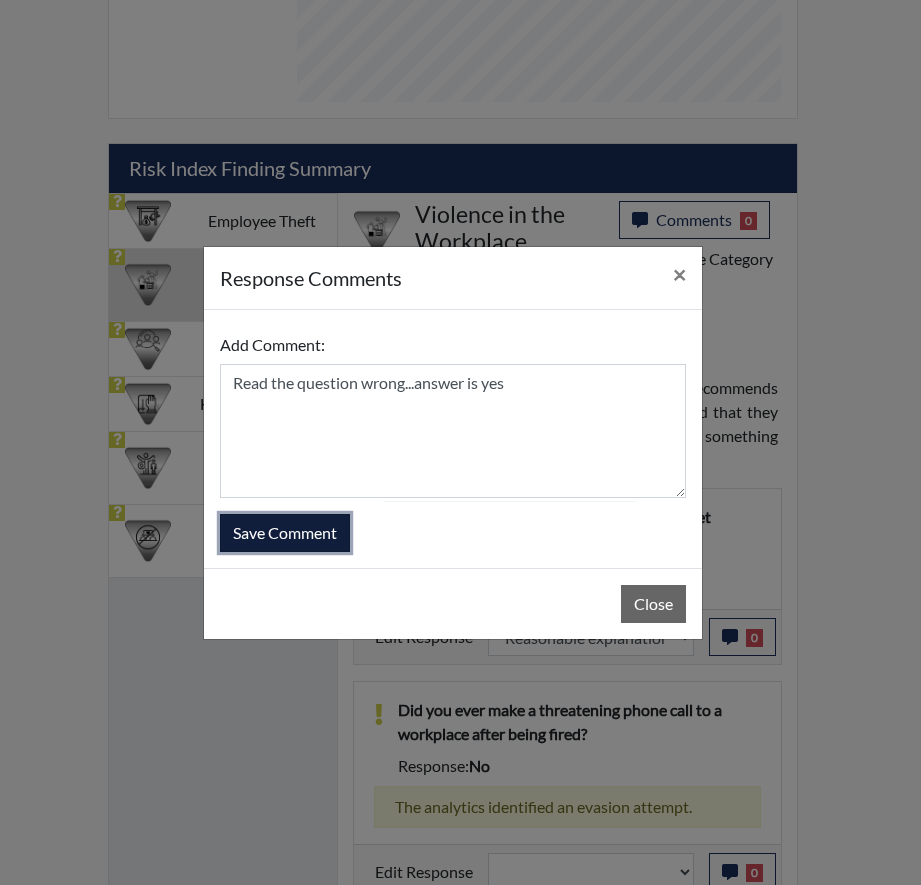 click on "Save Comment" at bounding box center (285, 533) 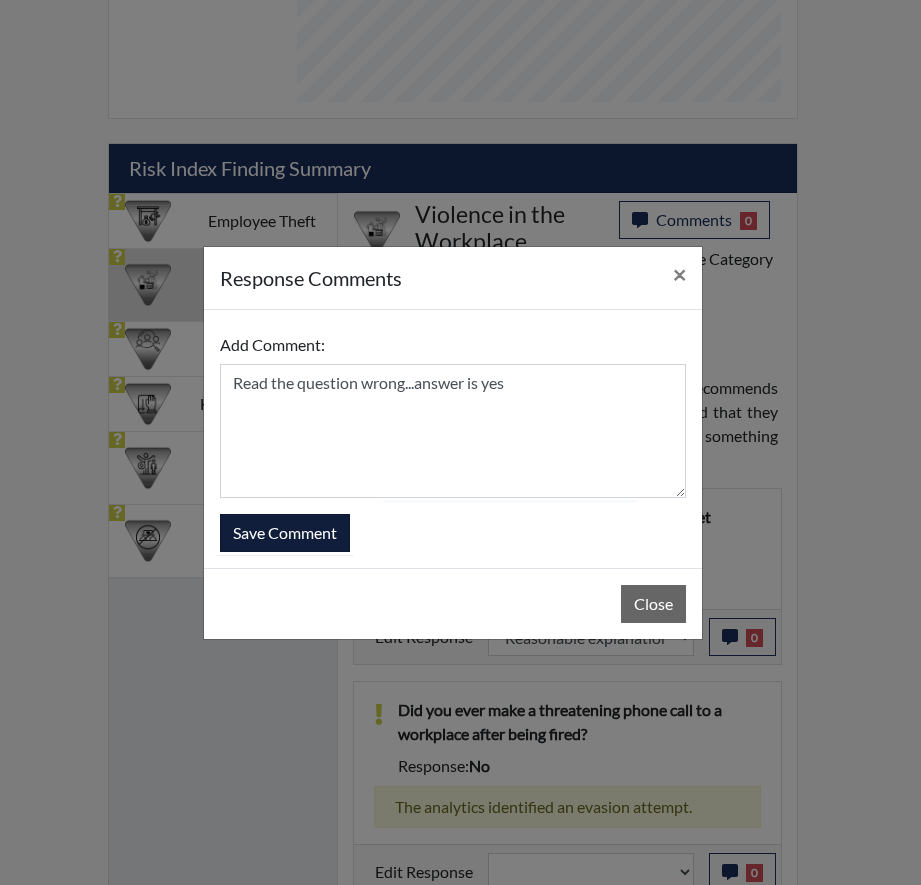 type 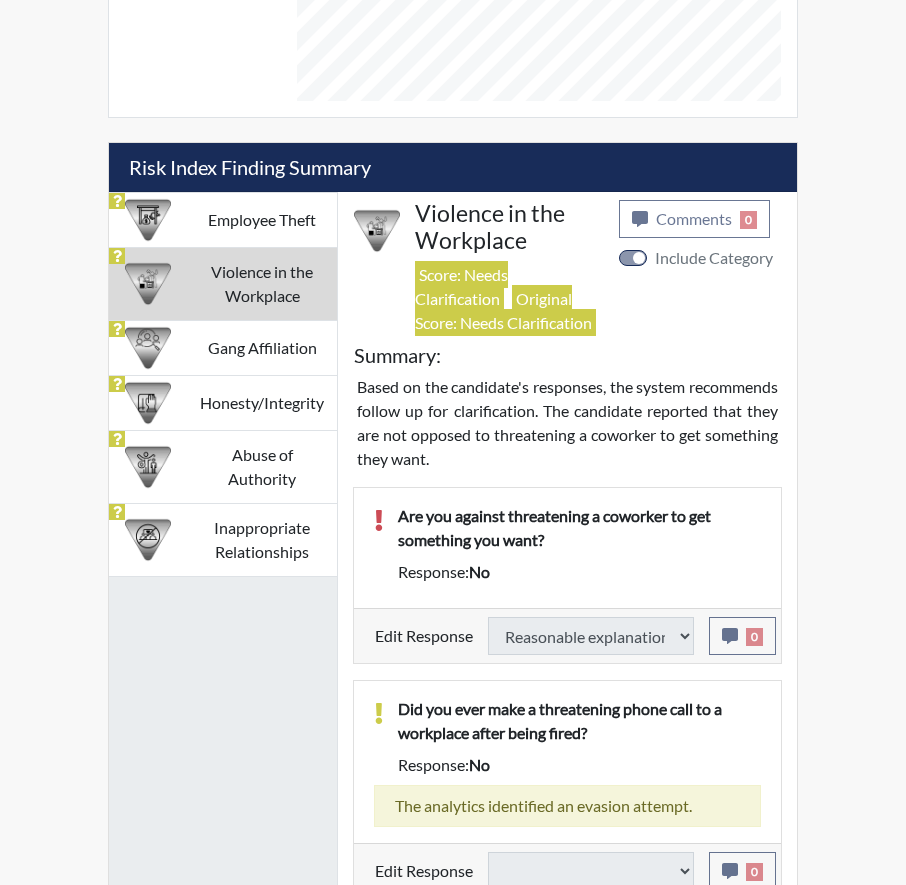 select 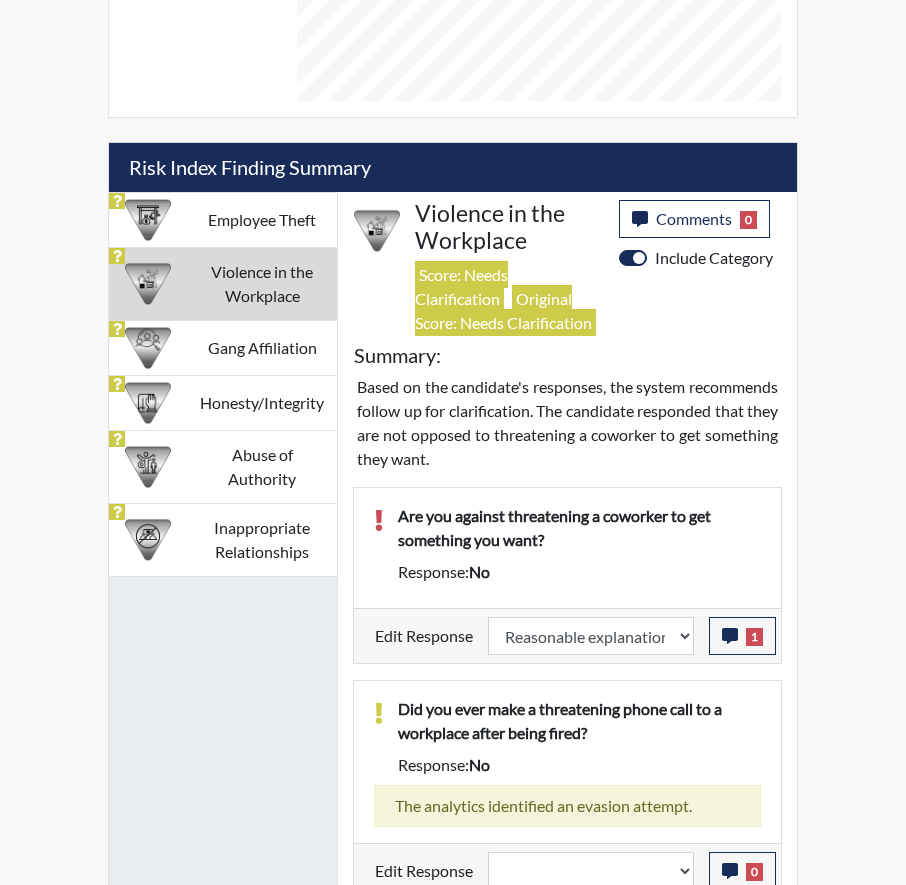 scroll, scrollTop: 999668, scrollLeft: 999484, axis: both 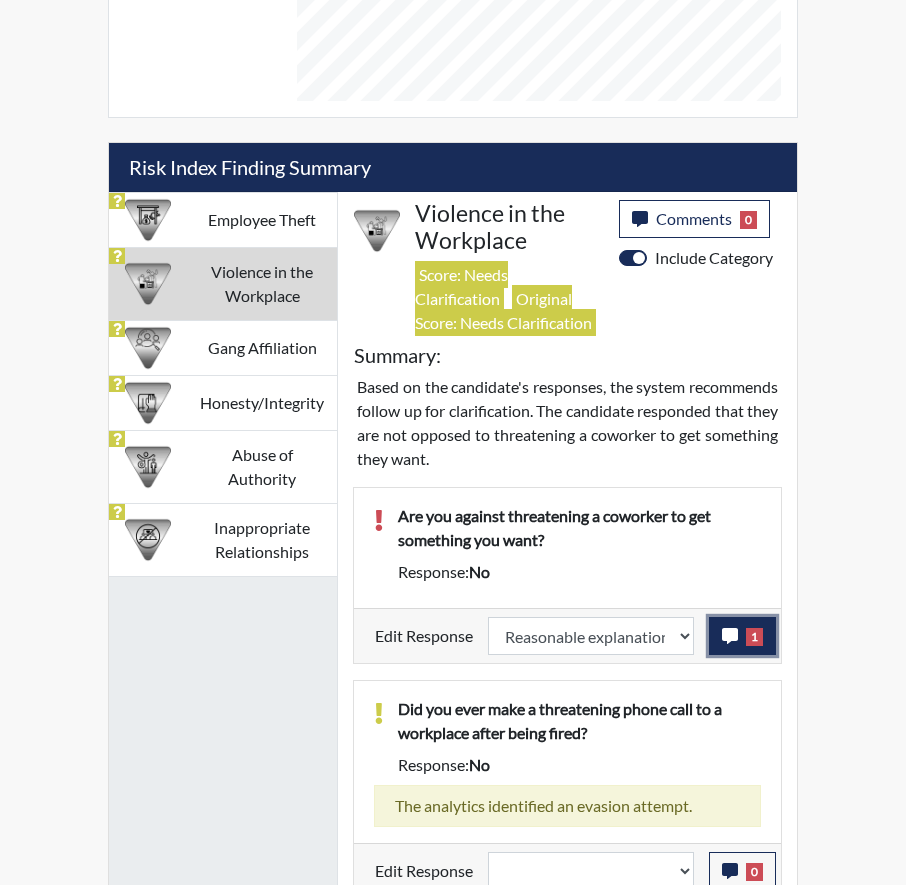 click on "1" at bounding box center (742, 636) 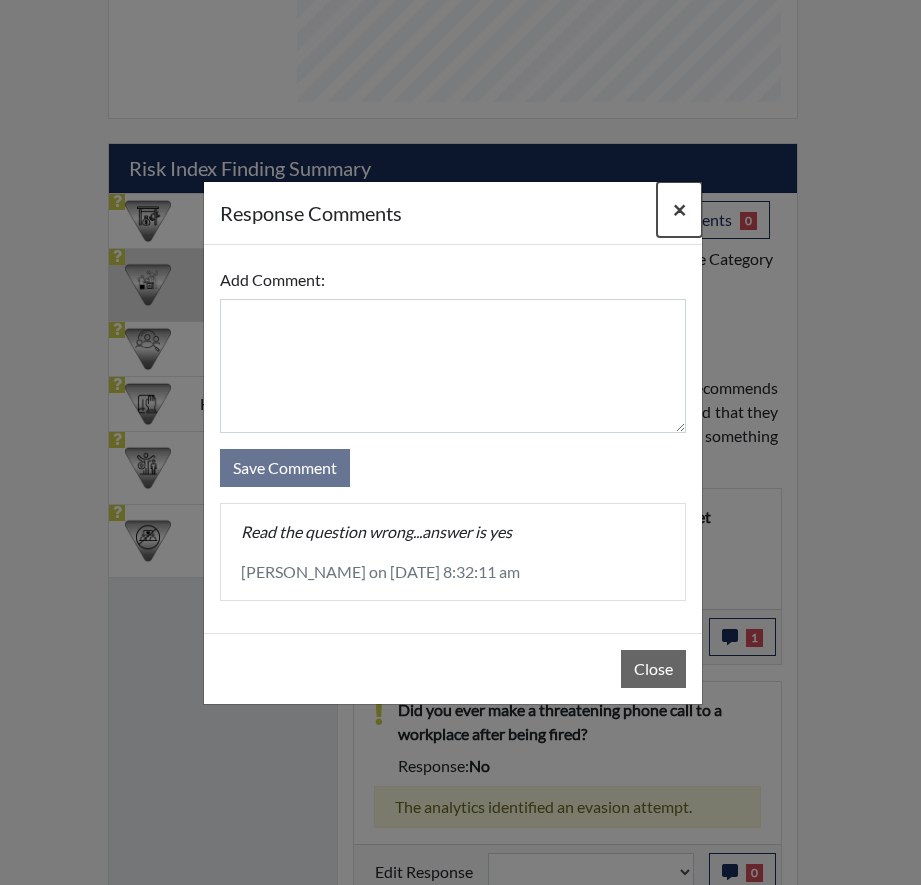 click on "×" at bounding box center [679, 209] 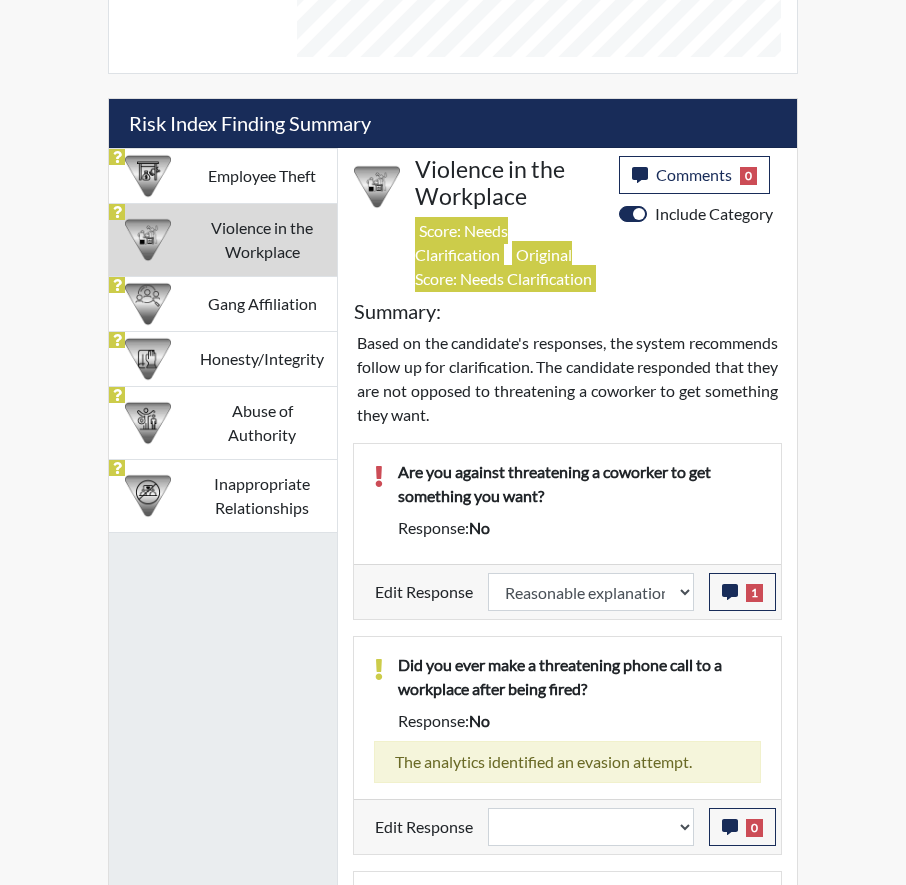 scroll, scrollTop: 1235, scrollLeft: 0, axis: vertical 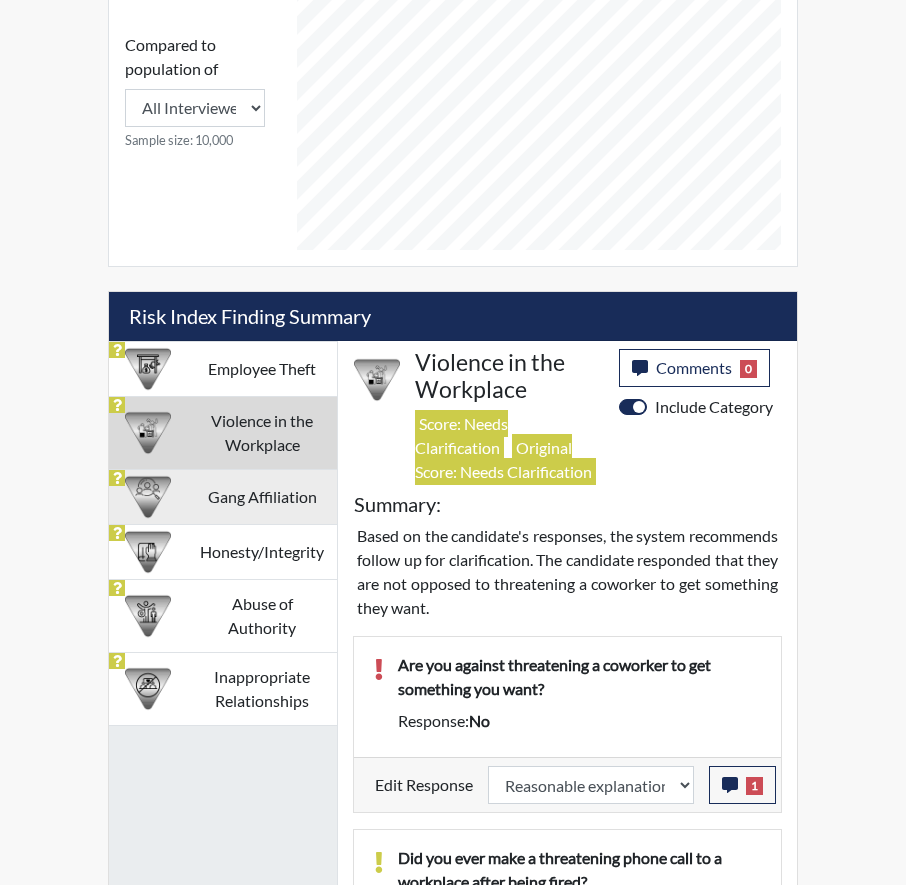 click on "Gang Affiliation" at bounding box center [262, 496] 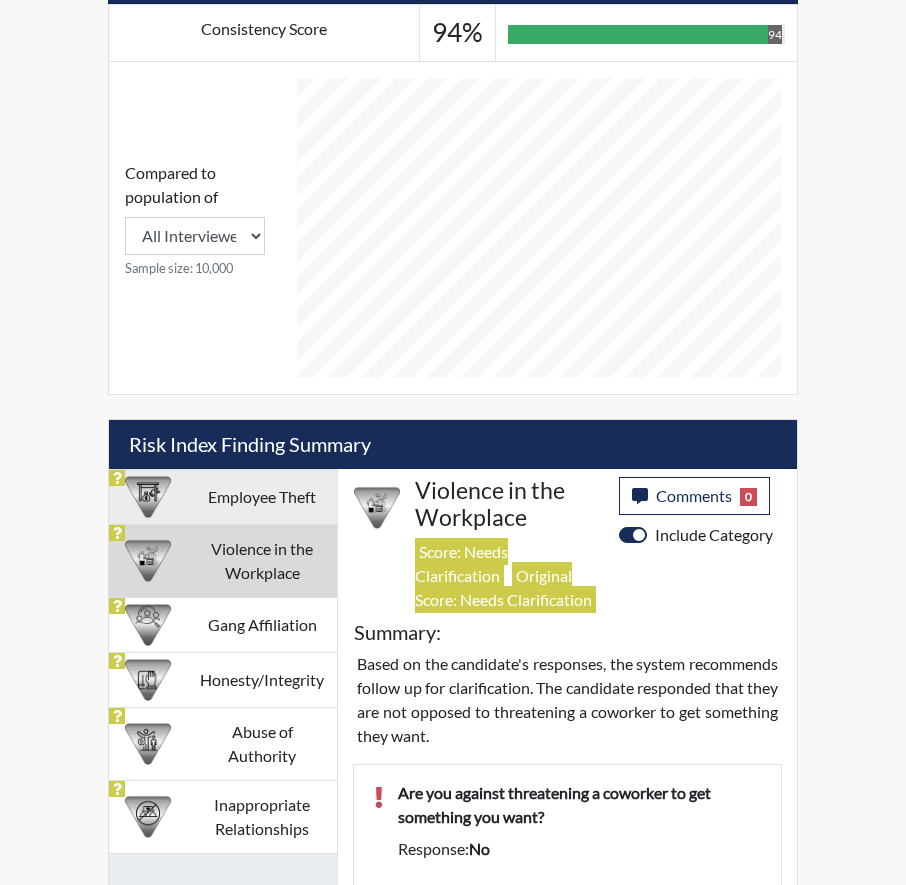 select 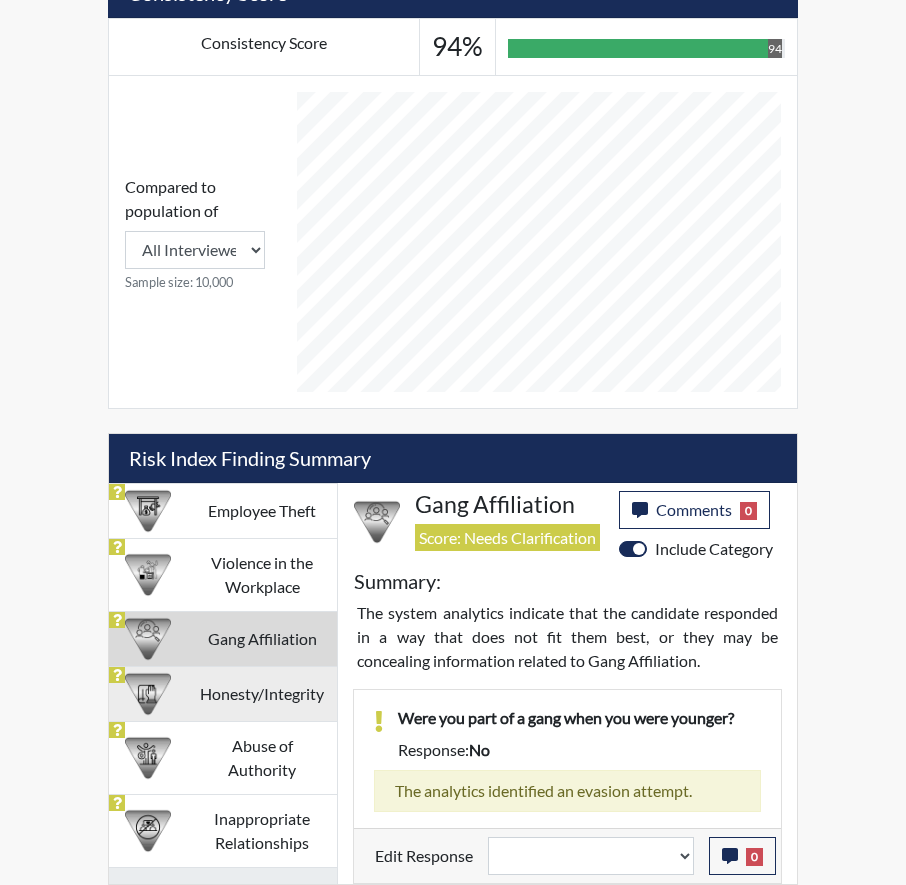 click on "Honesty/Integrity" at bounding box center (262, 693) 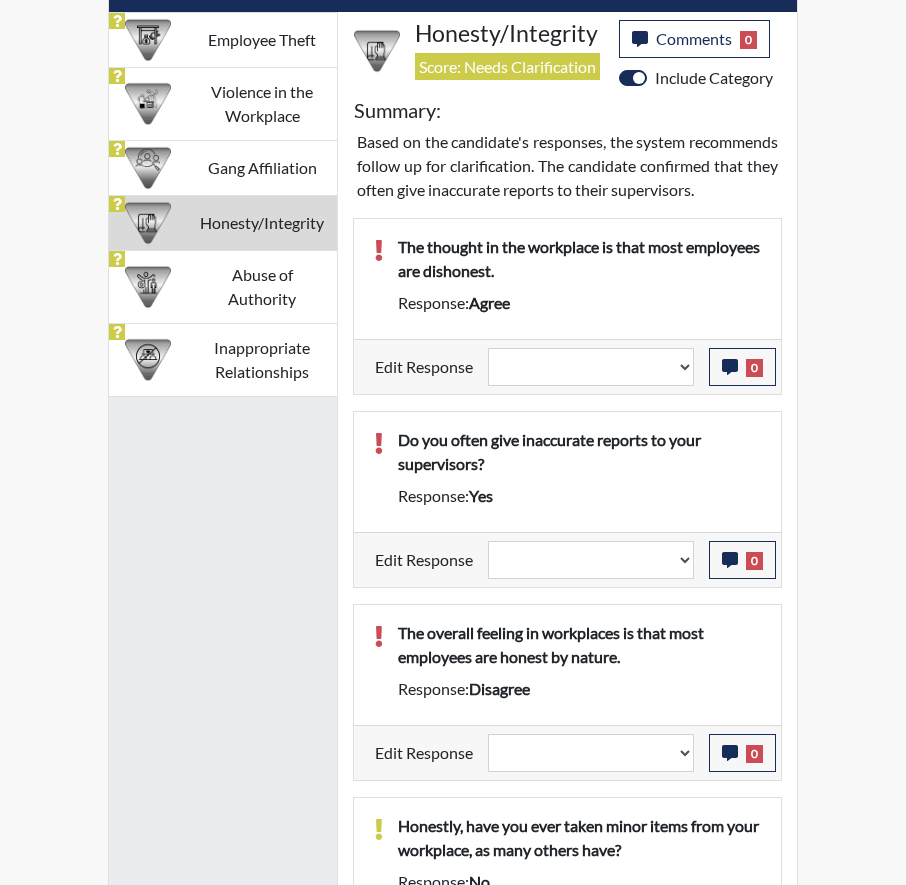 scroll, scrollTop: 1535, scrollLeft: 0, axis: vertical 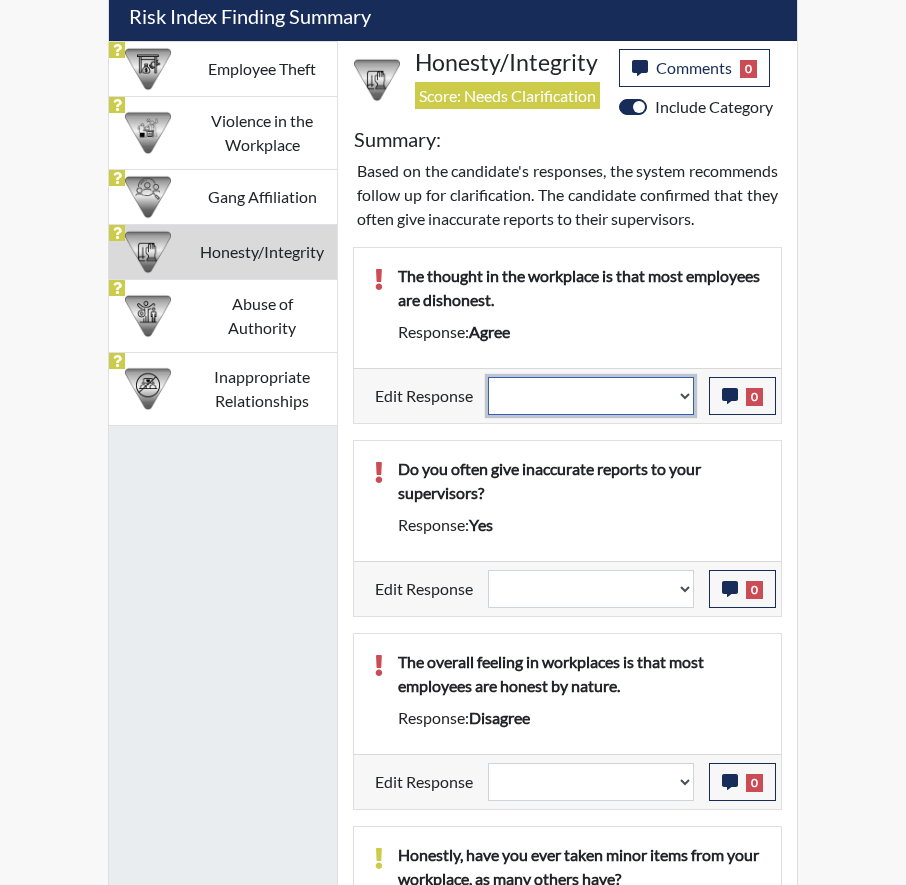click on "Question is not relevant. Results will be updated. Reasonable explanation provided. Results will be updated. Response confirmed, which places the score below conditions. Clear the response edit. Results will be updated." at bounding box center [591, 396] 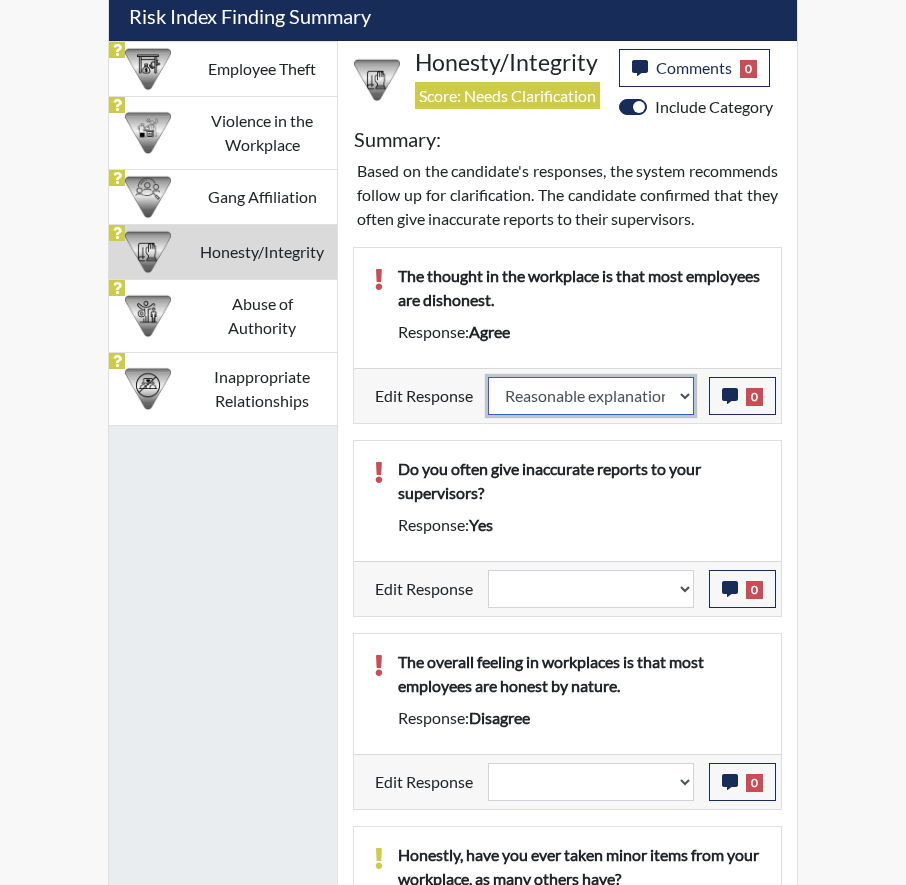click on "Question is not relevant. Results will be updated. Reasonable explanation provided. Results will be updated. Response confirmed, which places the score below conditions. Clear the response edit. Results will be updated." at bounding box center (591, 396) 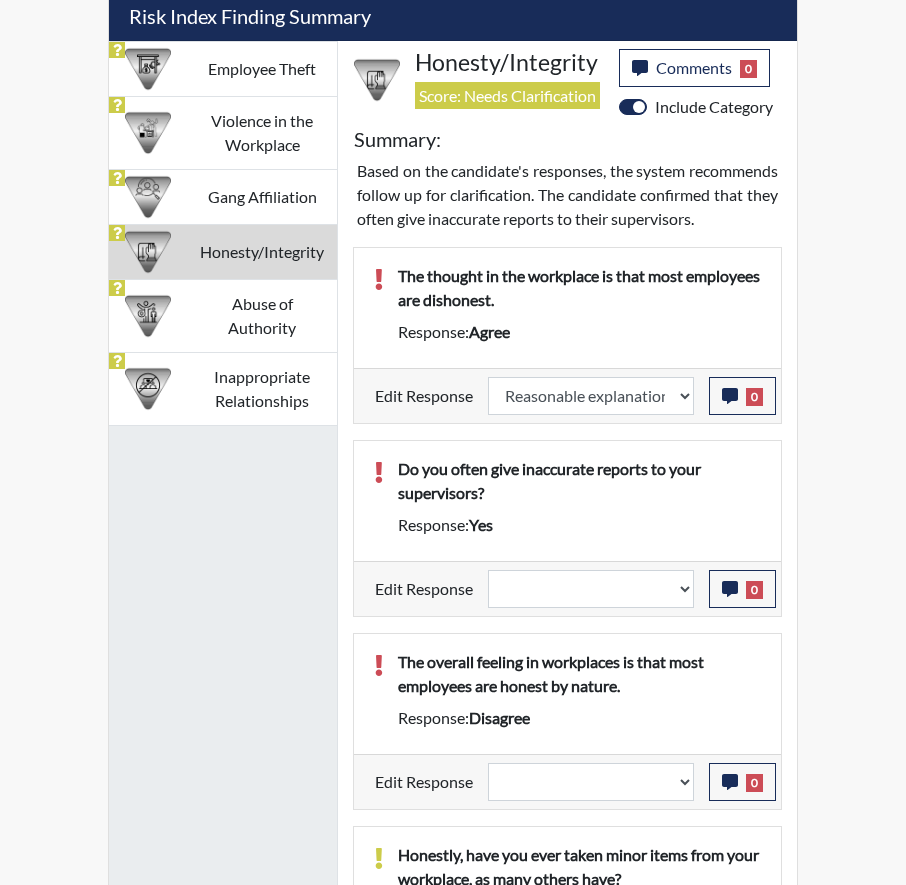 select 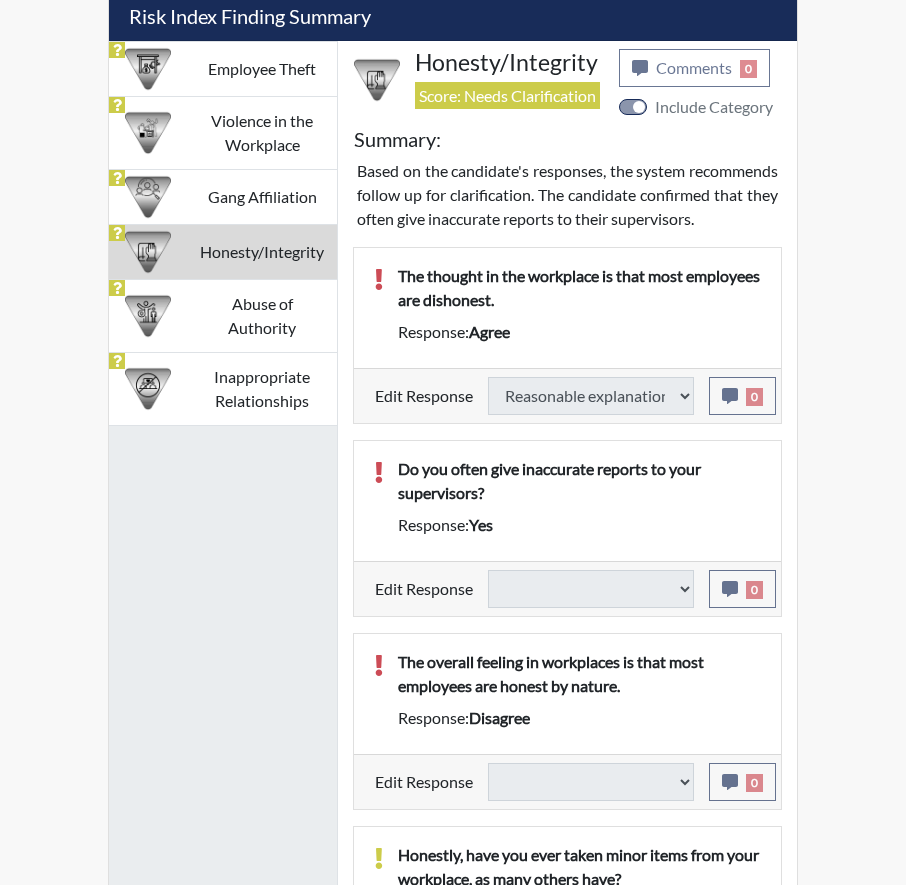 select 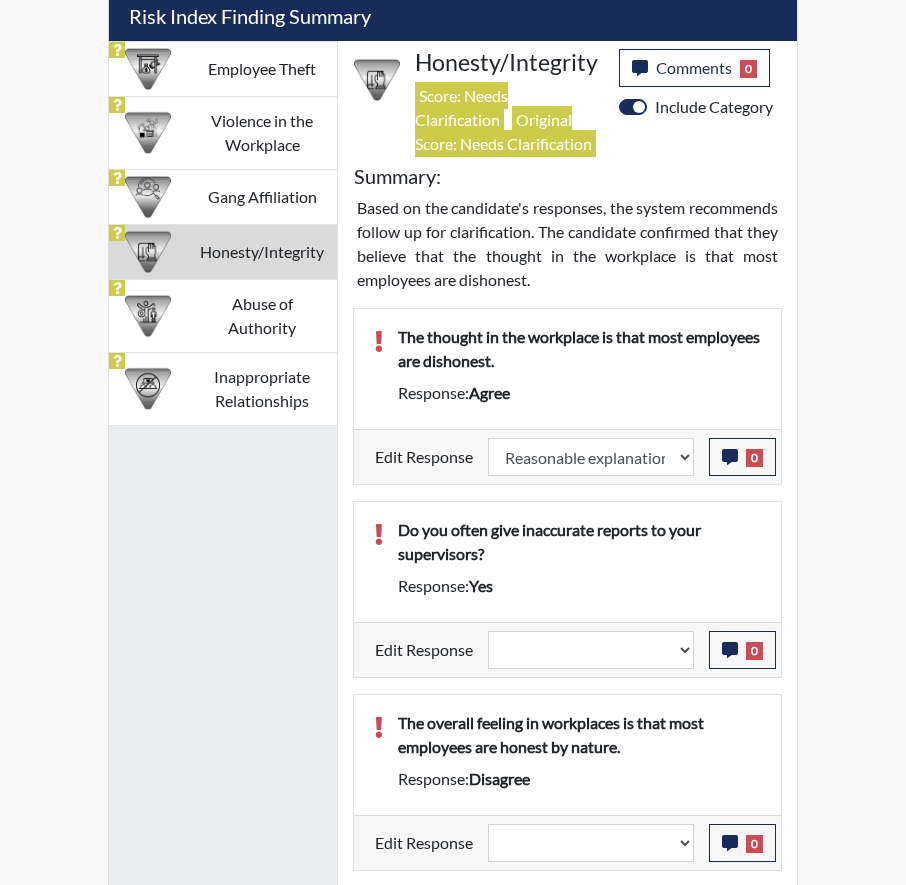 scroll, scrollTop: 999668, scrollLeft: 999484, axis: both 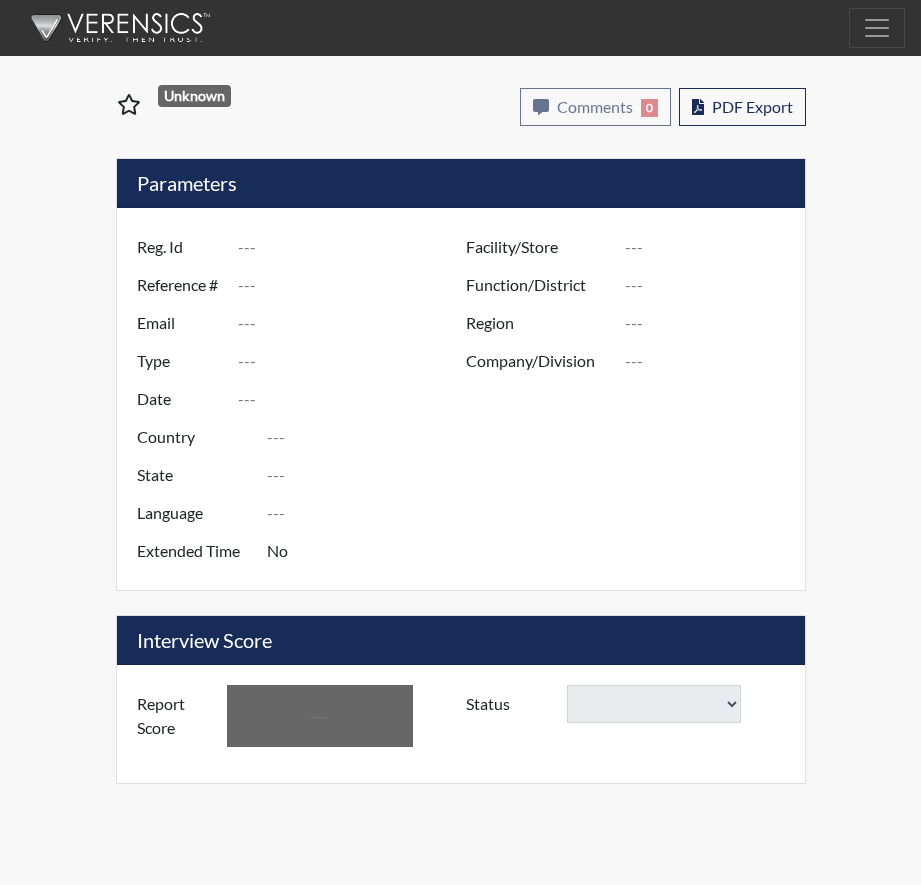 type on "[PERSON_NAME]" 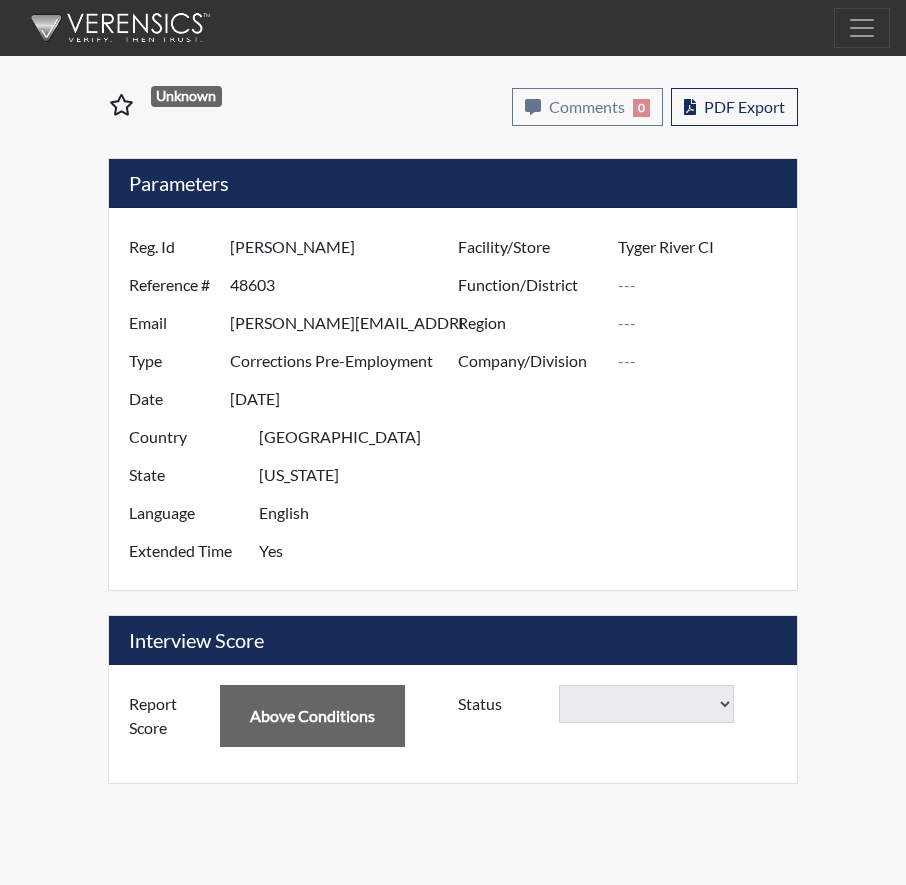 select 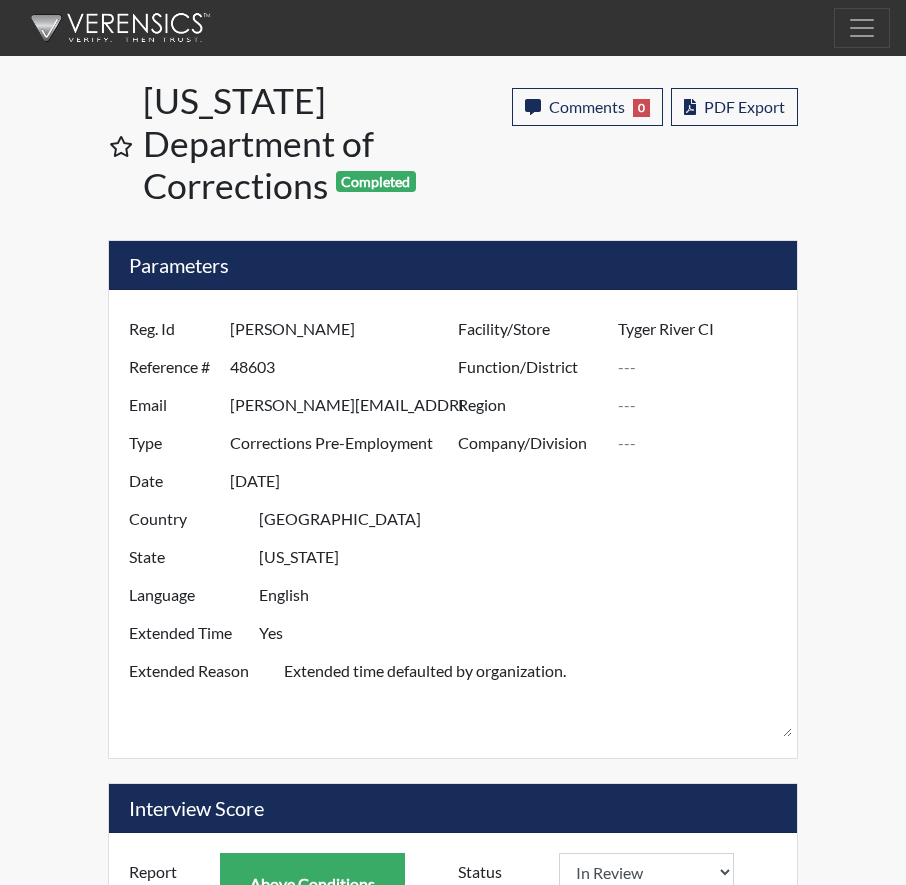 scroll, scrollTop: 999668, scrollLeft: 999484, axis: both 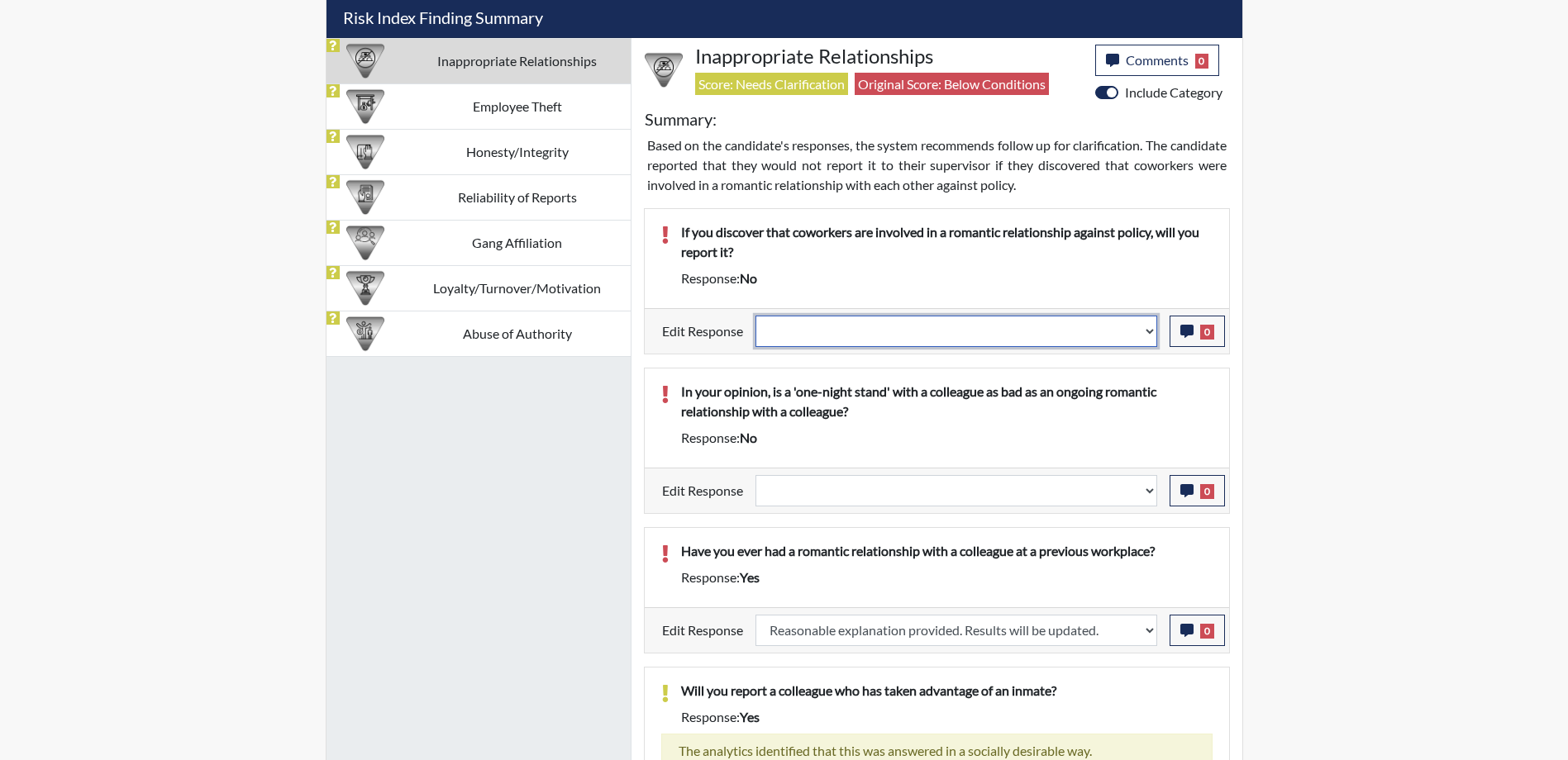 click on "Question is not relevant. Results will be updated. Reasonable explanation provided. Results will be updated. Response confirmed, which places the score below conditions. Clear the response edit. Results will be updated." at bounding box center (956, 331) 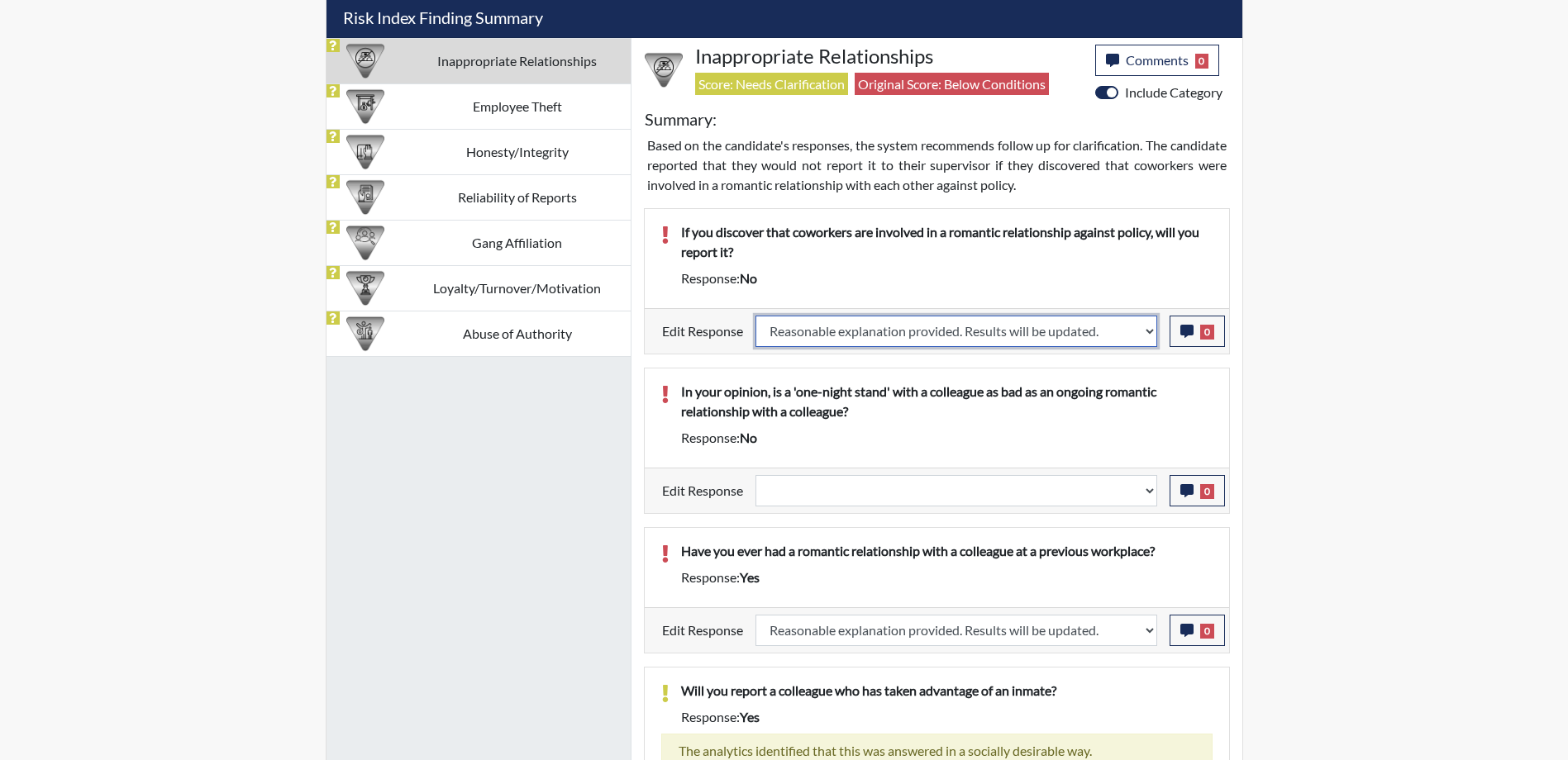 click on "Question is not relevant. Results will be updated. Reasonable explanation provided. Results will be updated. Response confirmed, which places the score below conditions. Clear the response edit. Results will be updated." at bounding box center [956, 331] 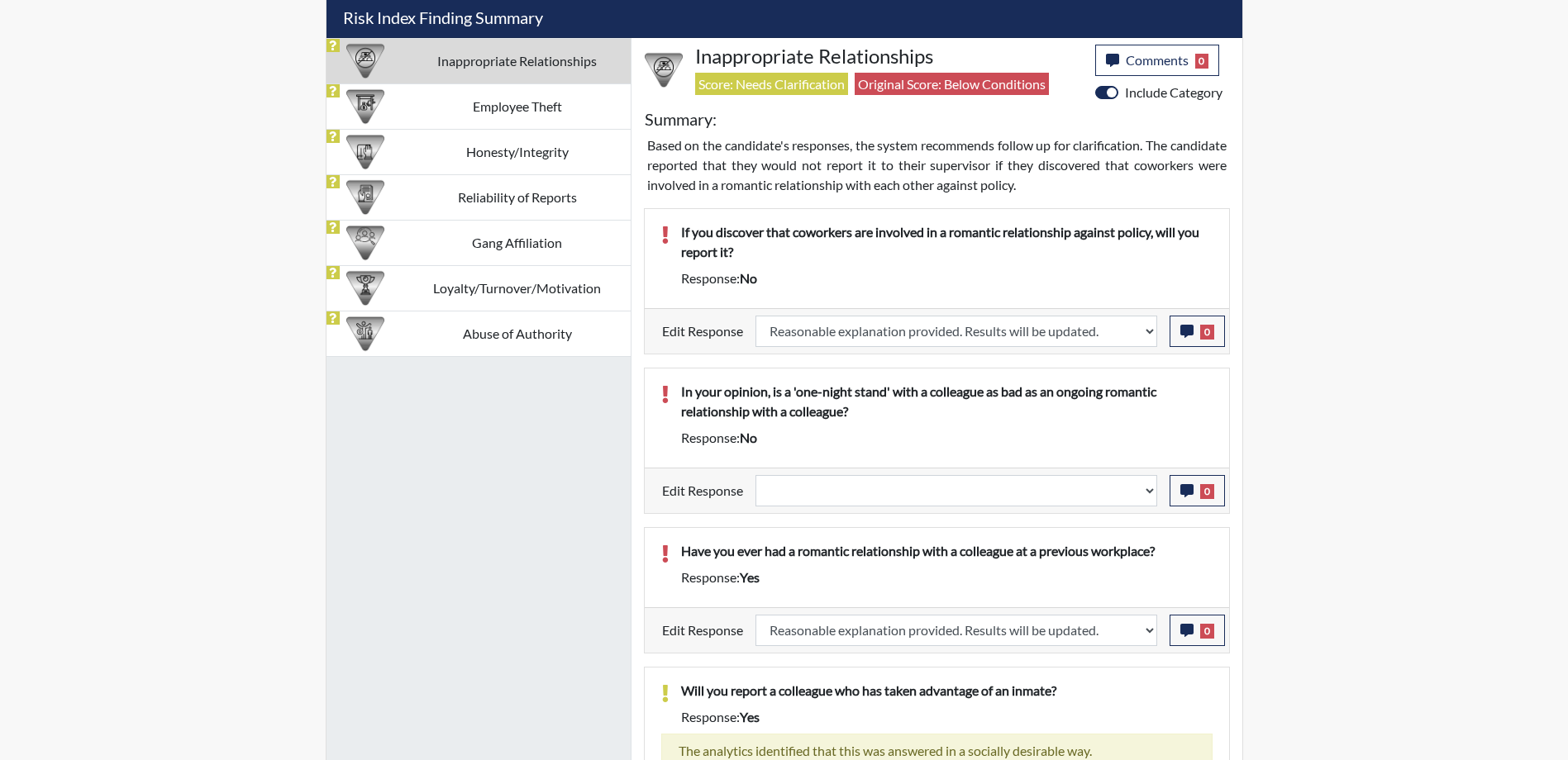 select 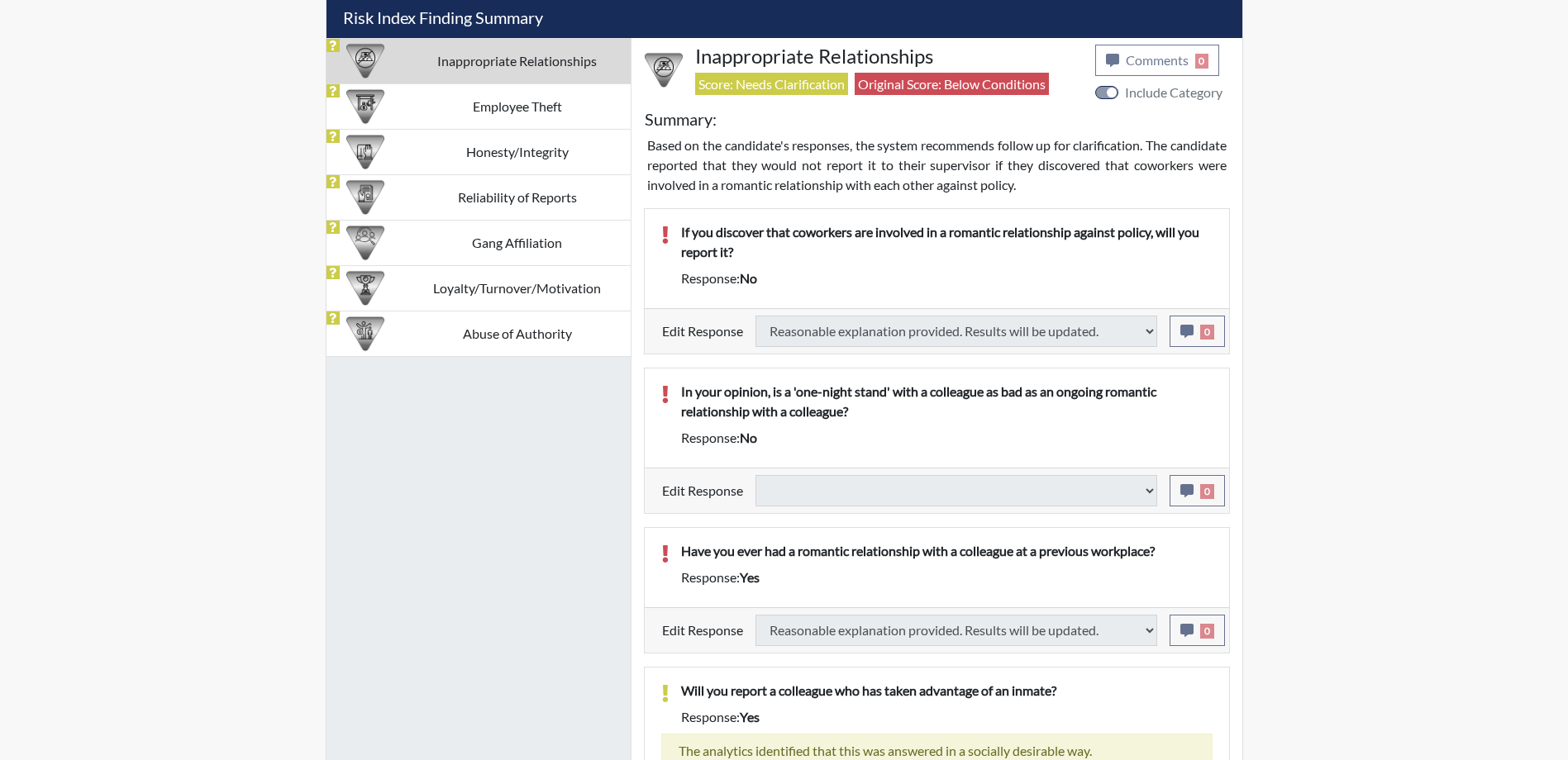 select 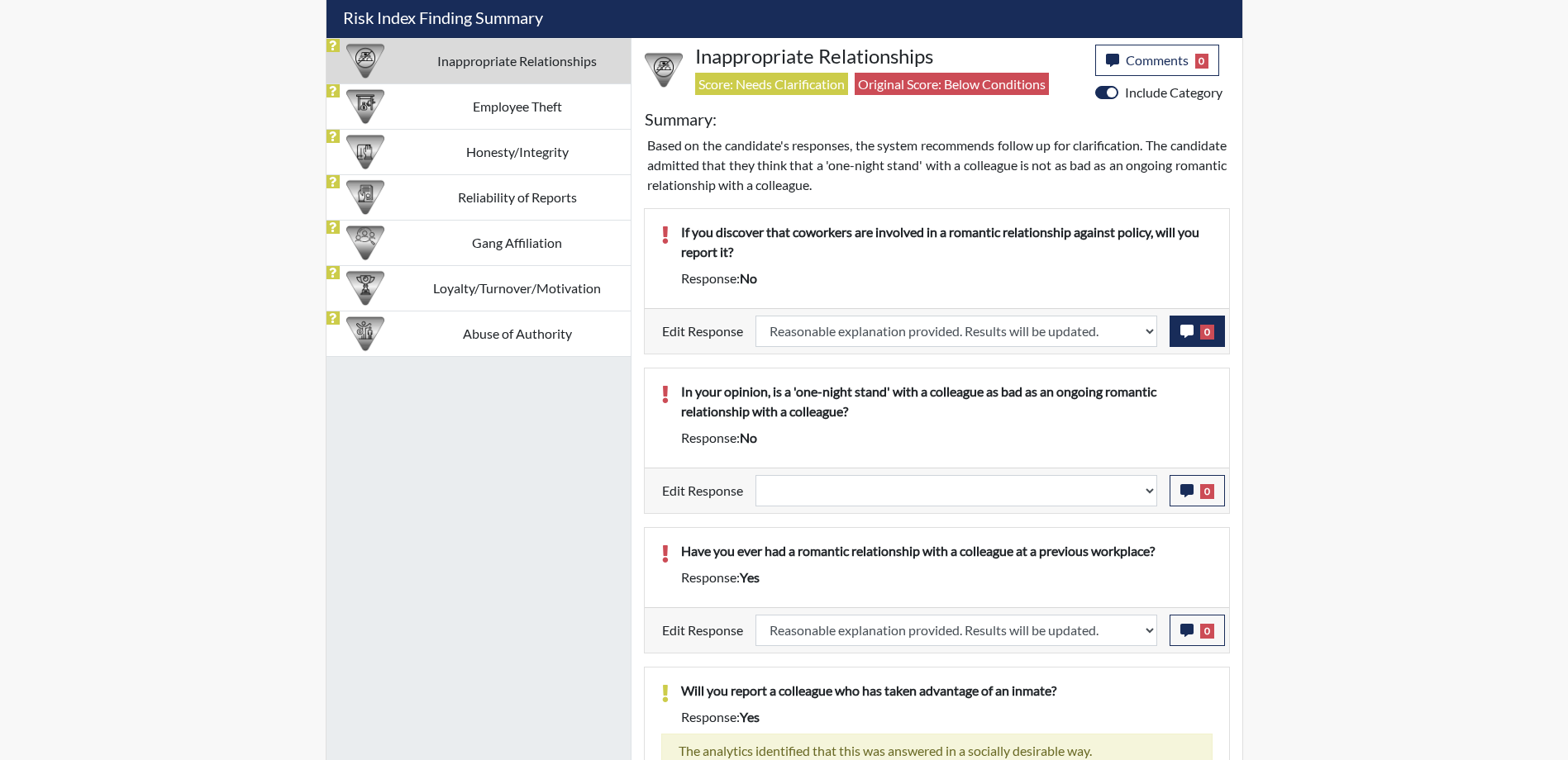 scroll, scrollTop: 825813, scrollLeft: 825881, axis: both 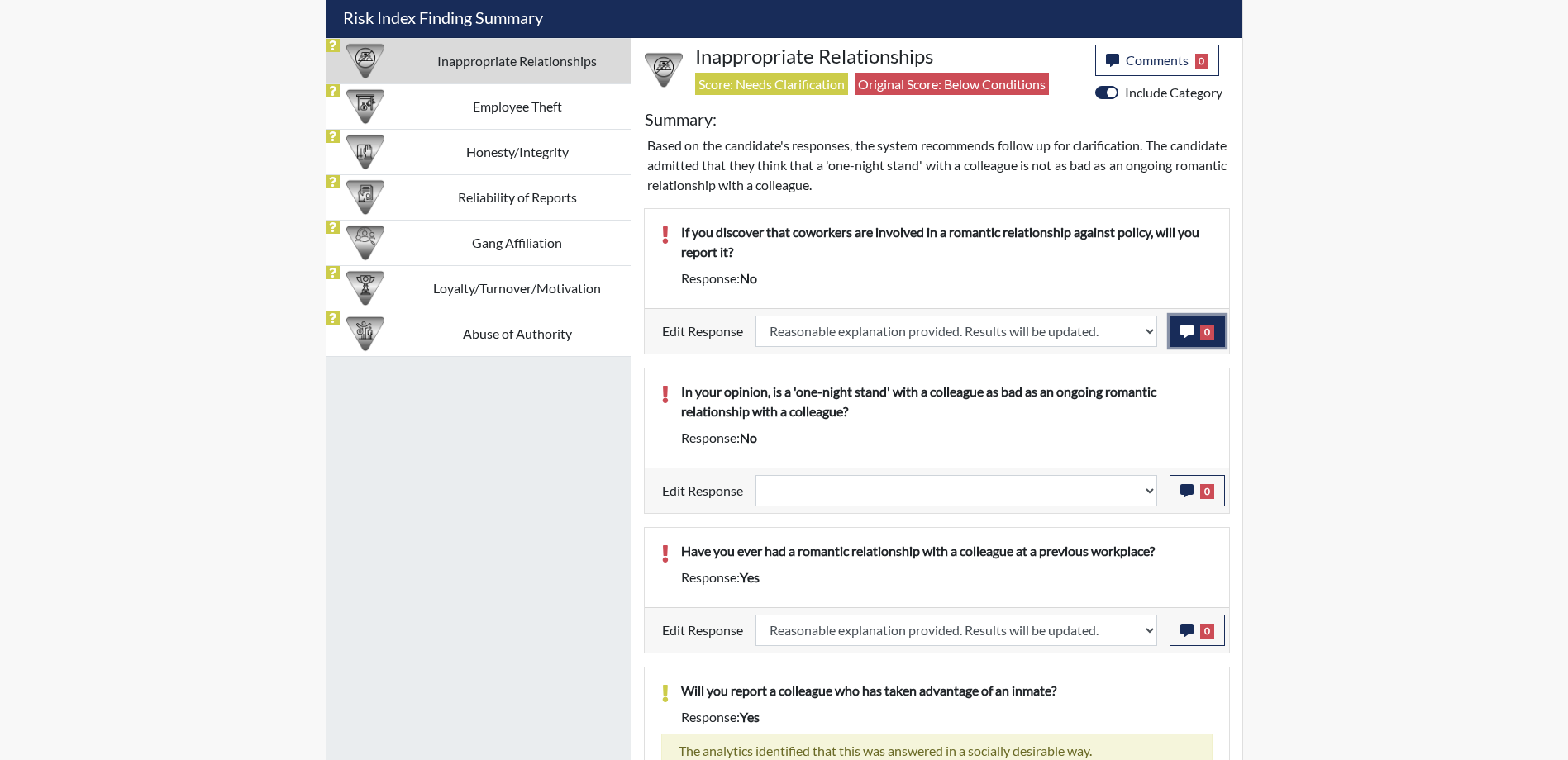 click on "0" at bounding box center [1207, 332] 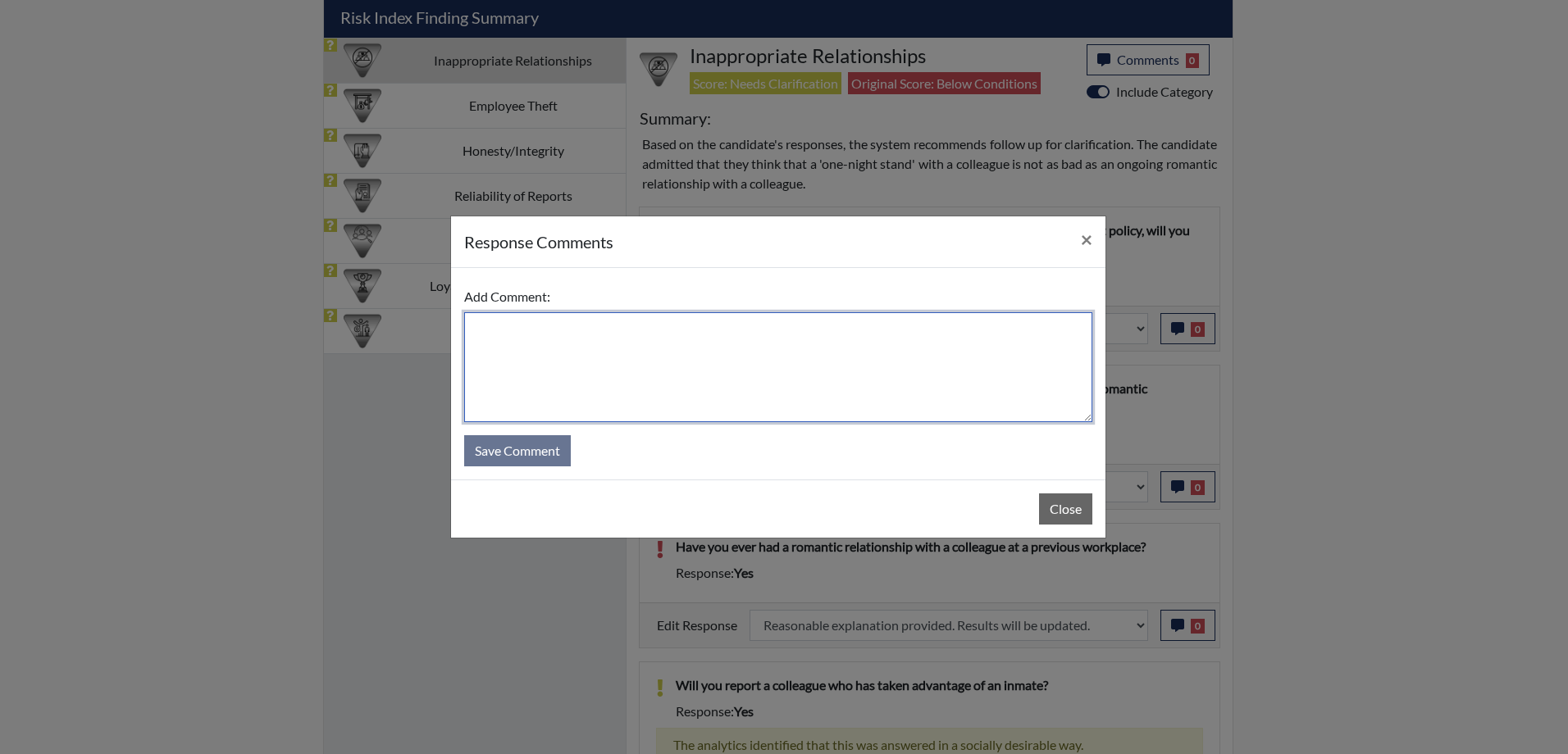 click at bounding box center [778, 367] 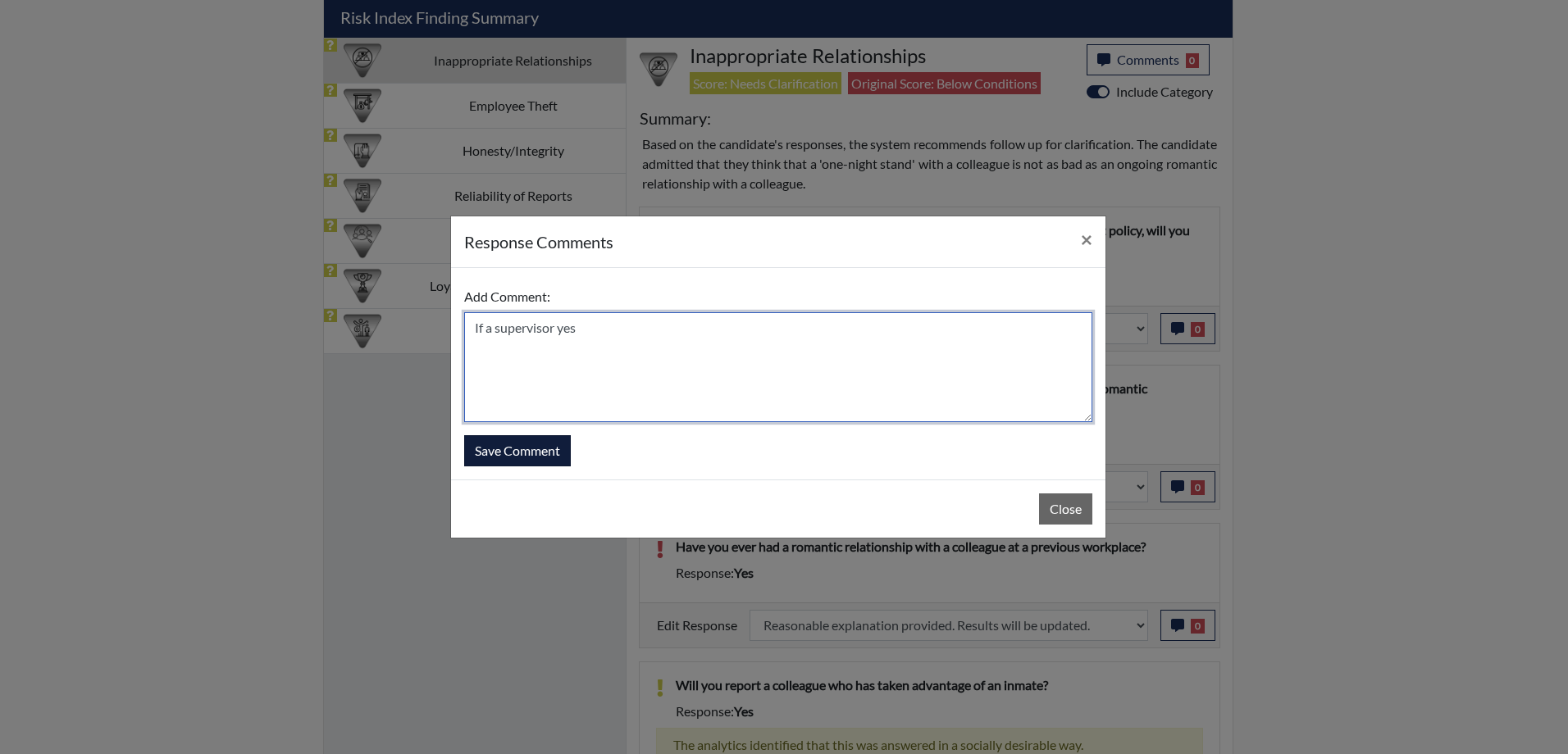 type on "If a supervisor yes" 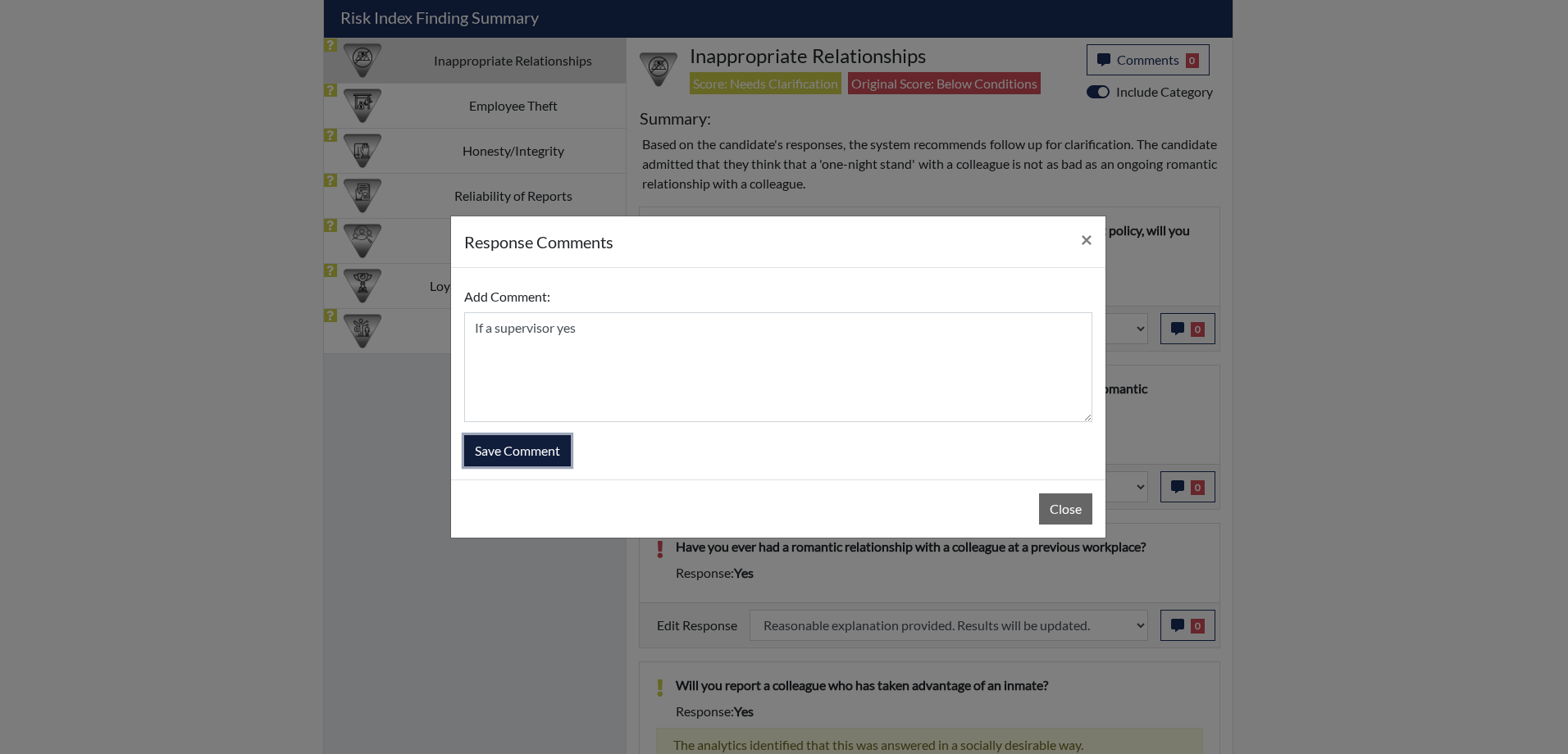 click on "Save Comment" at bounding box center (517, 451) 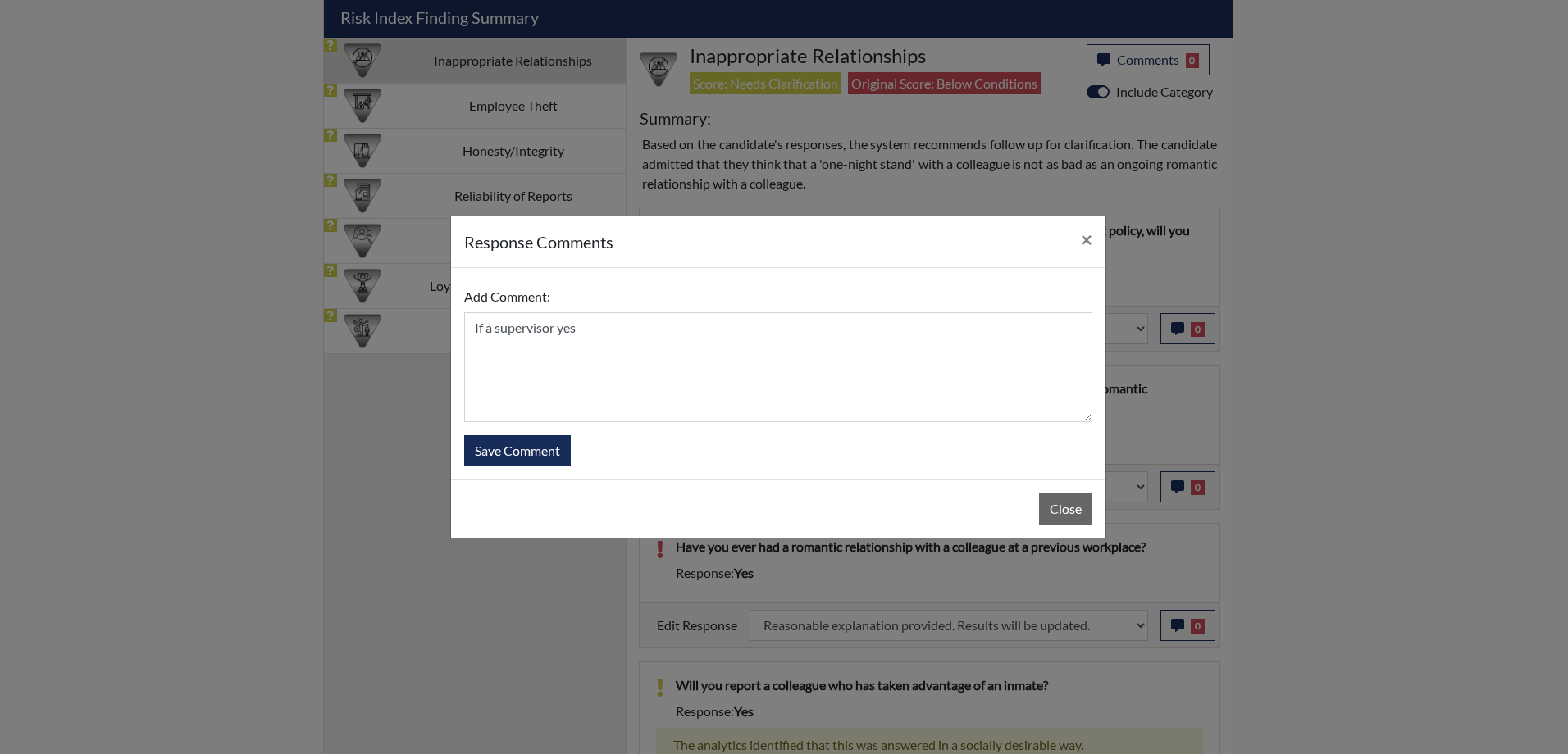 type 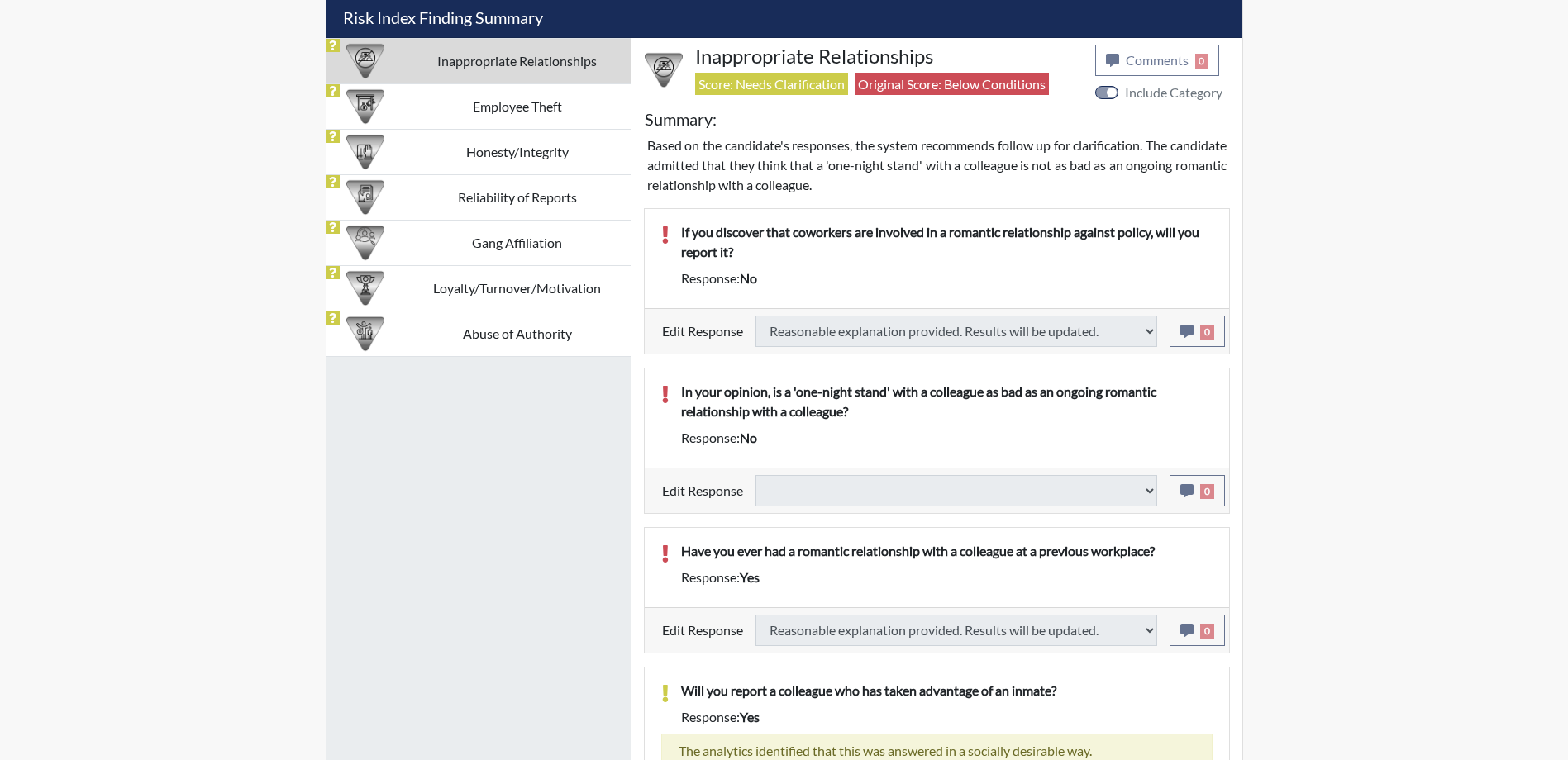 select 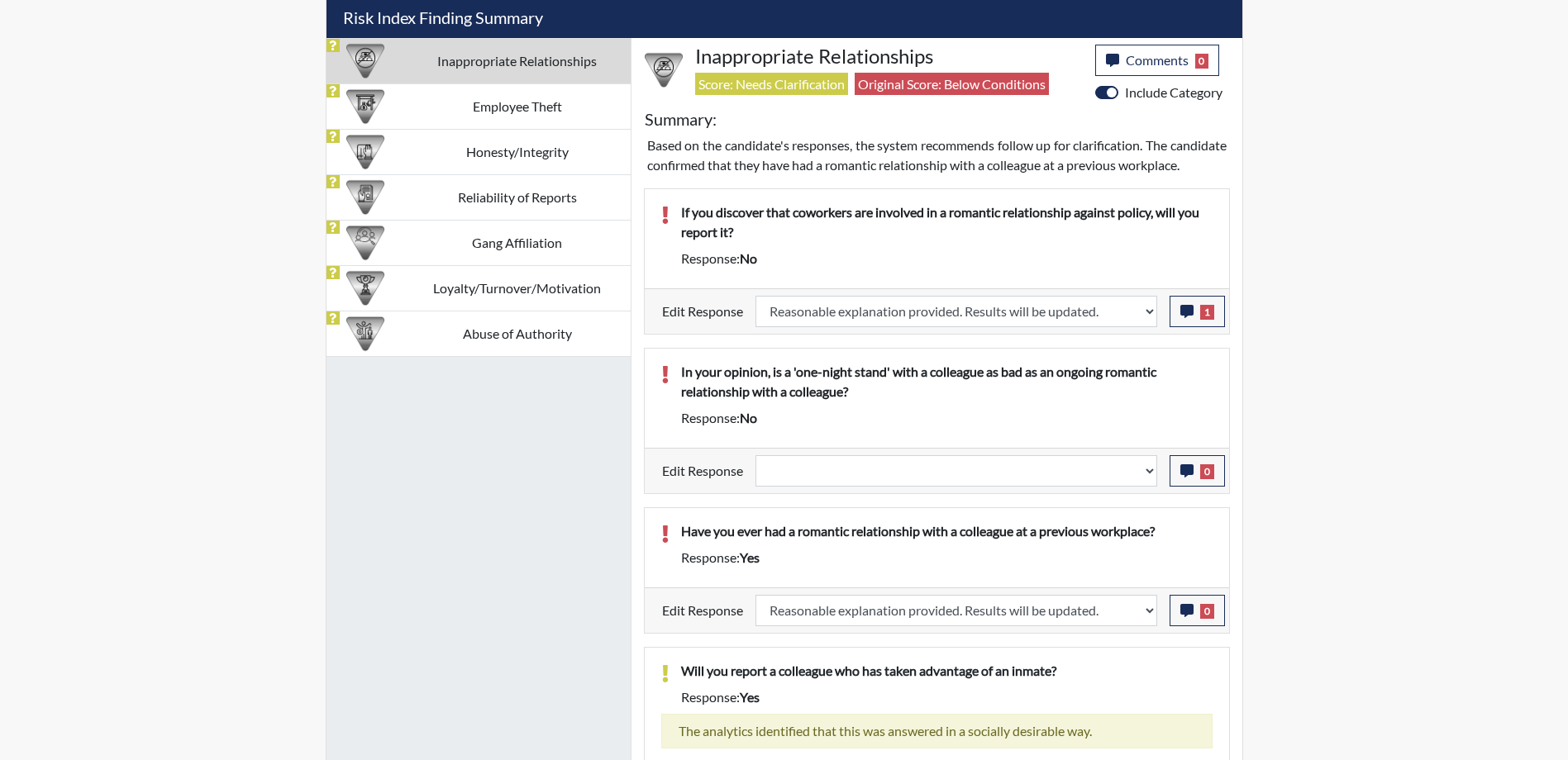 scroll, scrollTop: 825813, scrollLeft: 825881, axis: both 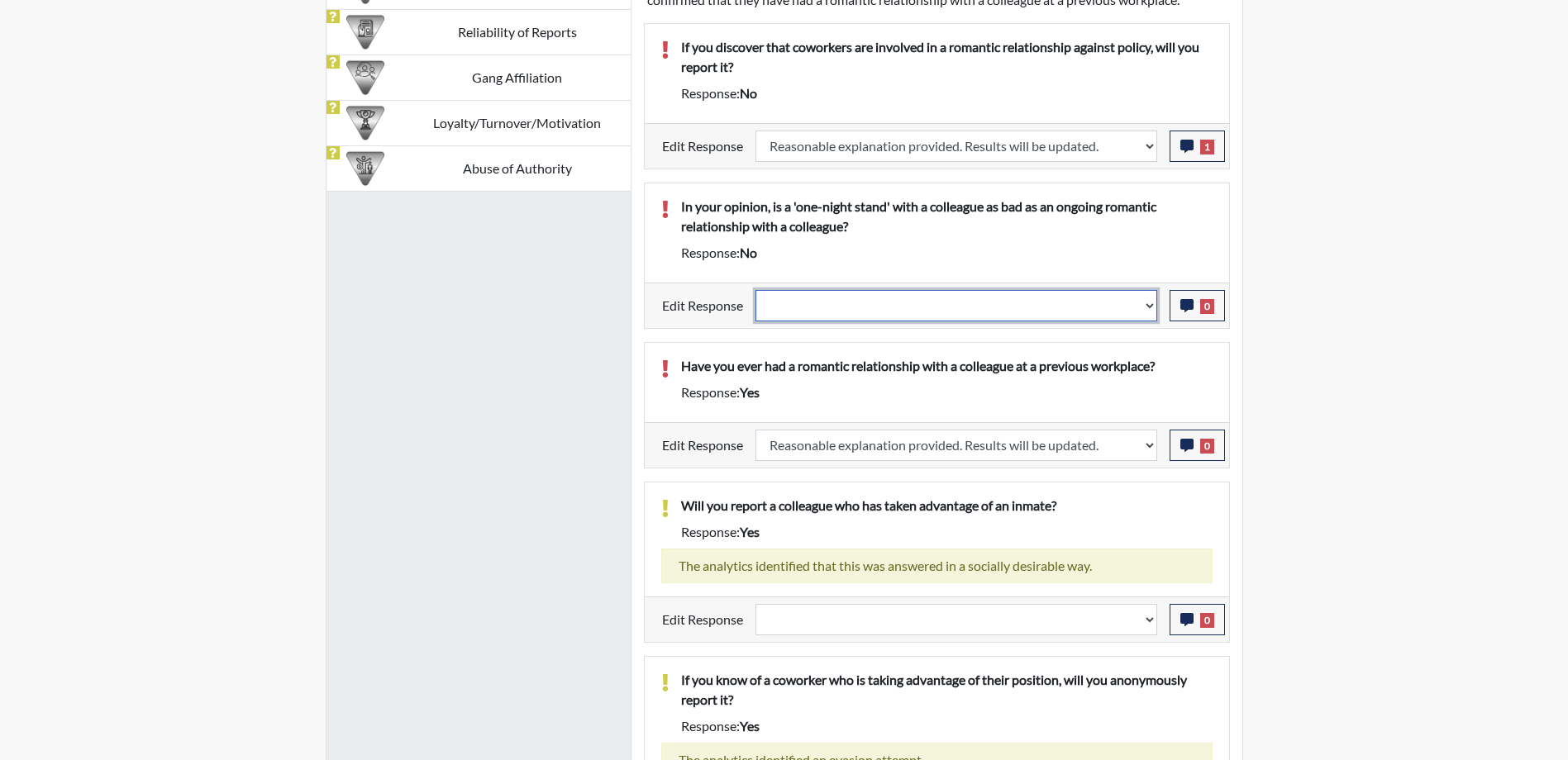 click on "Question is not relevant. Results will be updated. Reasonable explanation provided. Results will be updated. Response confirmed, which places the score below conditions. Clear the response edit. Results will be updated." at bounding box center [956, 306] 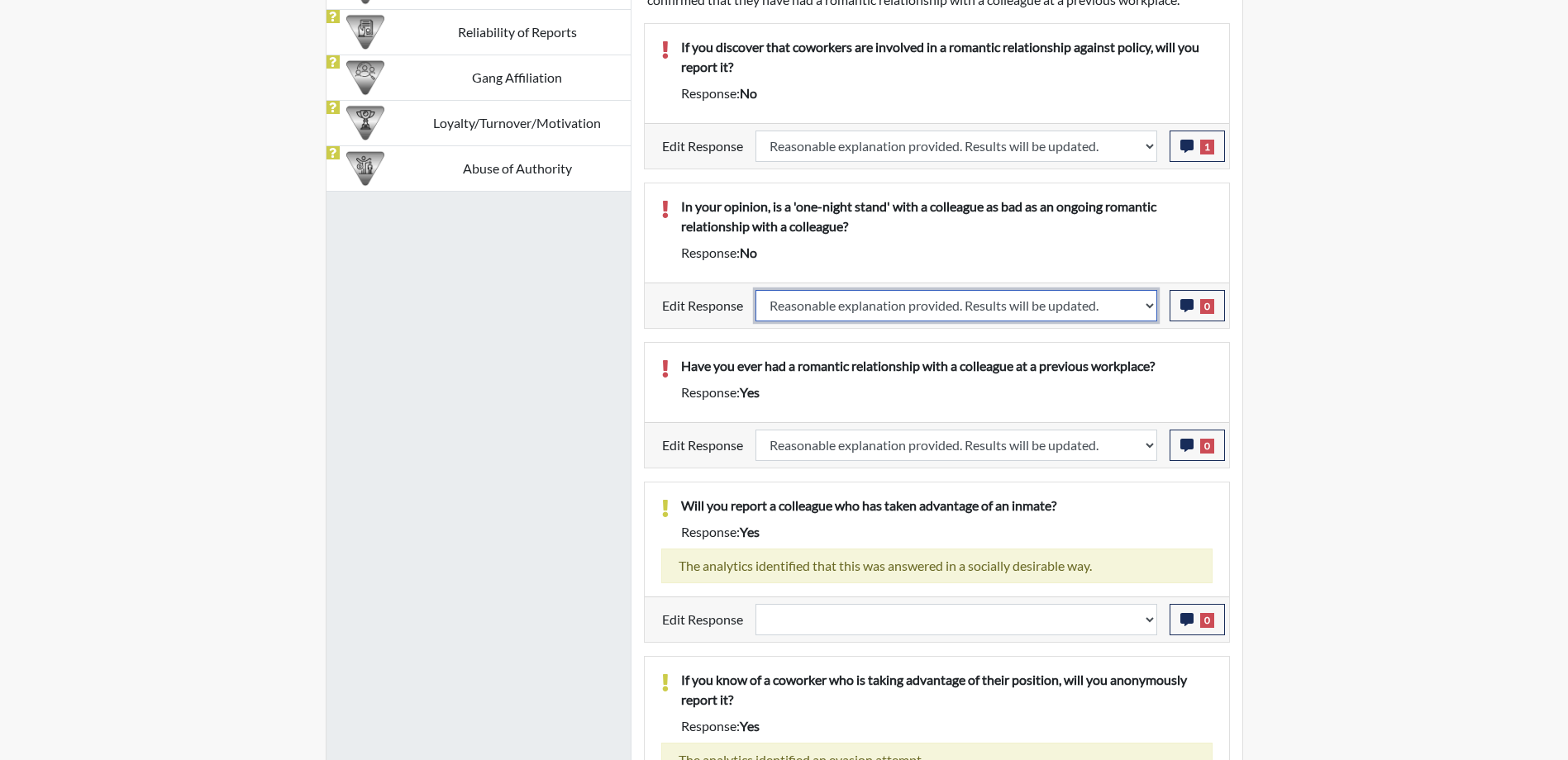 click on "Question is not relevant. Results will be updated. Reasonable explanation provided. Results will be updated. Response confirmed, which places the score below conditions. Clear the response edit. Results will be updated." at bounding box center (956, 306) 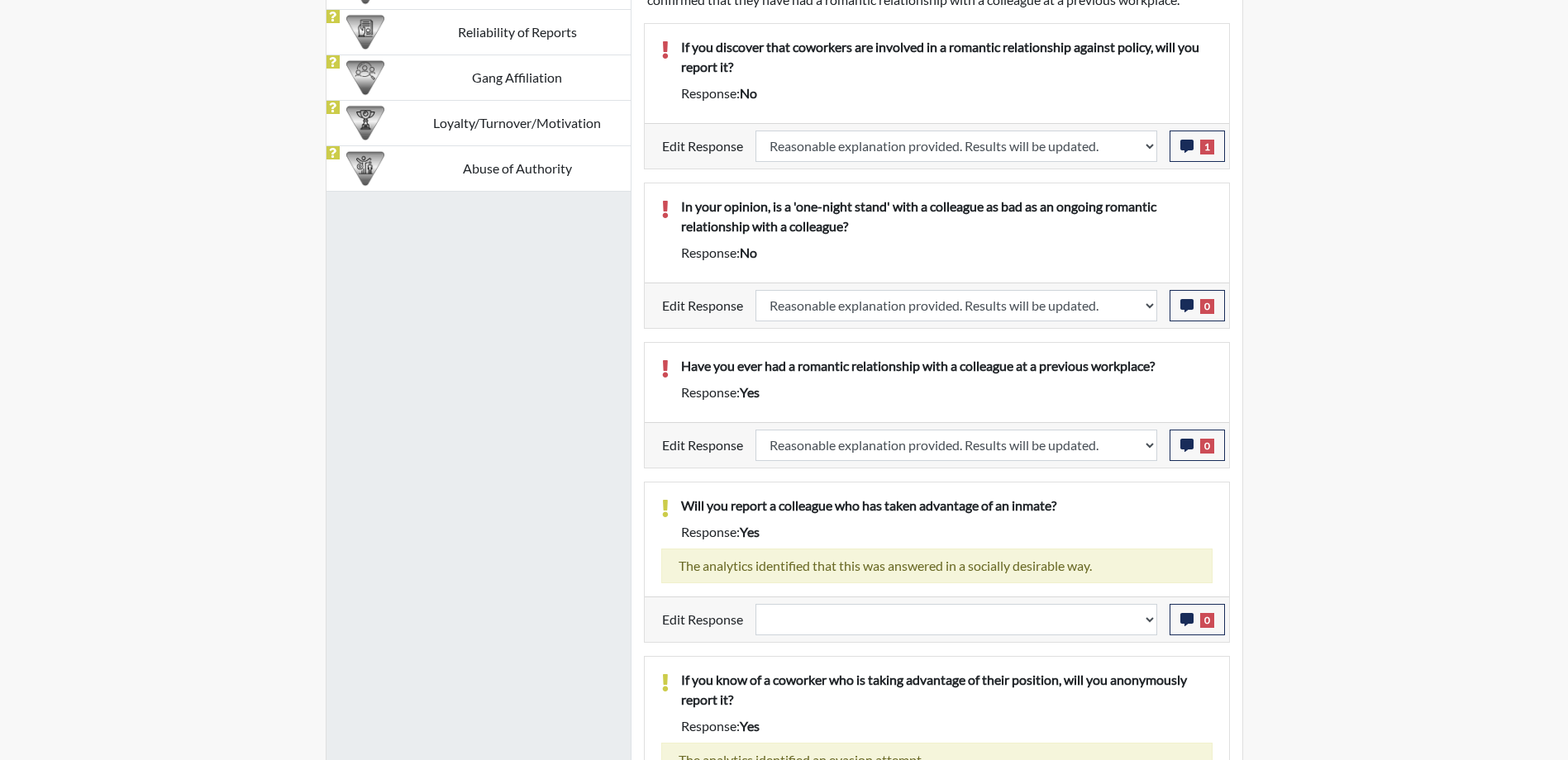 select 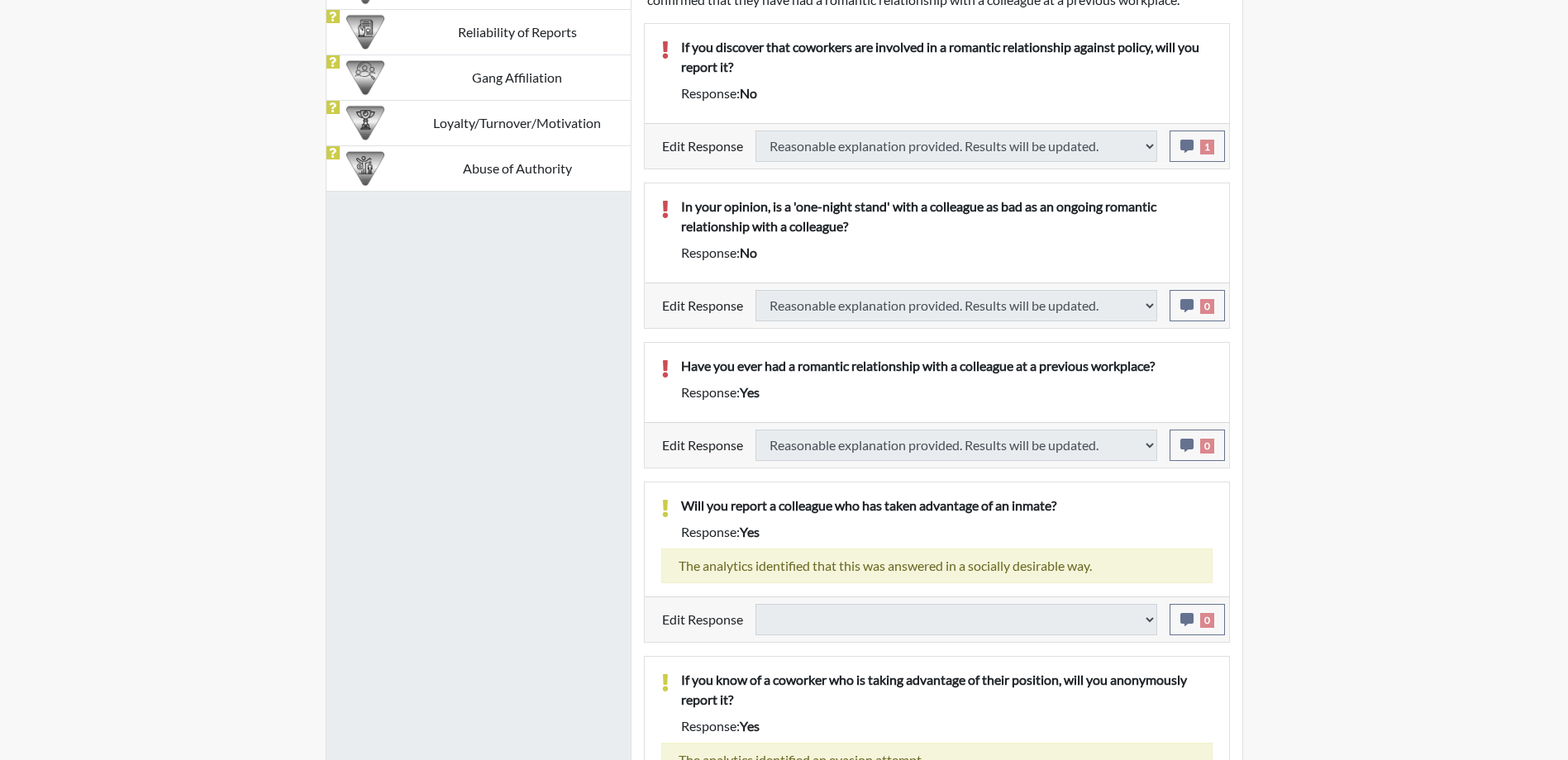 select 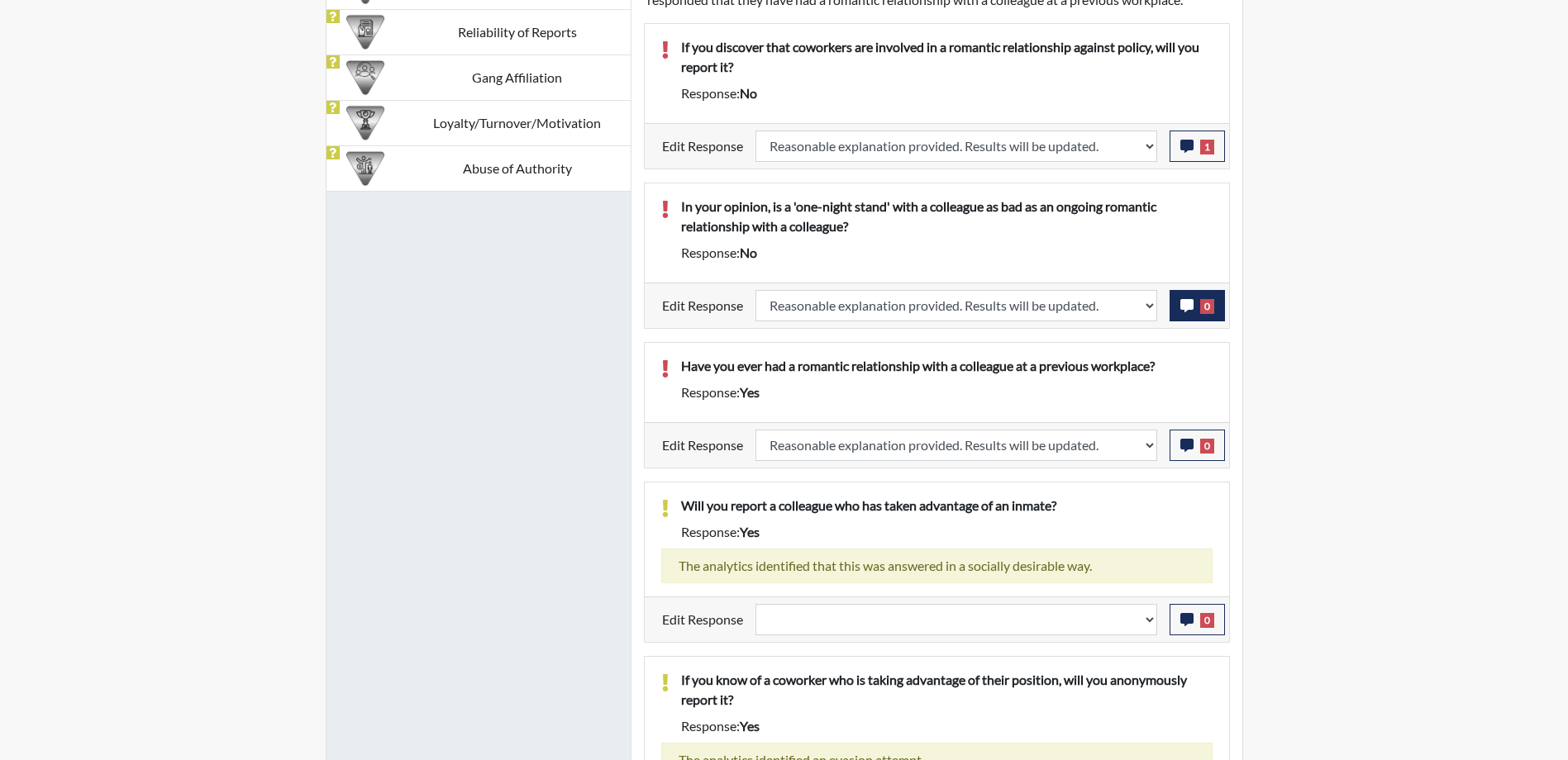 scroll, scrollTop: 825813, scrollLeft: 825881, axis: both 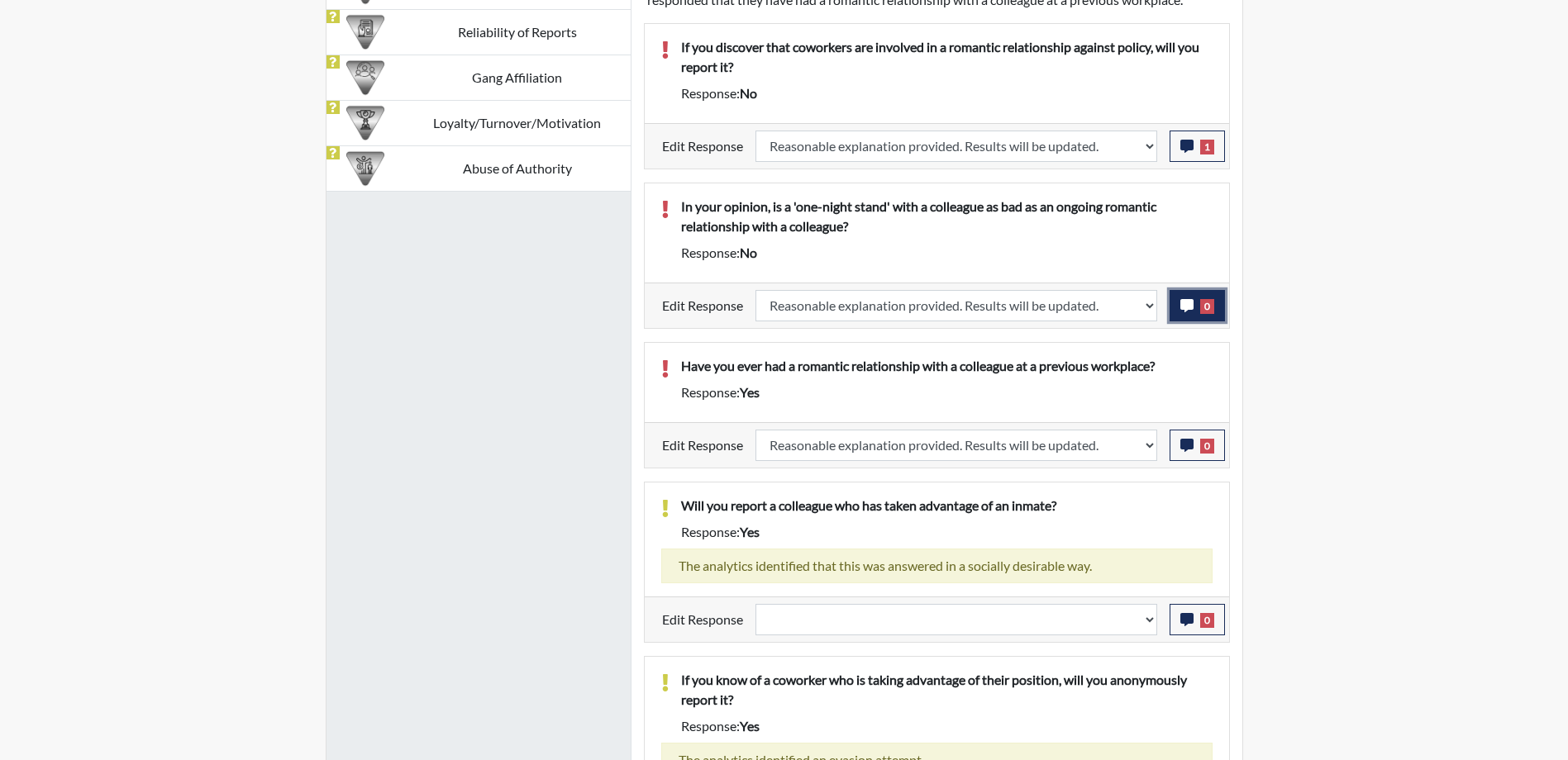 click on "0" at bounding box center (1197, 306) 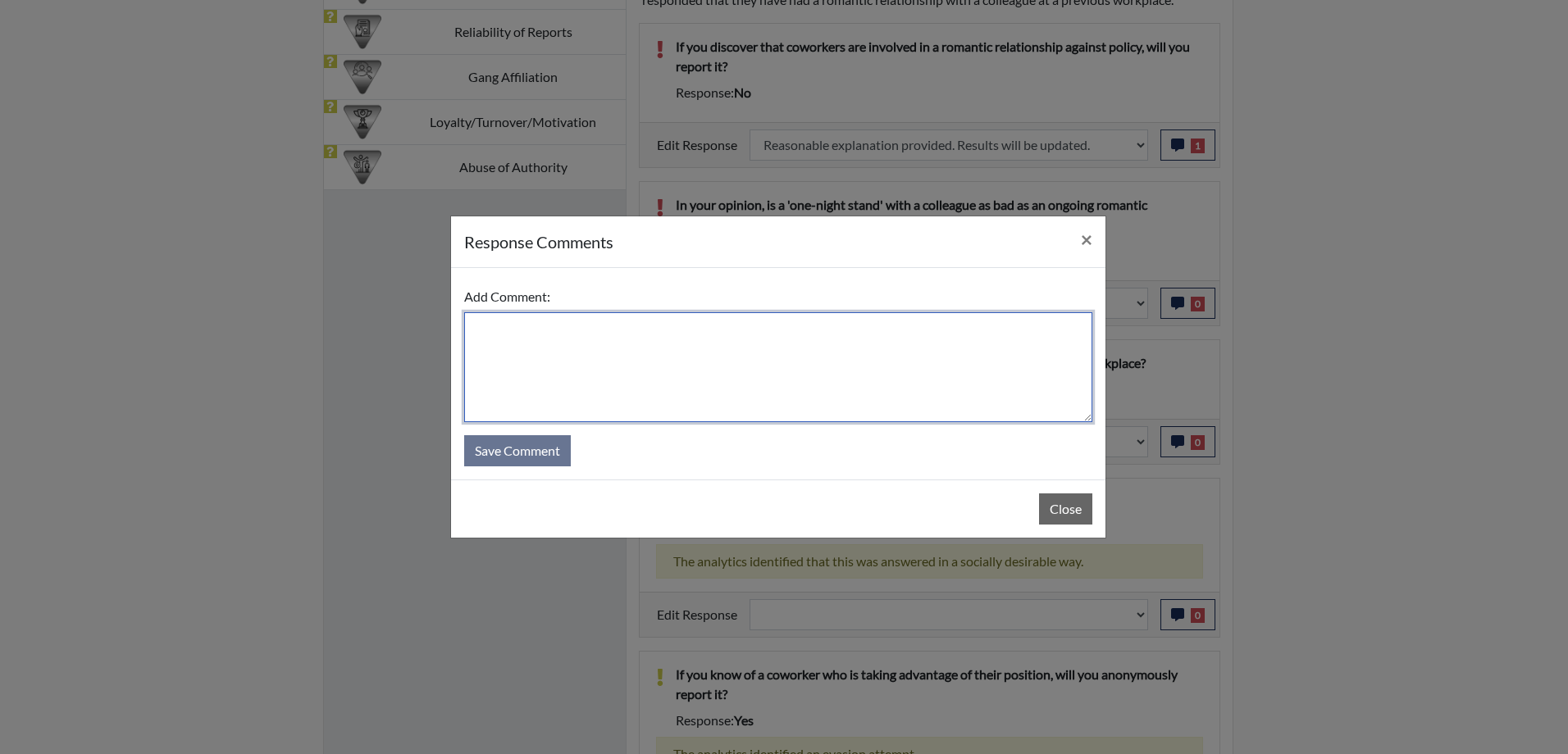 click at bounding box center (778, 367) 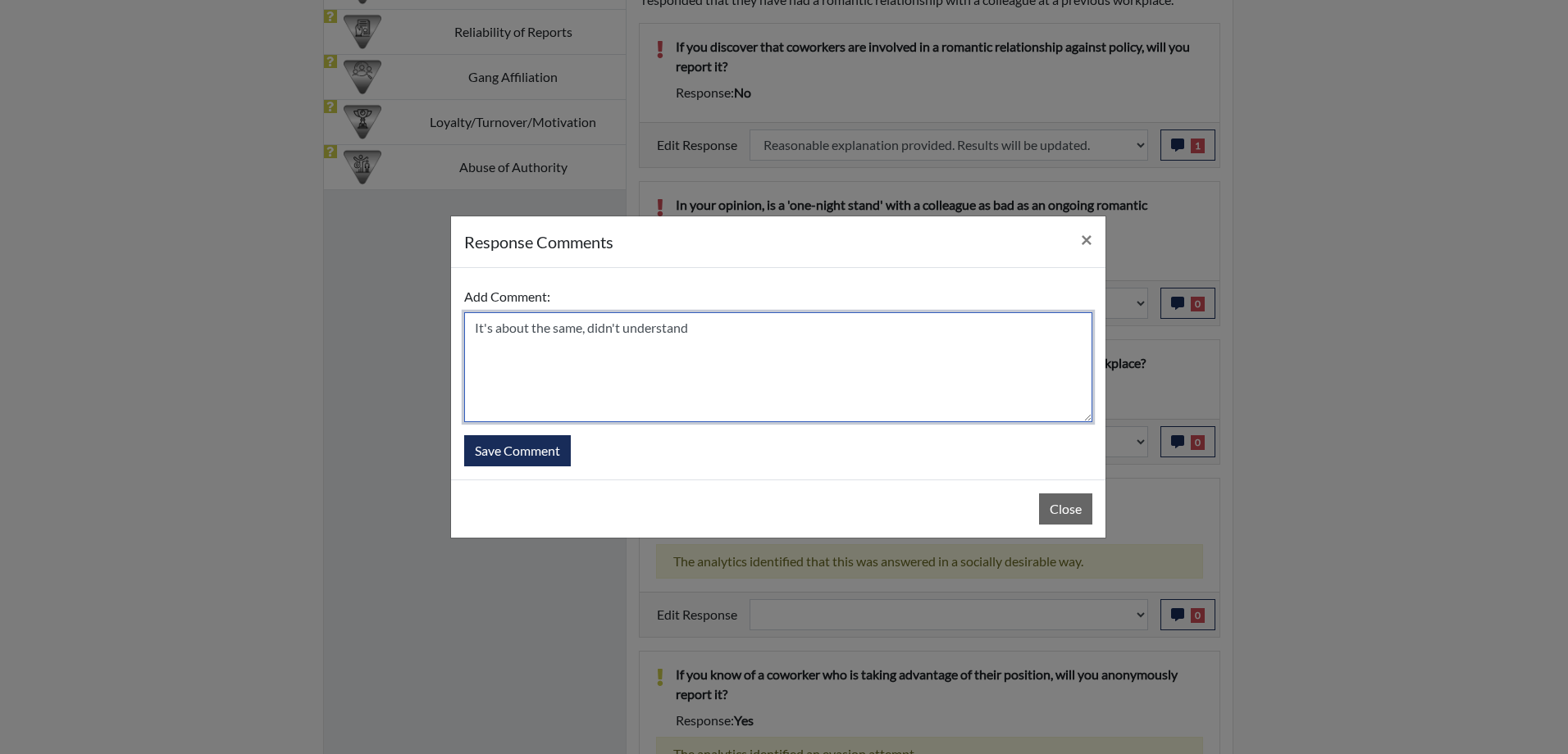 click on "It's about the same, didn't understand" at bounding box center [778, 367] 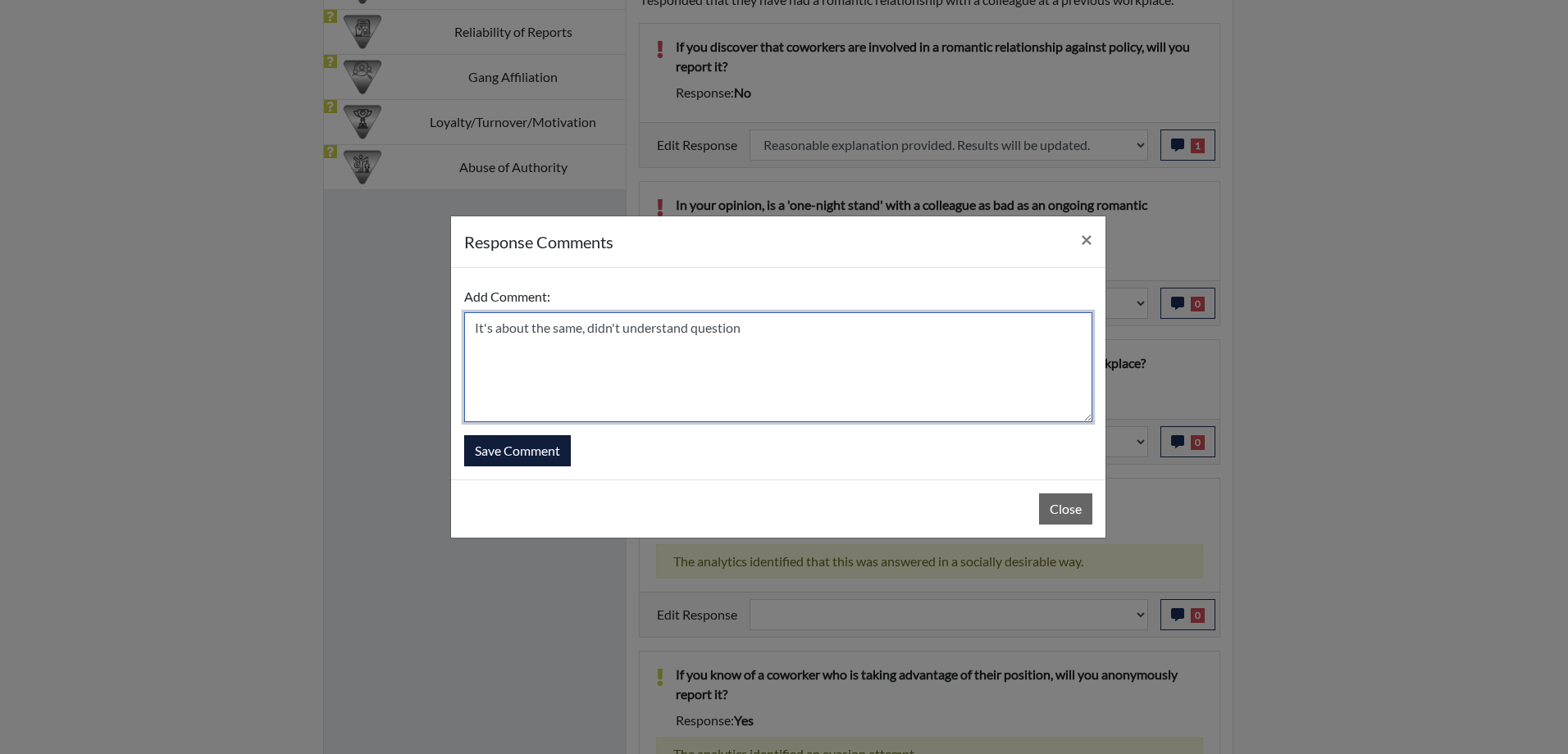 type on "It's about the same, didn't understand question" 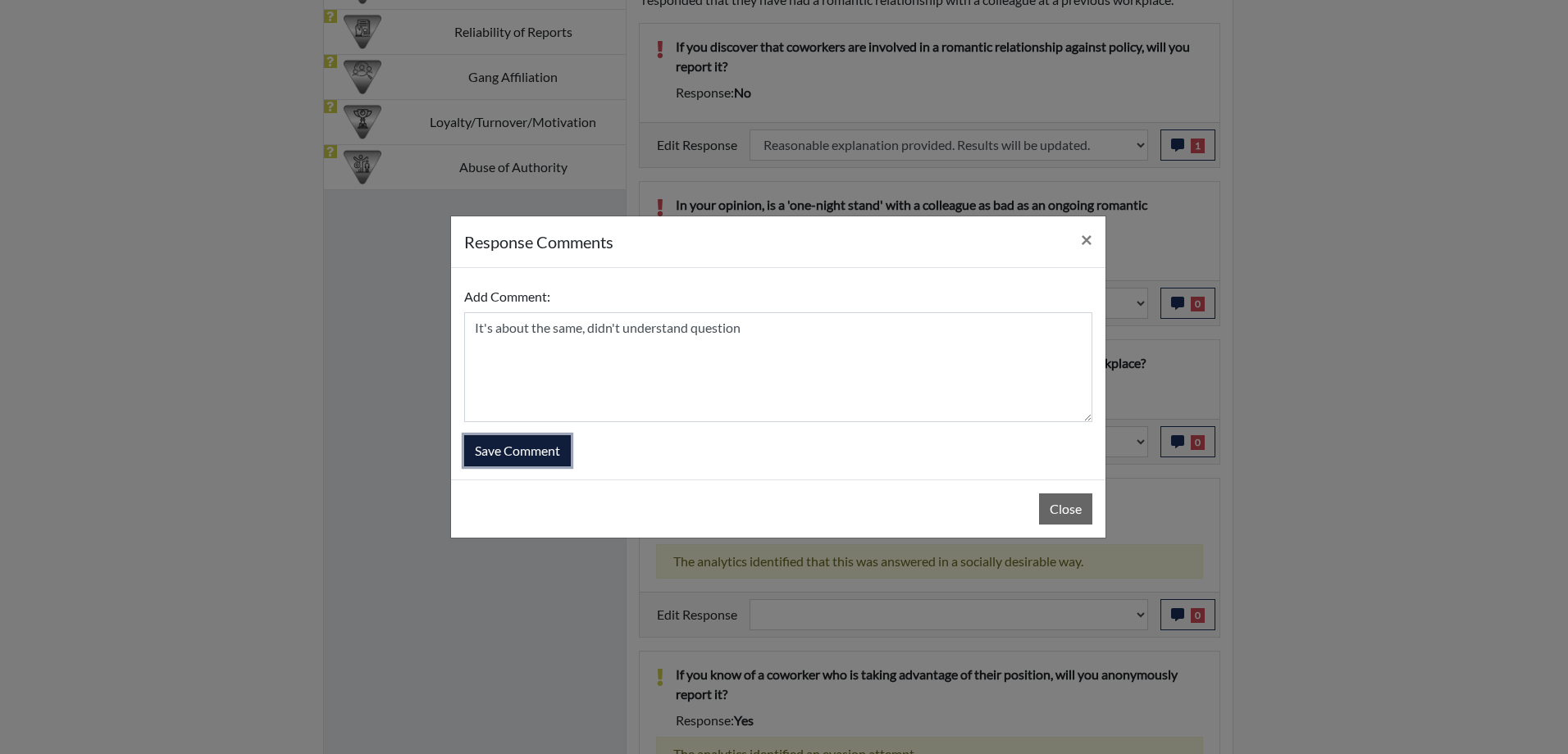 click on "Save Comment" at bounding box center [517, 451] 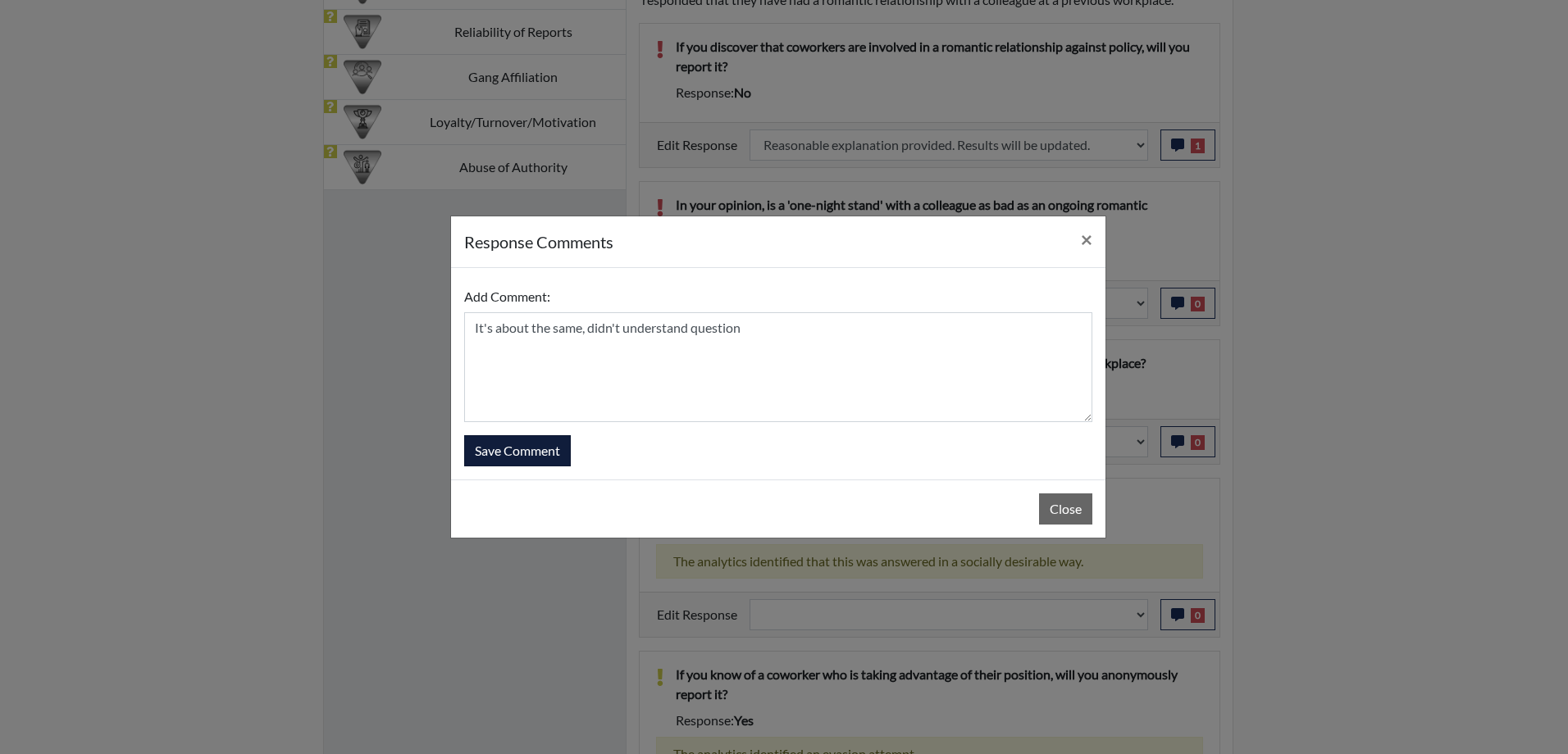 type 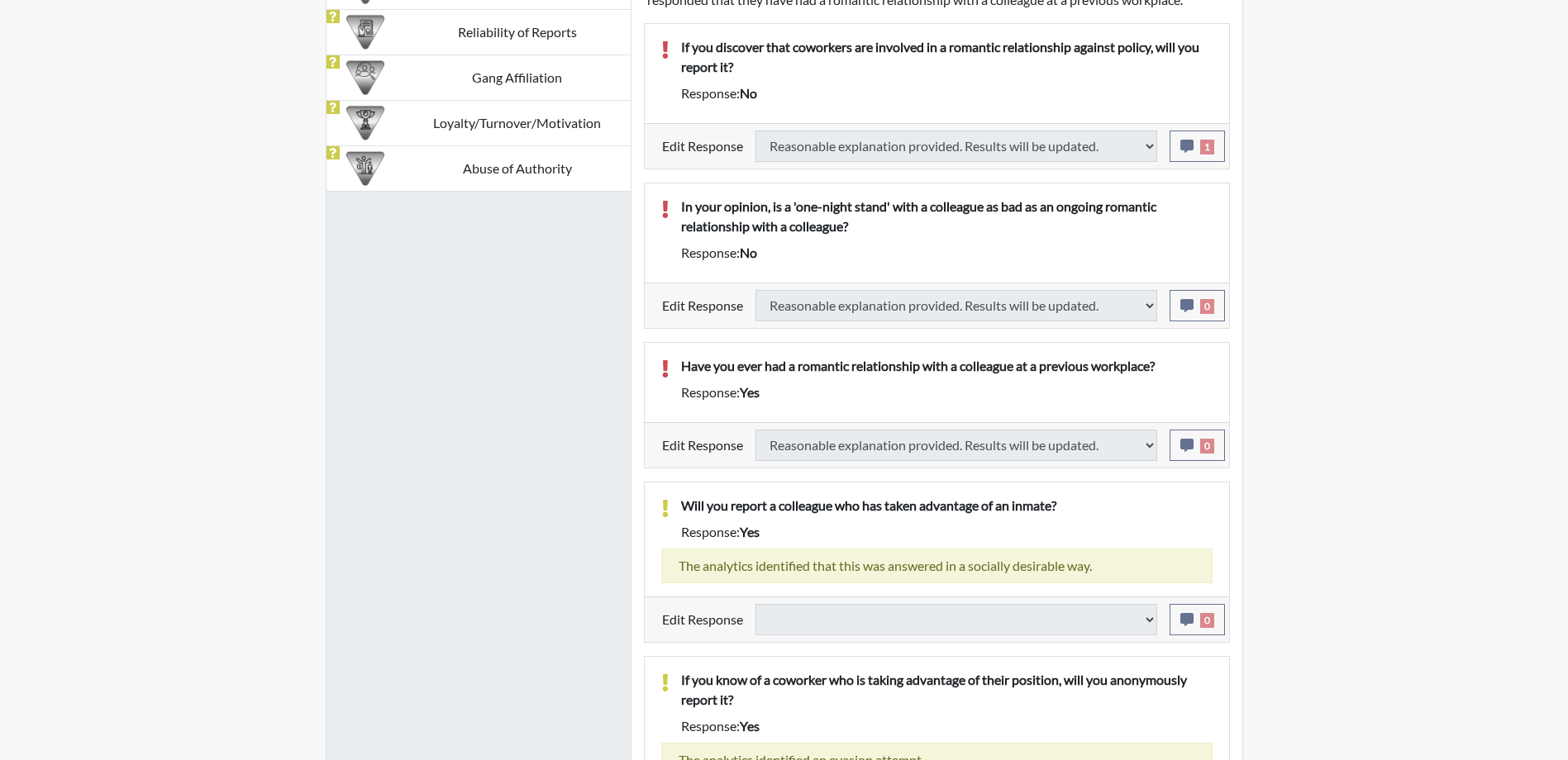 select 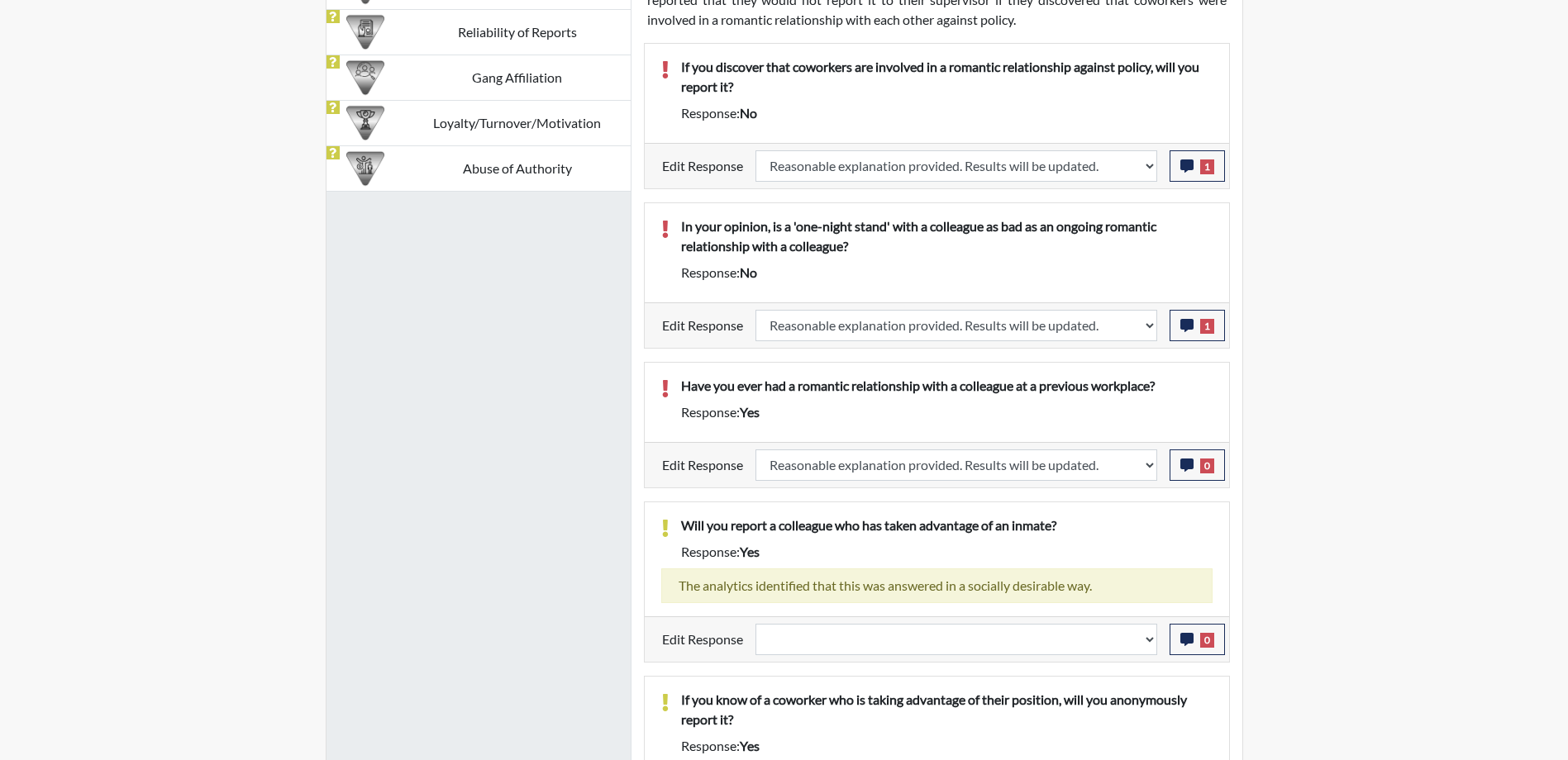 scroll, scrollTop: 1337, scrollLeft: 0, axis: vertical 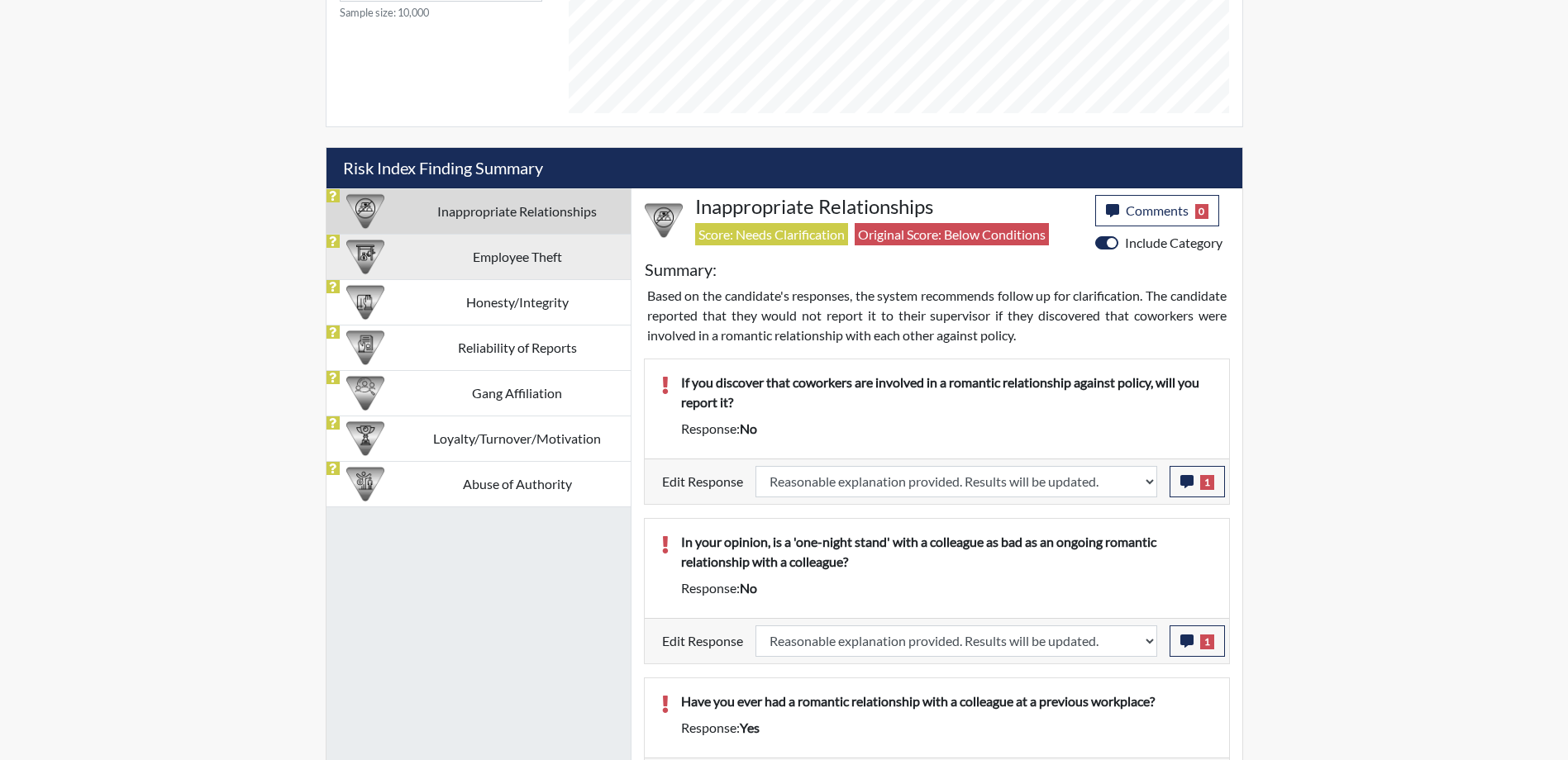 click on "Employee Theft" at bounding box center (517, 256) 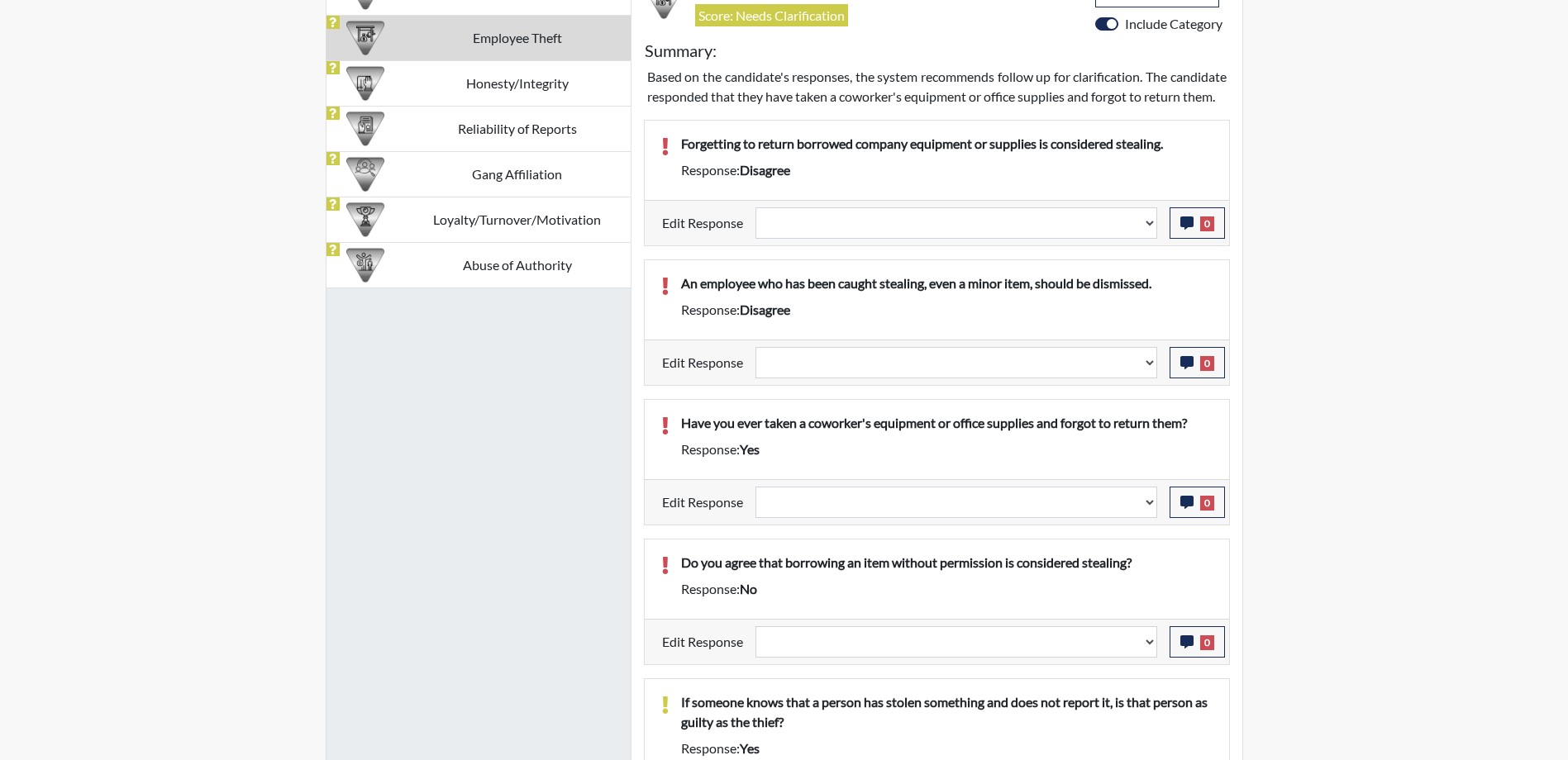 scroll, scrollTop: 1171, scrollLeft: 0, axis: vertical 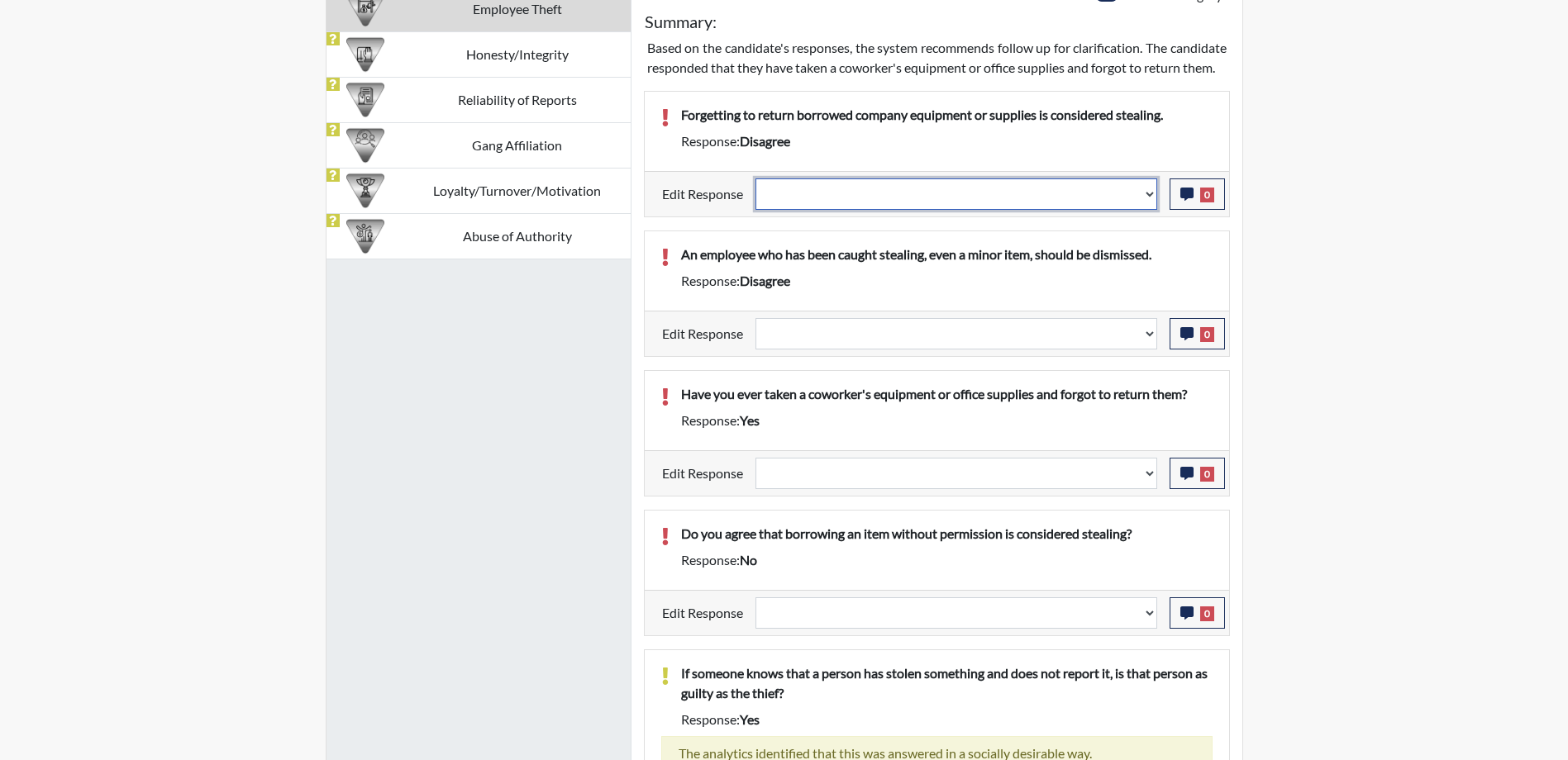 click on "Question is not relevant. Results will be updated. Reasonable explanation provided. Results will be updated. Response confirmed, which places the score below conditions. Clear the response edit. Results will be updated." at bounding box center [956, 194] 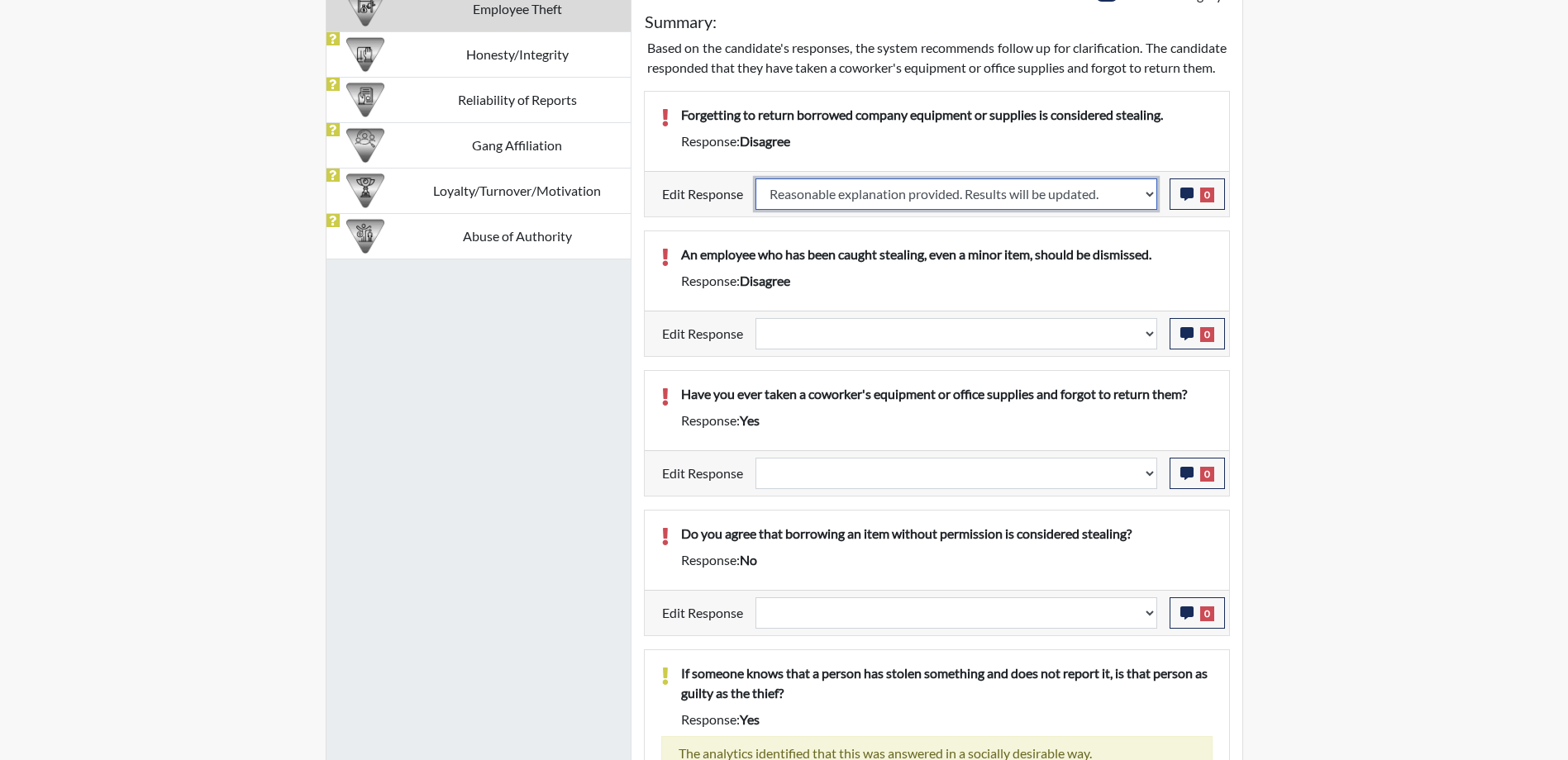 click on "Question is not relevant. Results will be updated. Reasonable explanation provided. Results will be updated. Response confirmed, which places the score below conditions. Clear the response edit. Results will be updated." at bounding box center (956, 194) 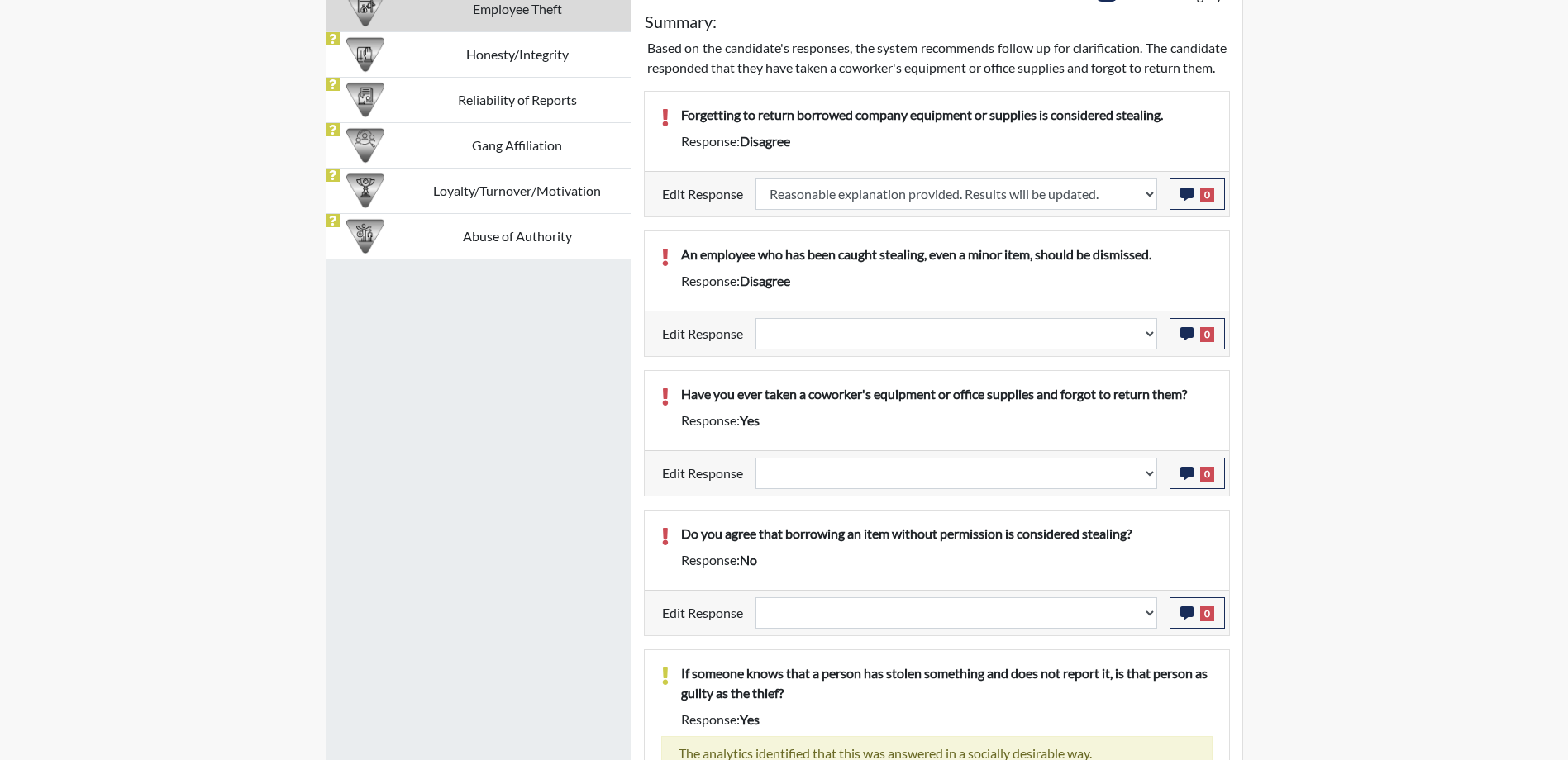 select 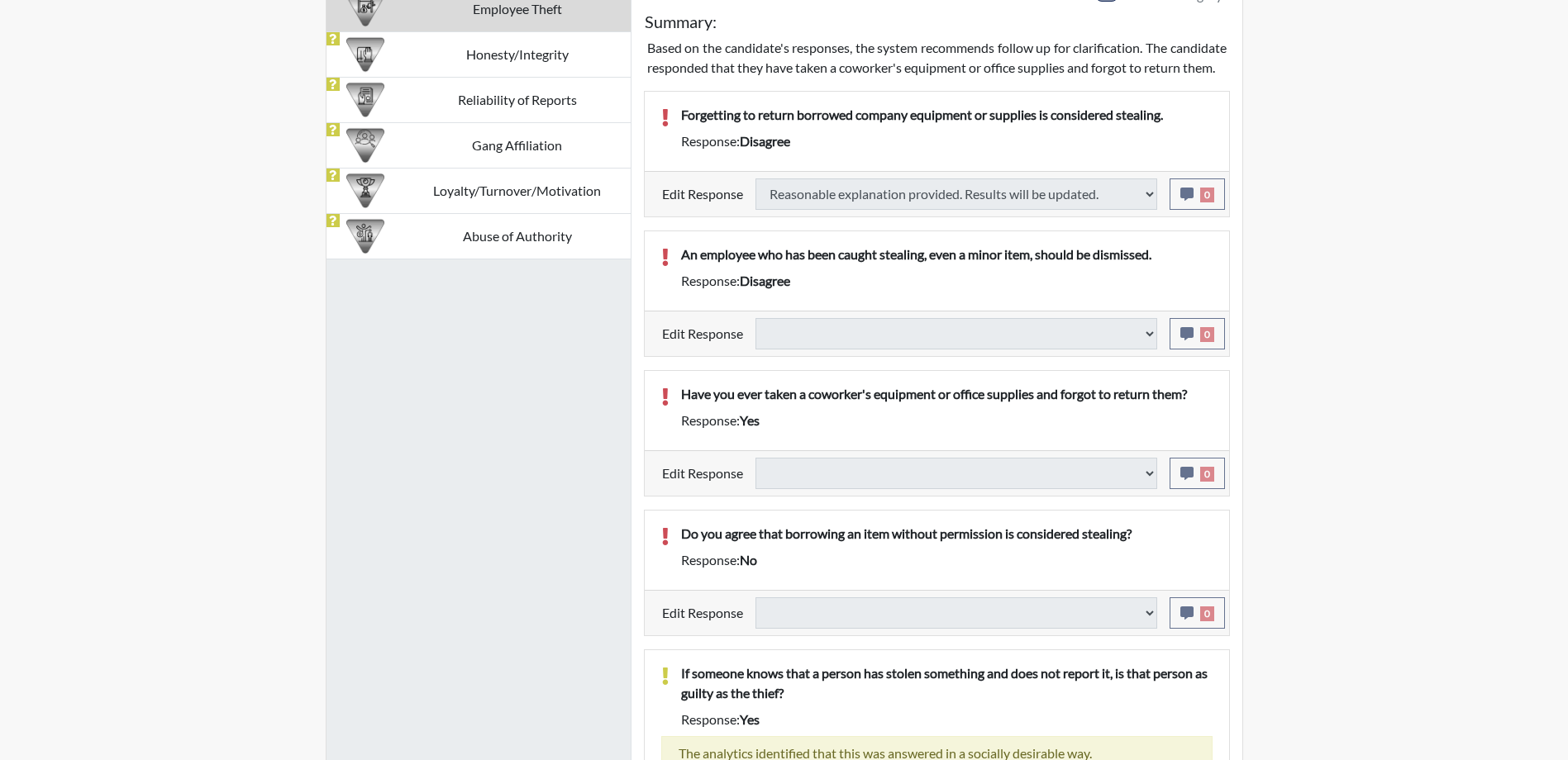 select 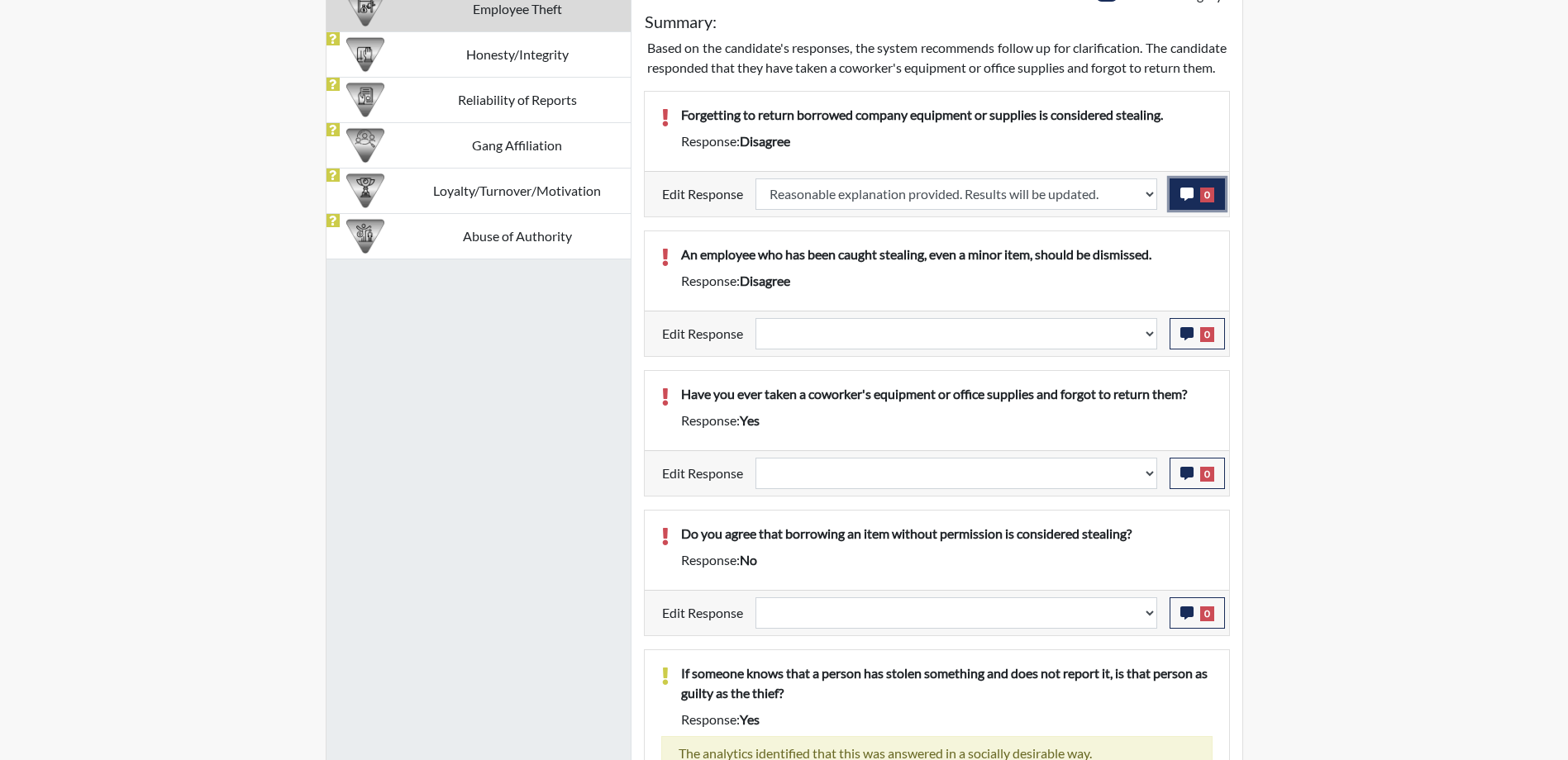 scroll, scrollTop: 825813, scrollLeft: 825881, axis: both 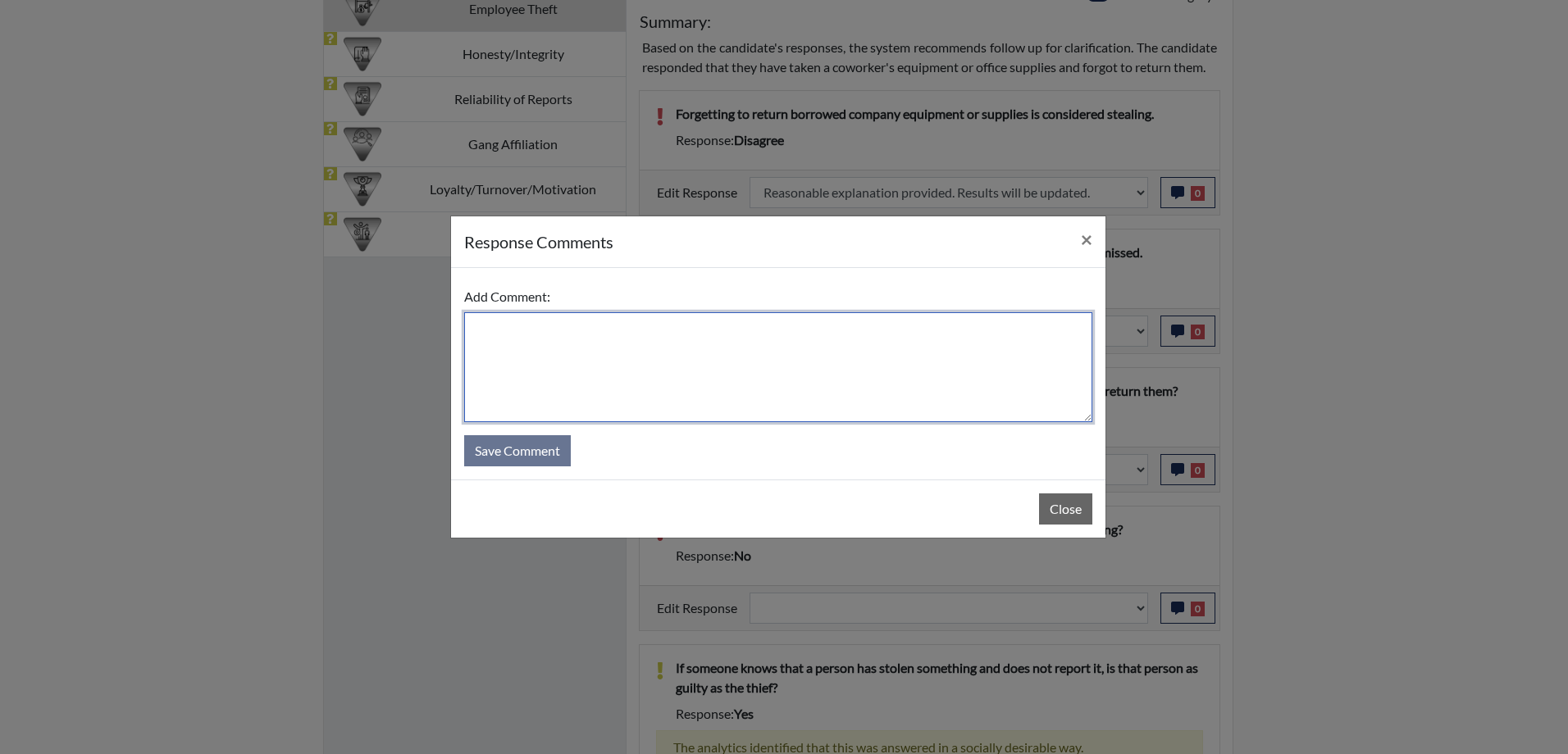 click at bounding box center [778, 367] 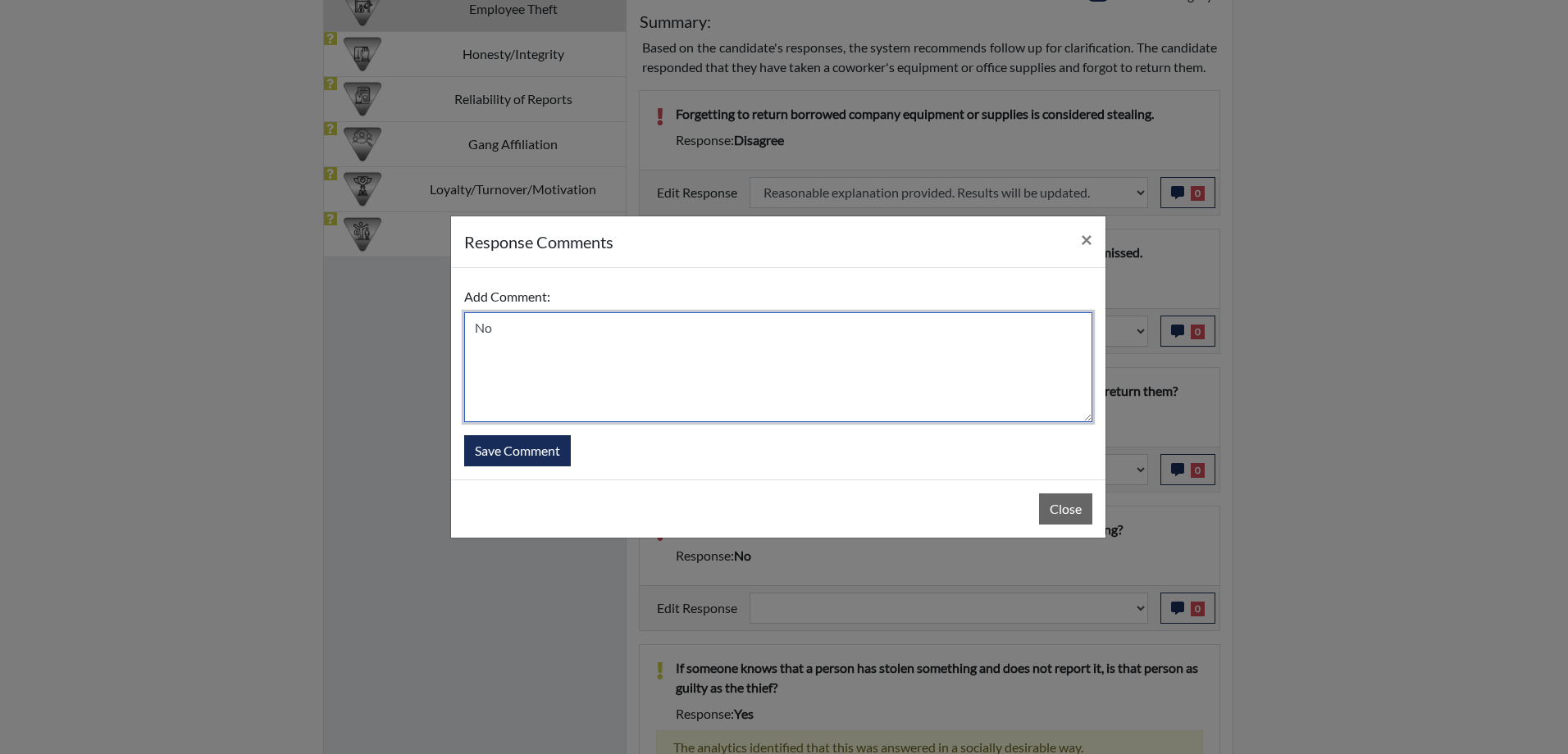 type on "N" 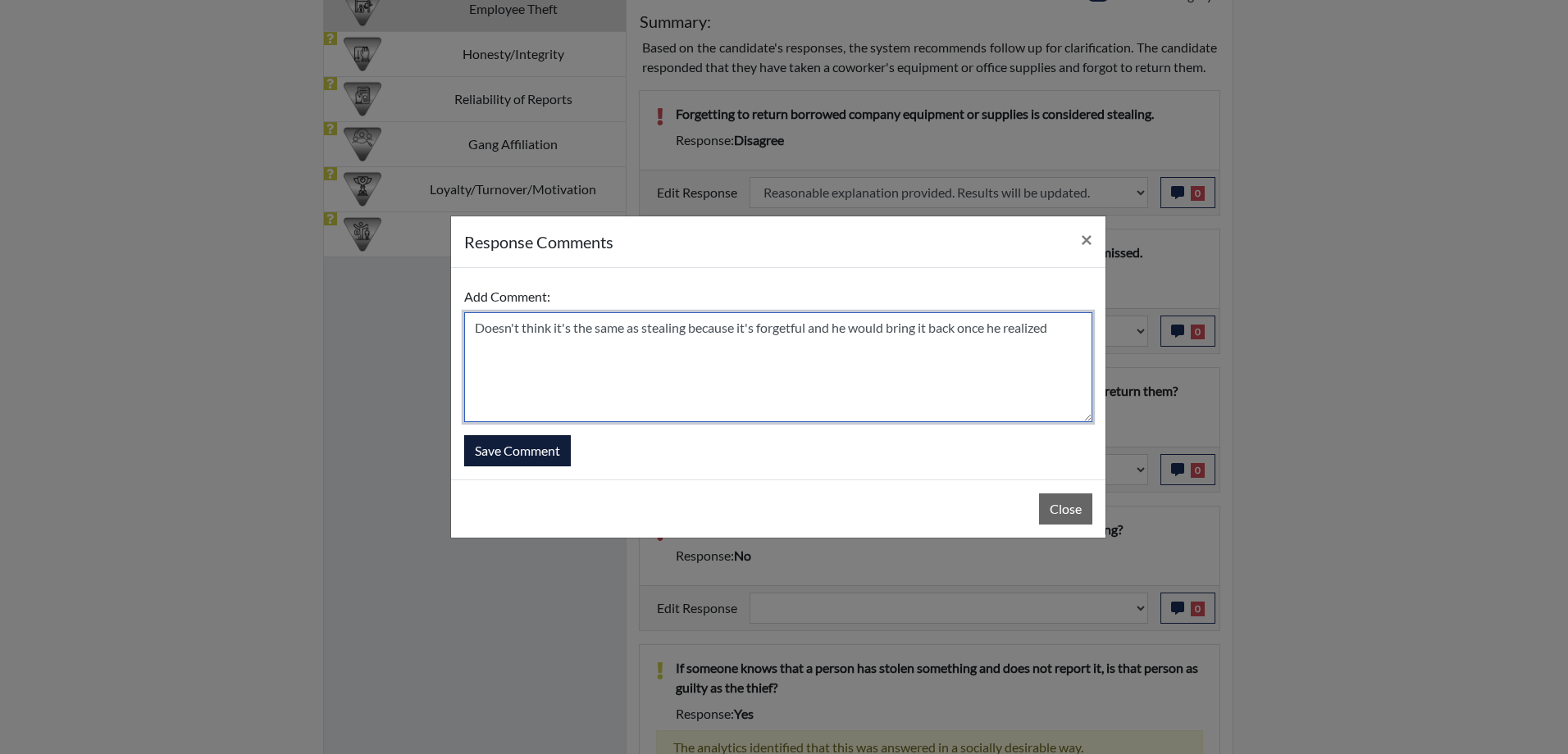 type on "Doesn't think it's the same as stealing because it's forgetful and he would bring it back once he realized" 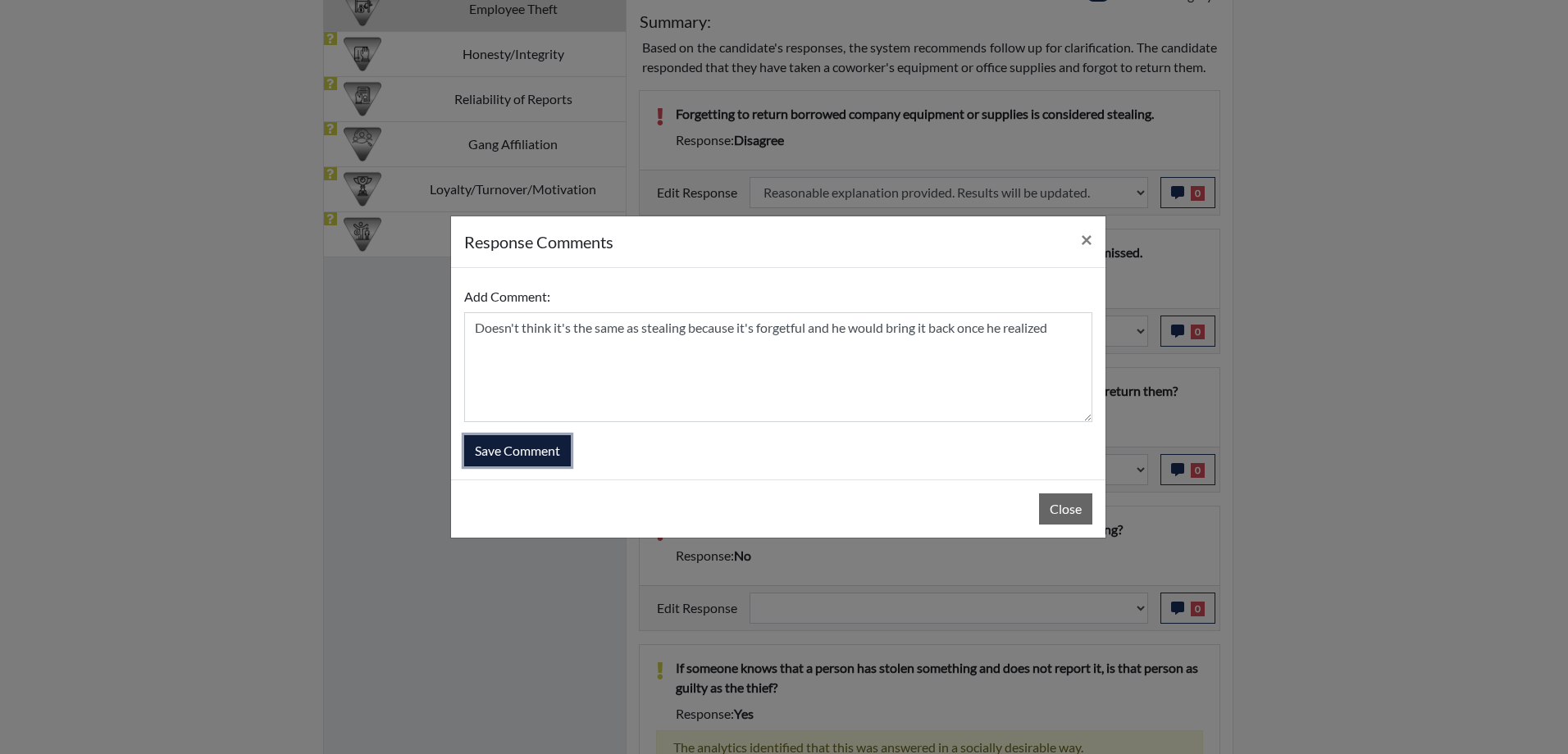 click on "Save Comment" at bounding box center (517, 451) 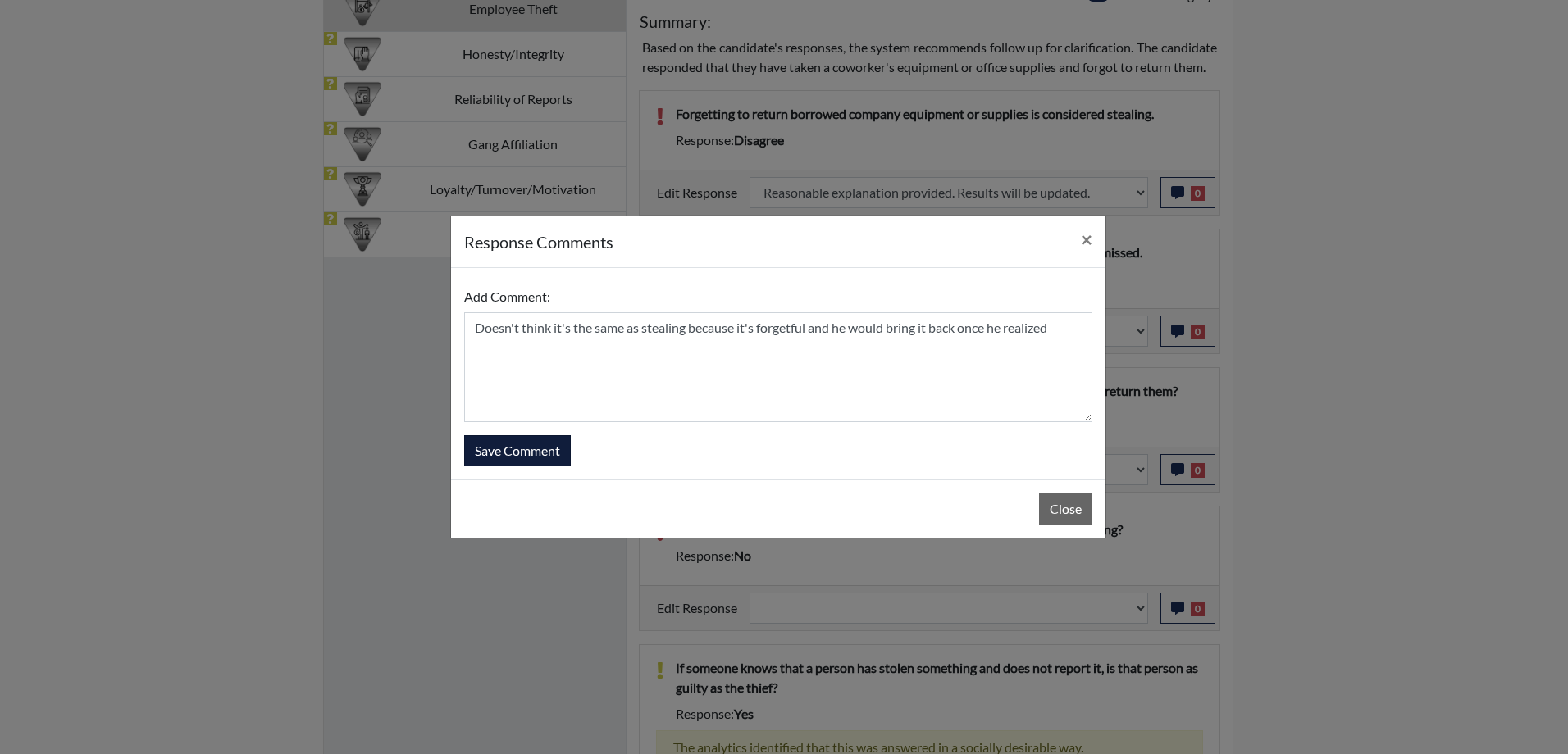 type 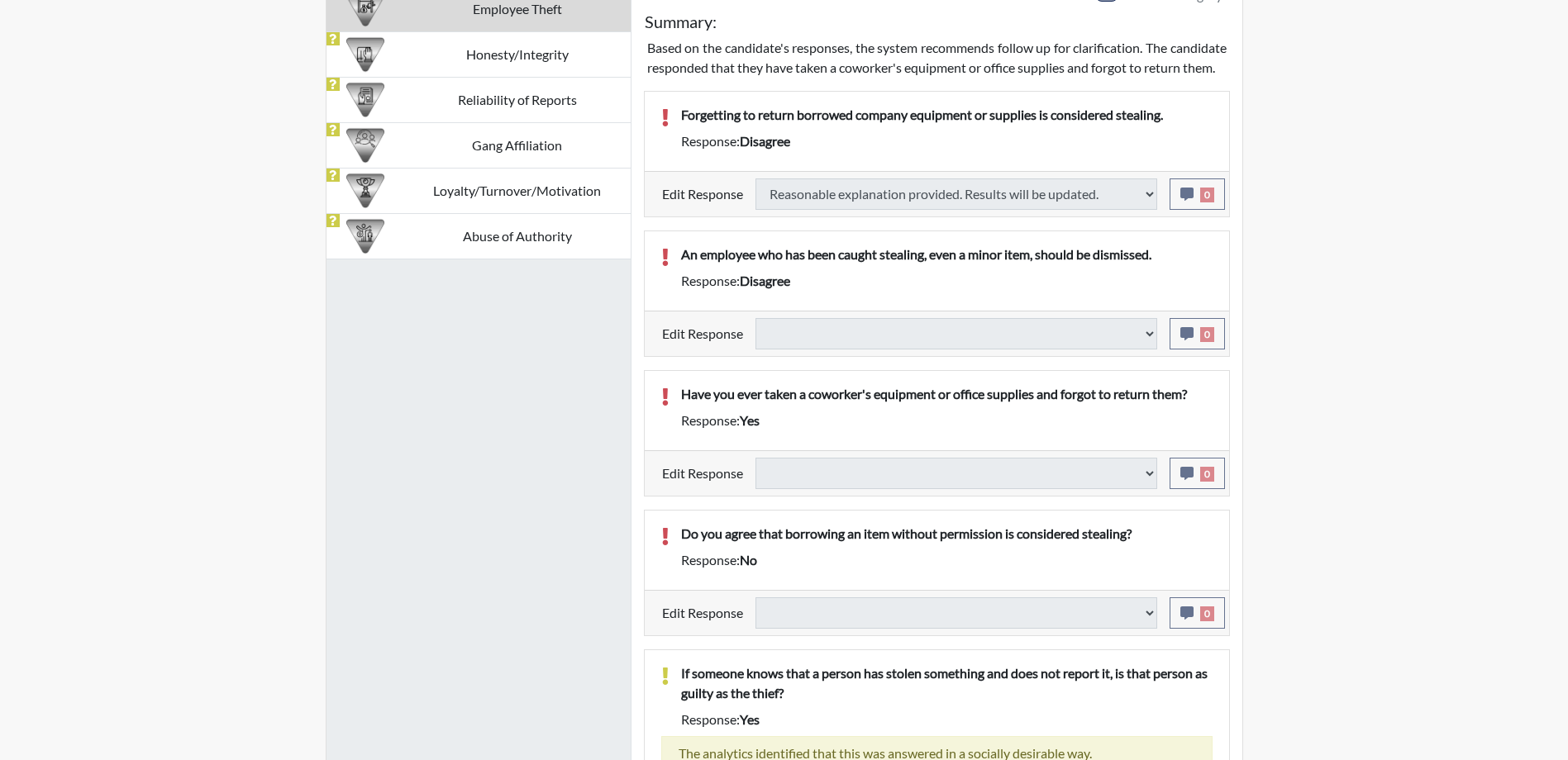 select 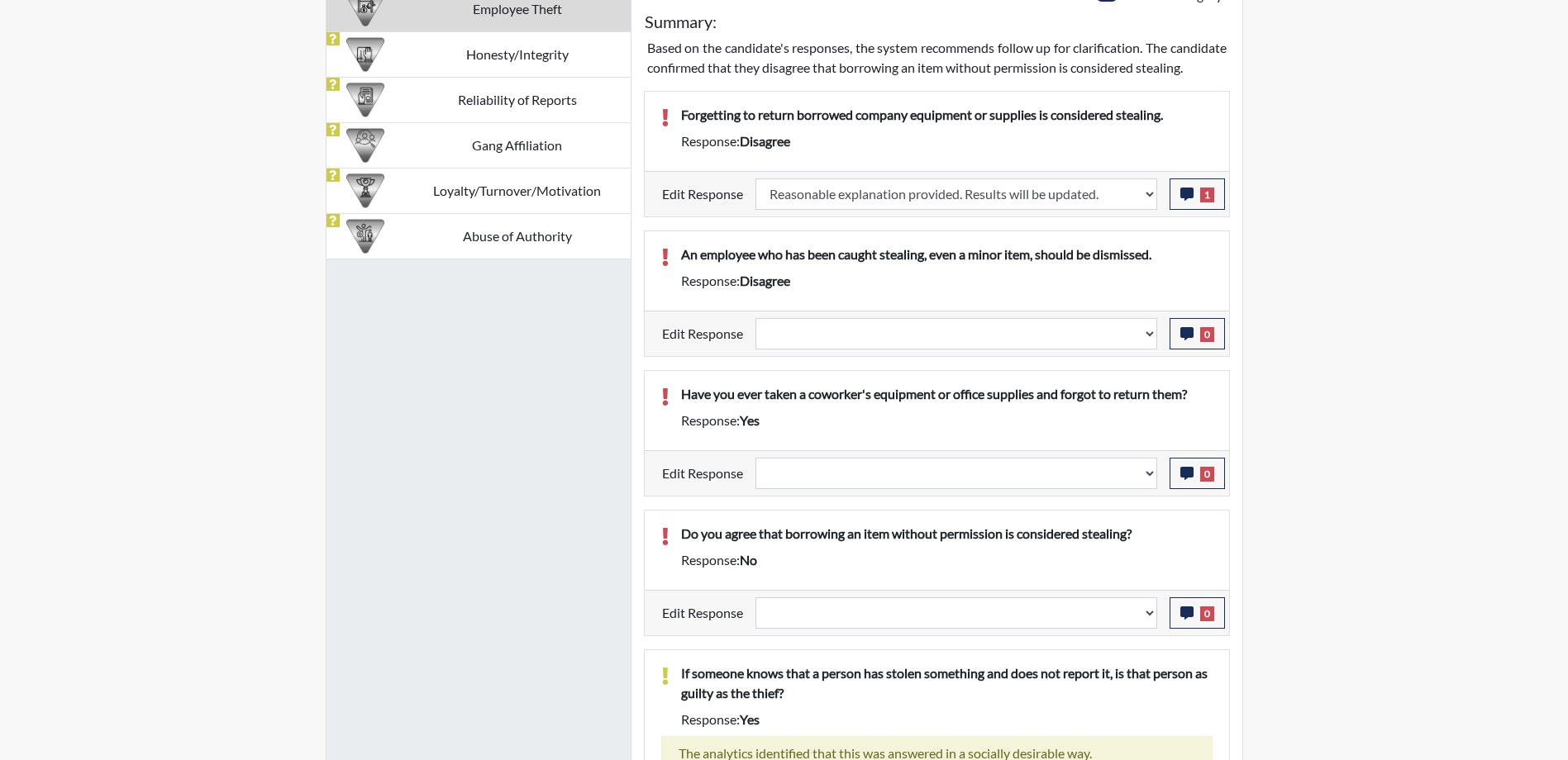 scroll, scrollTop: 825813, scrollLeft: 825881, axis: both 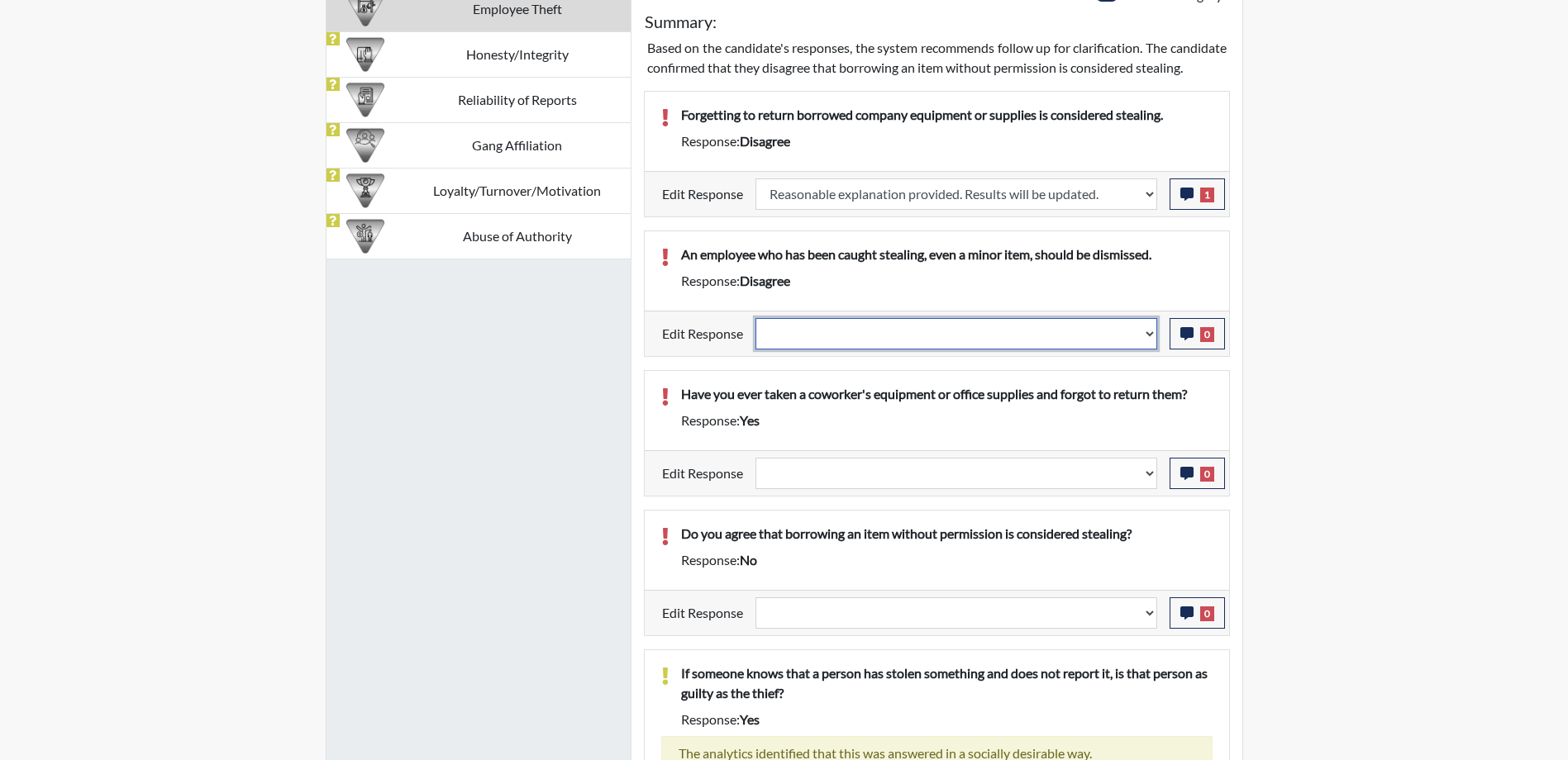 select on "reasonable-explanation-provided" 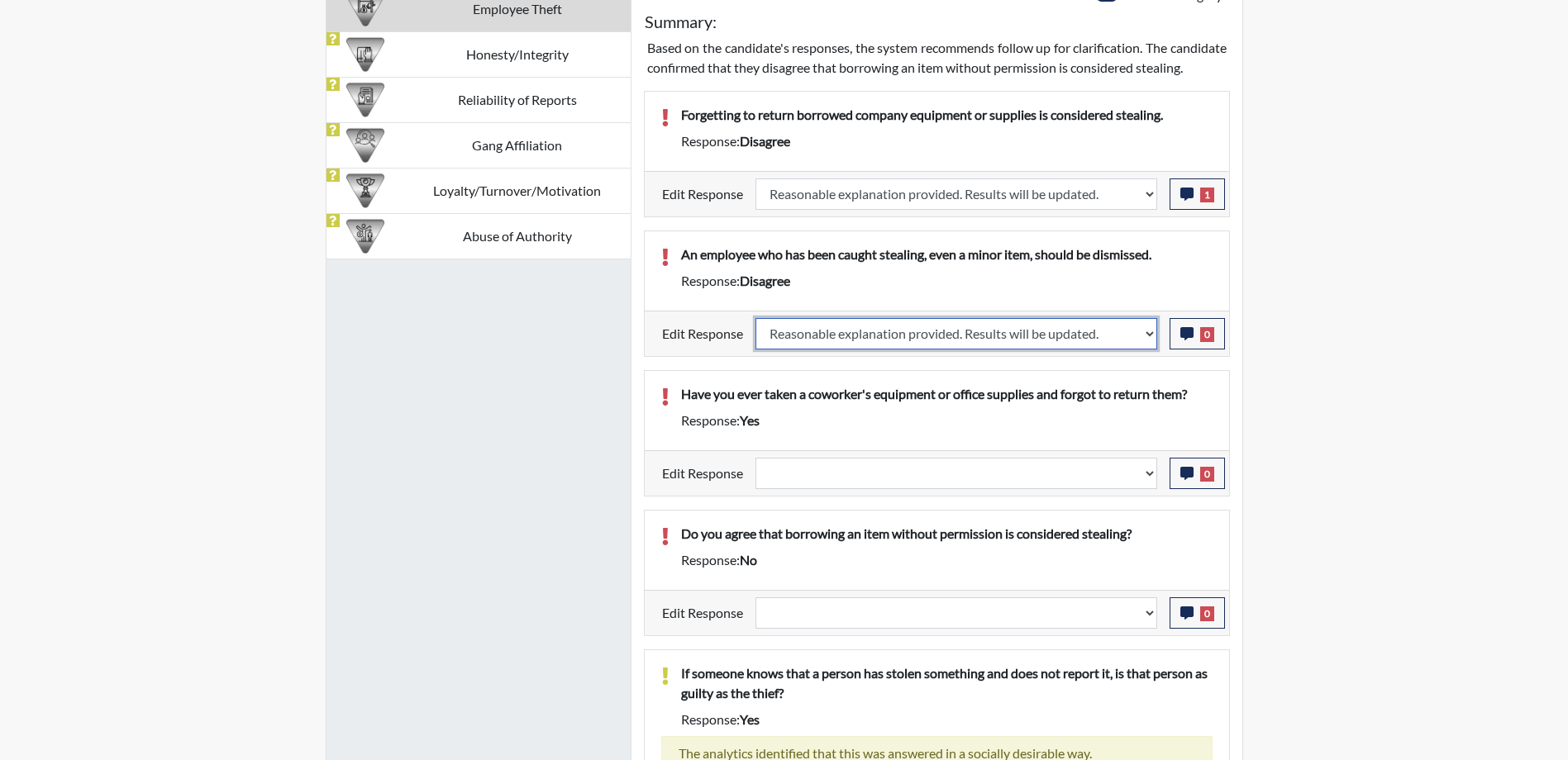 click on "Question is not relevant. Results will be updated. Reasonable explanation provided. Results will be updated. Response confirmed, which places the score below conditions. Clear the response edit. Results will be updated." at bounding box center [956, 334] 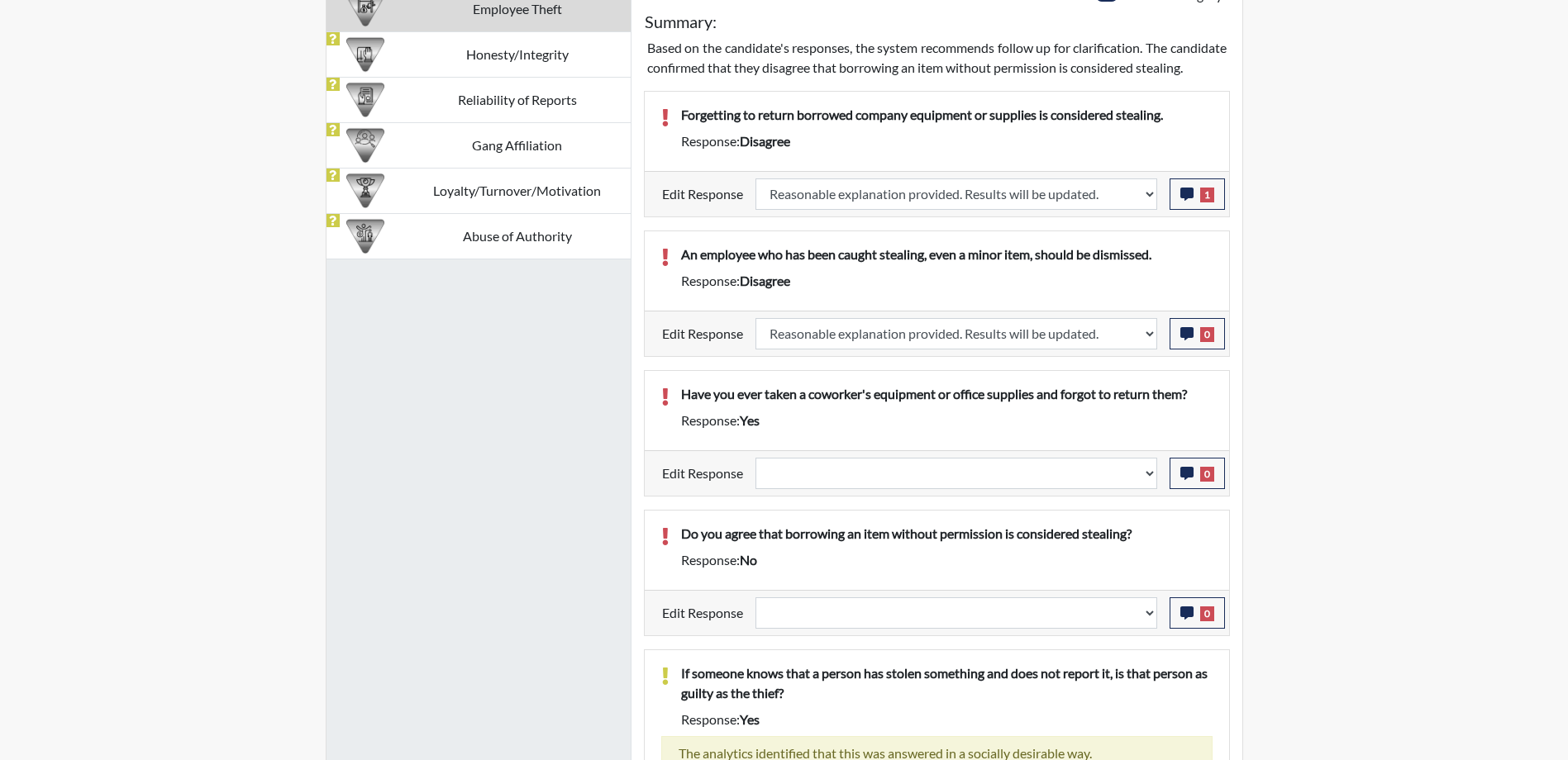 select 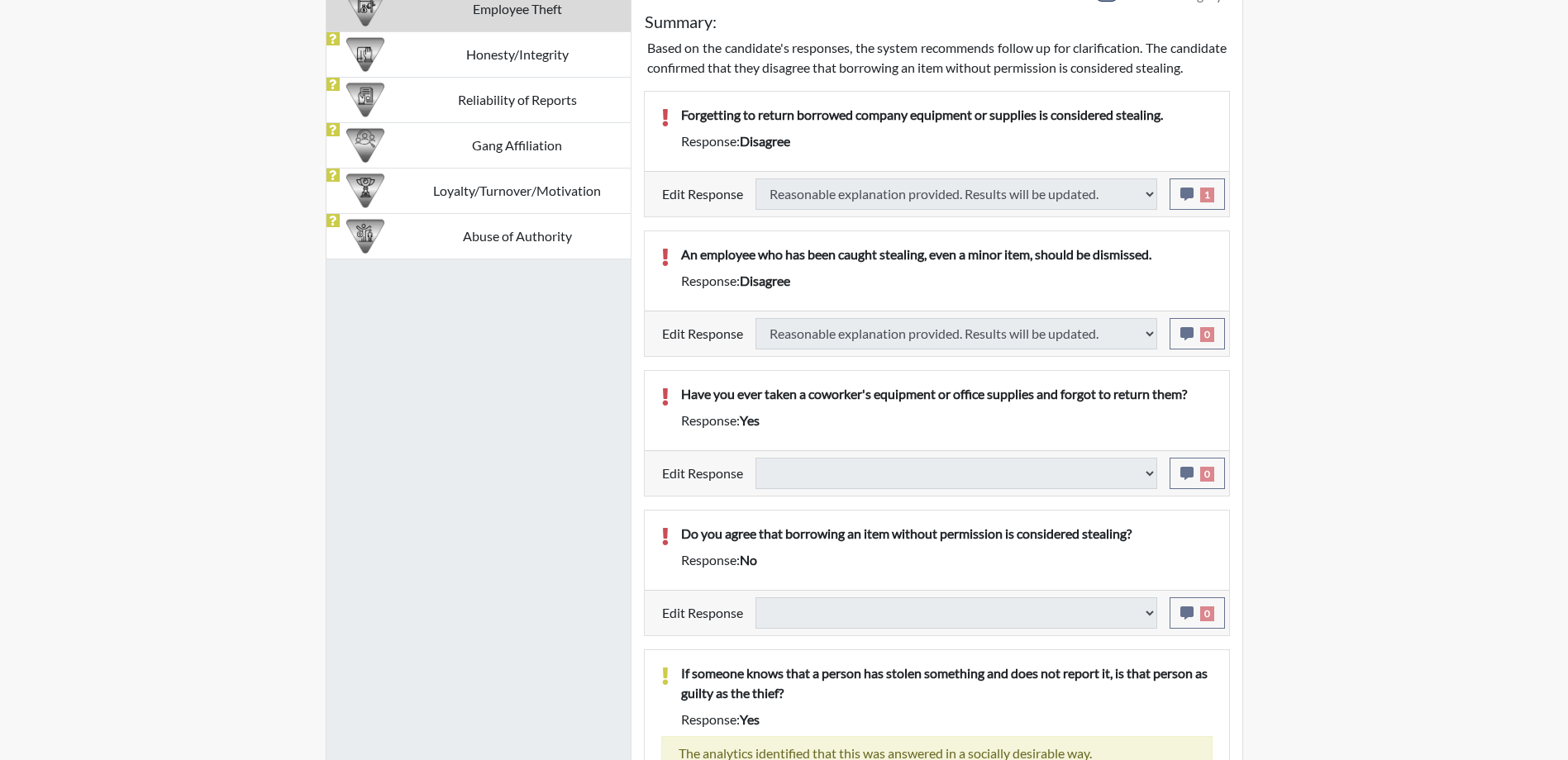 select 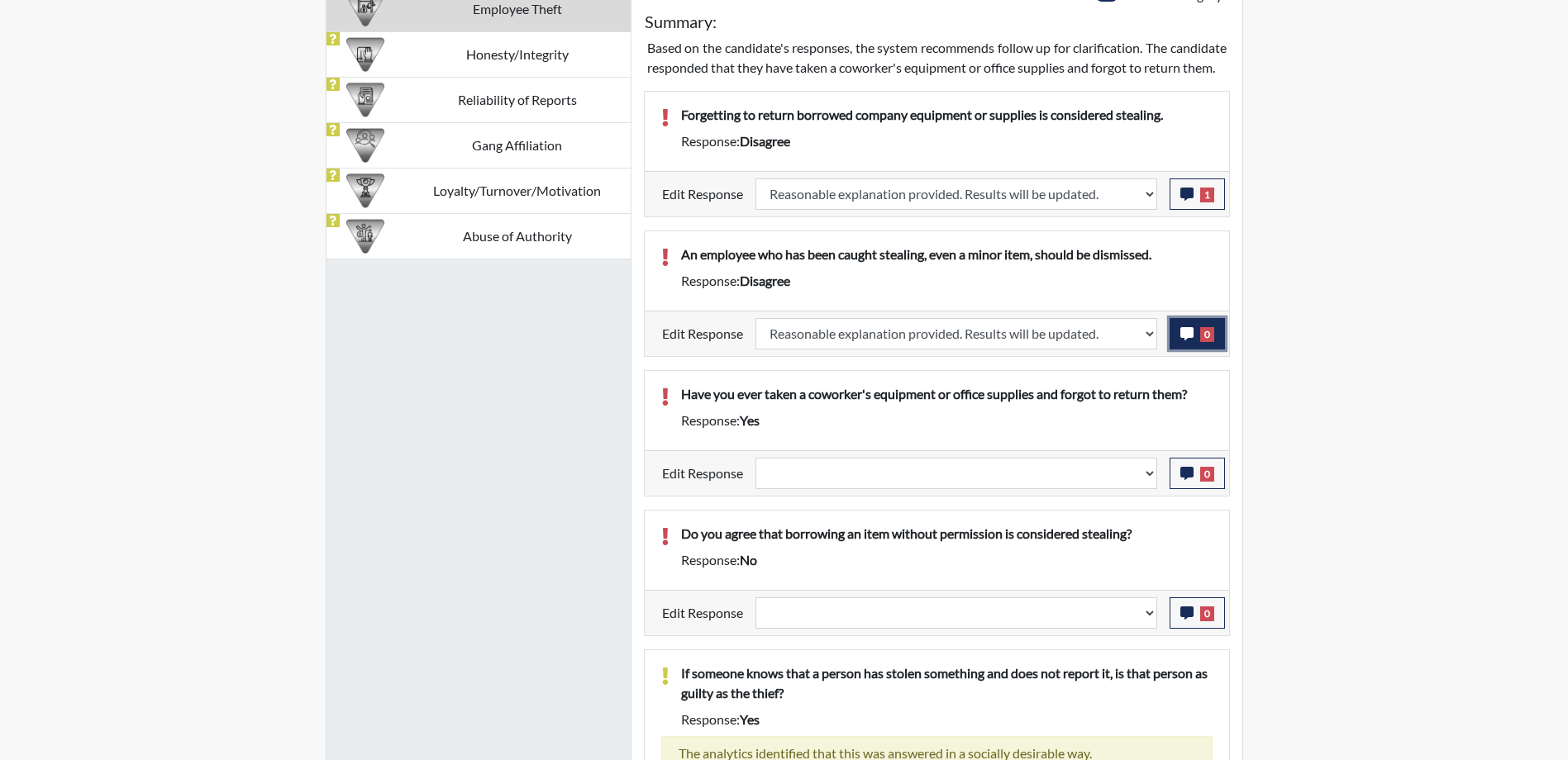 click on "0" at bounding box center [1197, 334] 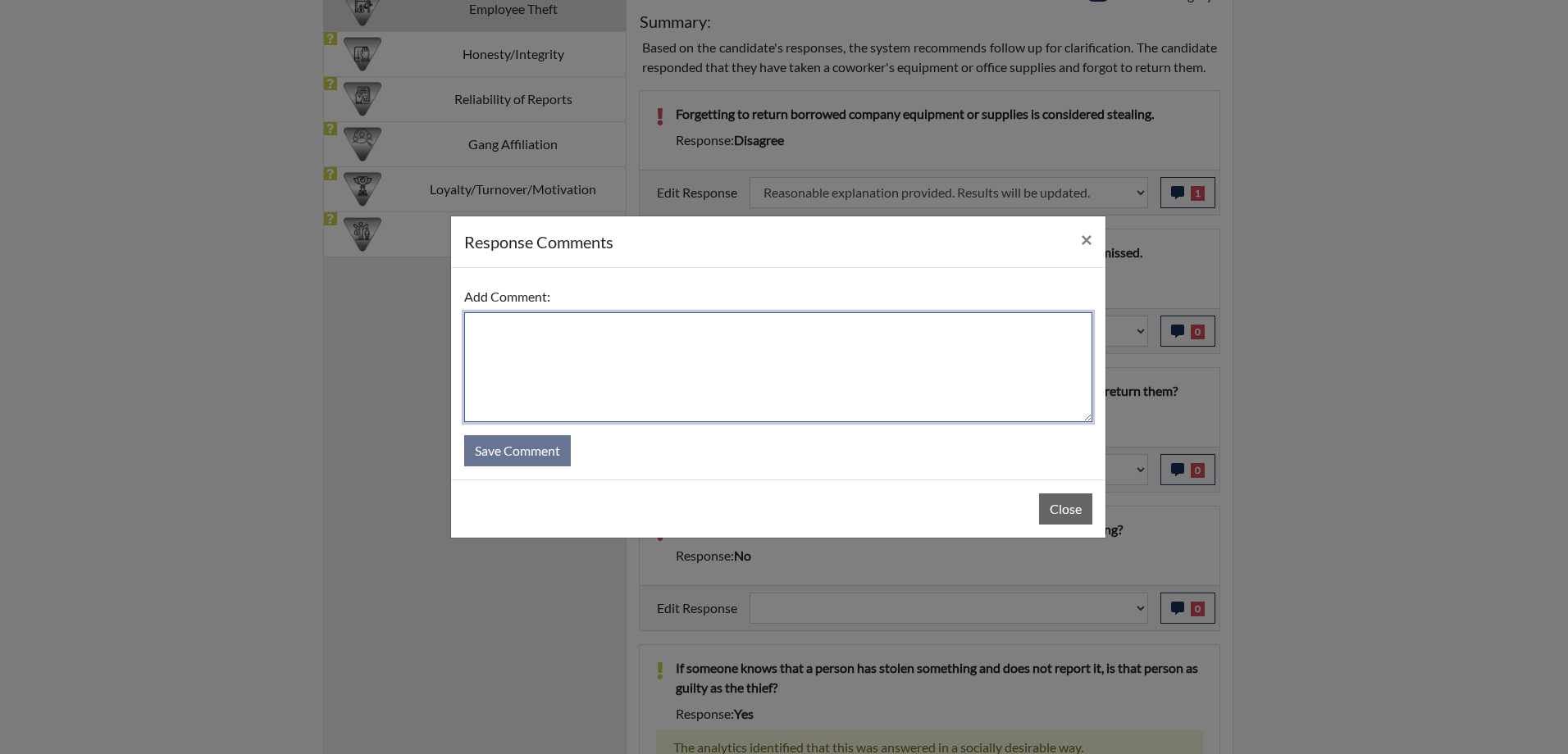 click at bounding box center [778, 367] 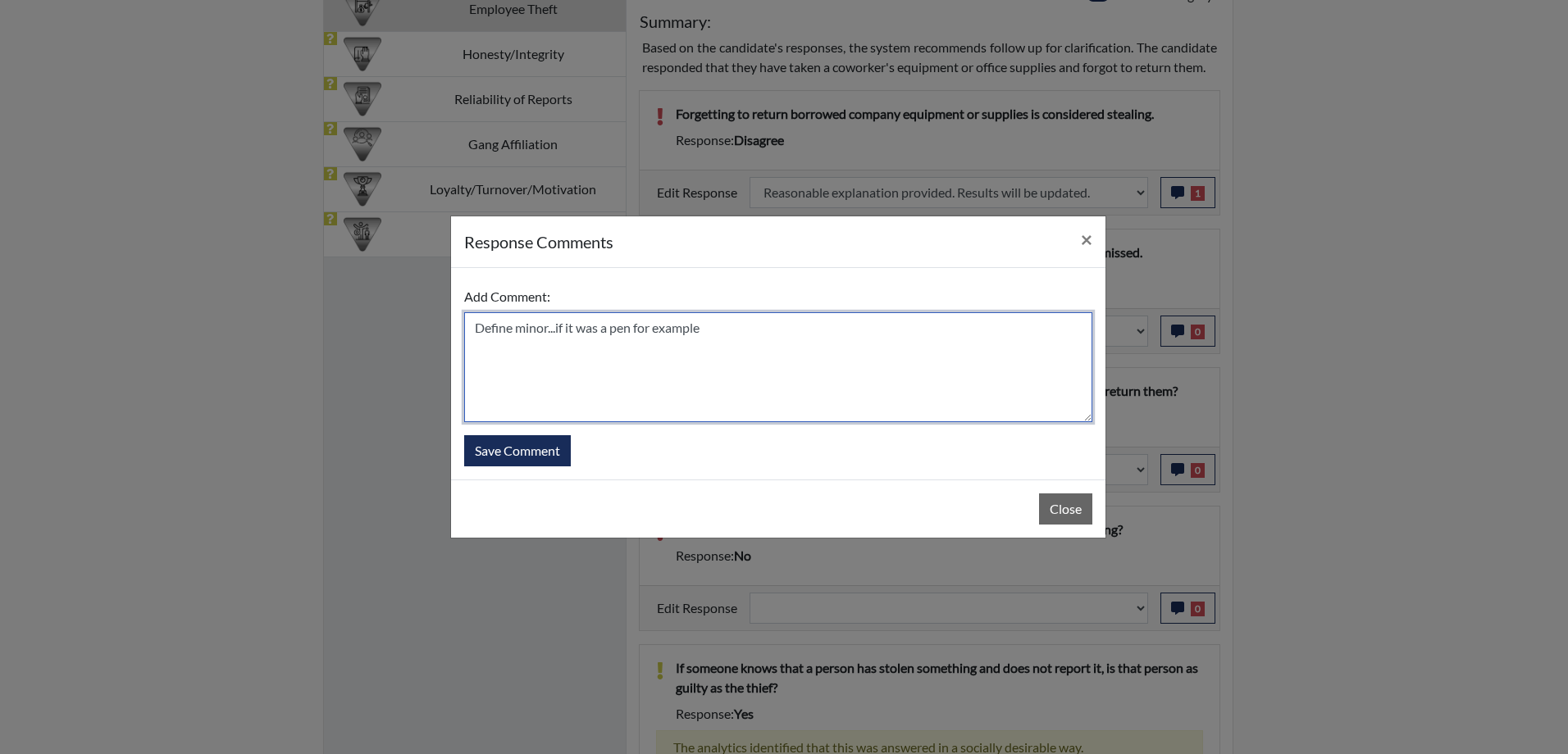 click on "Define minor...if it was a pen for example" at bounding box center (778, 367) 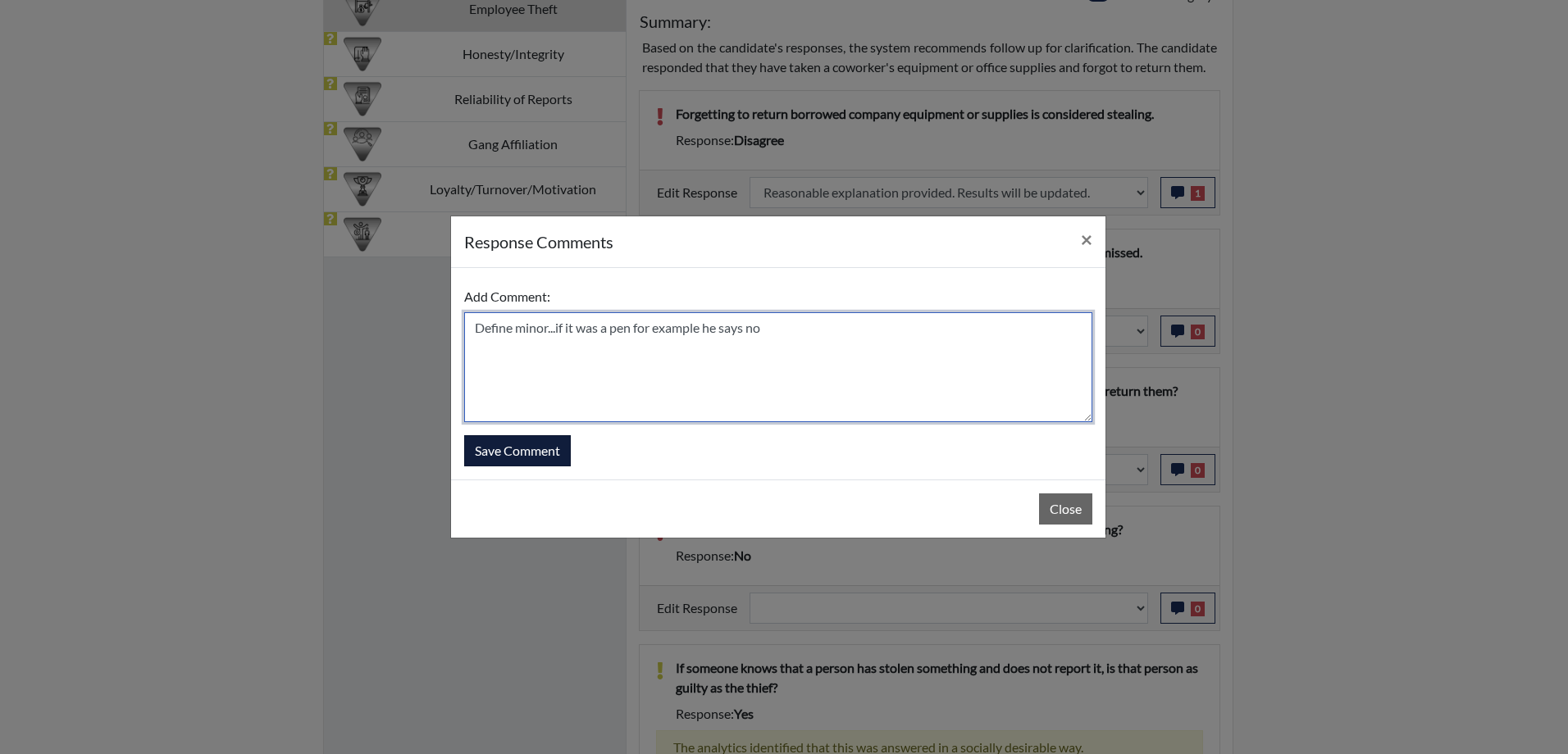 type on "Define minor...if it was a pen for example he says no" 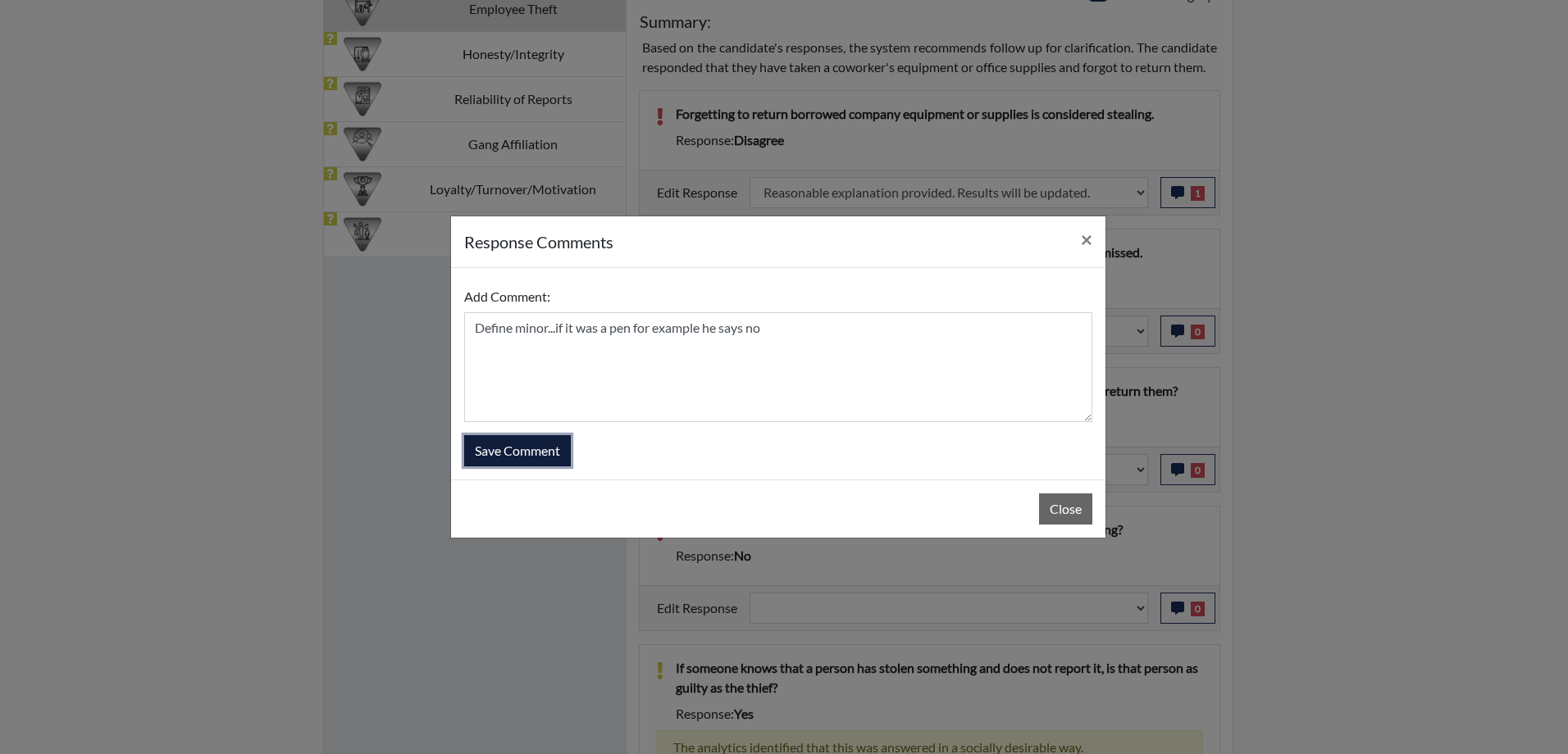 click on "Save Comment" at bounding box center [517, 451] 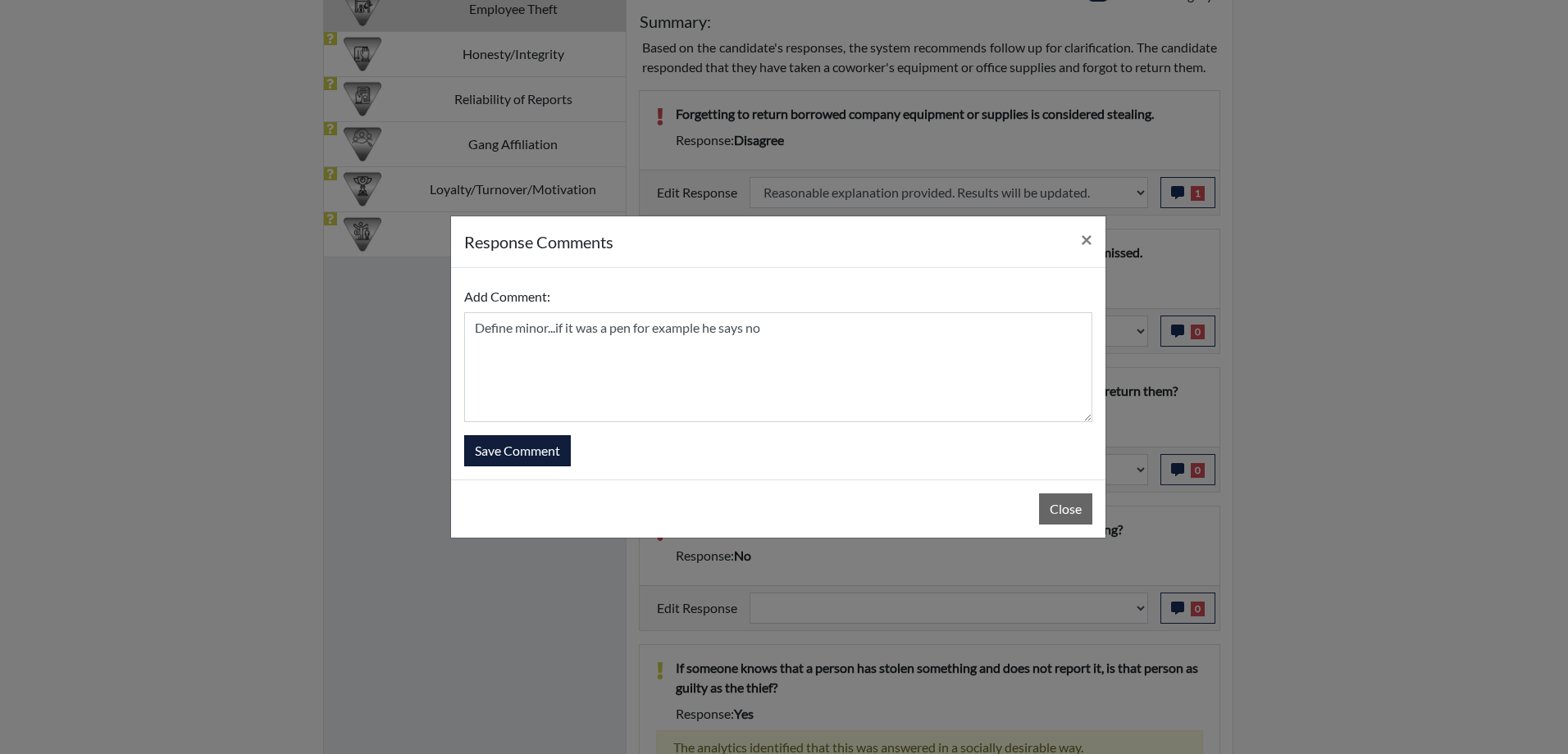 type 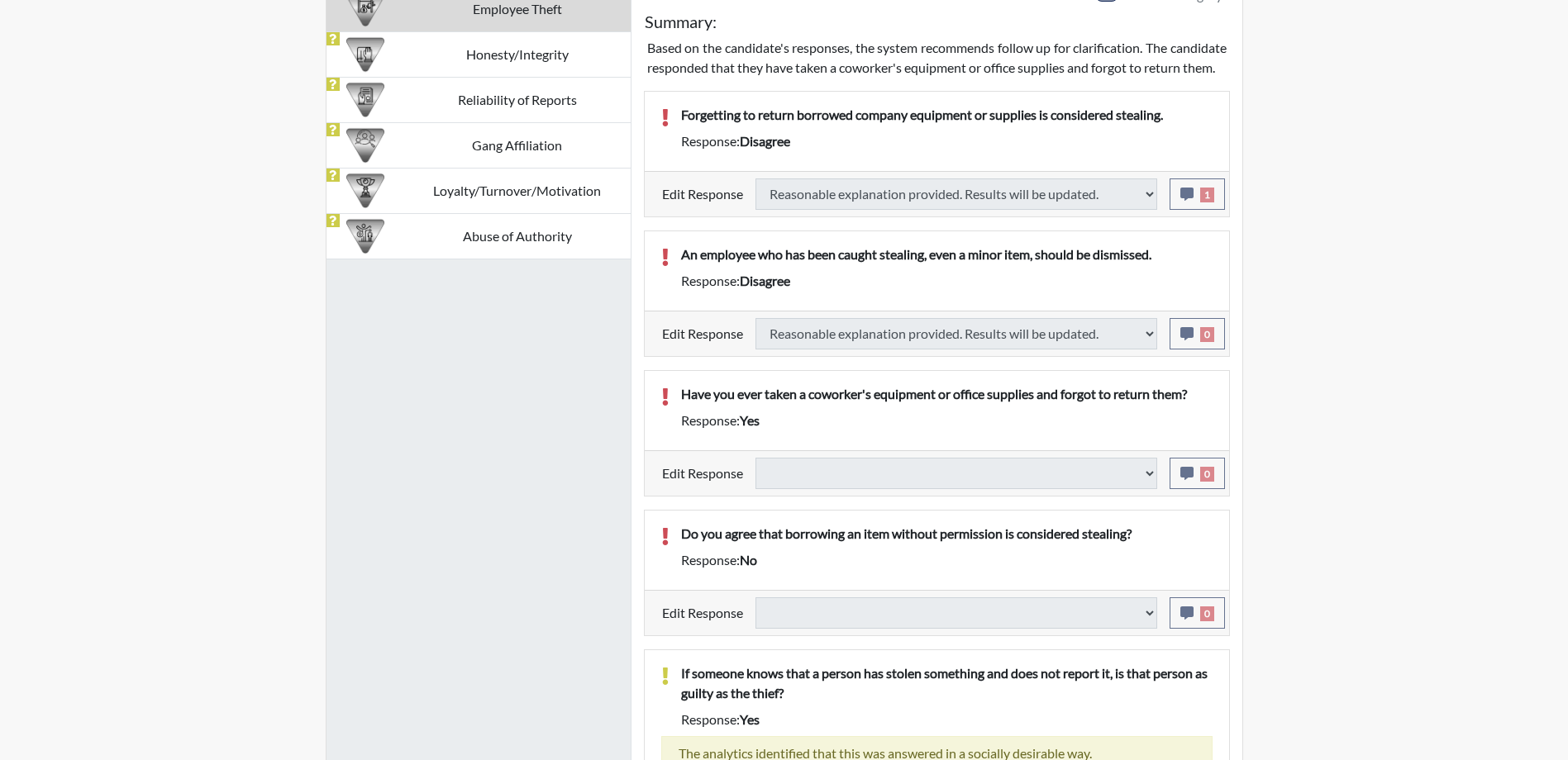 select 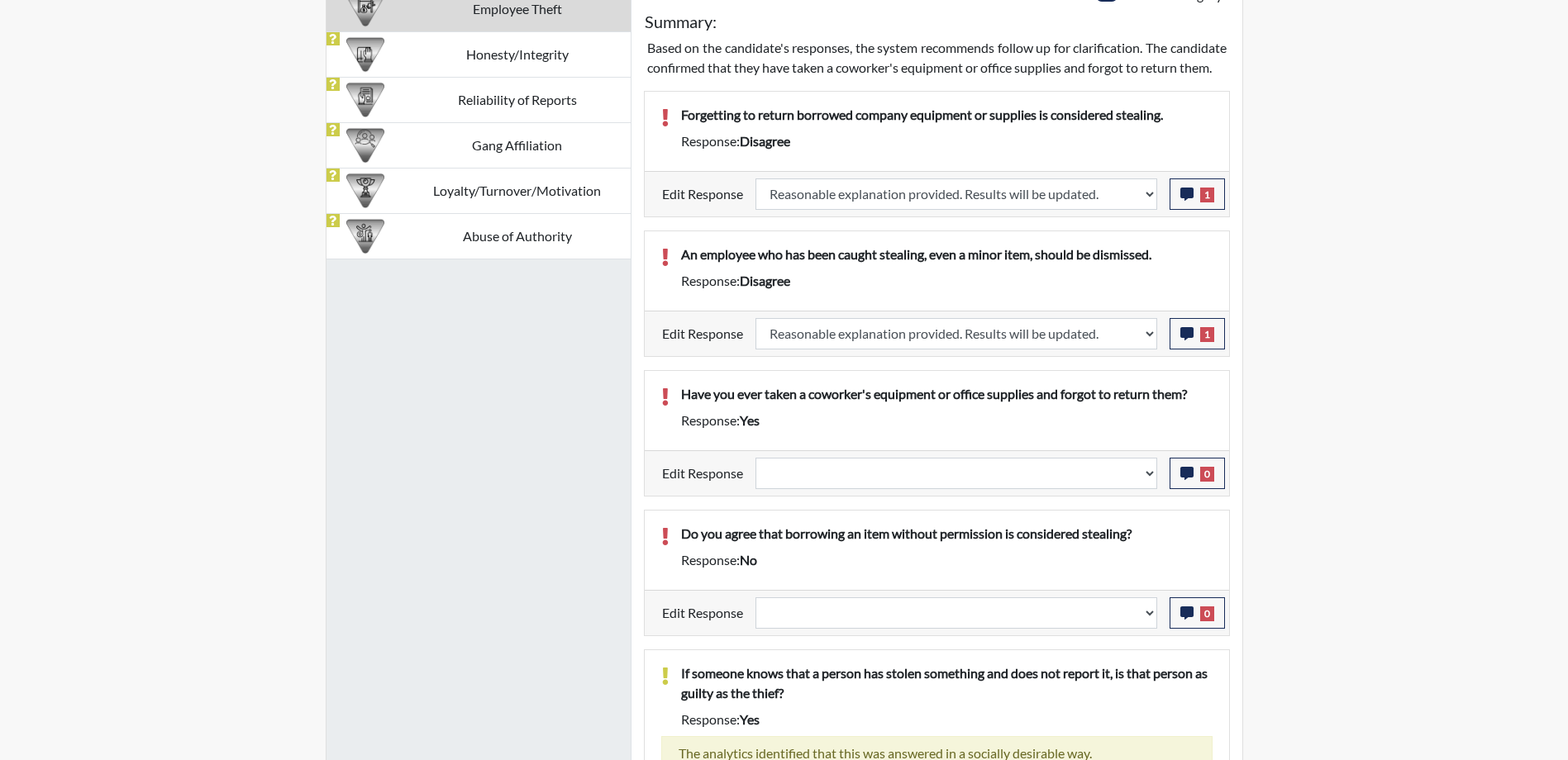 scroll, scrollTop: 1225, scrollLeft: 0, axis: vertical 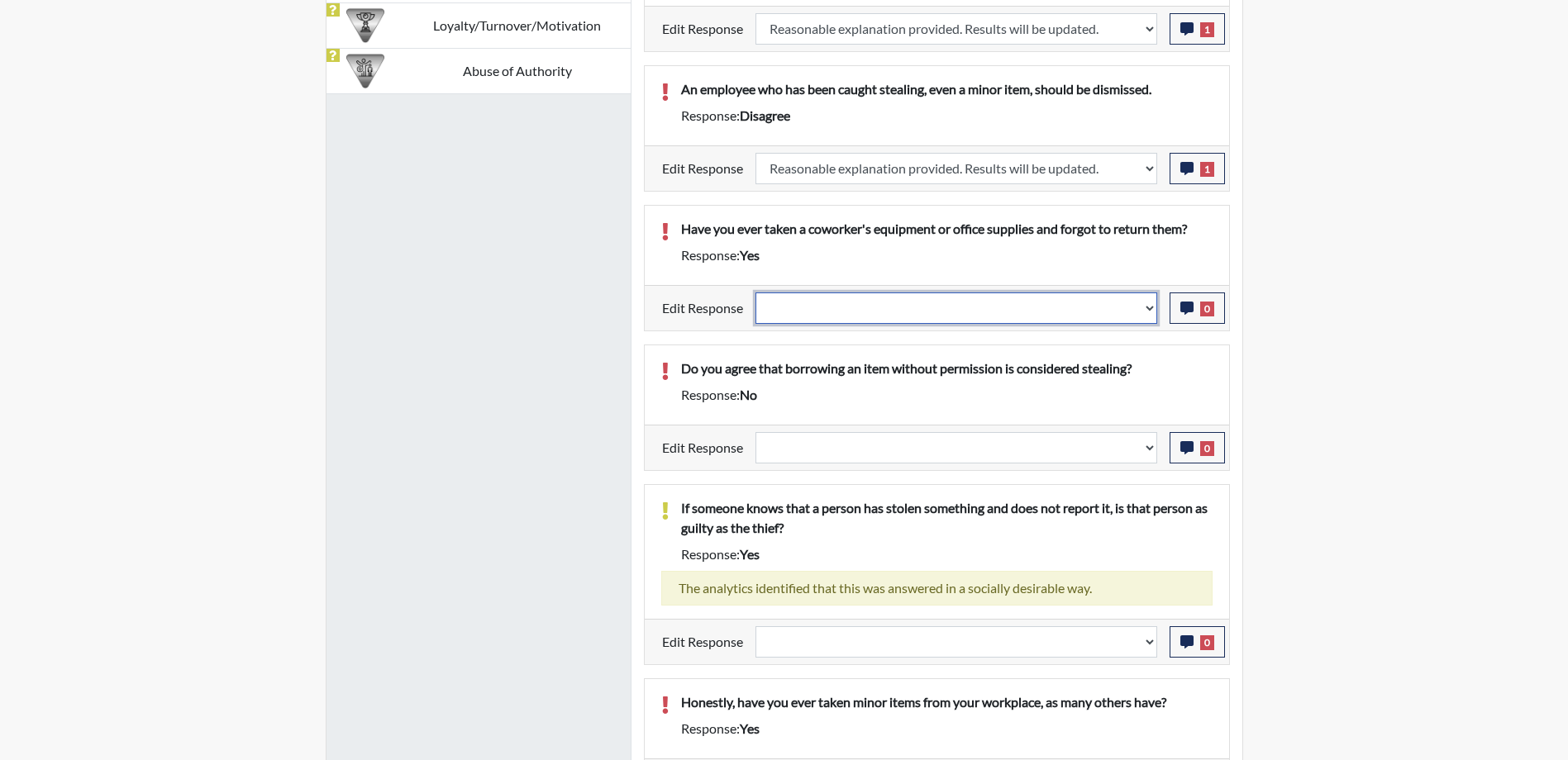 click on "Question is not relevant. Results will be updated. Reasonable explanation provided. Results will be updated. Response confirmed, which places the score below conditions. Clear the response edit. Results will be updated." at bounding box center [956, 308] 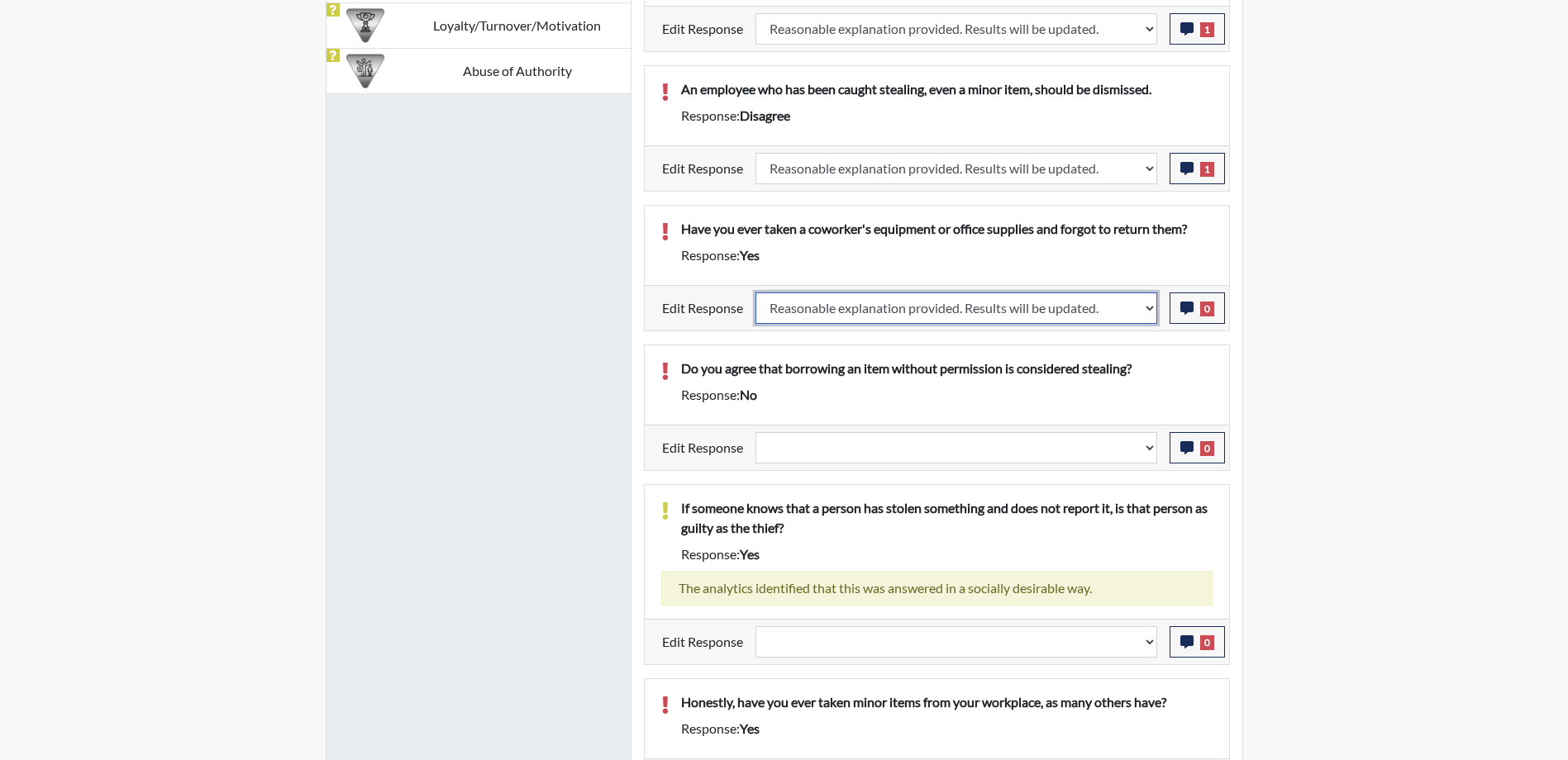 click on "Question is not relevant. Results will be updated. Reasonable explanation provided. Results will be updated. Response confirmed, which places the score below conditions. Clear the response edit. Results will be updated." at bounding box center (956, 308) 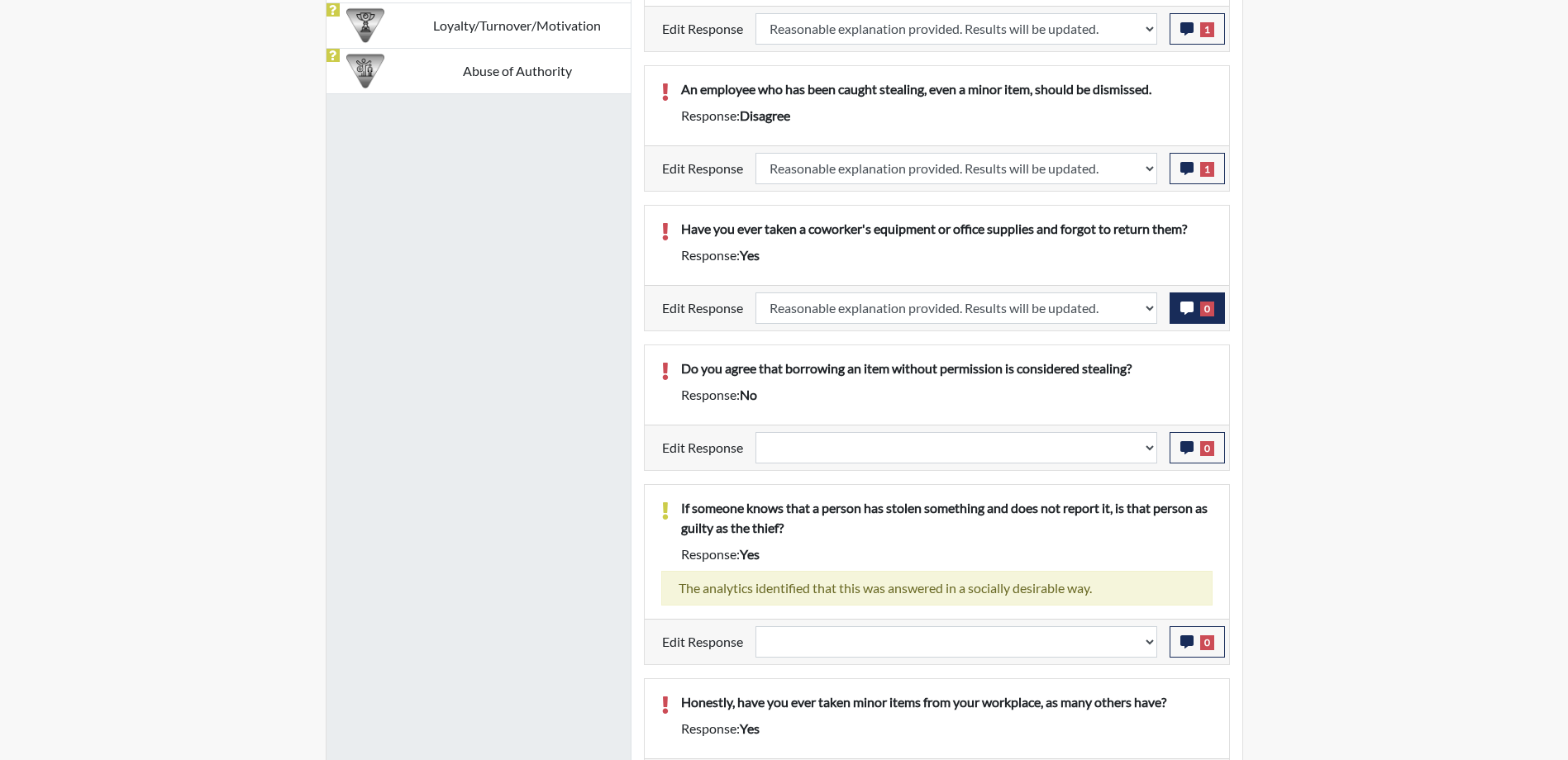 select 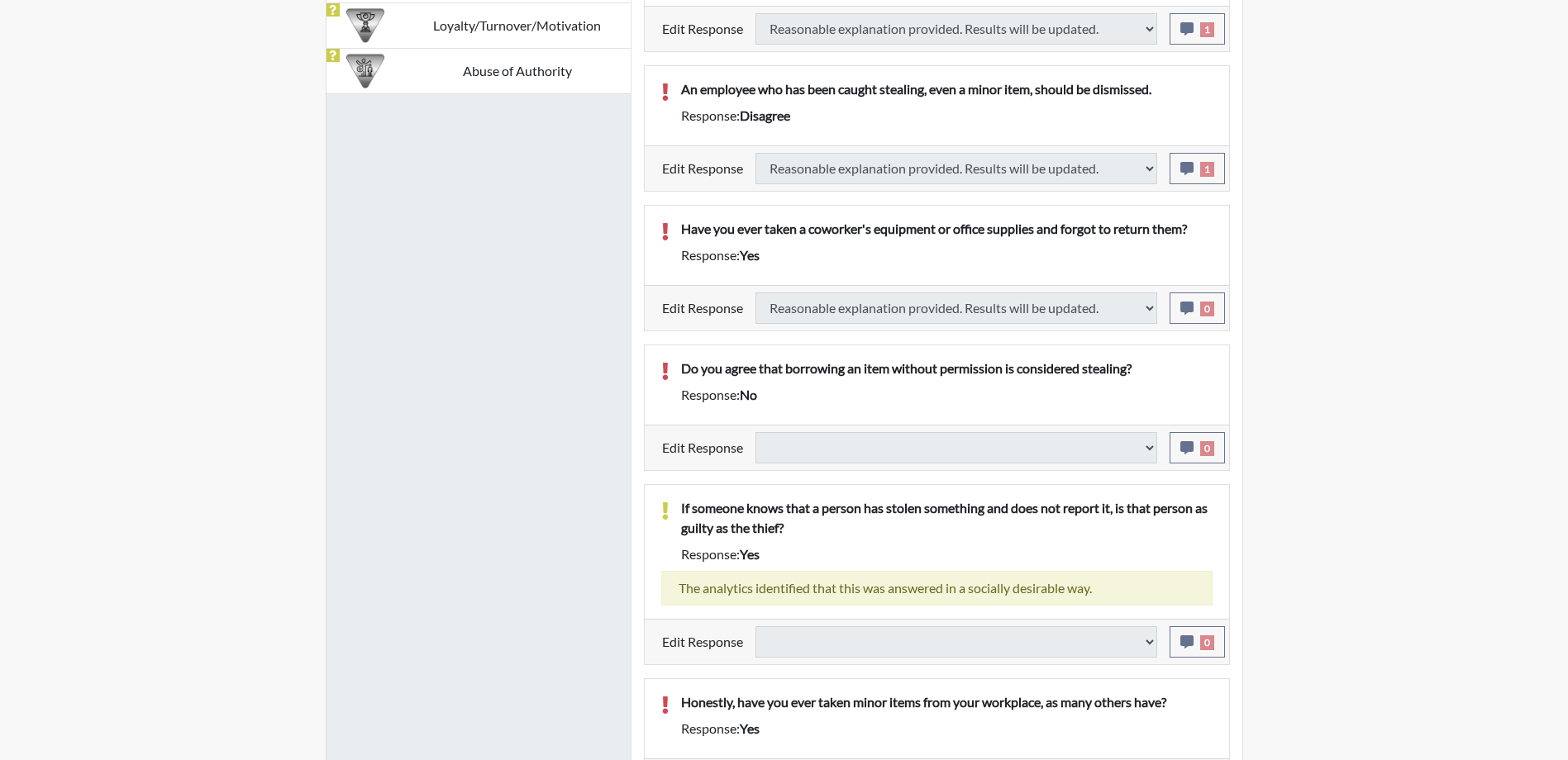 select 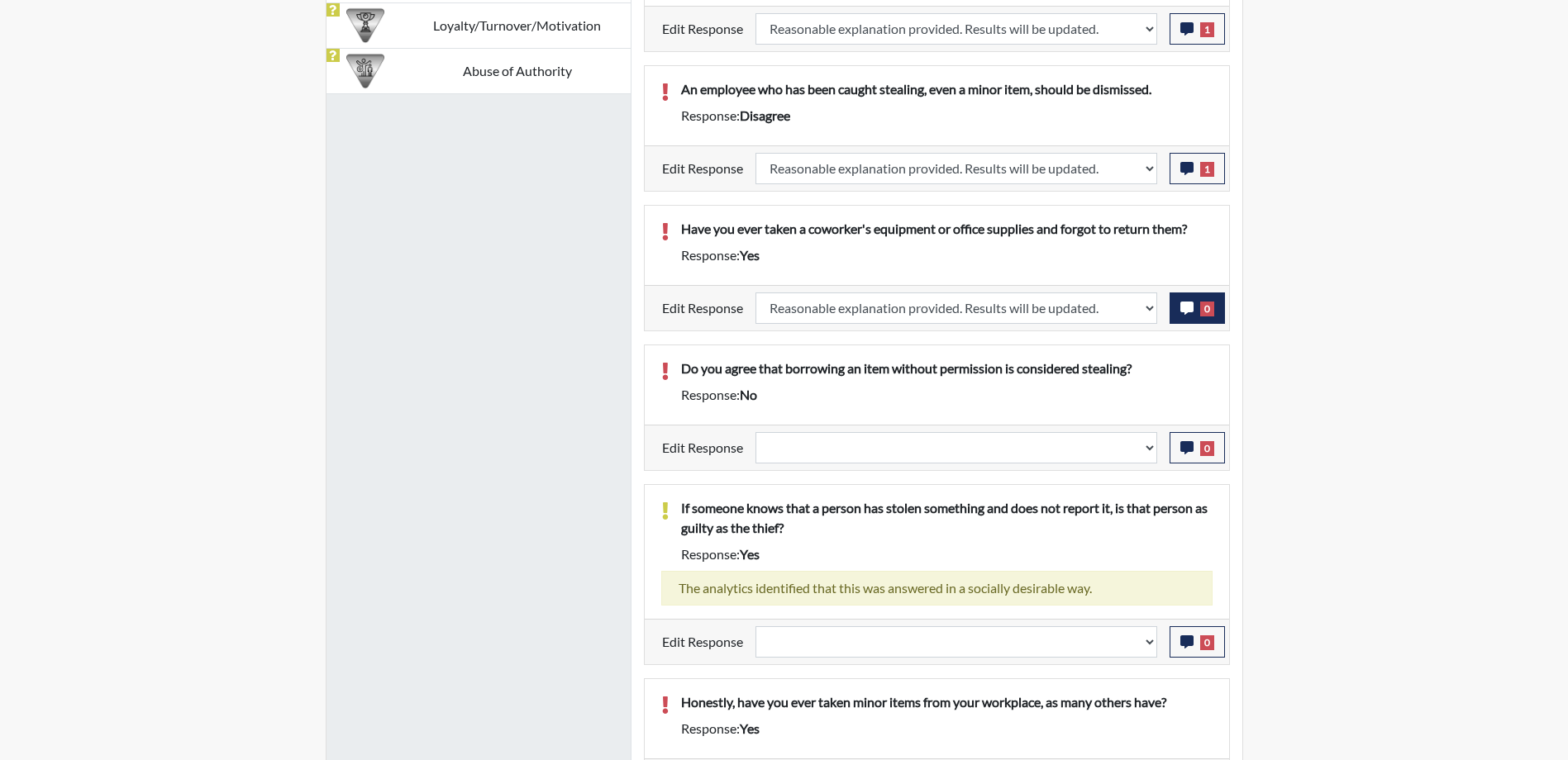 scroll, scrollTop: 825813, scrollLeft: 825881, axis: both 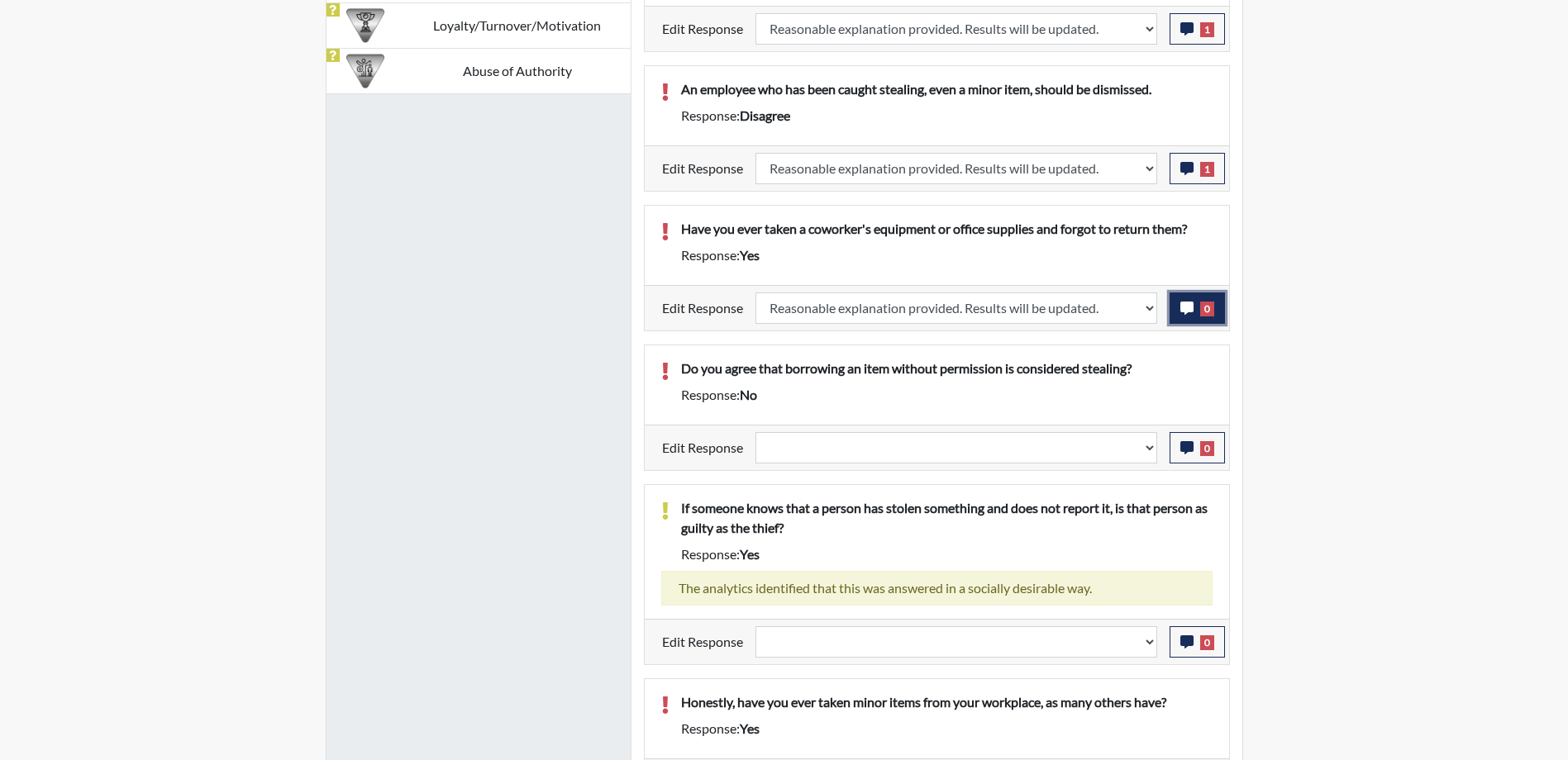 click on "0" at bounding box center [1207, 309] 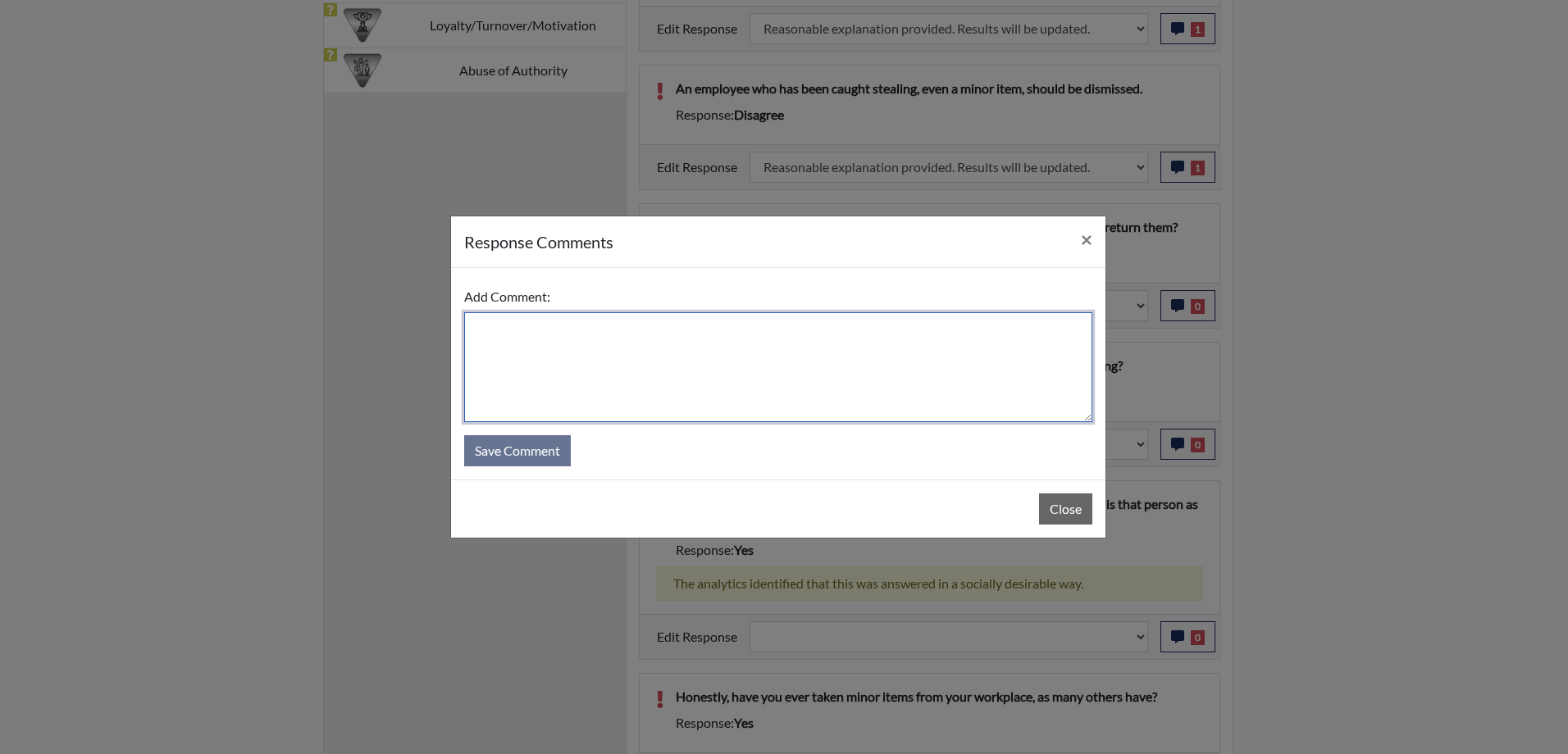 click at bounding box center [778, 367] 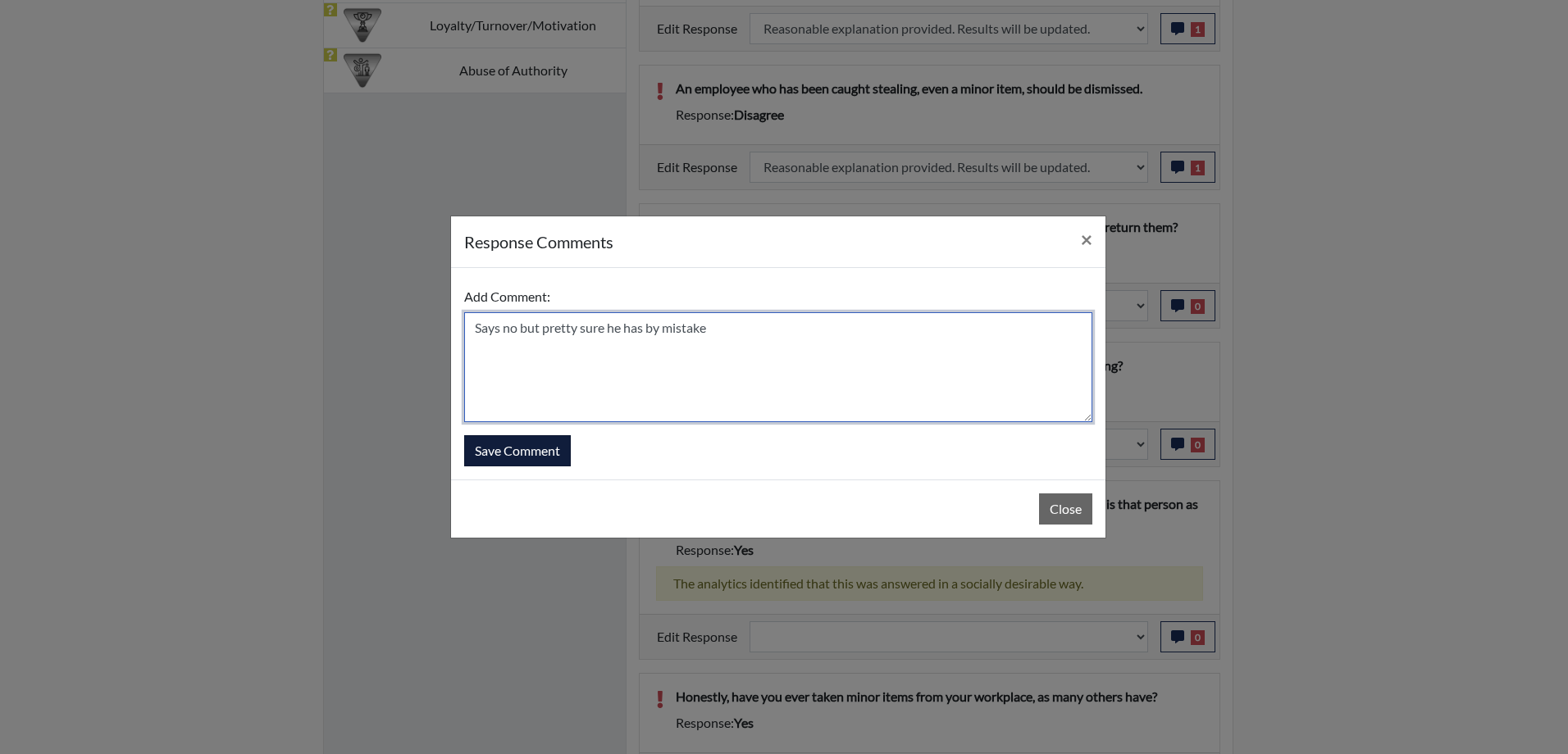type on "Says no but pretty sure he has by mistake" 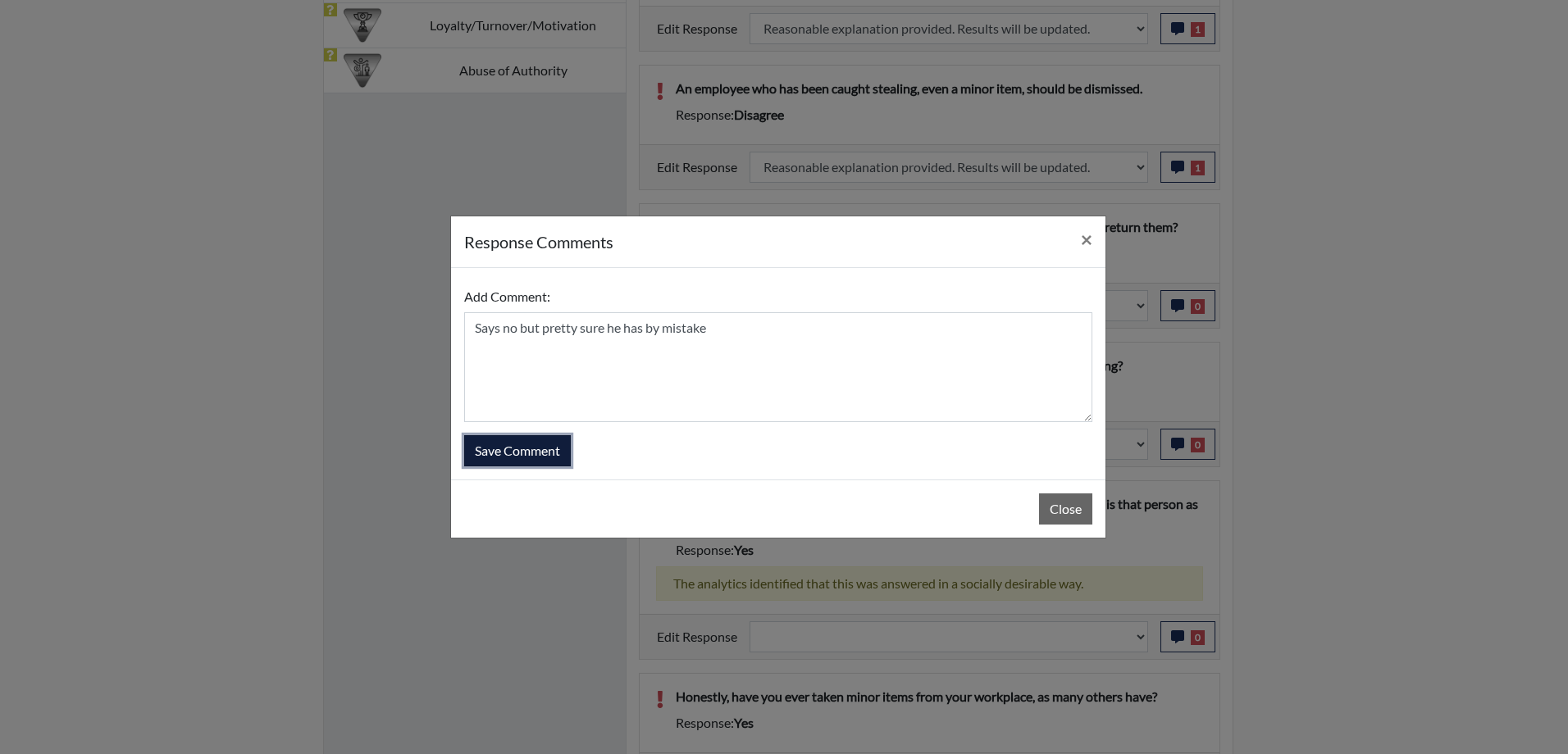 click on "Save Comment" at bounding box center [517, 451] 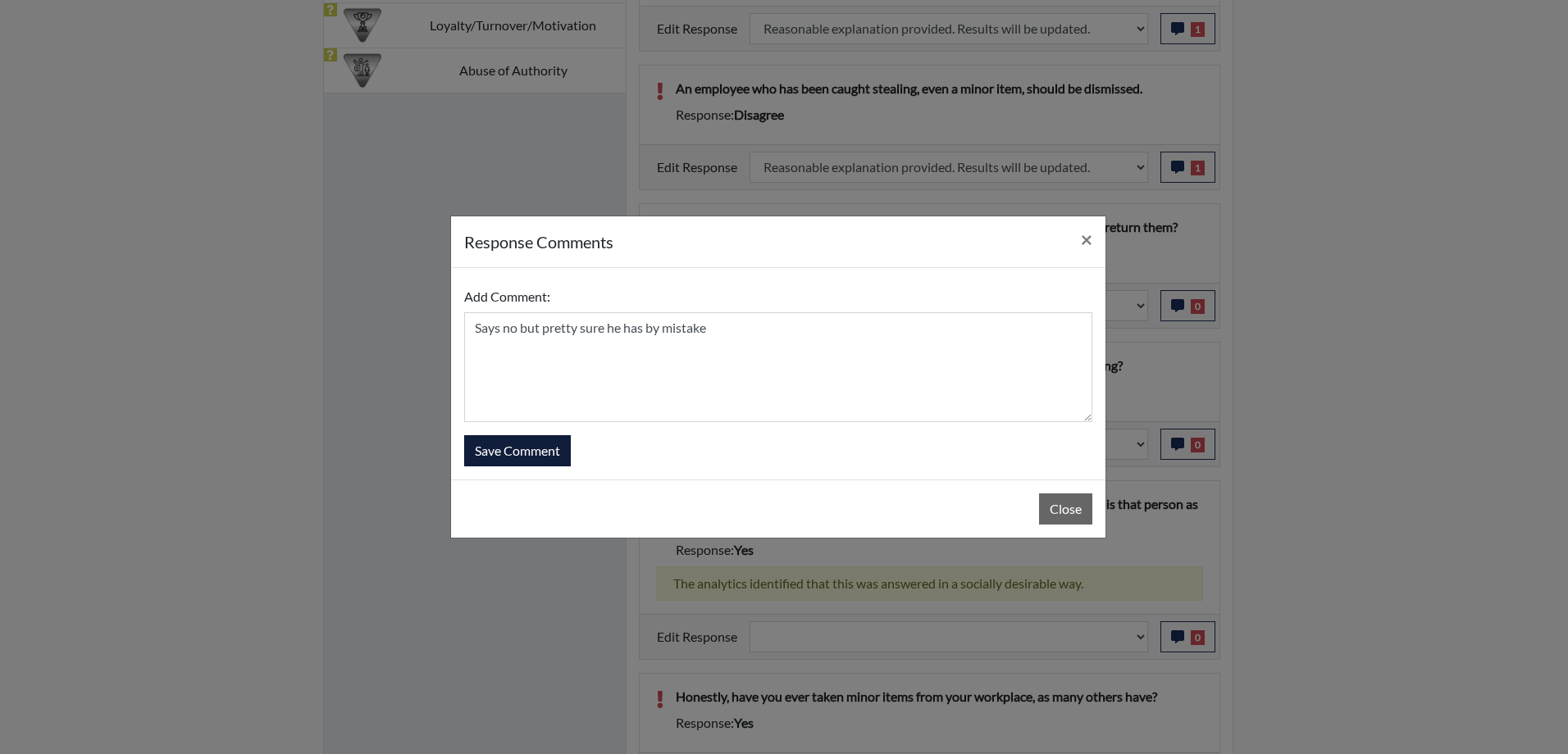 type 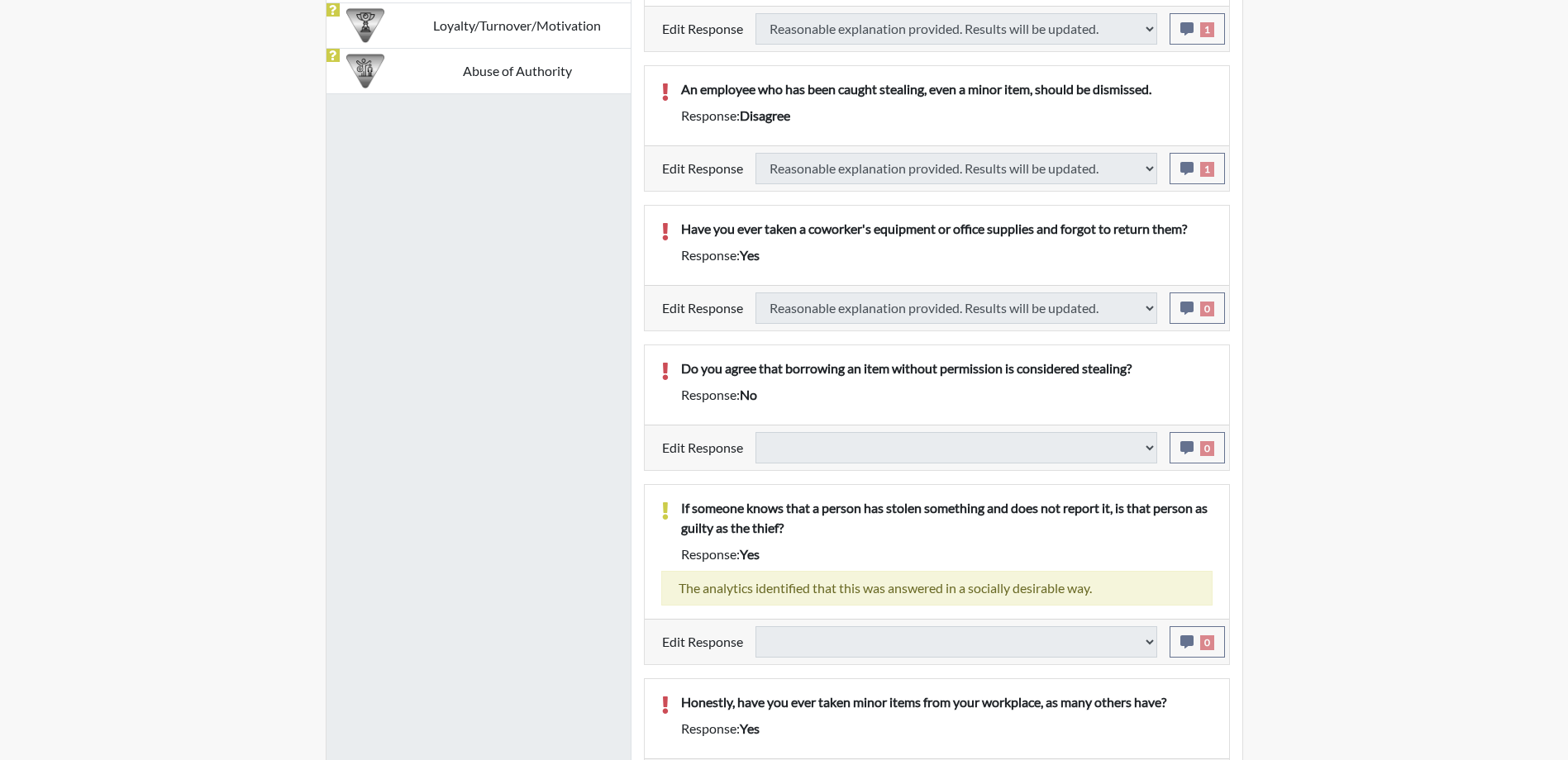 select 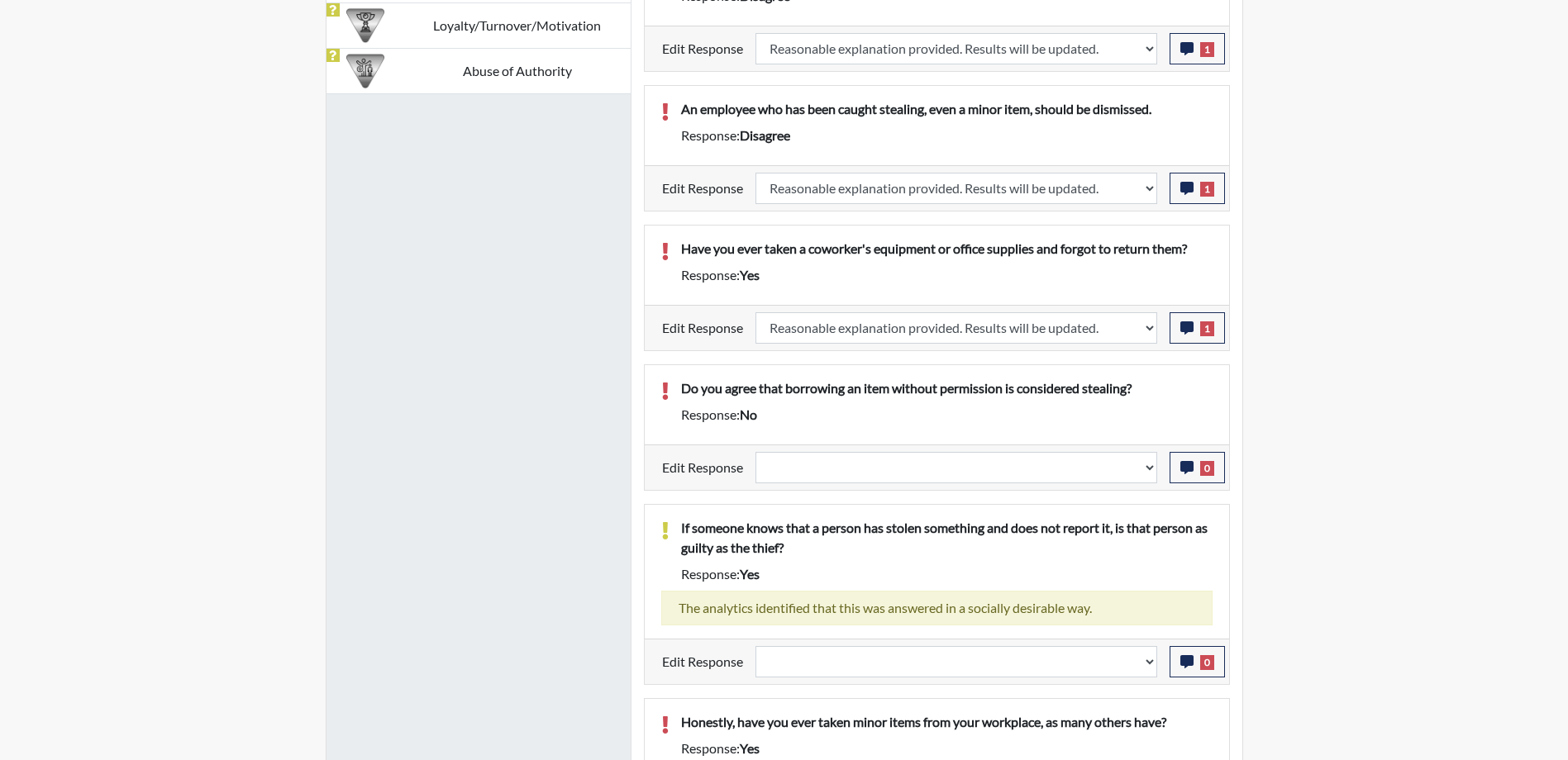 scroll, scrollTop: 825813, scrollLeft: 825881, axis: both 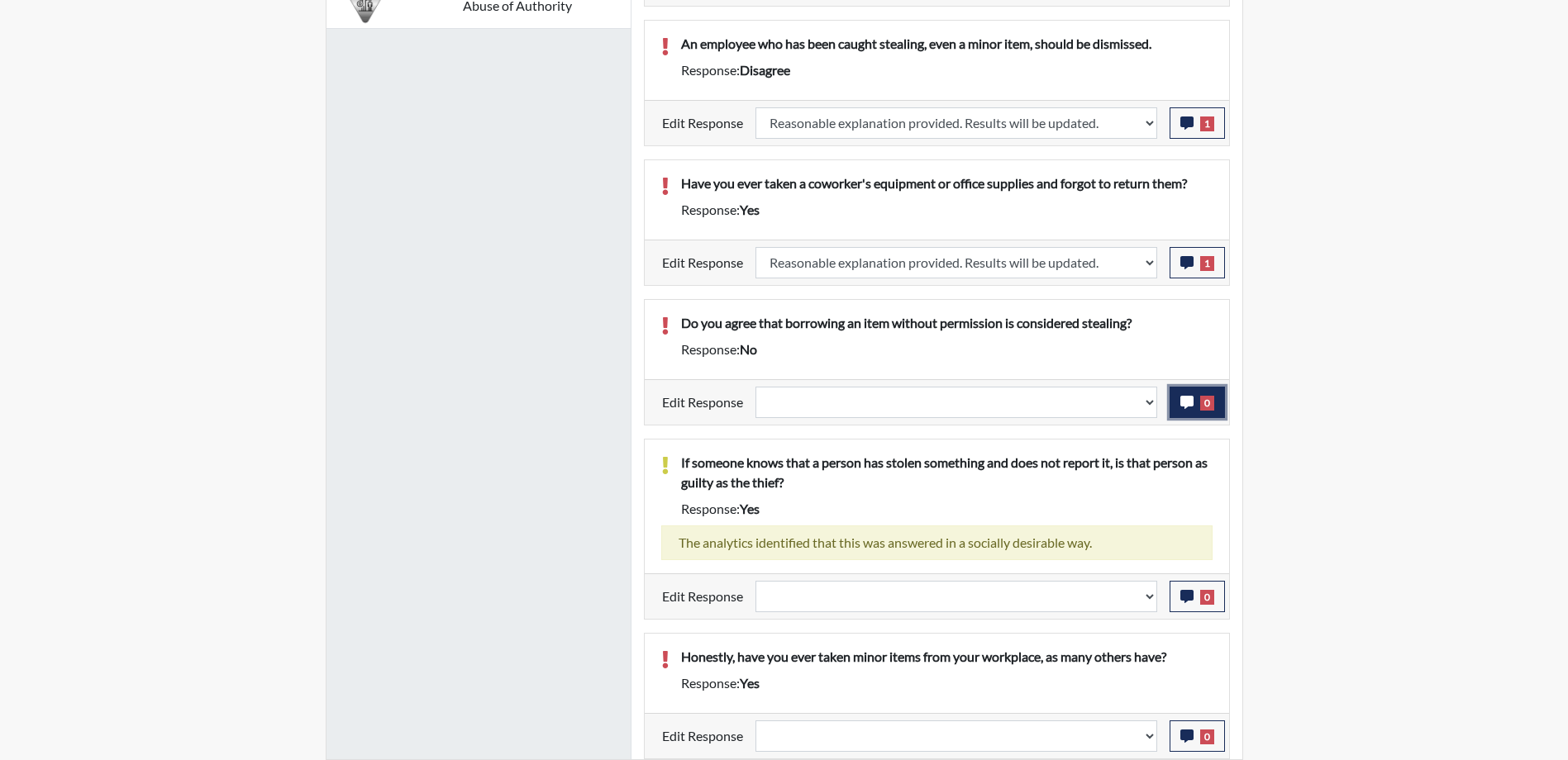 click 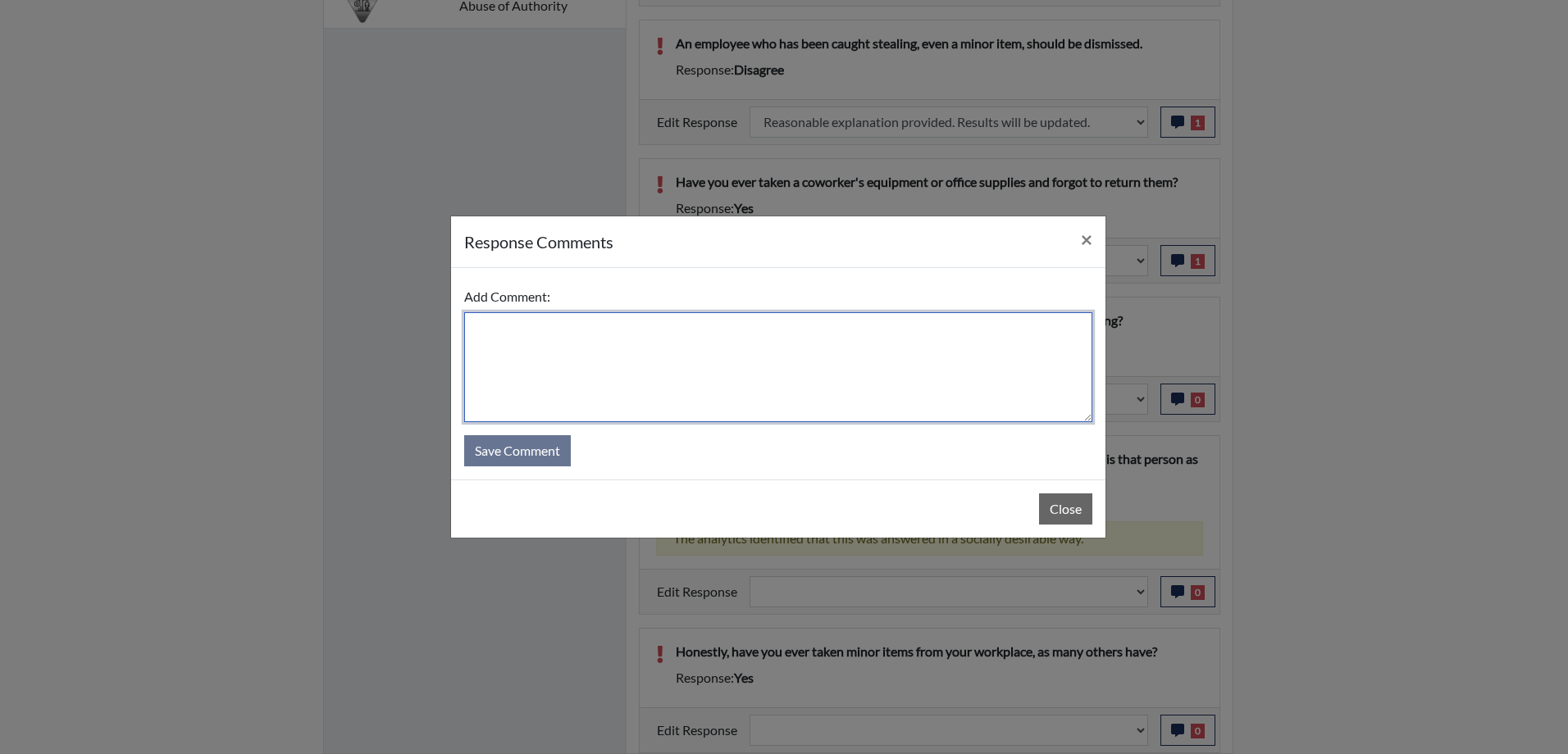 click at bounding box center [778, 367] 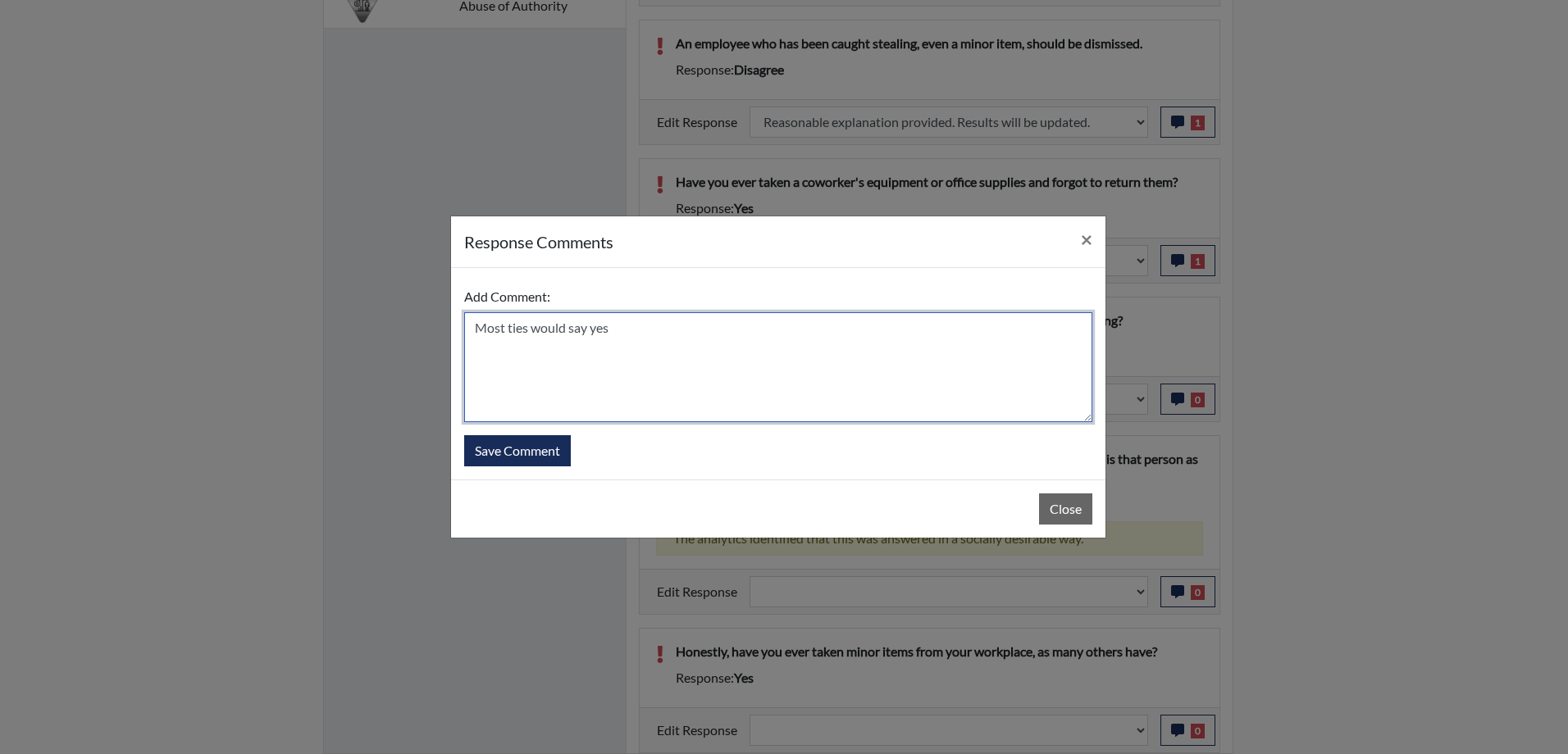click on "Most ties would say yes" at bounding box center [778, 367] 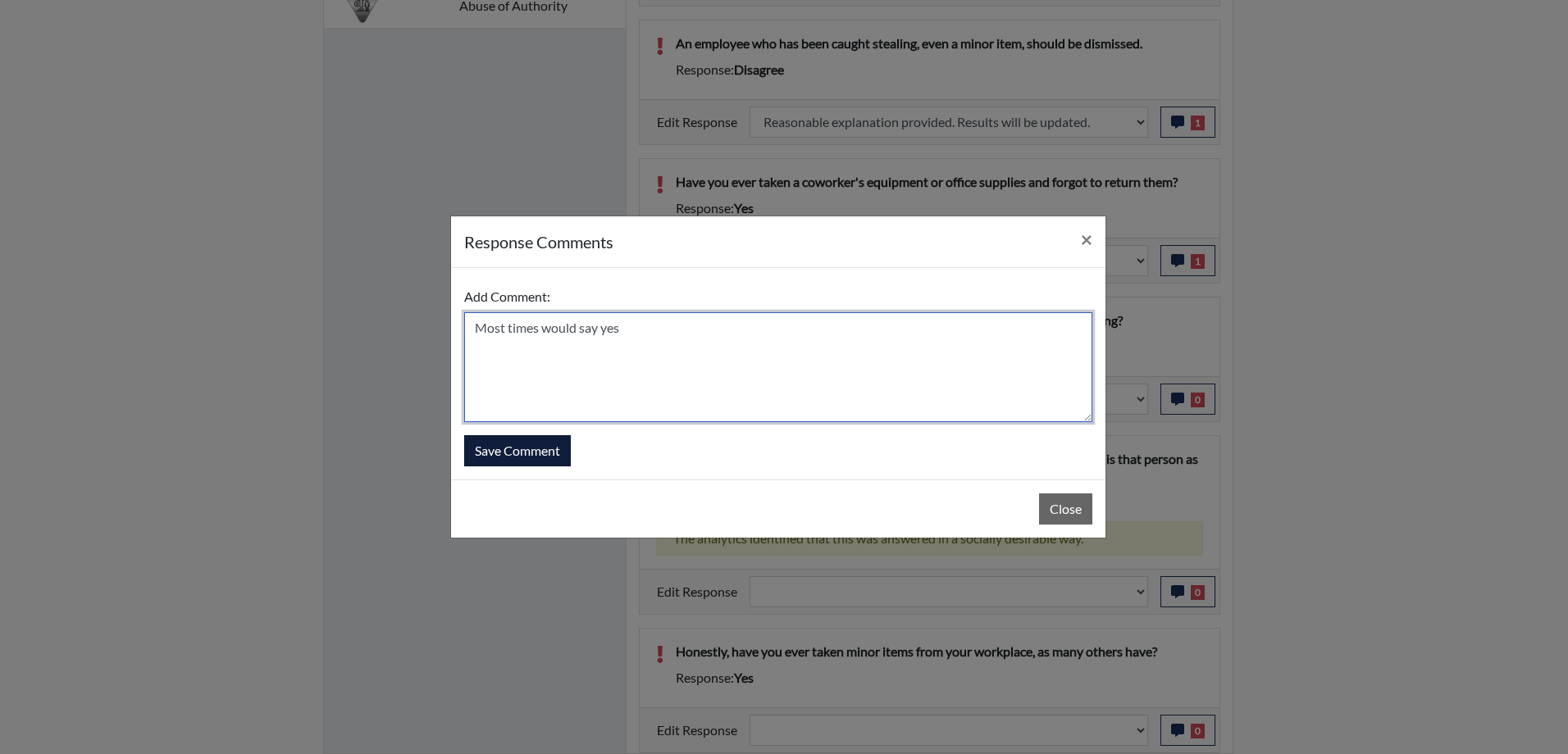 type on "Most times would say yes" 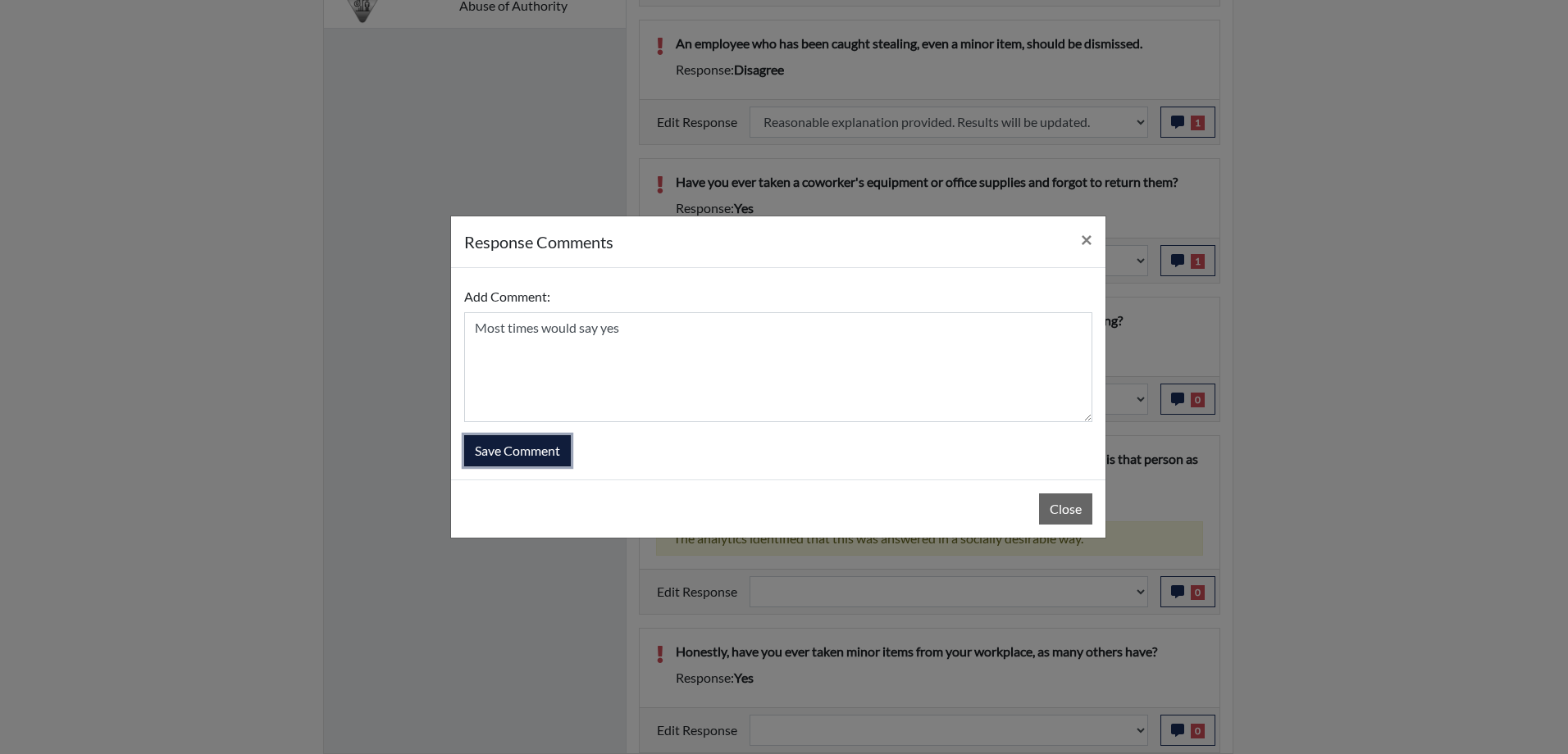 click on "Save Comment" at bounding box center [517, 451] 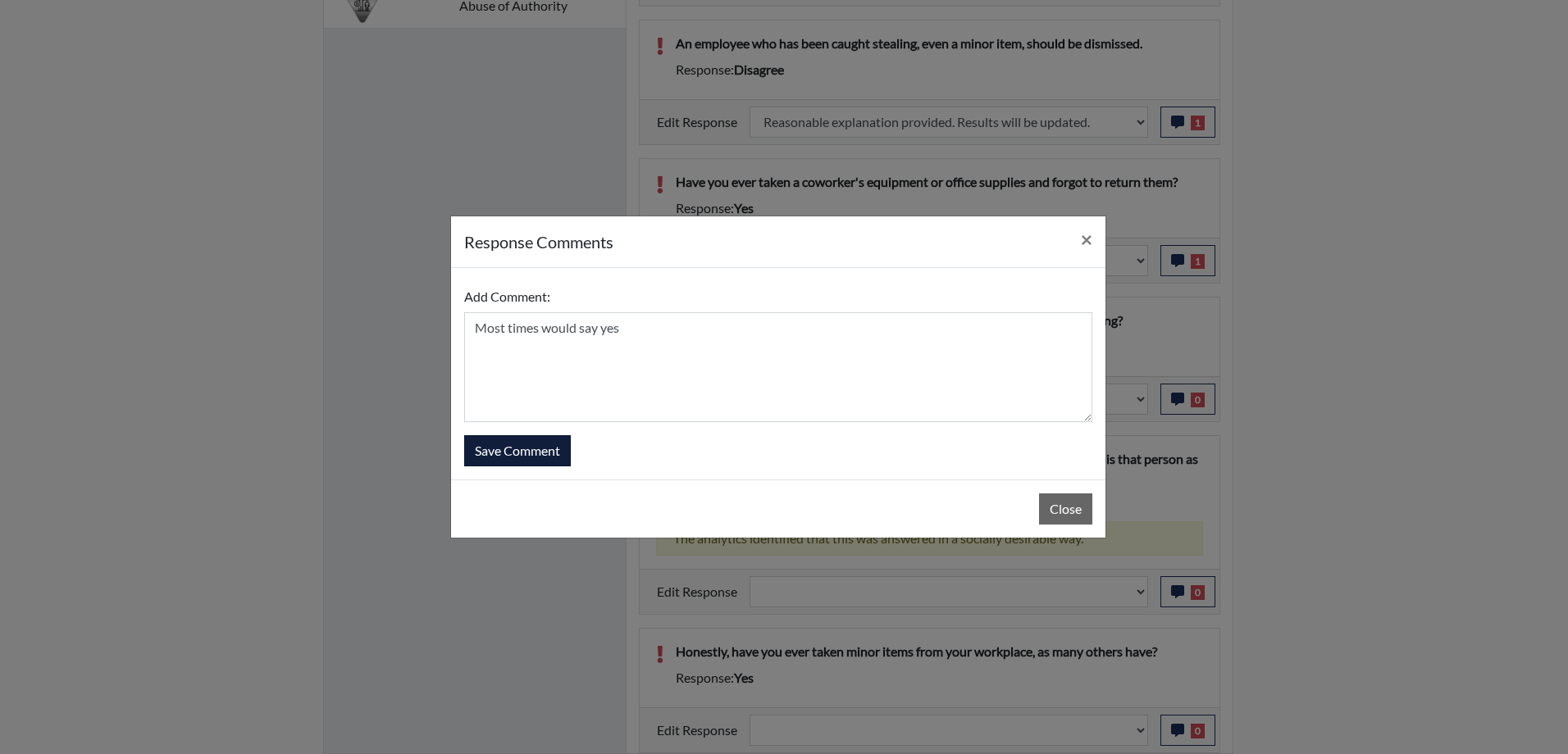 select 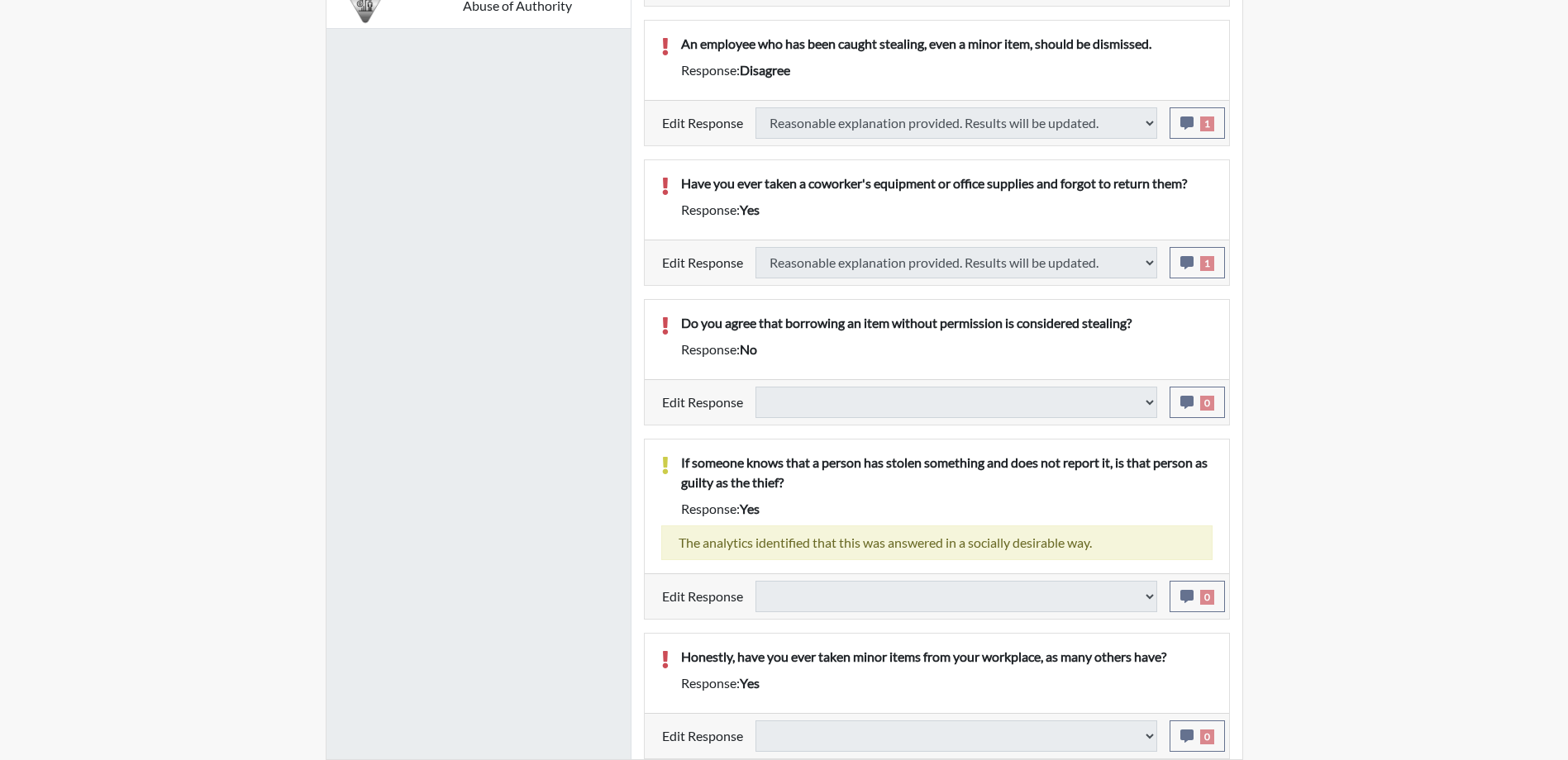 select 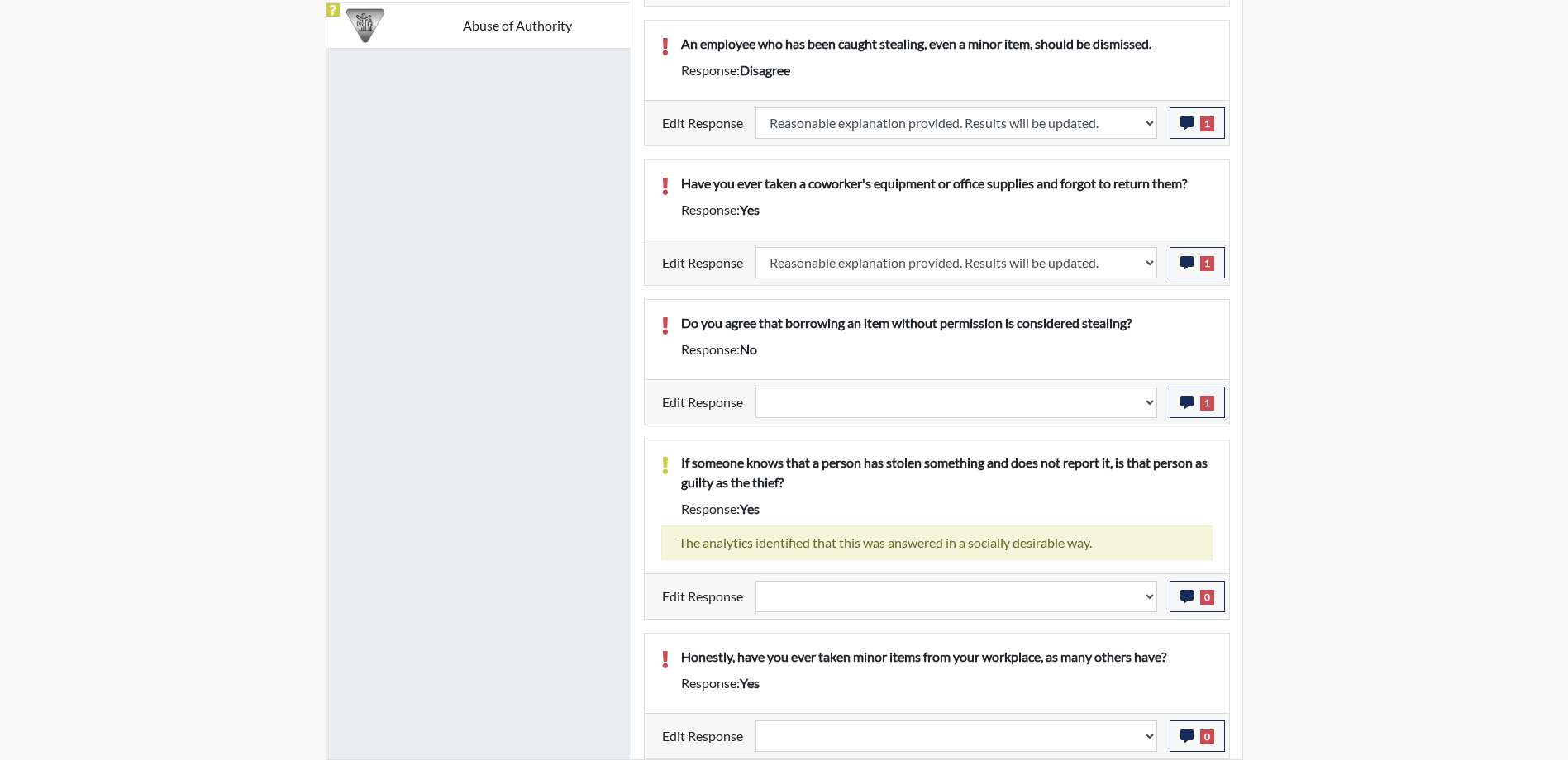 scroll, scrollTop: 825813, scrollLeft: 825881, axis: both 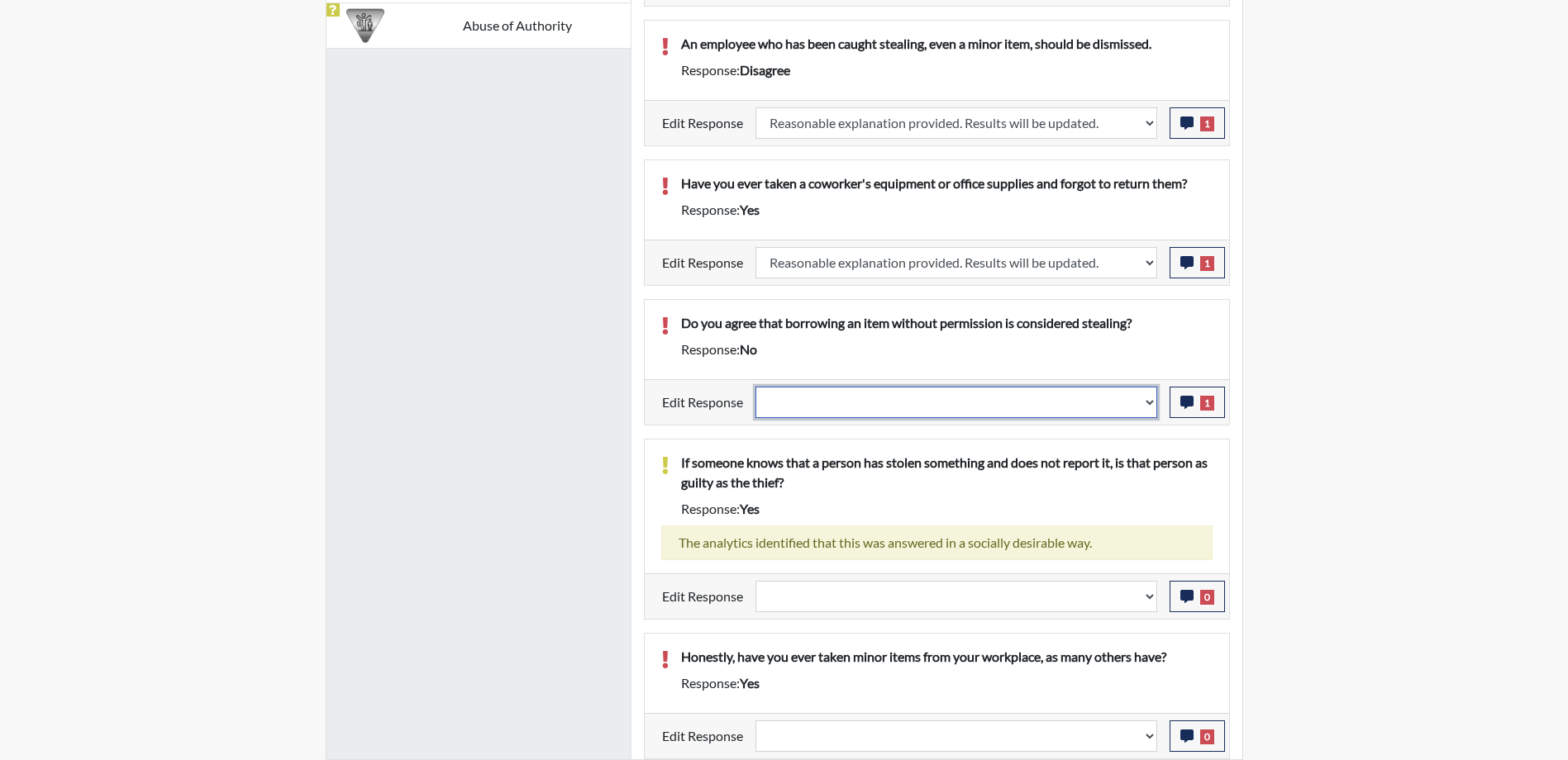 click on "Question is not relevant. Results will be updated. Reasonable explanation provided. Results will be updated. Response confirmed, which places the score below conditions. Clear the response edit. Results will be updated." at bounding box center [956, 402] 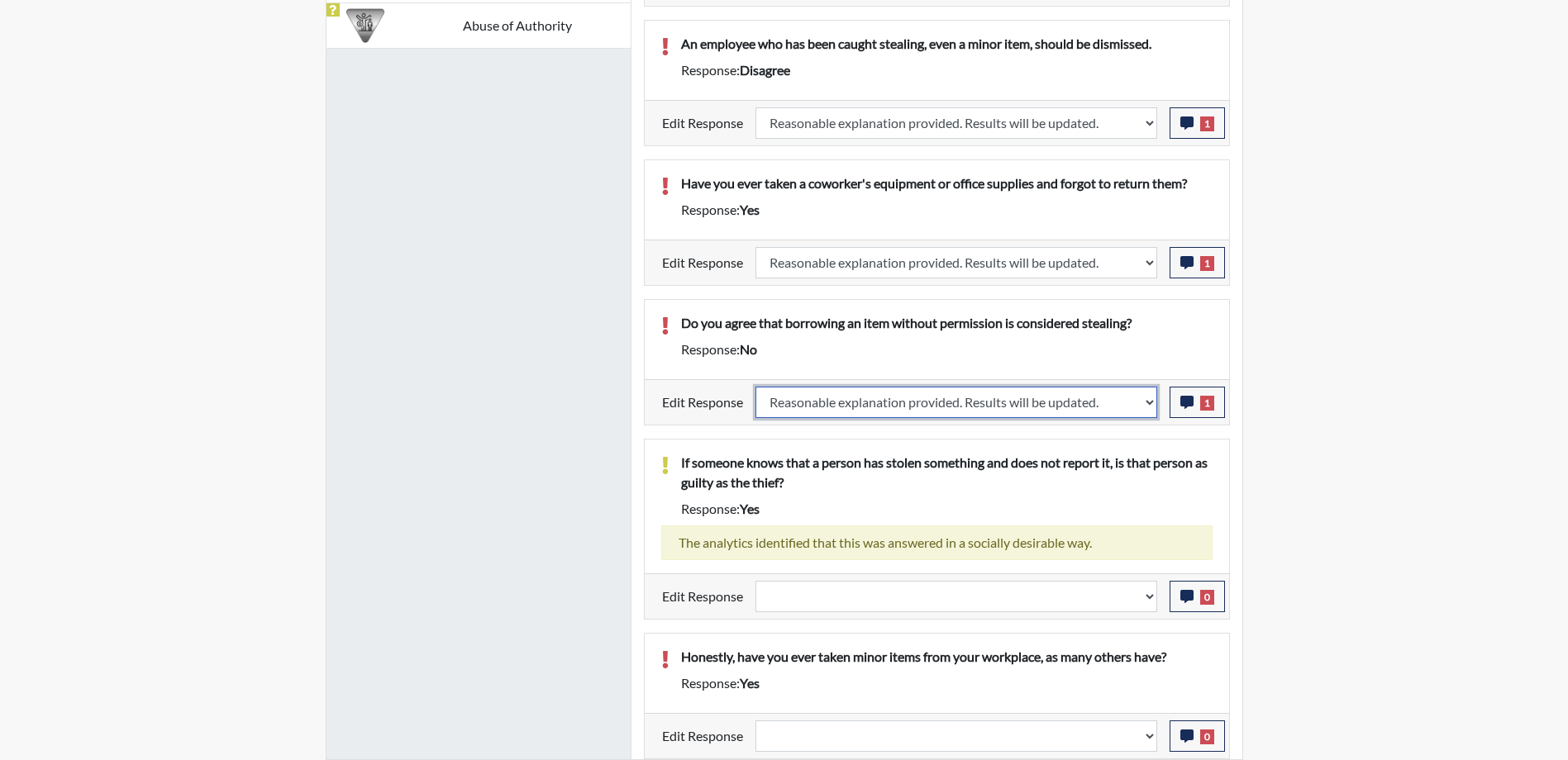 click on "Question is not relevant. Results will be updated. Reasonable explanation provided. Results will be updated. Response confirmed, which places the score below conditions. Clear the response edit. Results will be updated." at bounding box center (956, 402) 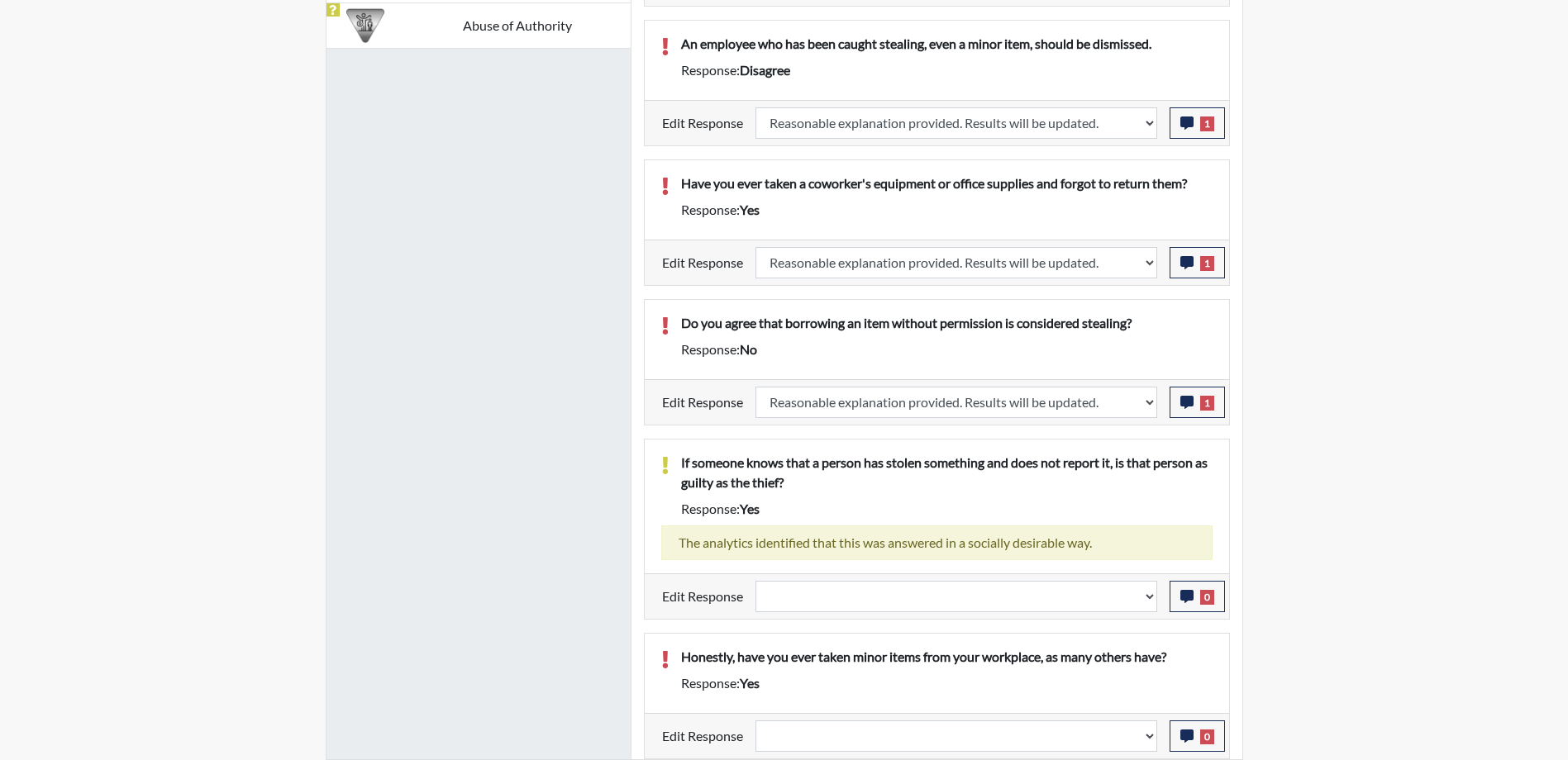 select 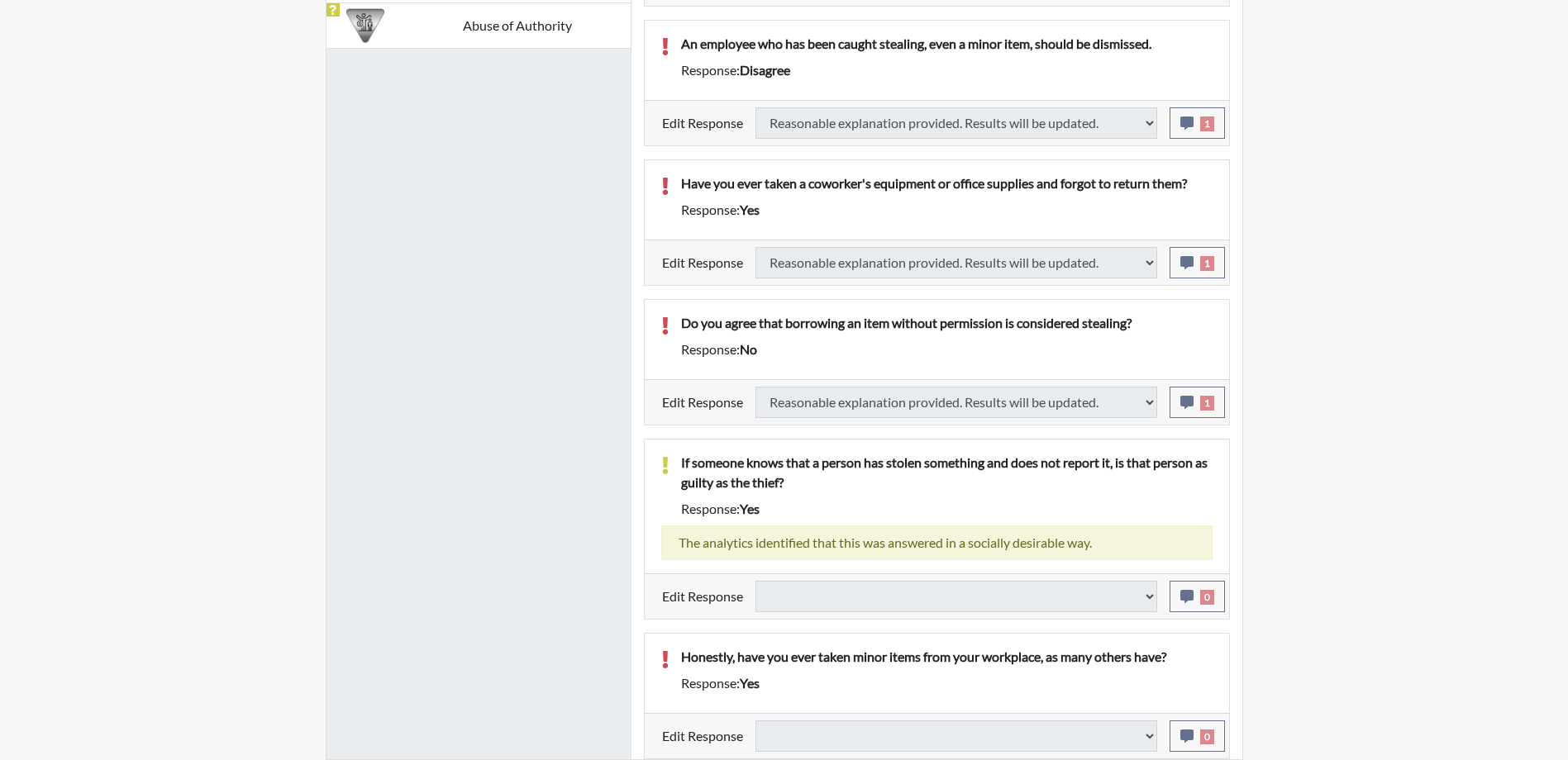 select 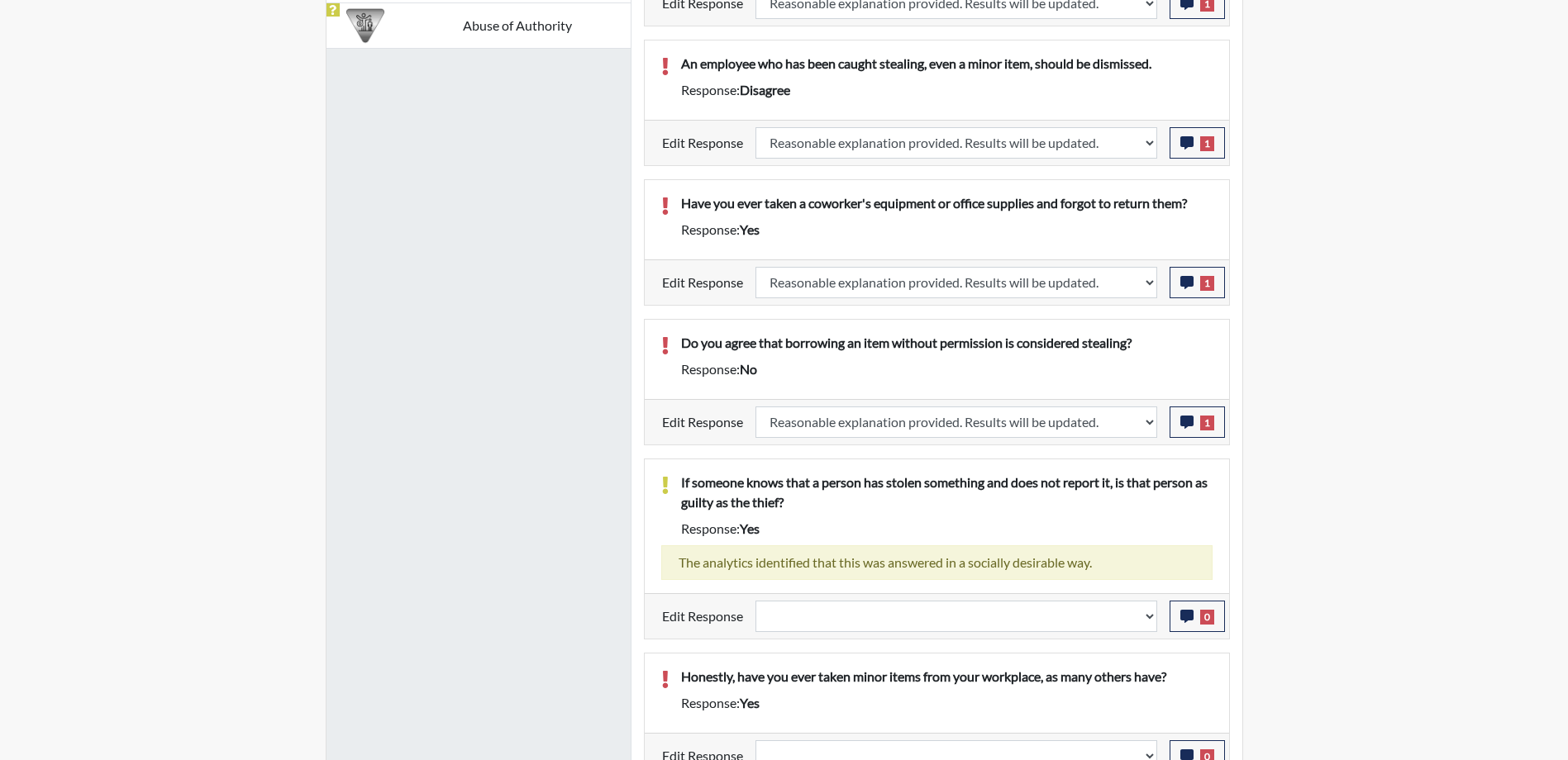 scroll, scrollTop: 825813, scrollLeft: 825881, axis: both 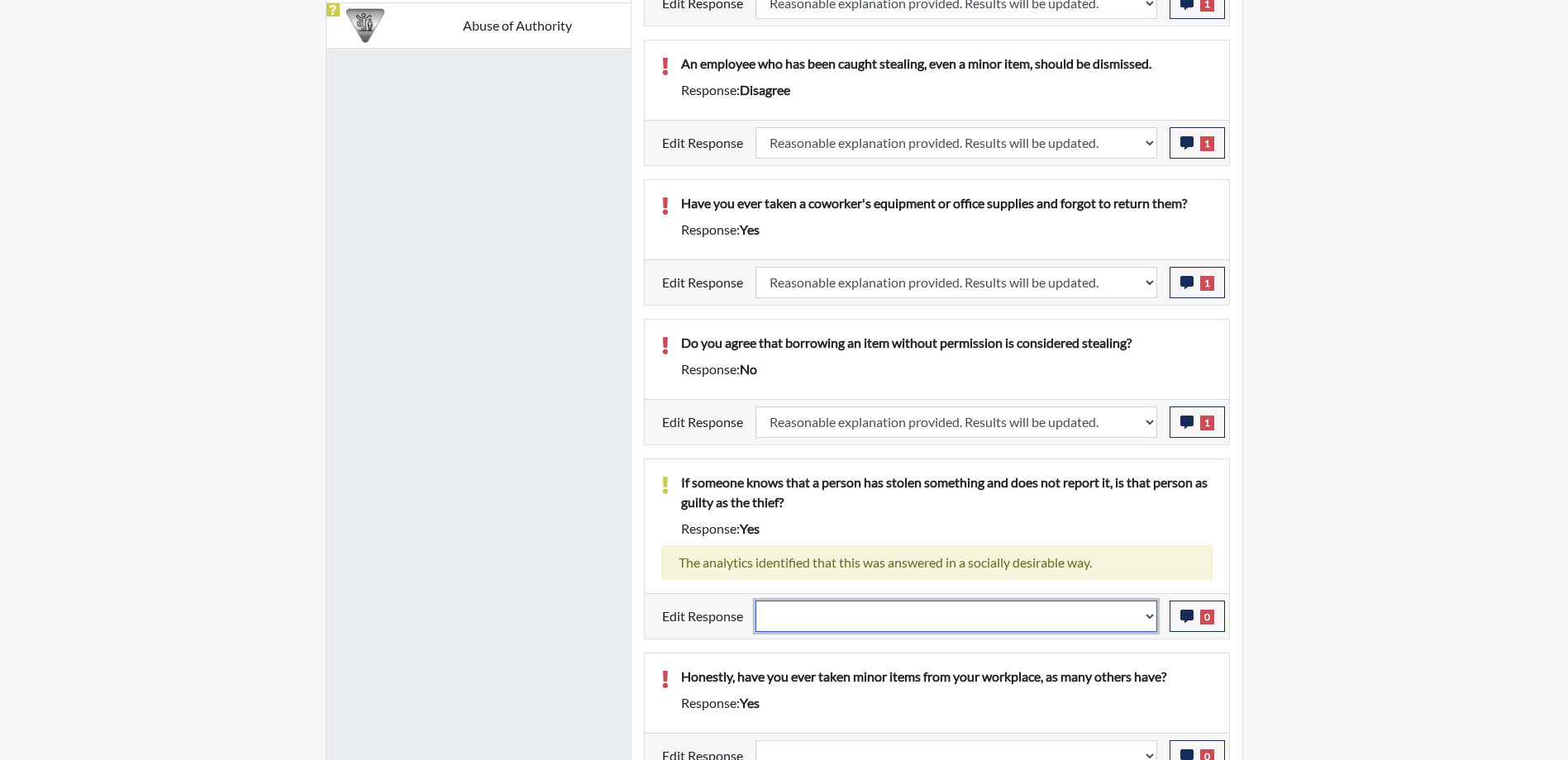 click on "Question is not relevant. Results will be updated. Reasonable explanation provided. Results will be updated. Response confirmed, which places the score below conditions. Clear the response edit. Results will be updated." at bounding box center (956, 616) 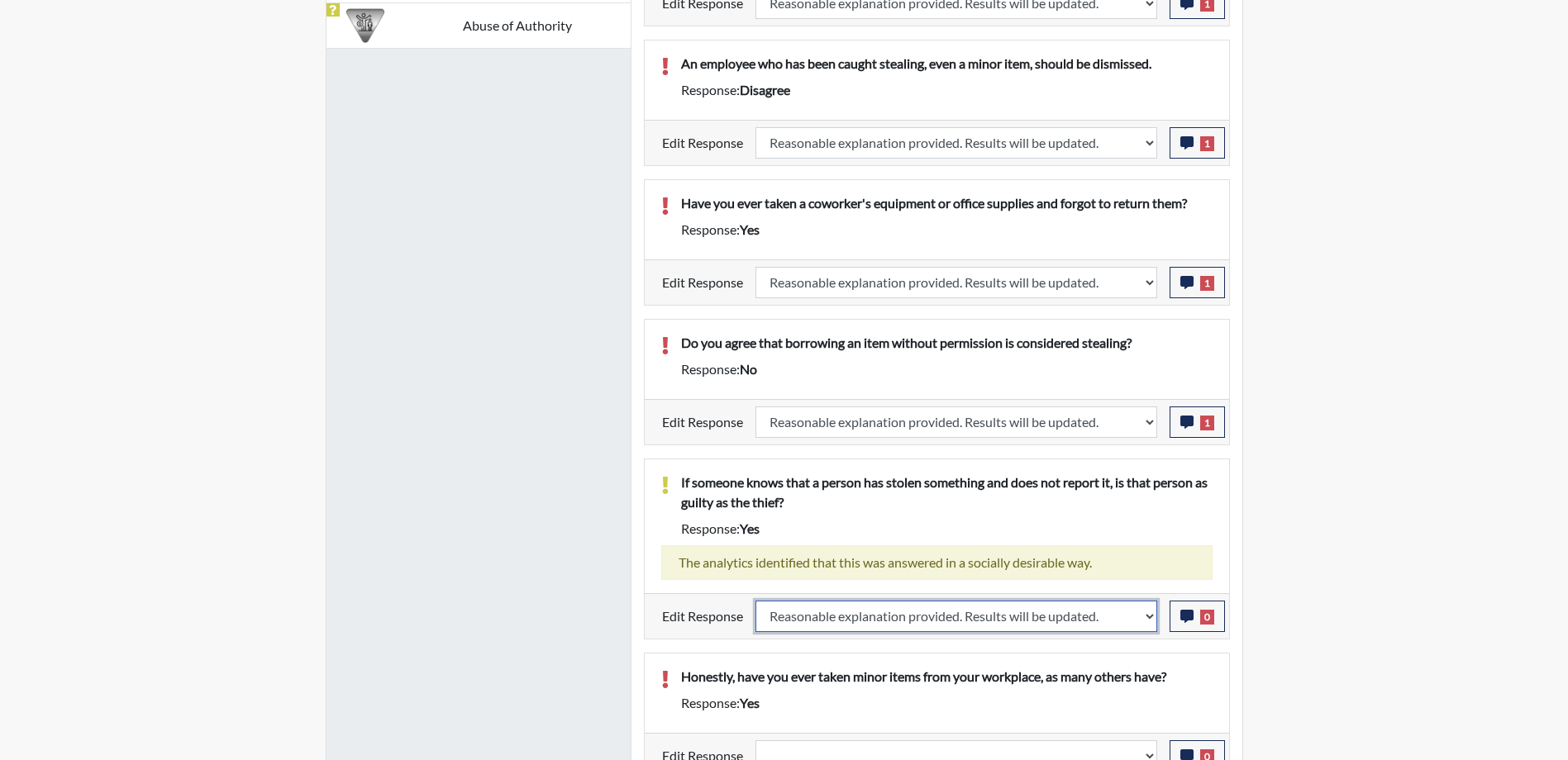 click on "Question is not relevant. Results will be updated. Reasonable explanation provided. Results will be updated. Response confirmed, which places the score below conditions. Clear the response edit. Results will be updated." at bounding box center (956, 616) 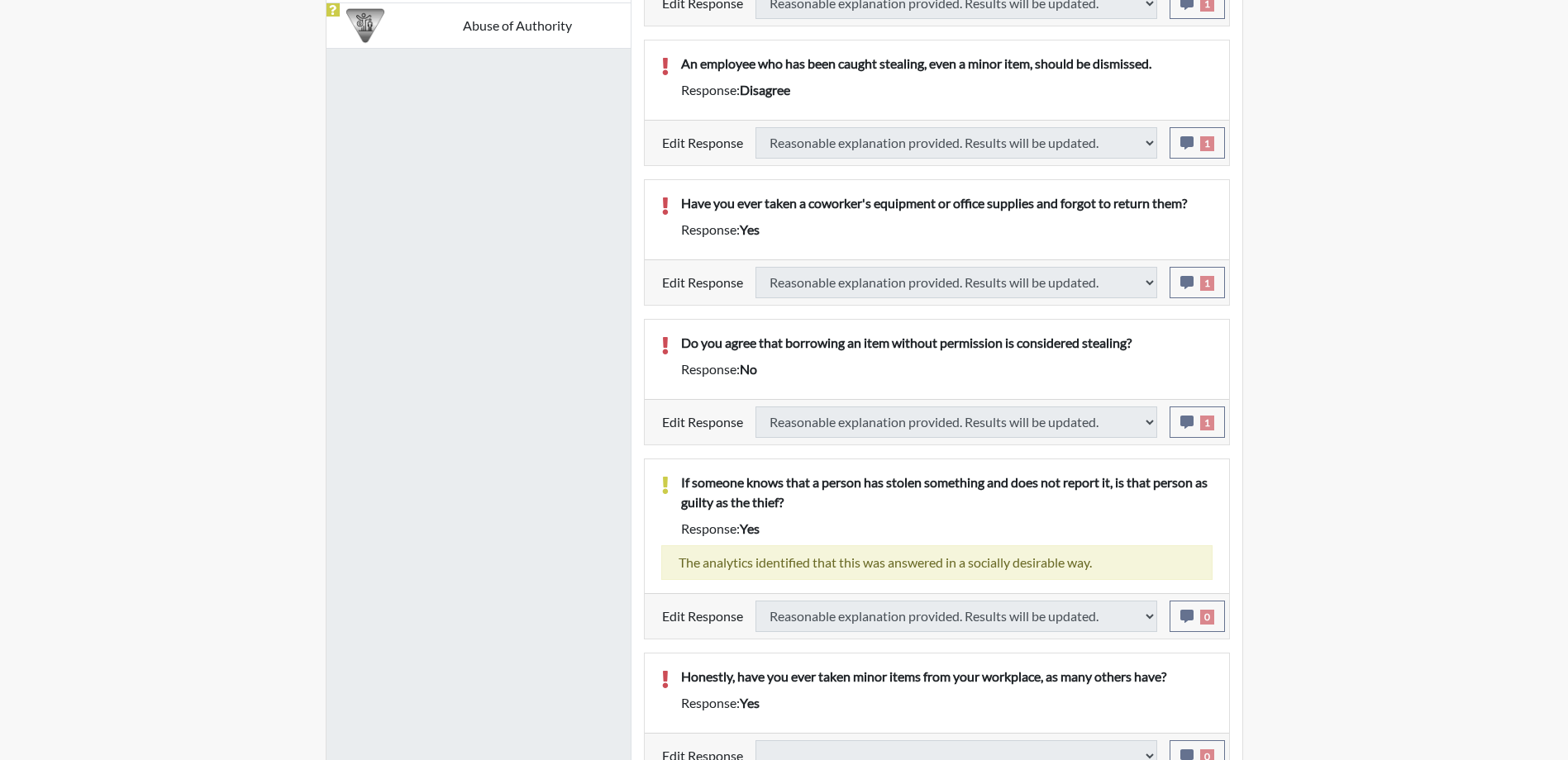 select 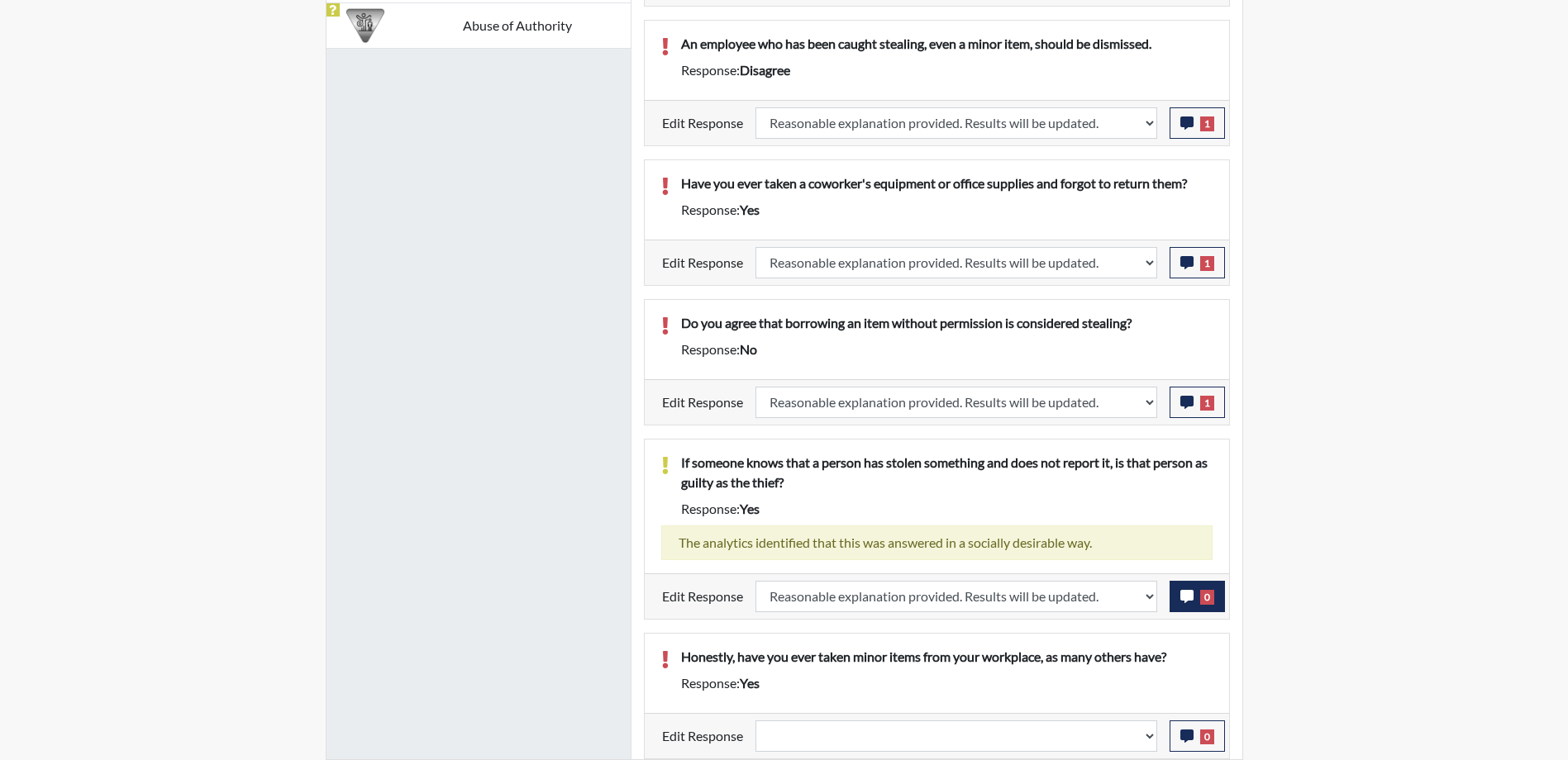 scroll, scrollTop: 825813, scrollLeft: 825881, axis: both 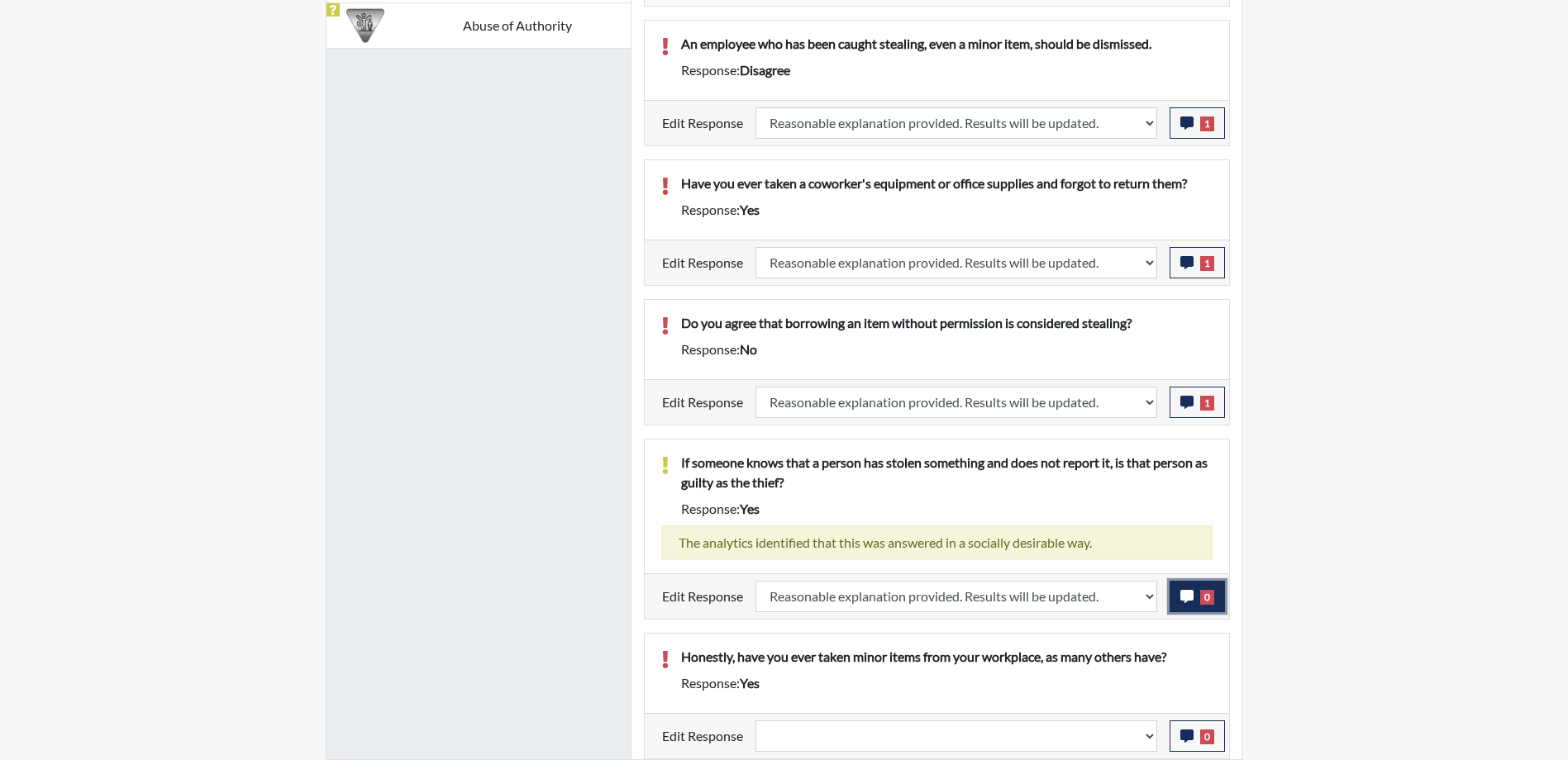 click on "0" at bounding box center [1207, 597] 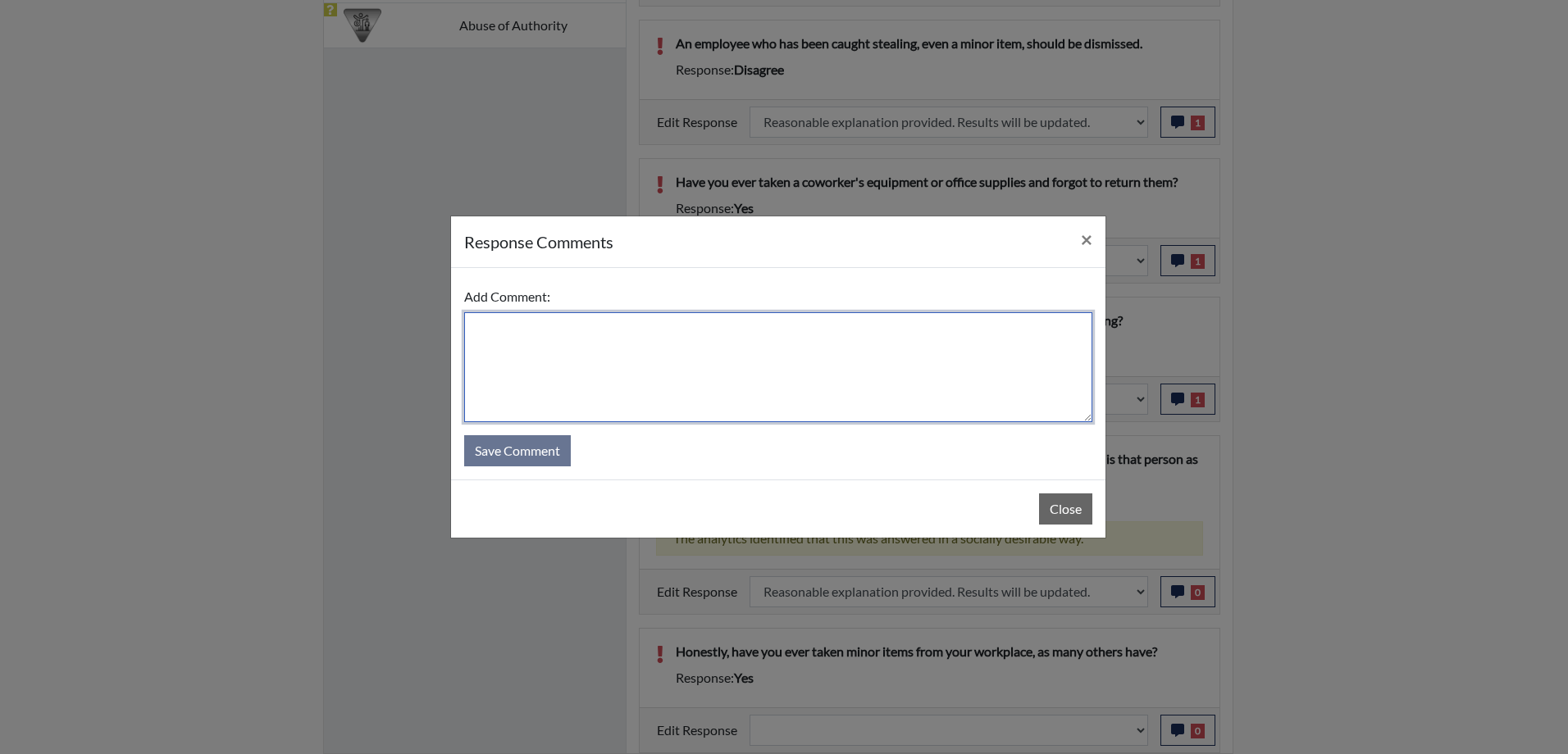 click at bounding box center (778, 367) 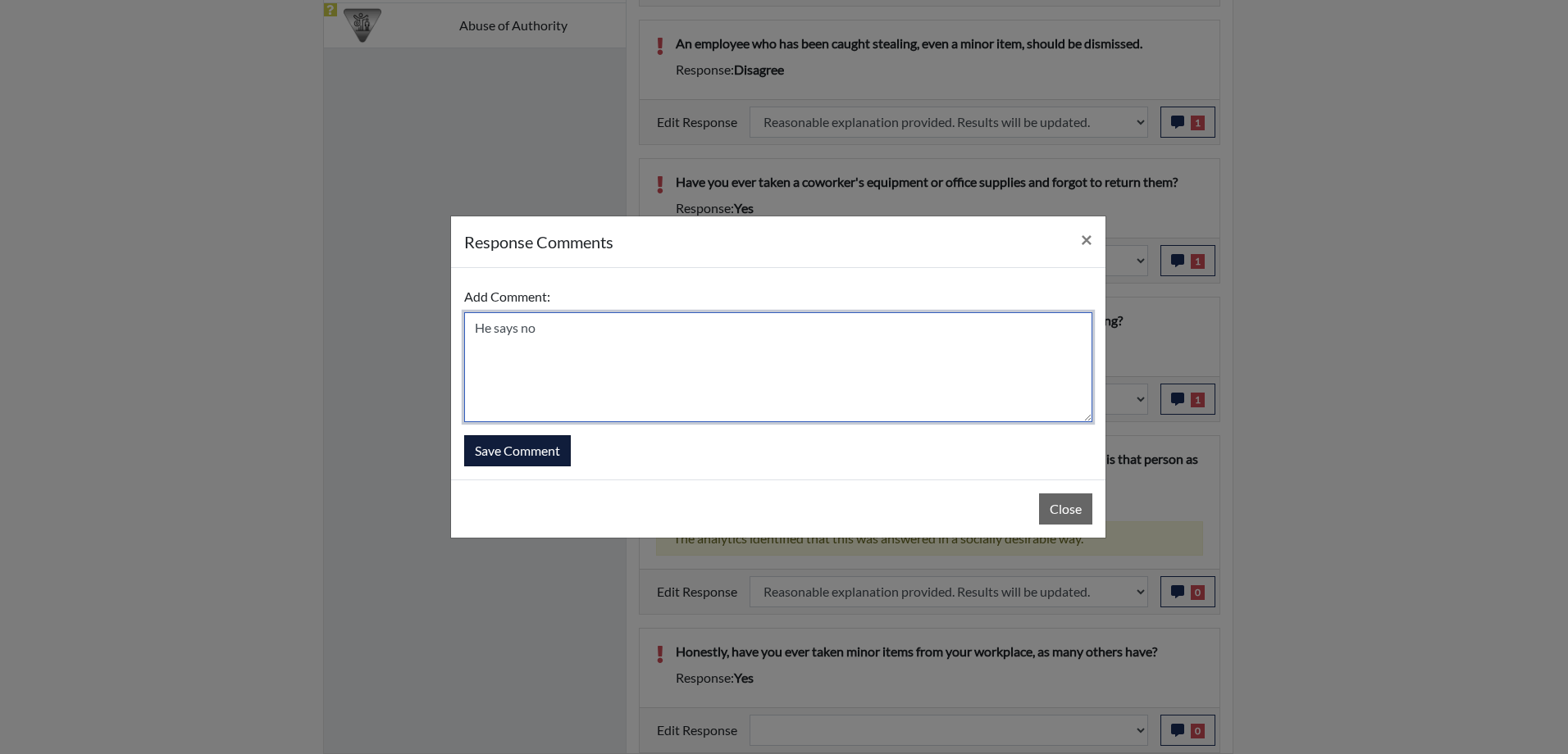 type on "He says no" 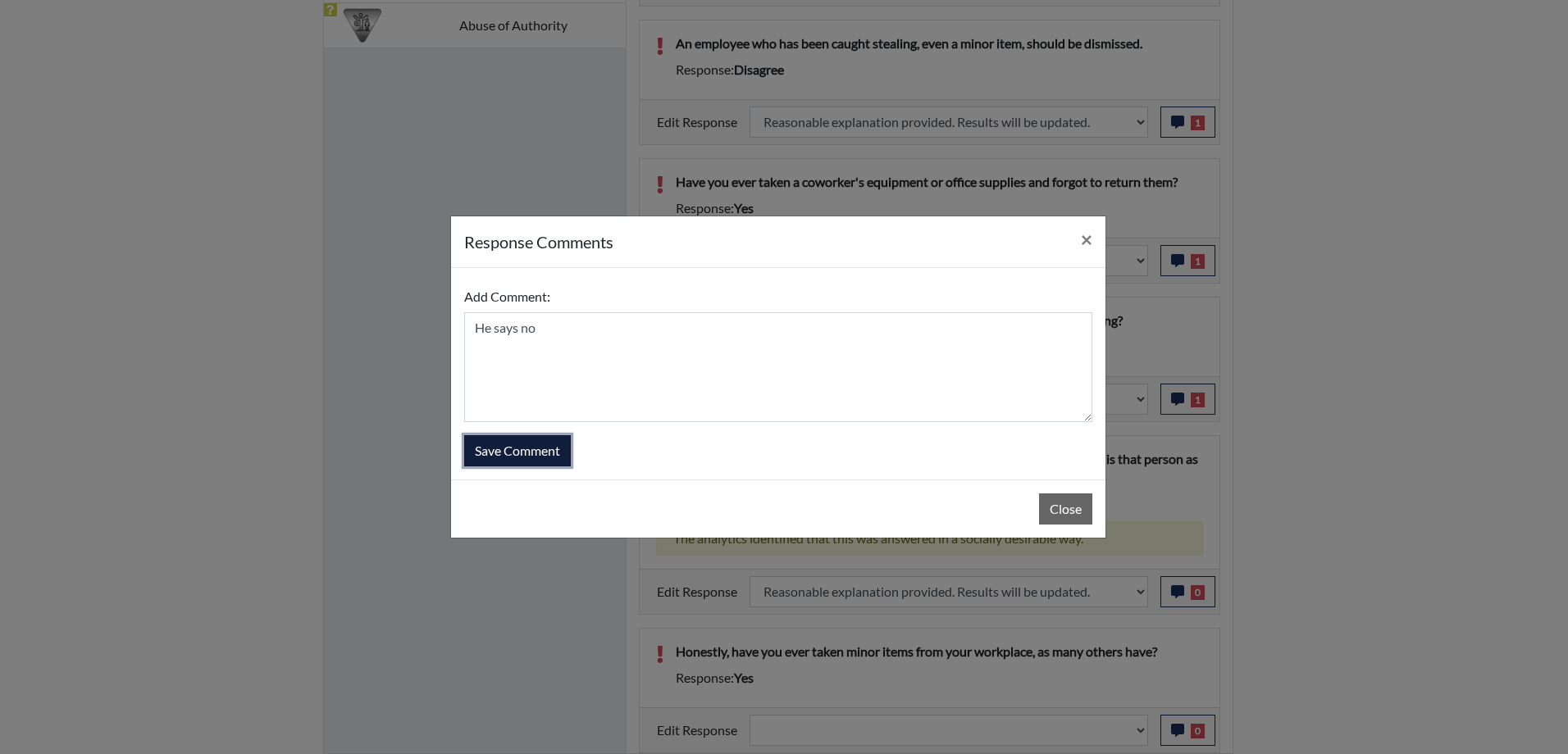 click on "Save Comment" at bounding box center (517, 451) 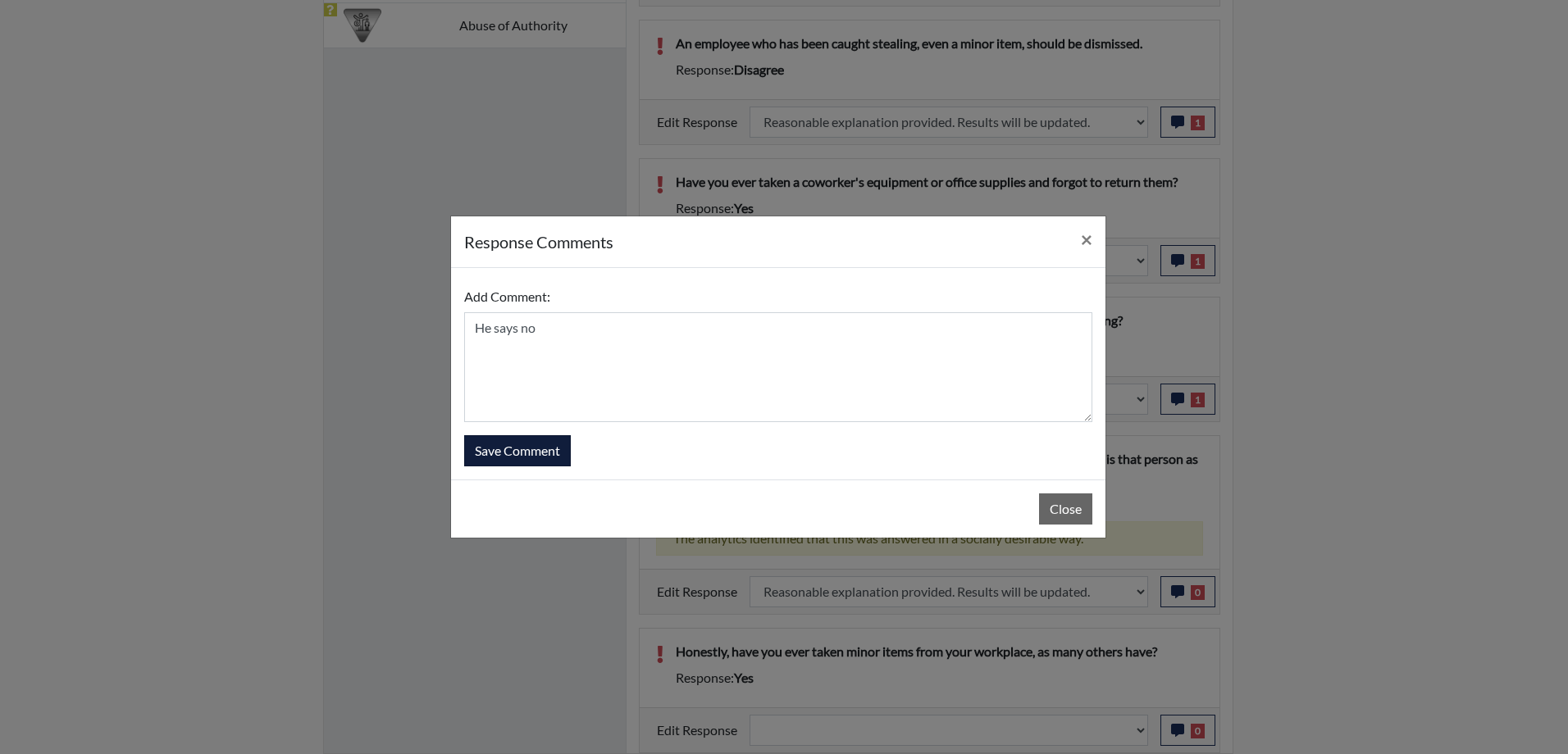 type 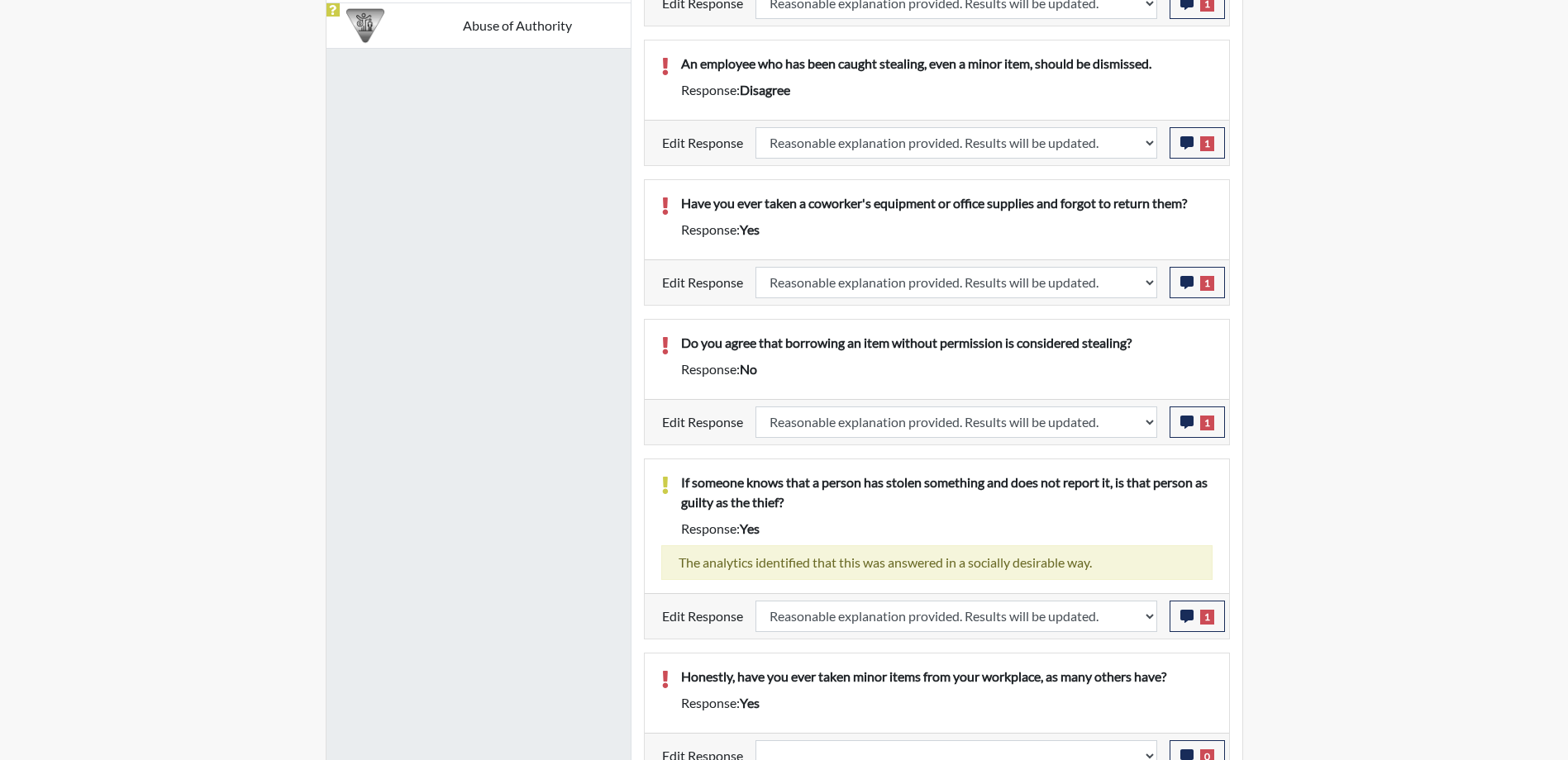 scroll, scrollTop: 825813, scrollLeft: 825881, axis: both 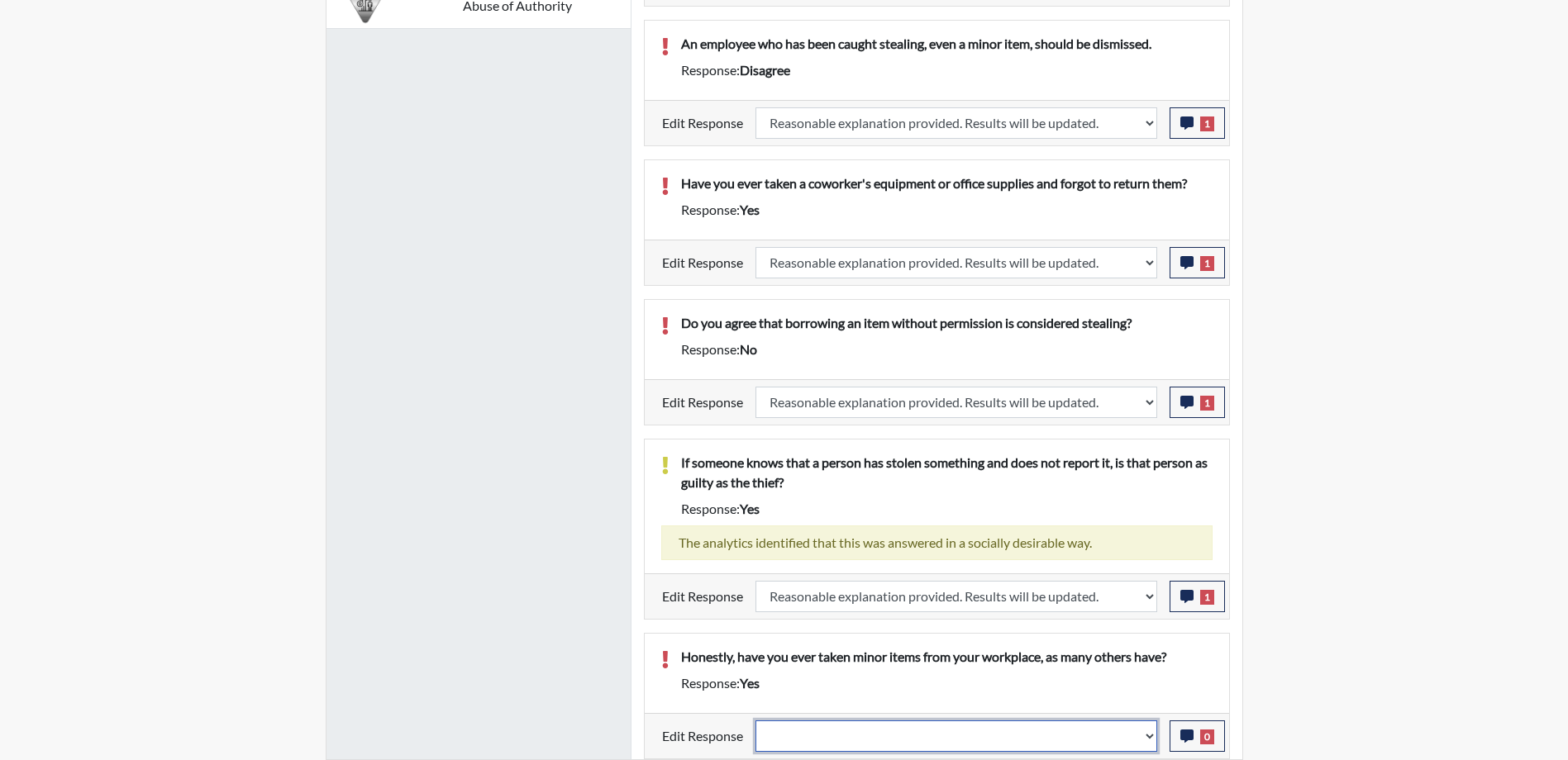 click on "Question is not relevant. Results will be updated. Reasonable explanation provided. Results will be updated. Response confirmed, which places the score below conditions. Clear the response edit. Results will be updated." at bounding box center (956, 736) 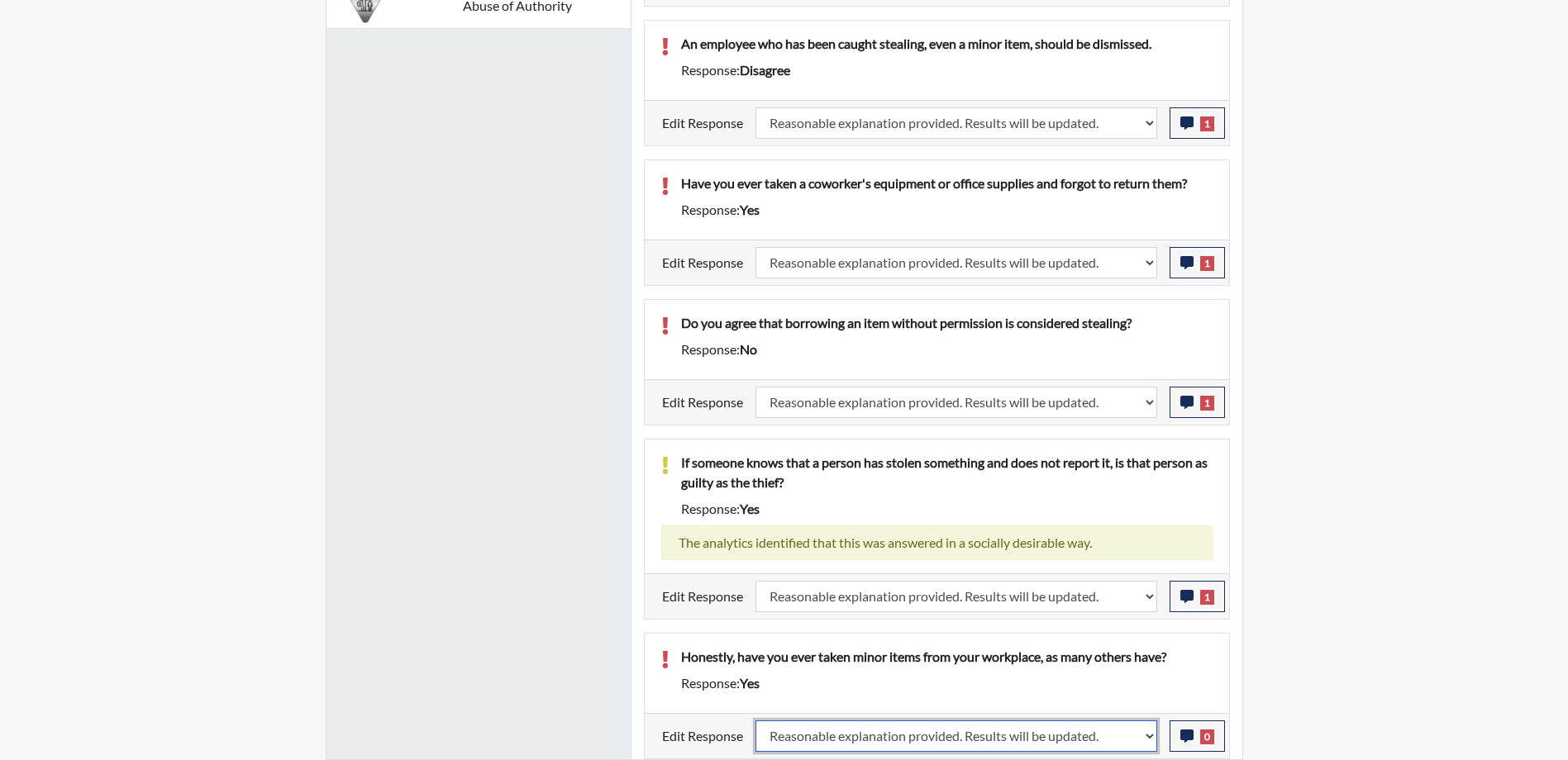 click on "Question is not relevant. Results will be updated. Reasonable explanation provided. Results will be updated. Response confirmed, which places the score below conditions. Clear the response edit. Results will be updated." at bounding box center (956, 736) 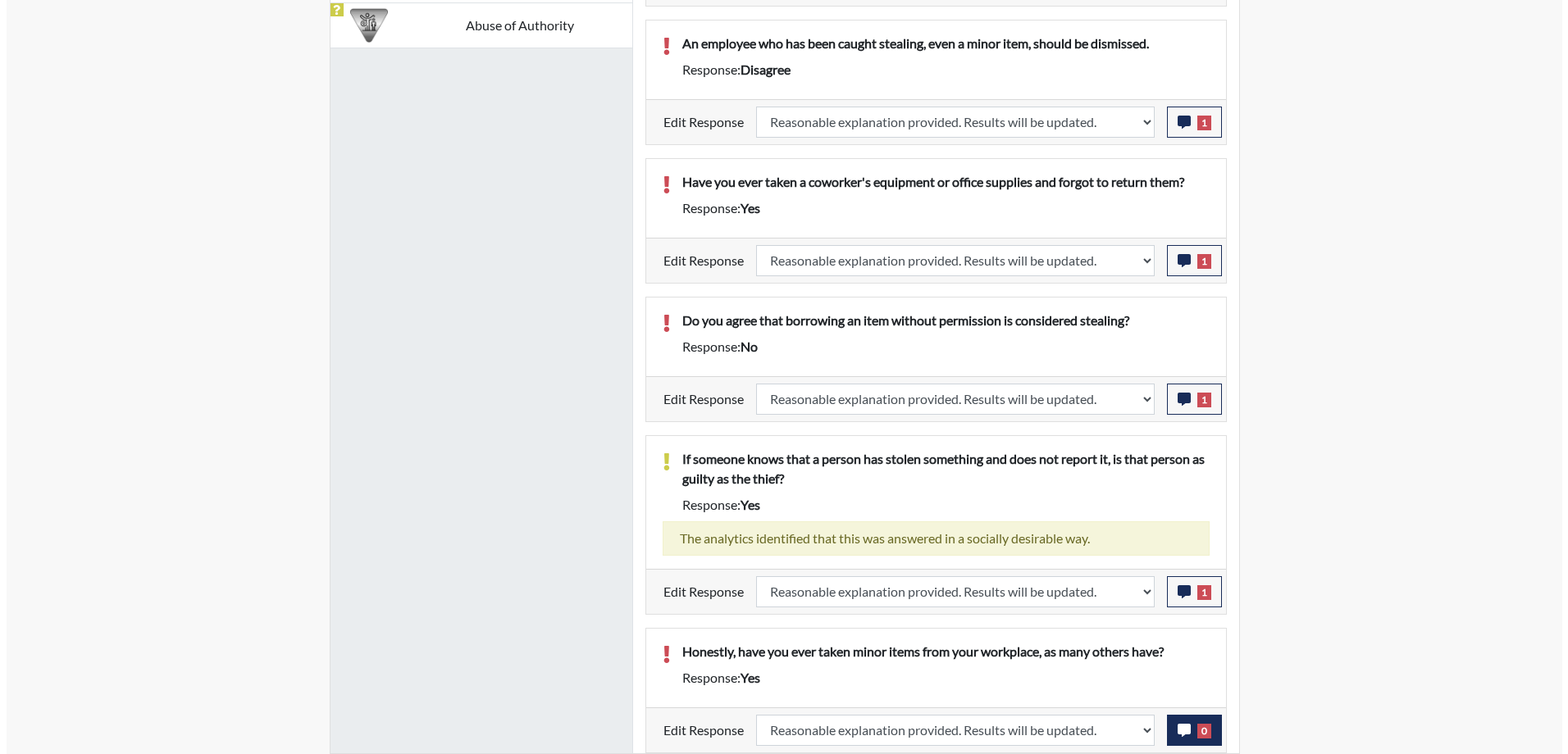 scroll, scrollTop: 1371, scrollLeft: 0, axis: vertical 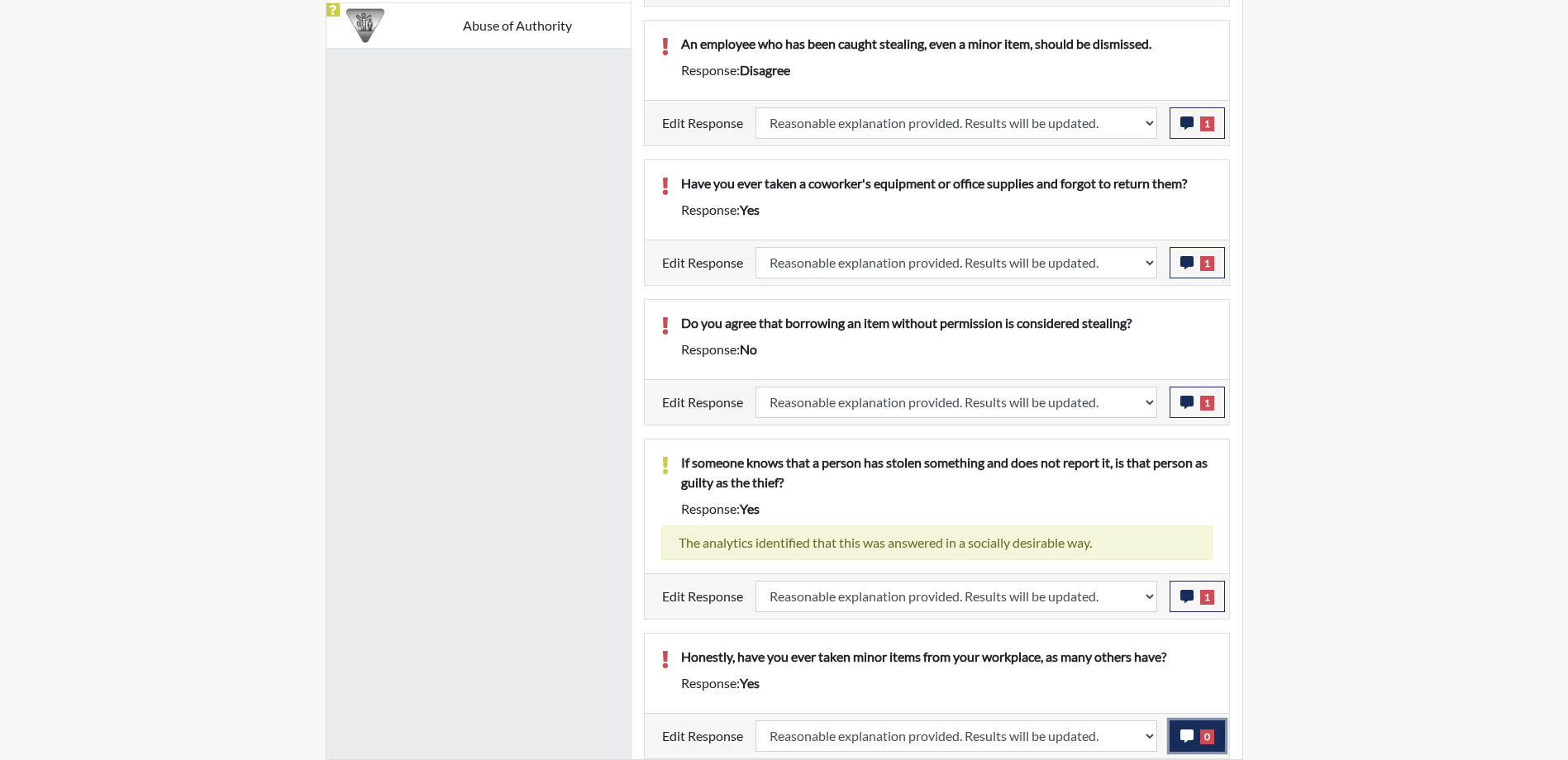 click on "0" at bounding box center (1197, 736) 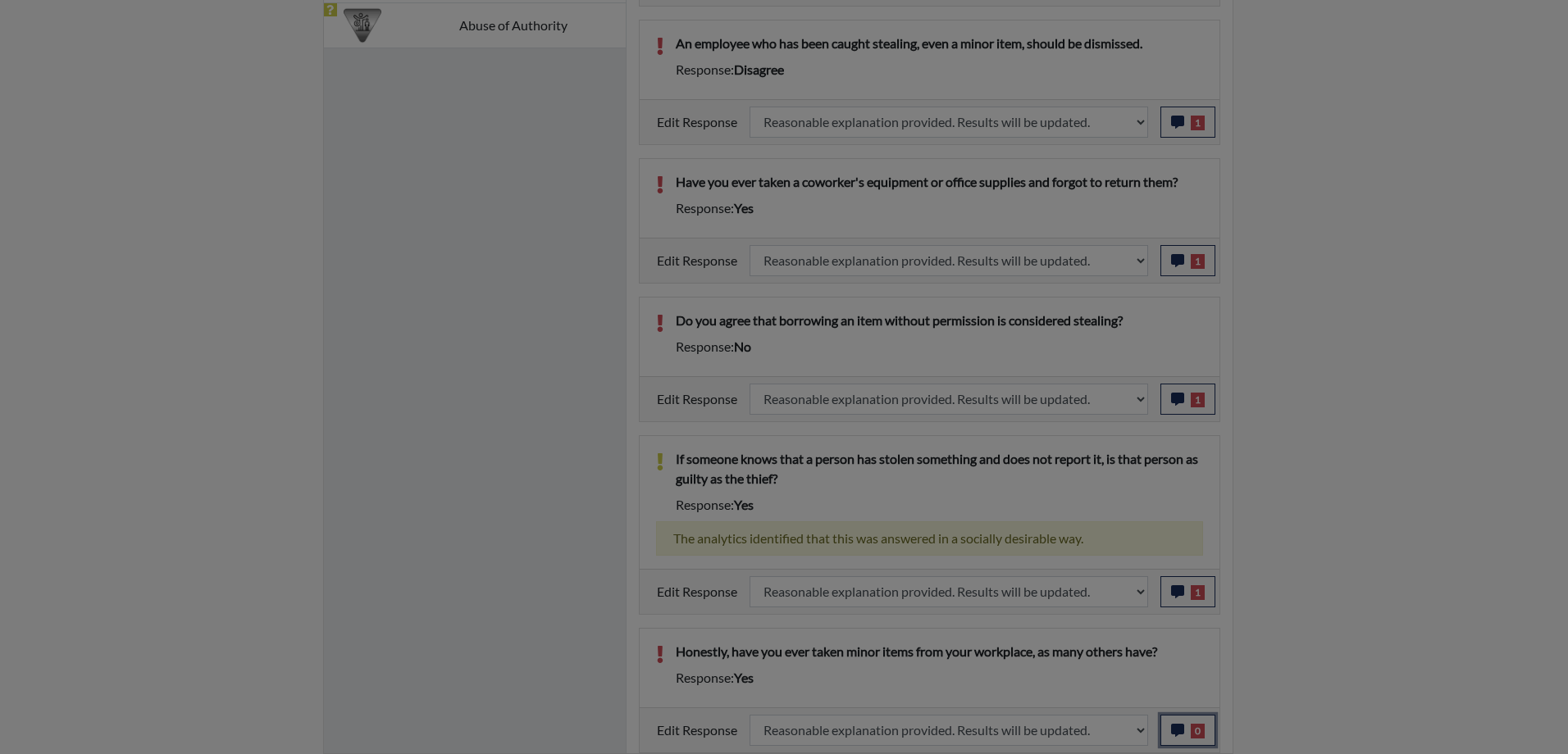 scroll, scrollTop: 819293, scrollLeft: 819402, axis: both 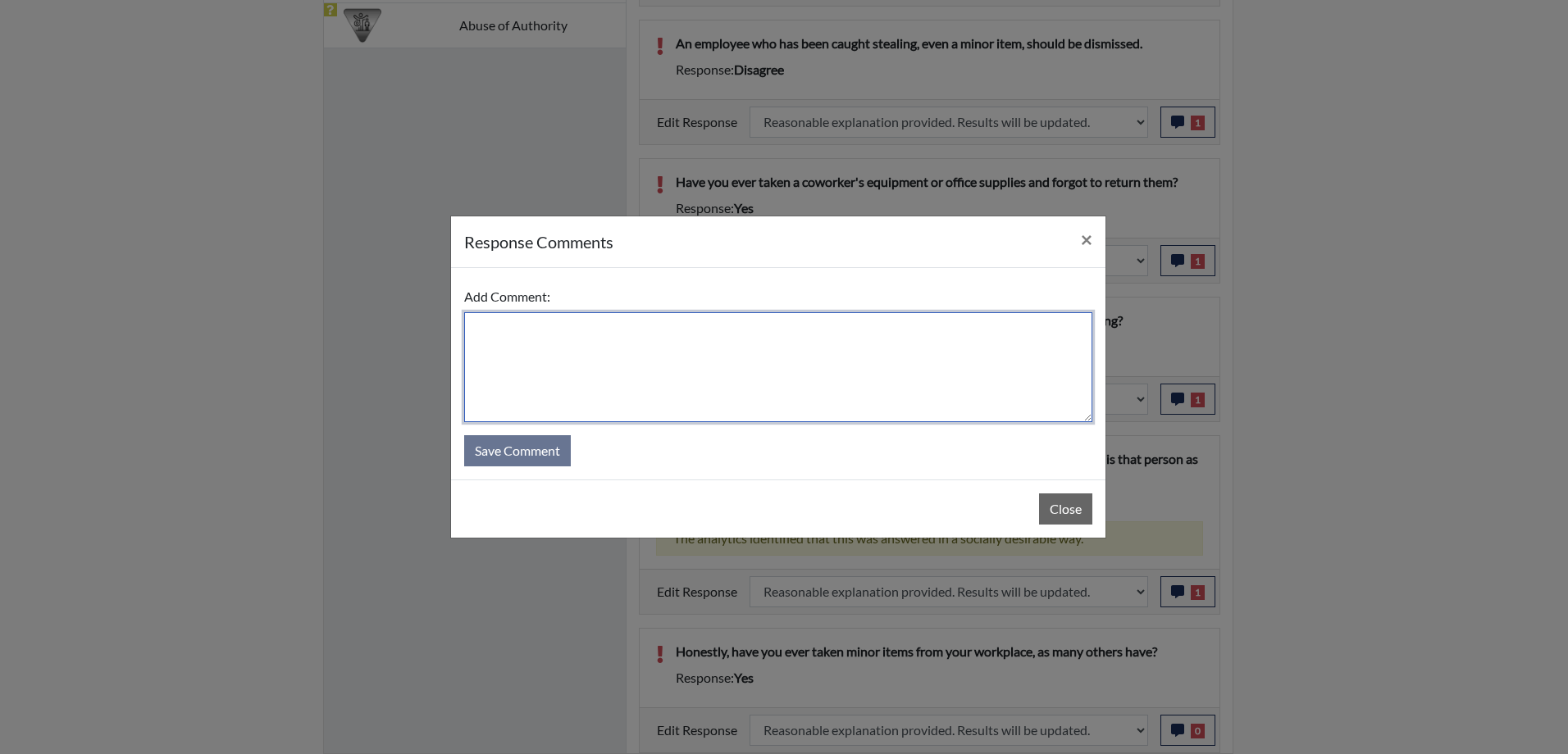 click at bounding box center (778, 367) 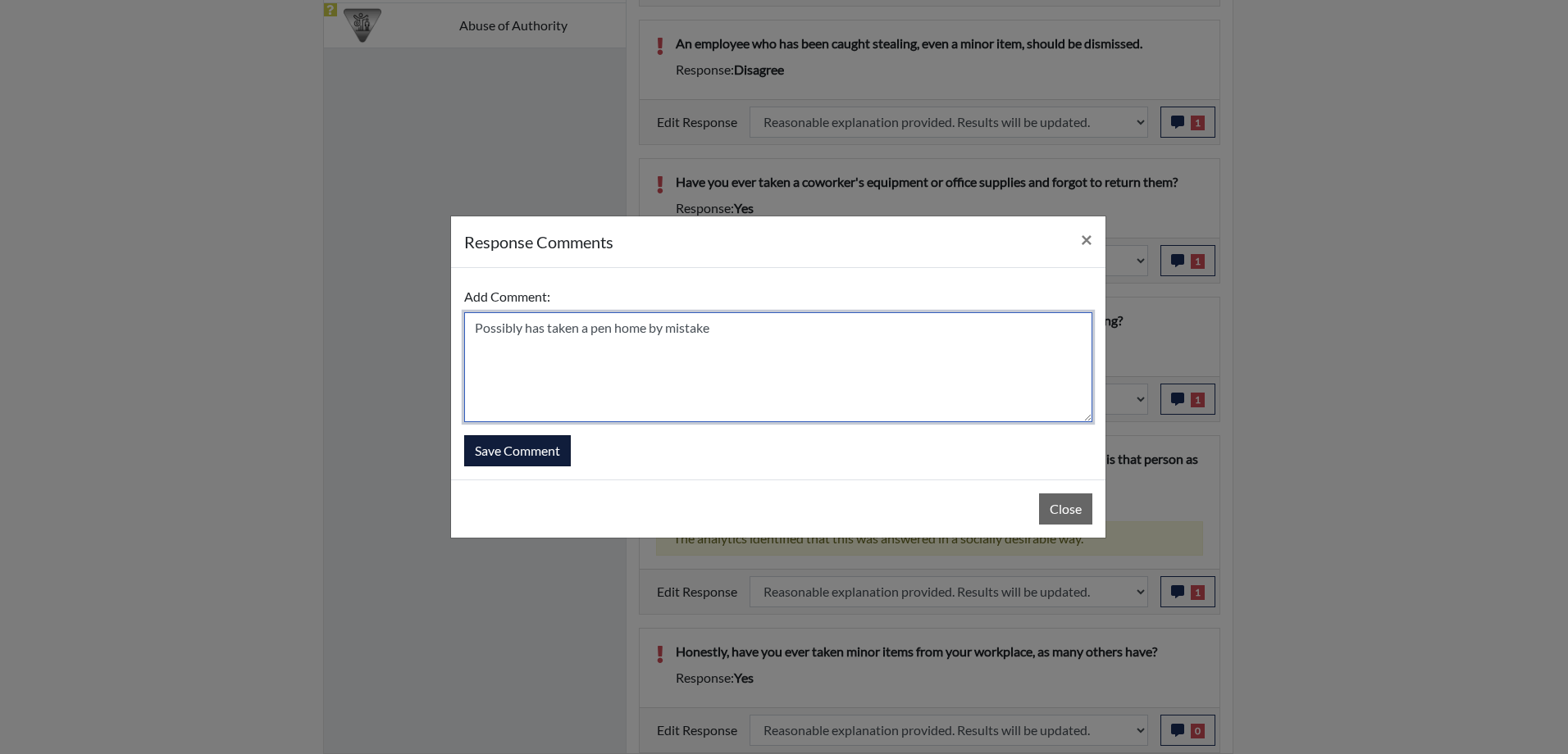 type on "Possibly has taken a pen home by mistake" 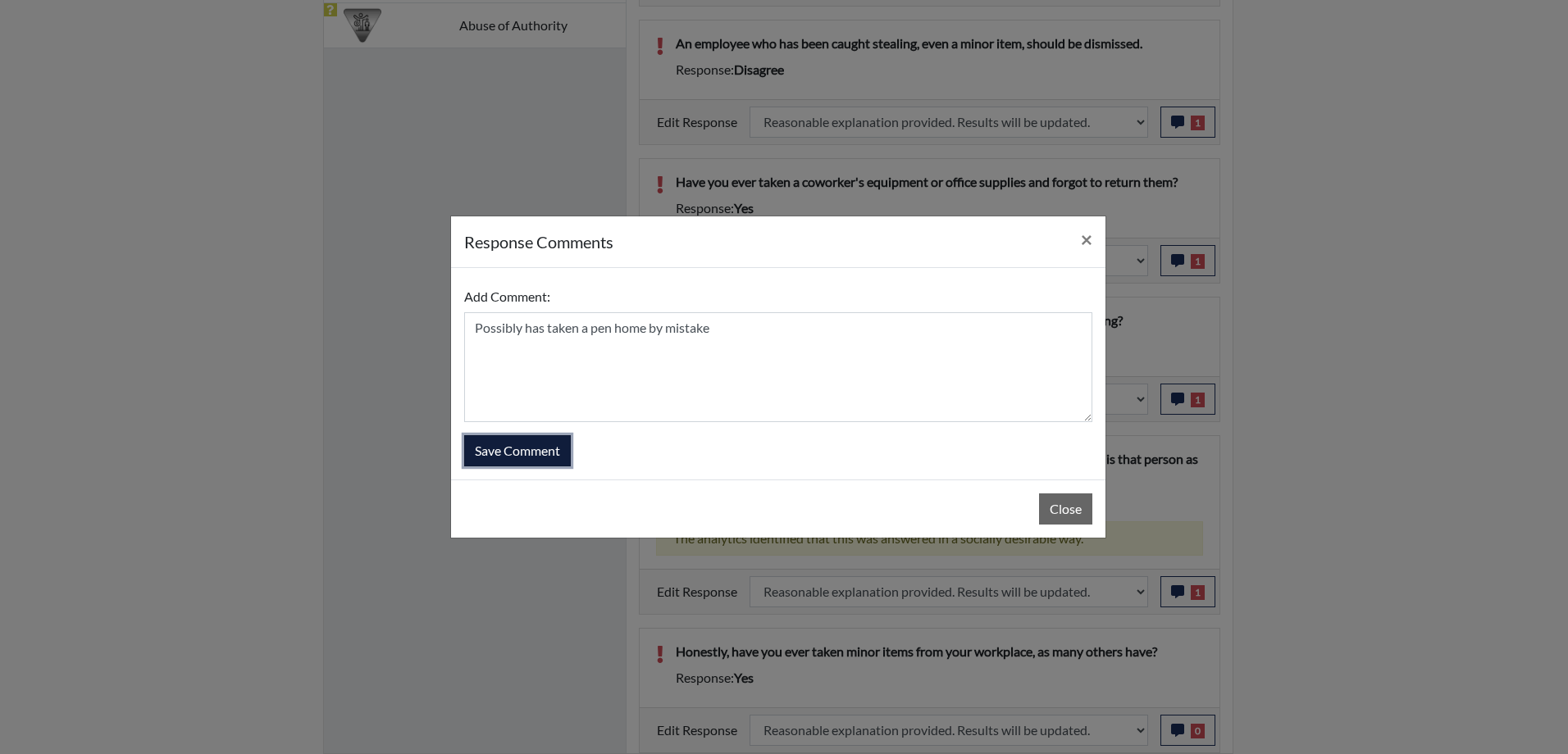 click on "Save Comment" at bounding box center [517, 451] 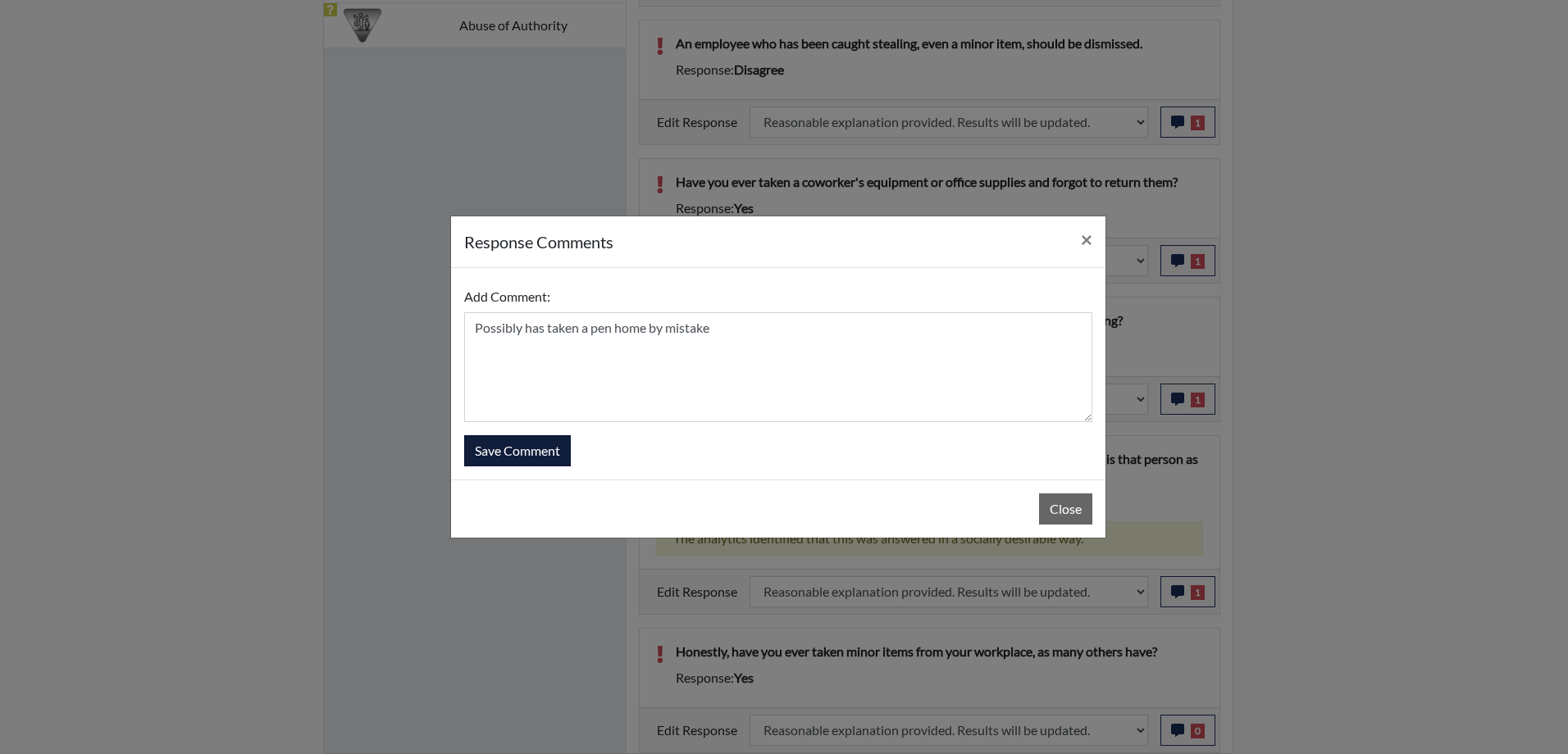 type 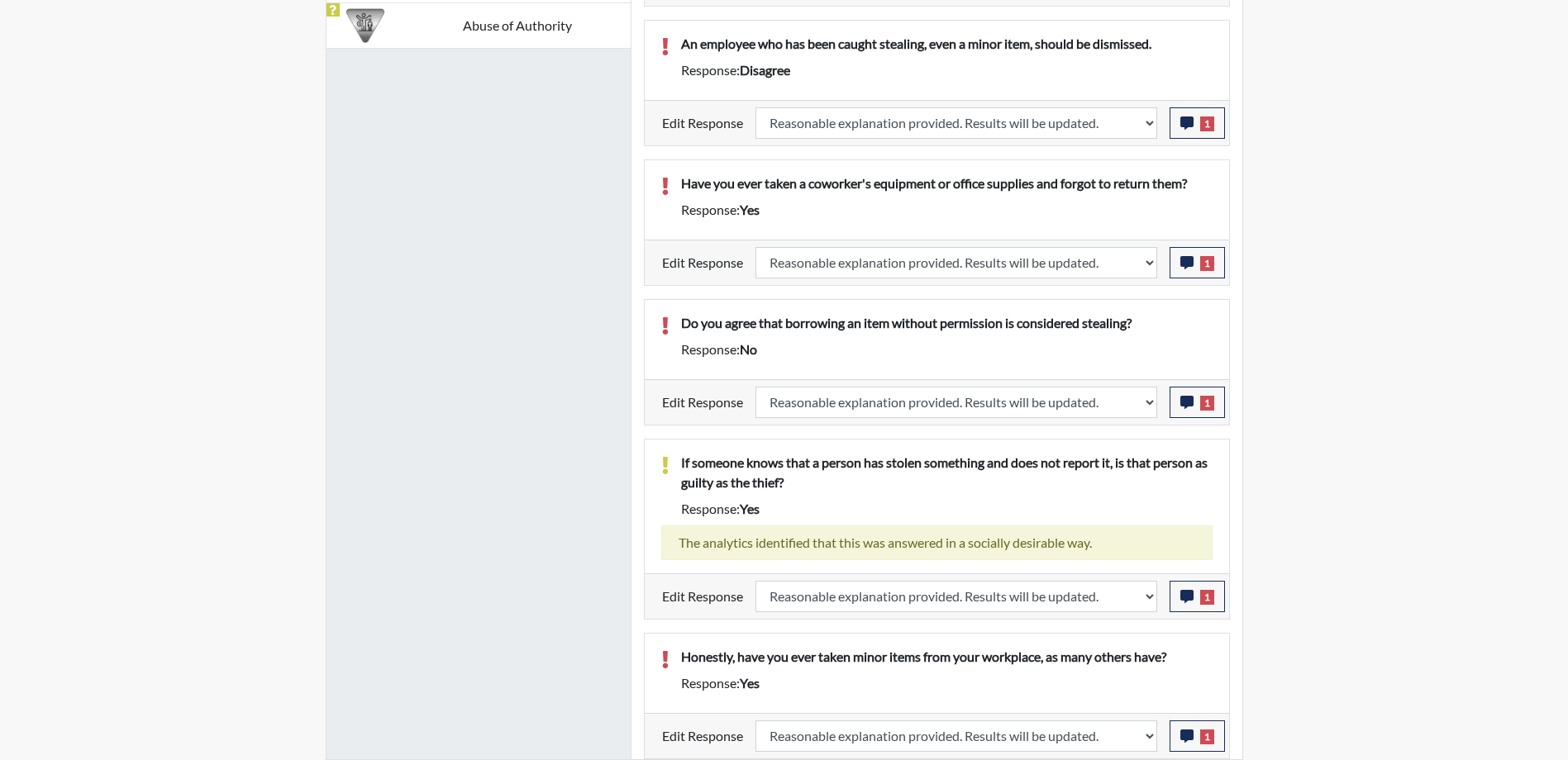 scroll, scrollTop: 825813, scrollLeft: 825881, axis: both 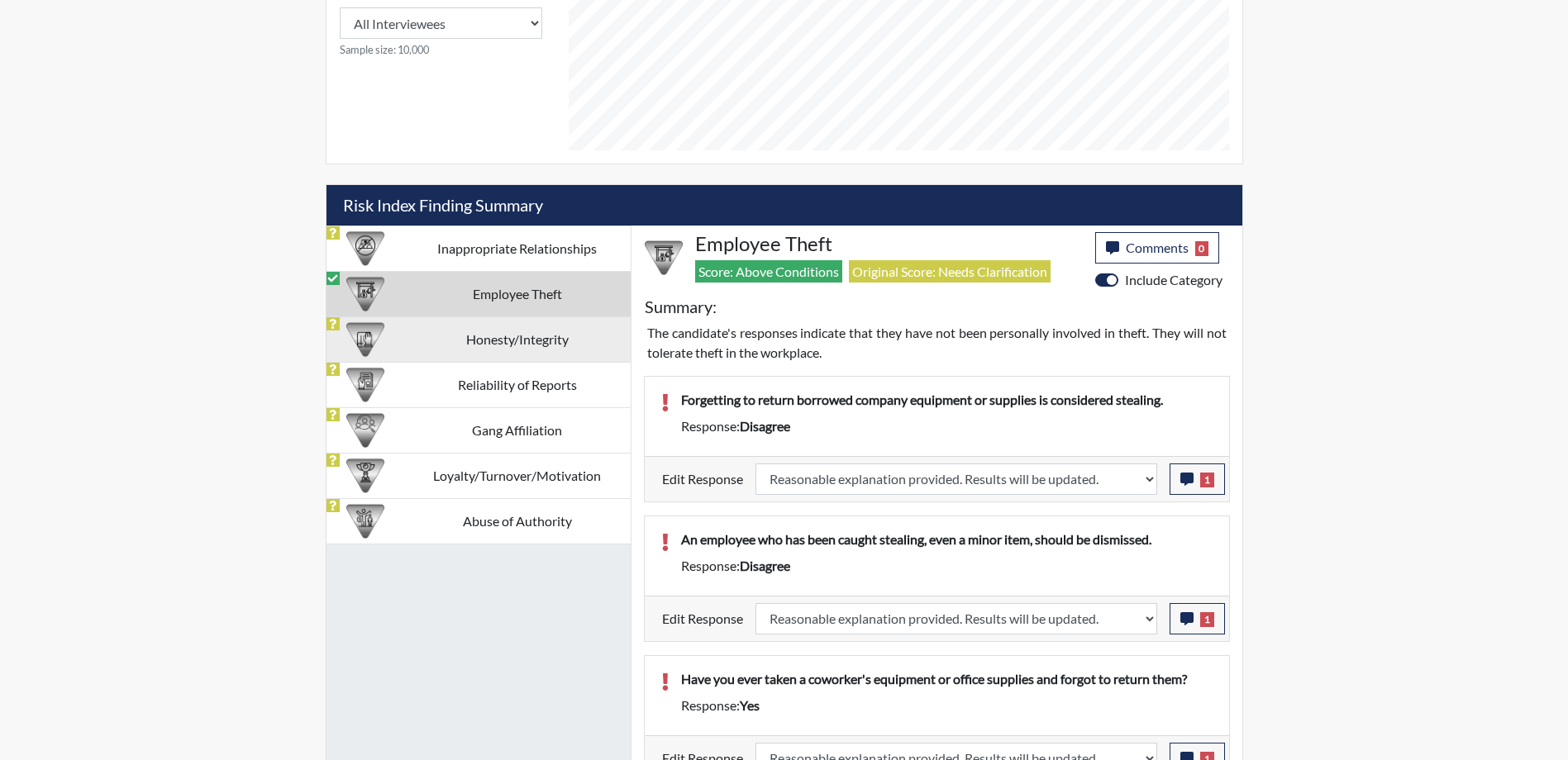 click on "Honesty/Integrity" at bounding box center (517, 339) 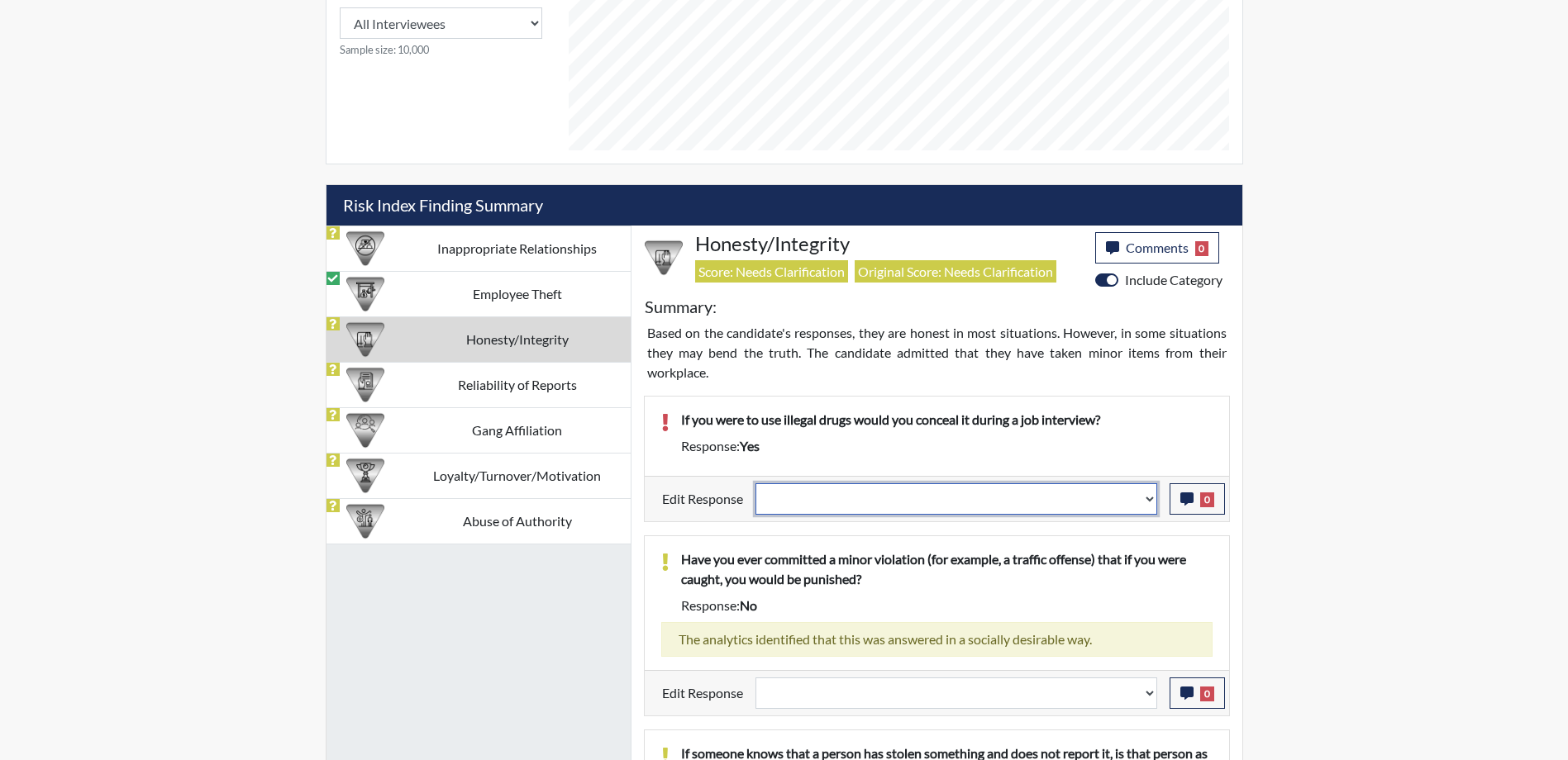 click on "Question is not relevant. Results will be updated. Reasonable explanation provided. Results will be updated. Response confirmed, which places the score below conditions. Clear the response edit. Results will be updated." at bounding box center (956, 499) 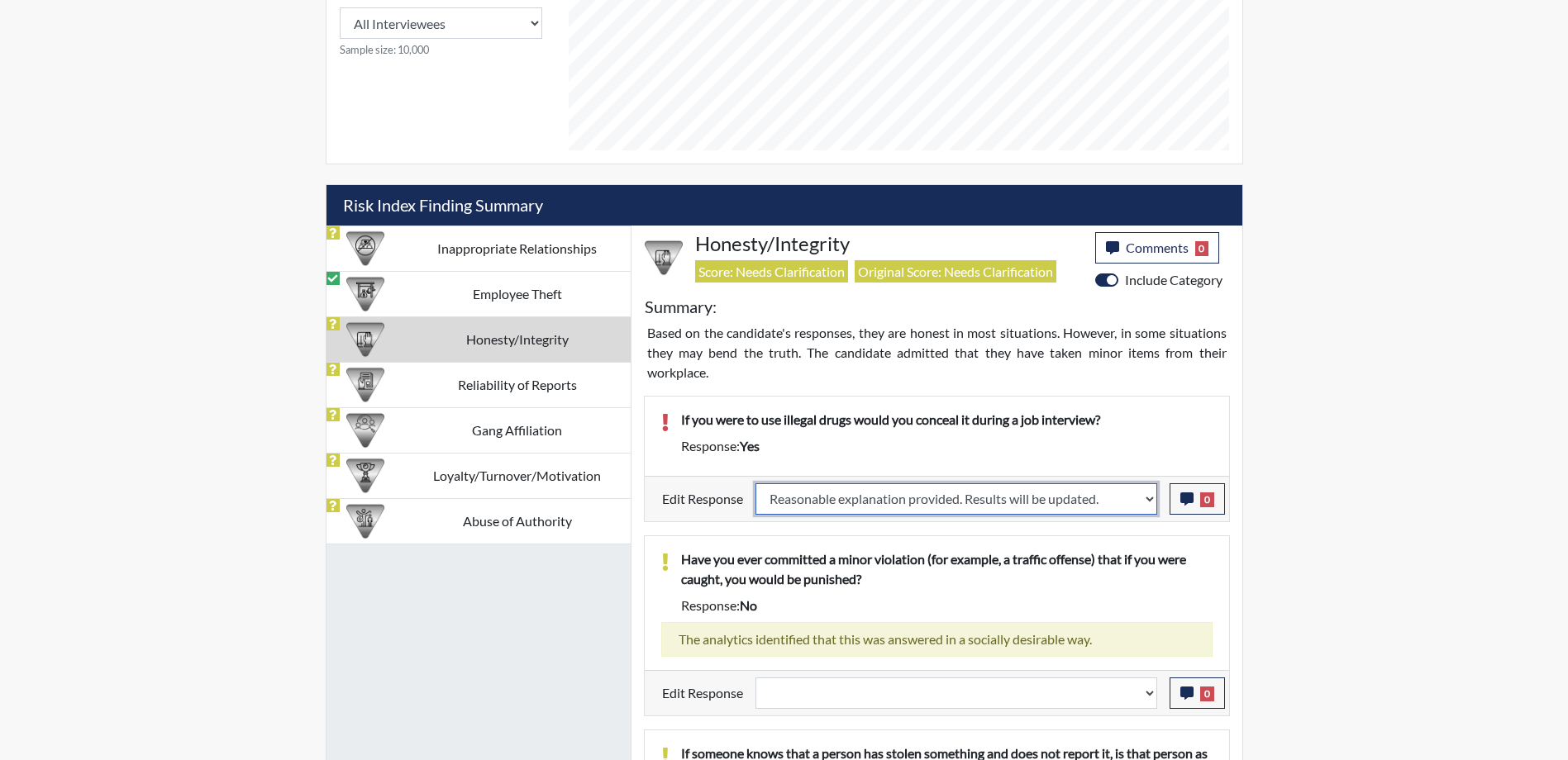click on "Question is not relevant. Results will be updated. Reasonable explanation provided. Results will be updated. Response confirmed, which places the score below conditions. Clear the response edit. Results will be updated." at bounding box center [956, 499] 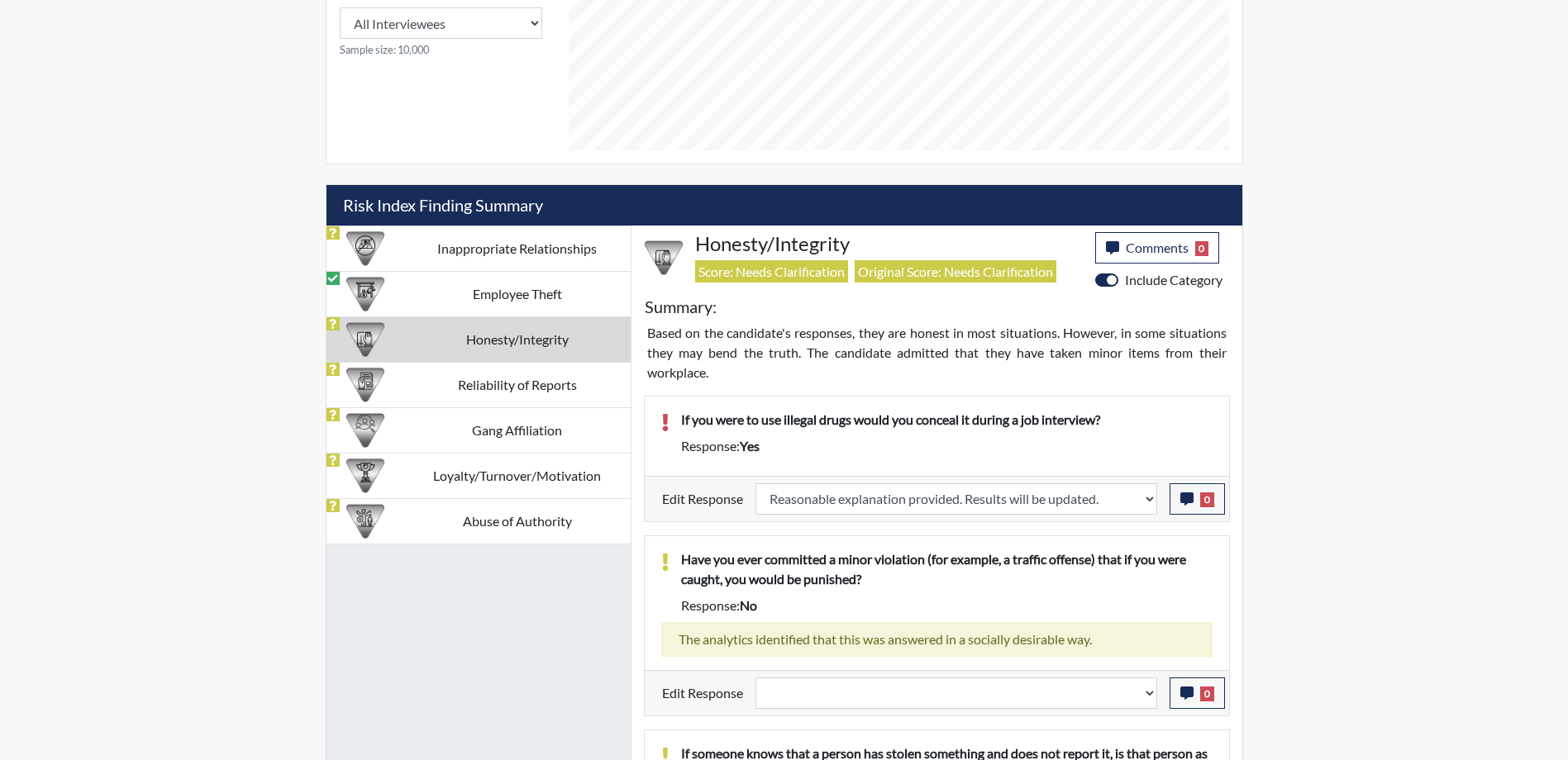 select 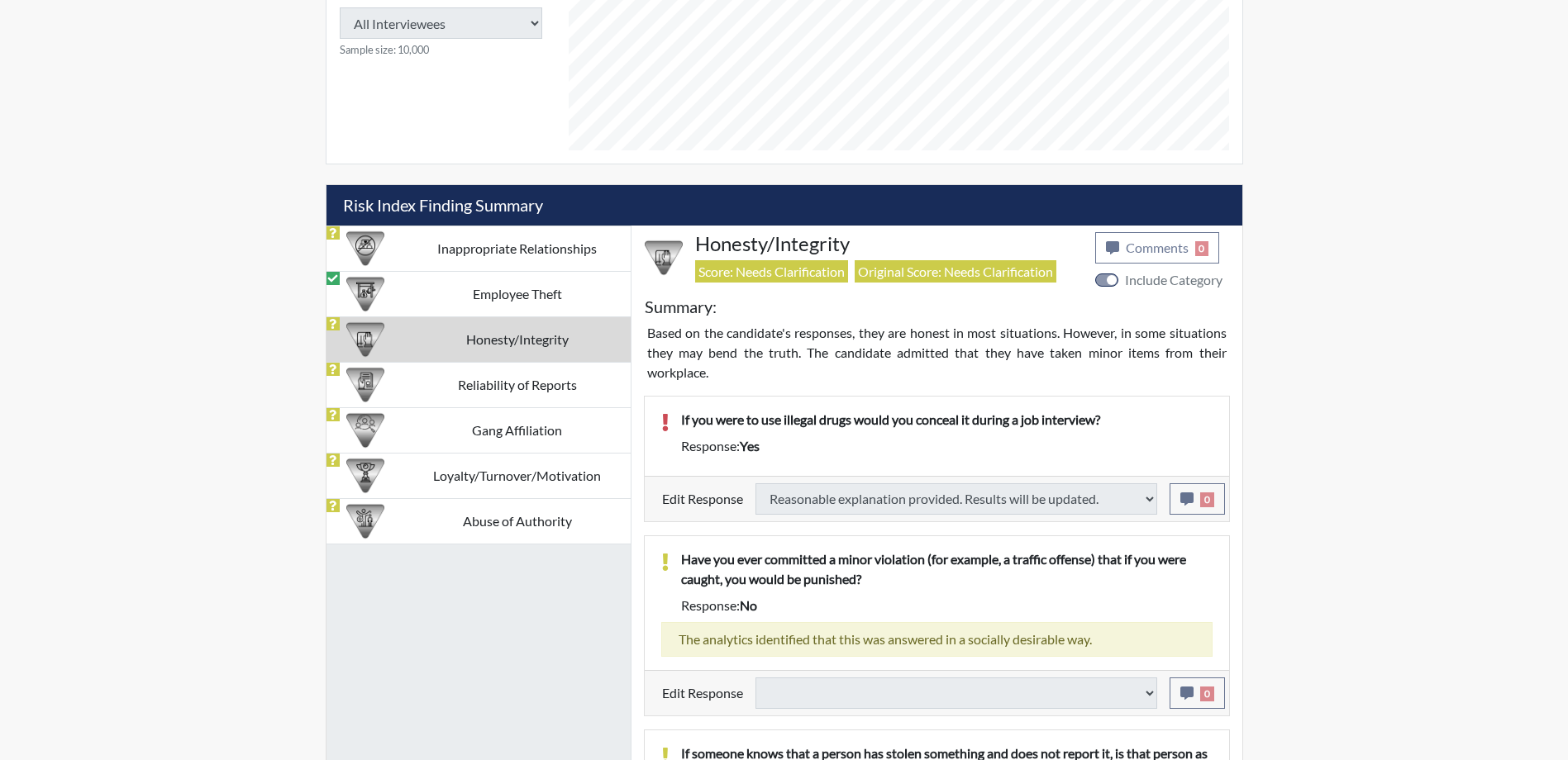 select 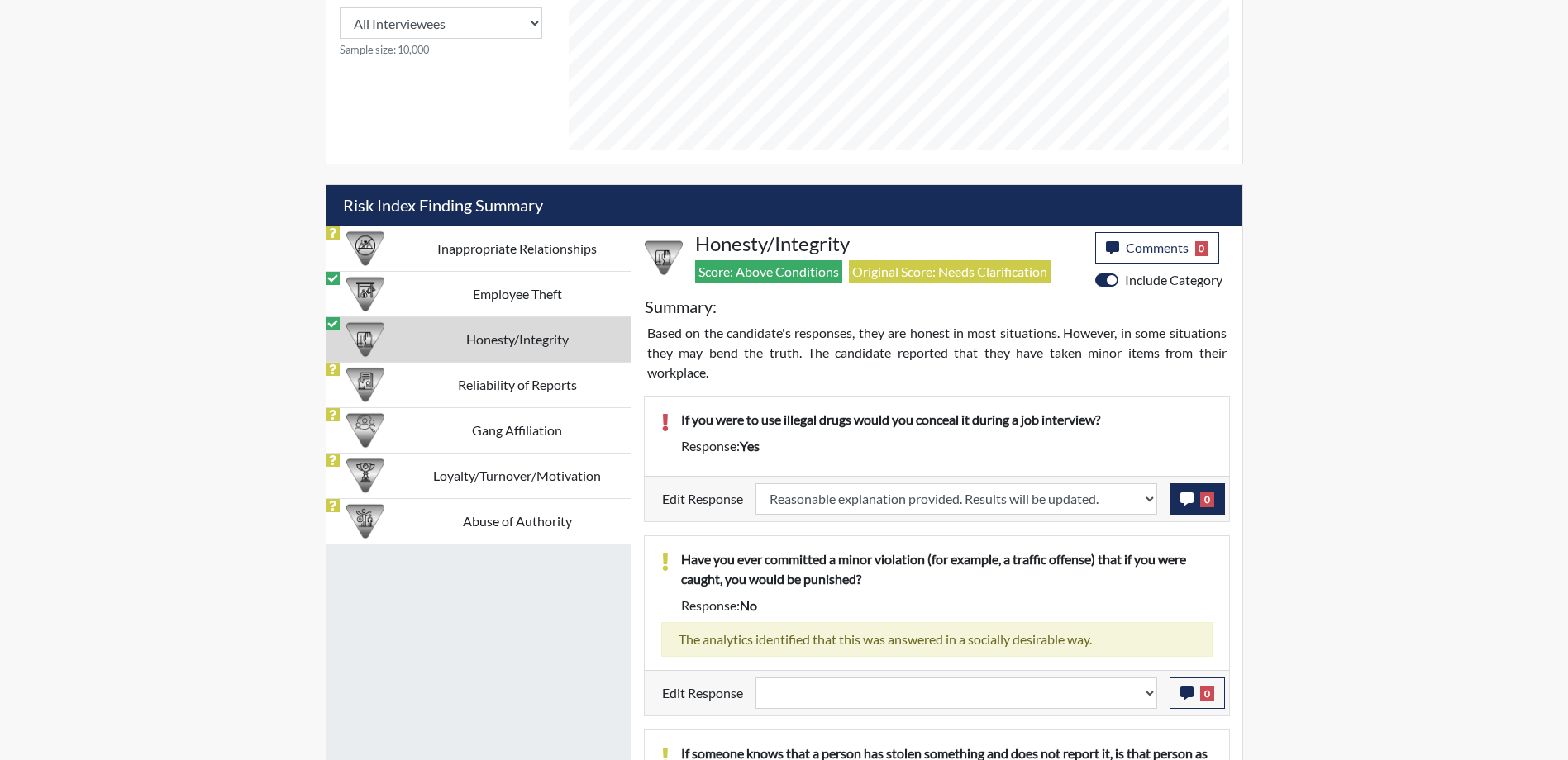 scroll, scrollTop: 825813, scrollLeft: 825881, axis: both 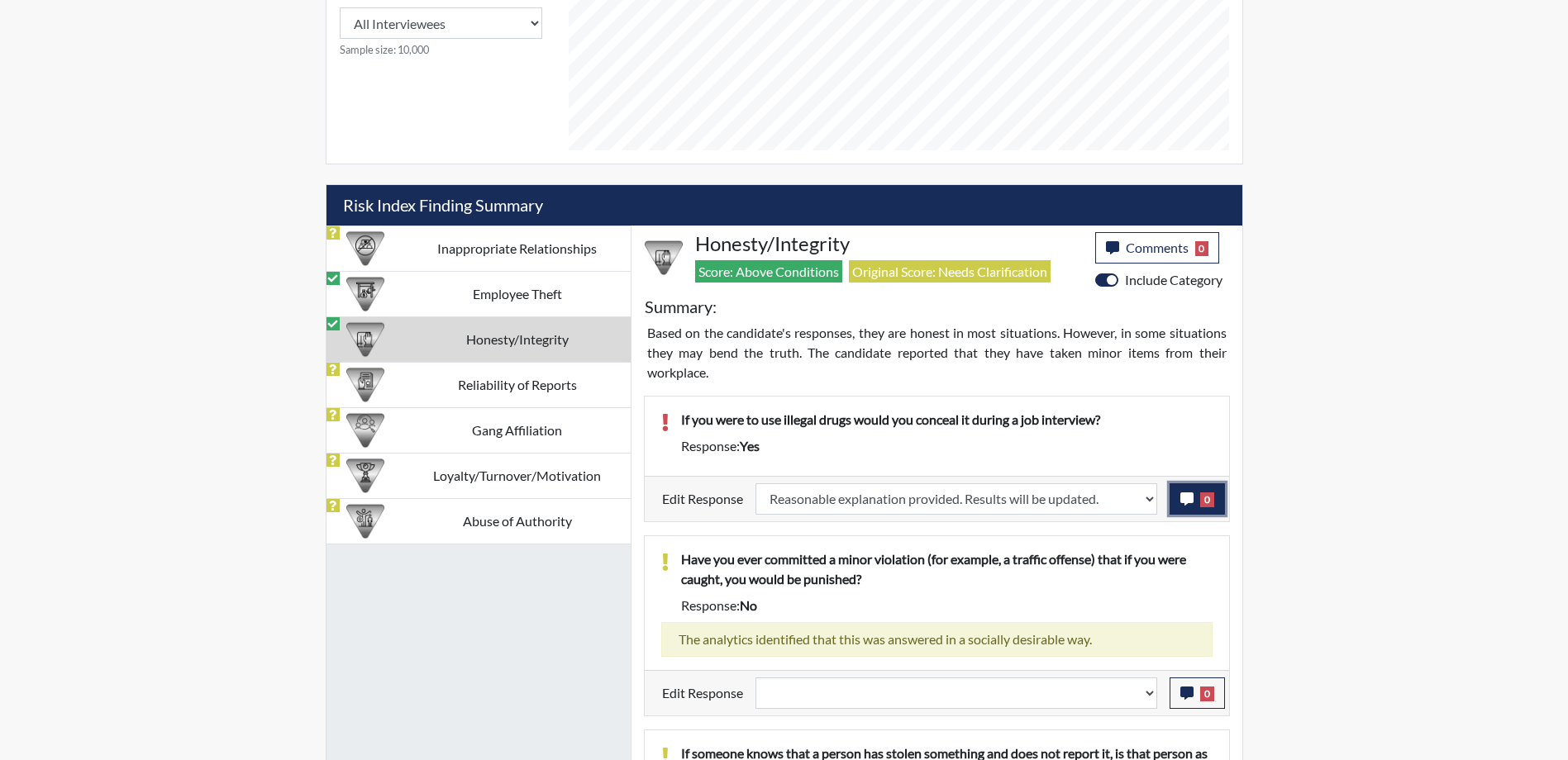 click on "0" at bounding box center [1197, 499] 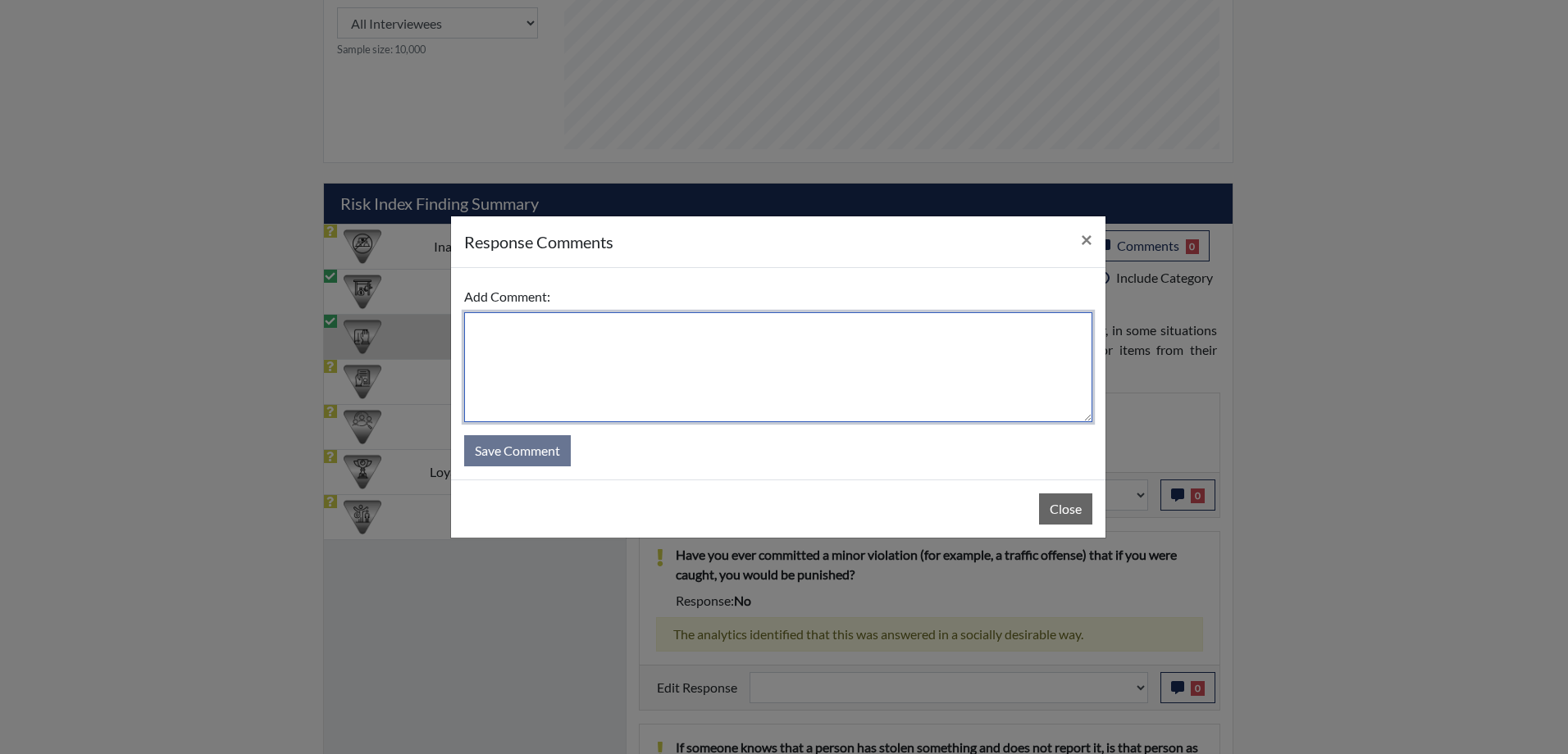 click at bounding box center [778, 367] 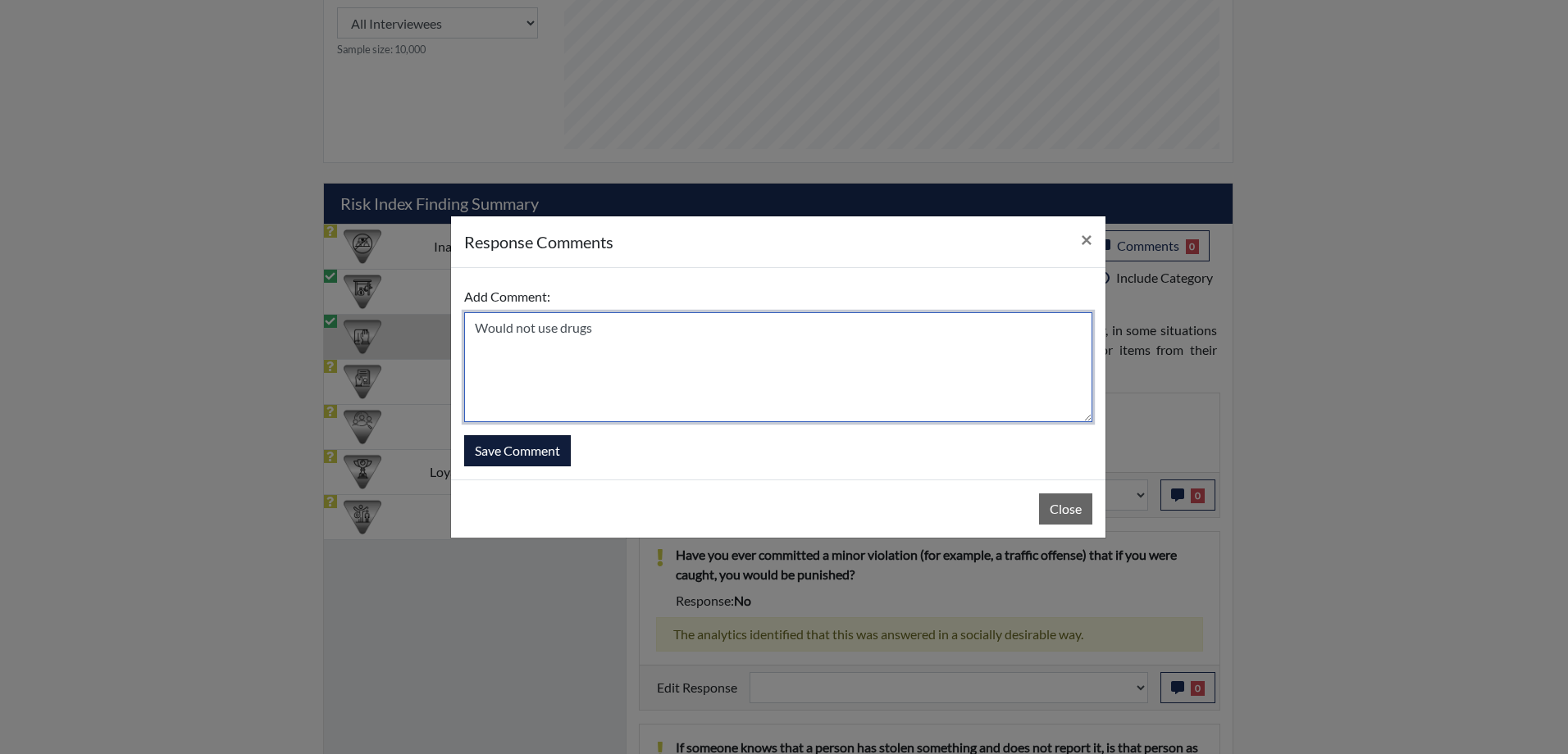 type on "Would not use drugs" 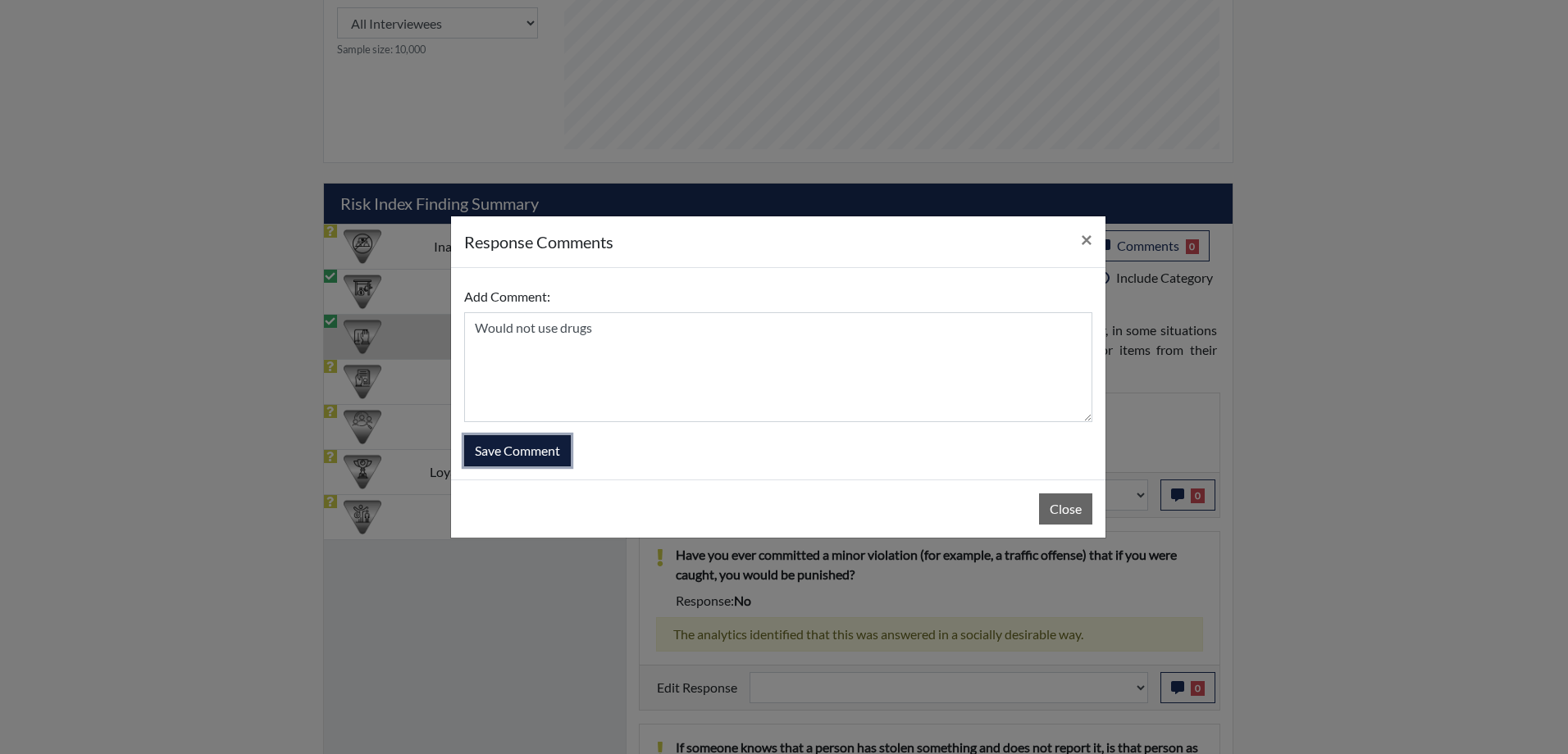click on "Save Comment" at bounding box center (517, 451) 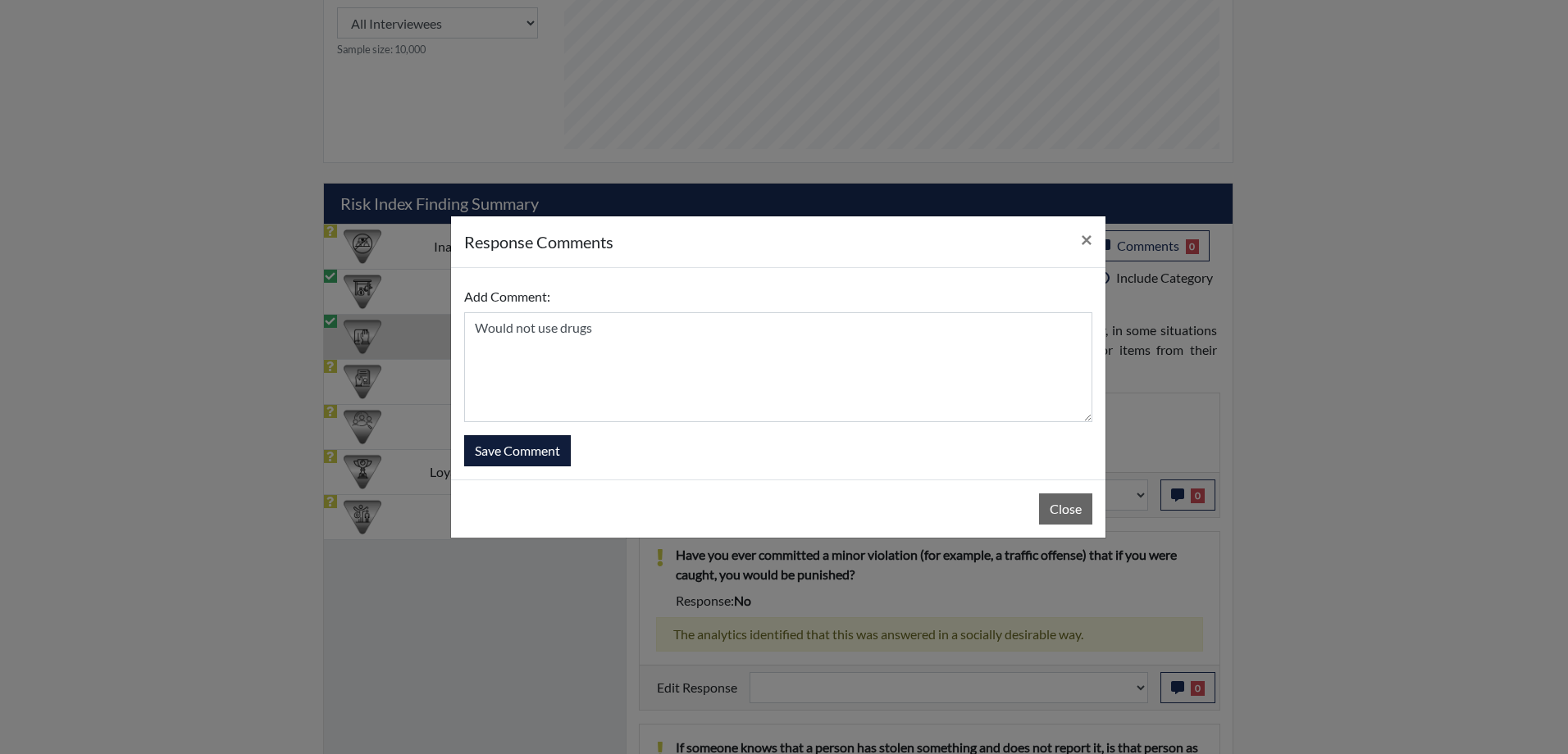 type 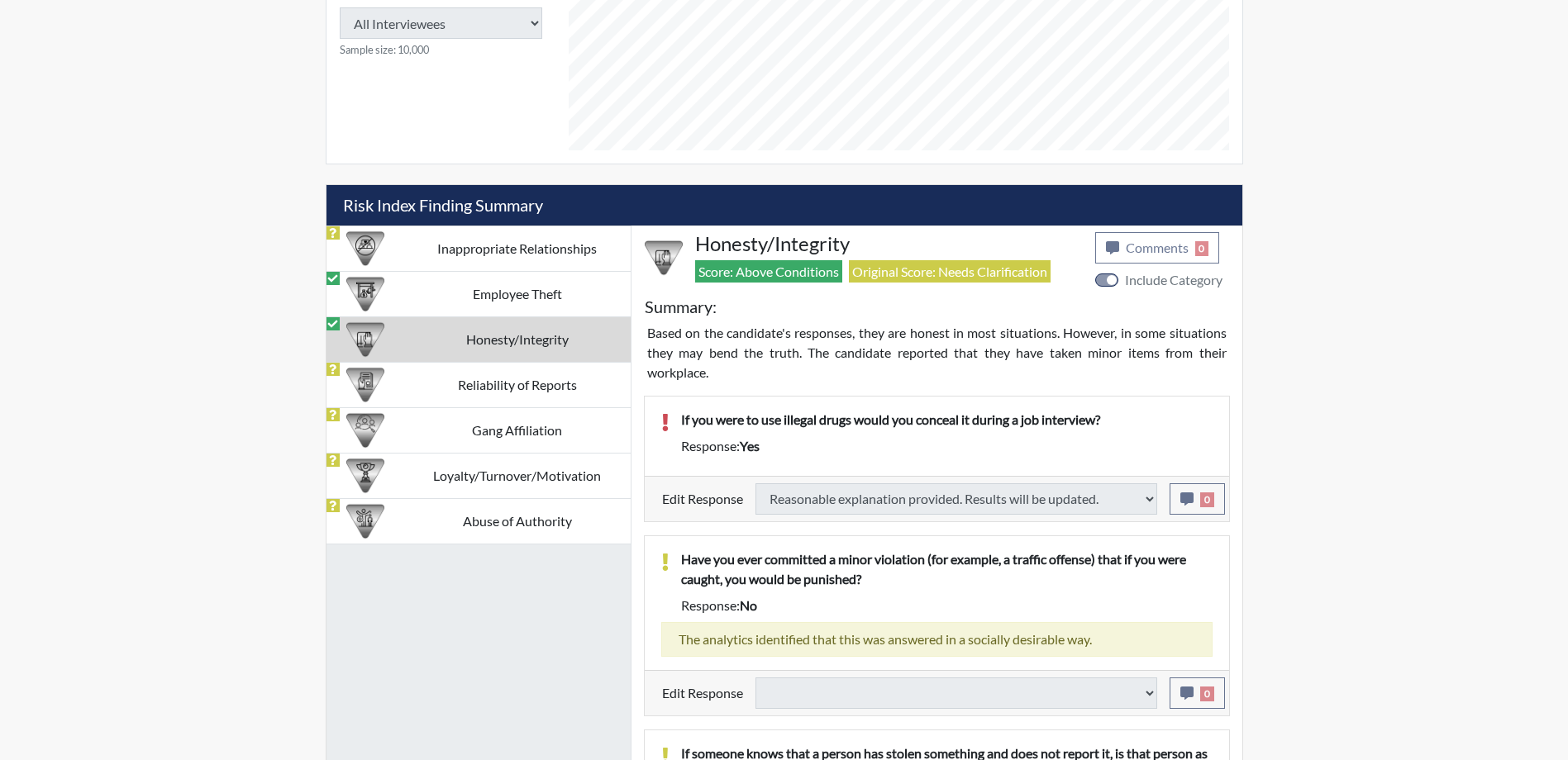 select 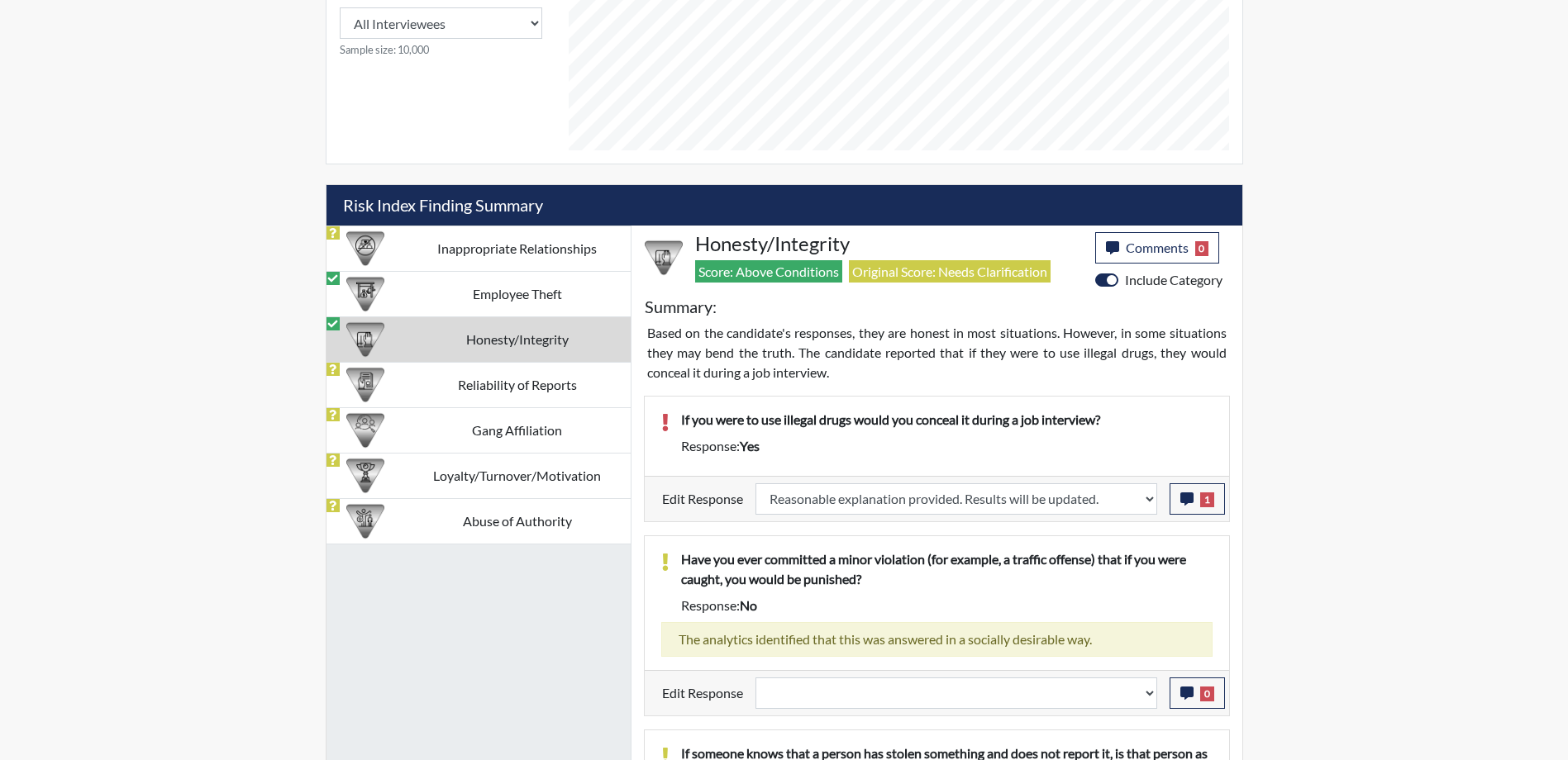 scroll, scrollTop: 825813, scrollLeft: 825881, axis: both 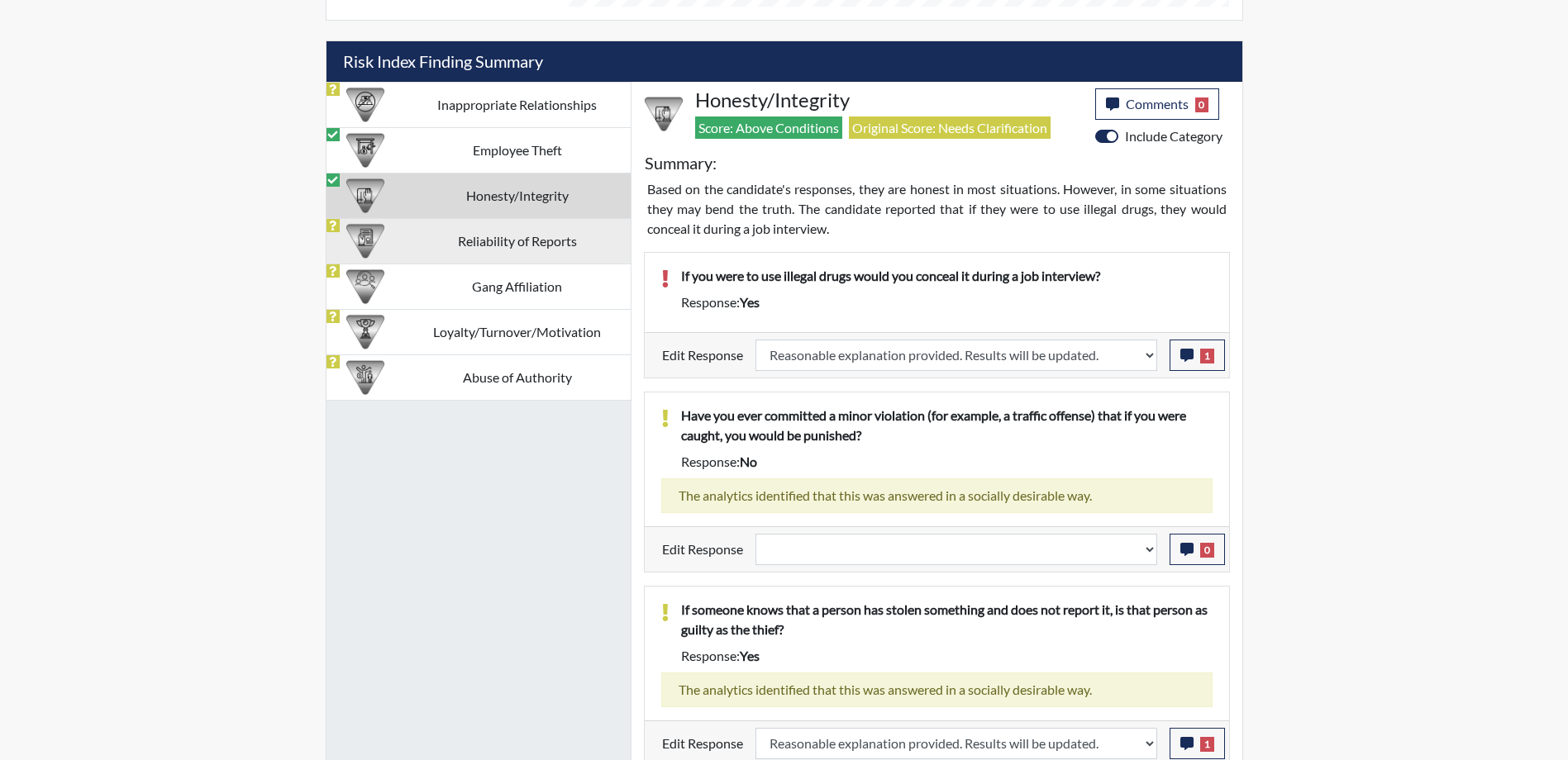 click on "Reliability of Reports" at bounding box center (517, 240) 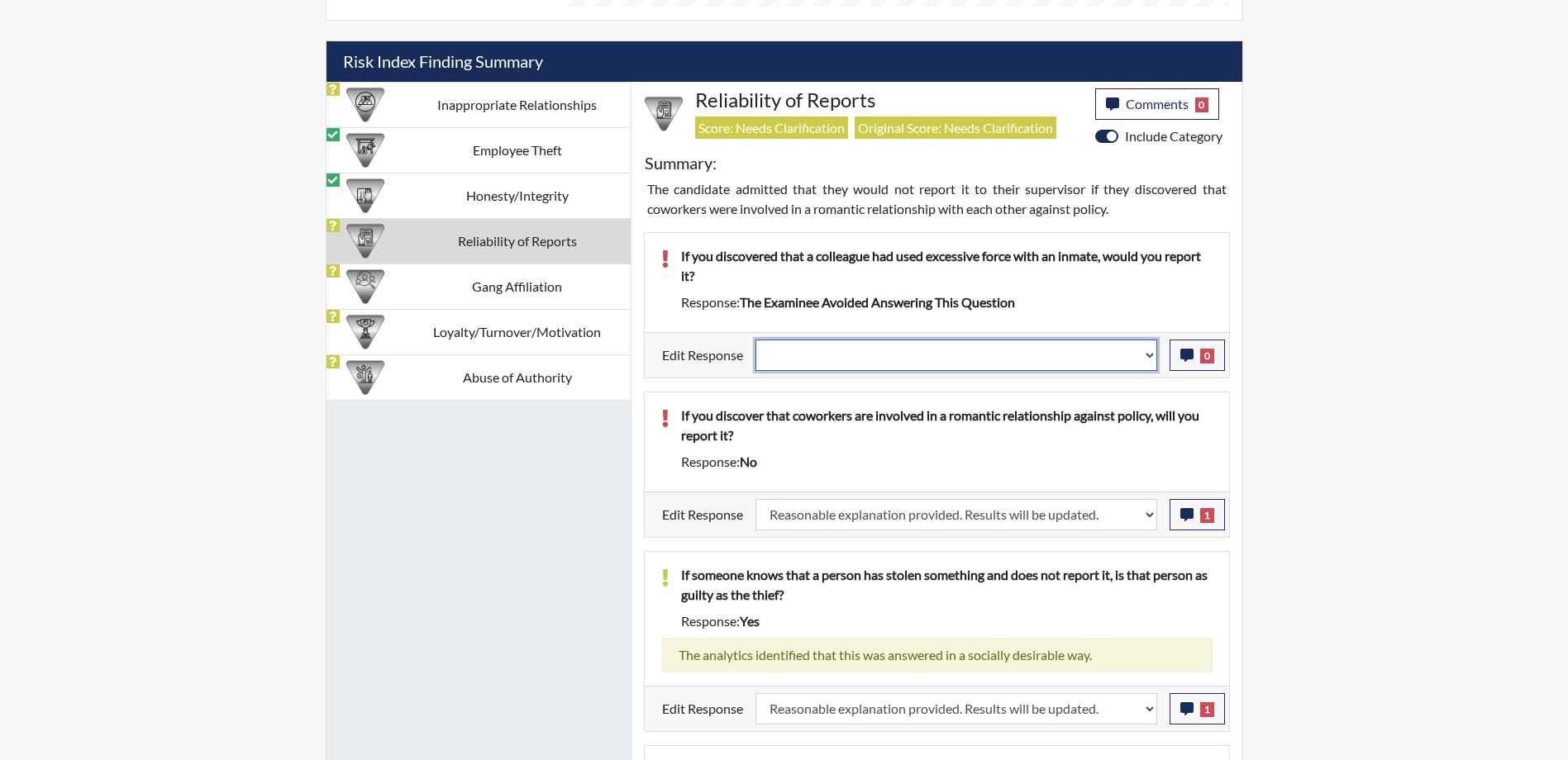click on "Question is not relevant. Results will be updated. Reasonable explanation provided. Results will be updated. Response confirmed, which places the score below conditions. Clear the response edit. Results will be updated." at bounding box center [956, 355] 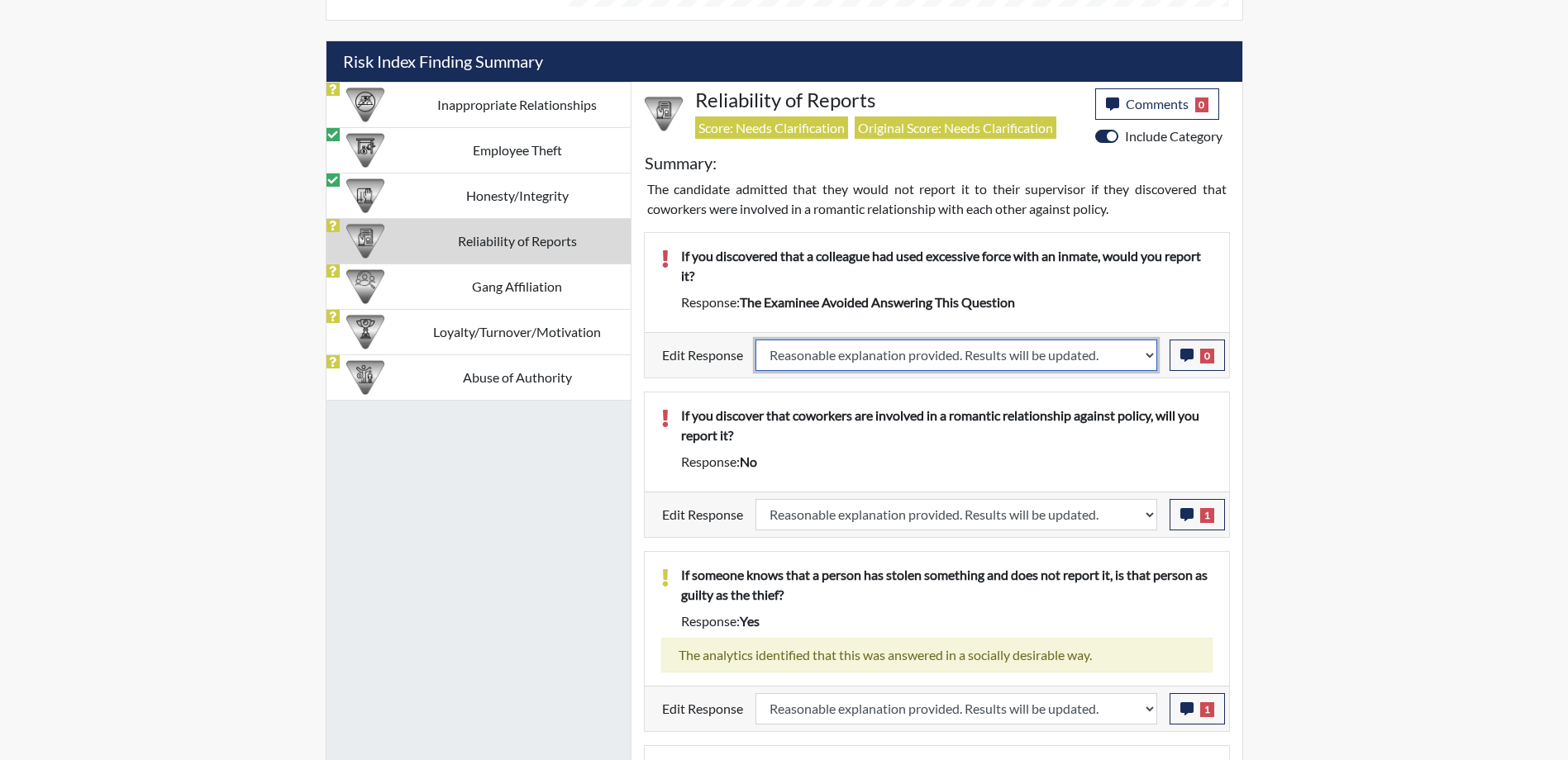 click on "Question is not relevant. Results will be updated. Reasonable explanation provided. Results will be updated. Response confirmed, which places the score below conditions. Clear the response edit. Results will be updated." at bounding box center [956, 355] 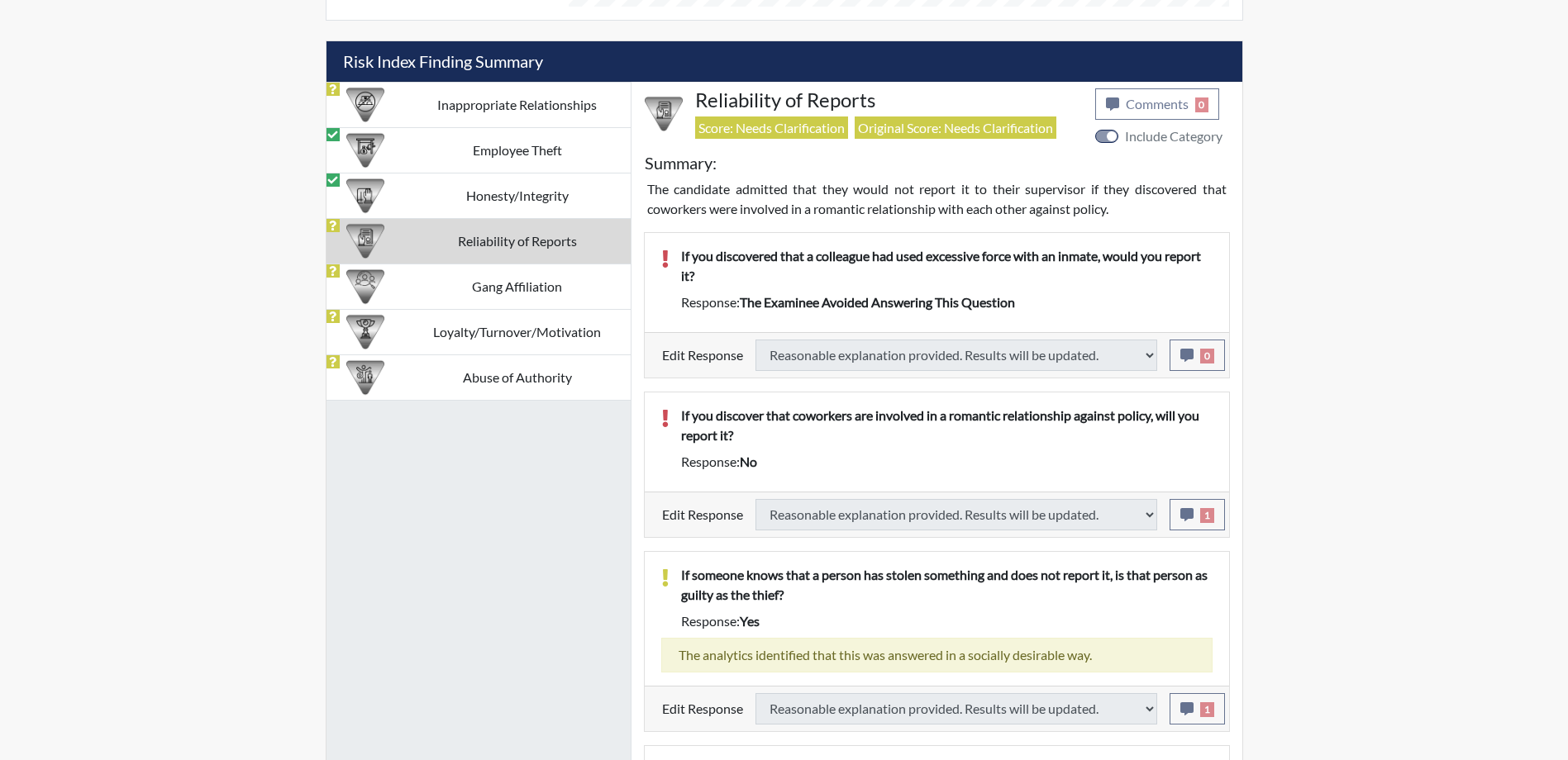select 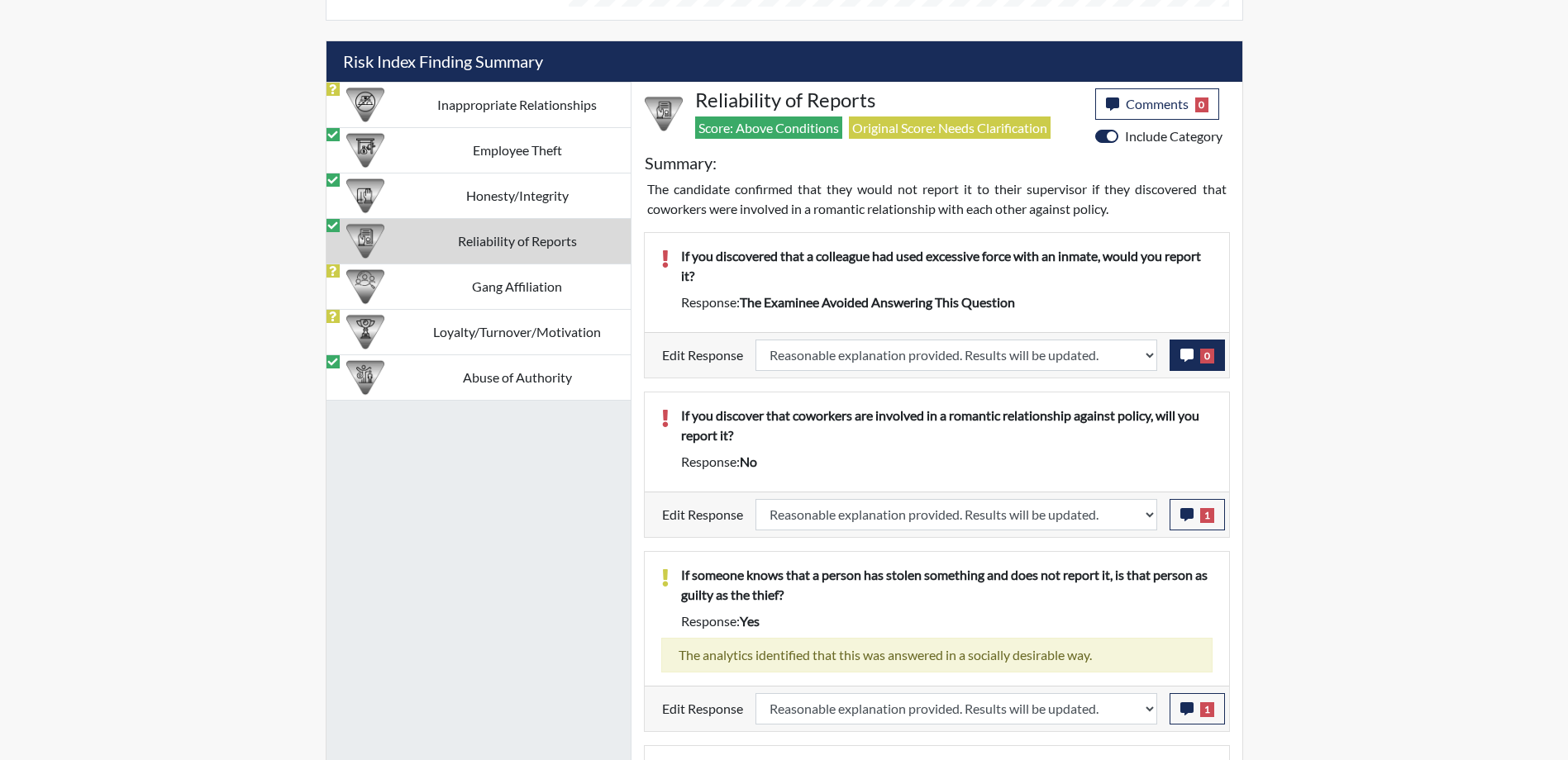 scroll, scrollTop: 825813, scrollLeft: 825881, axis: both 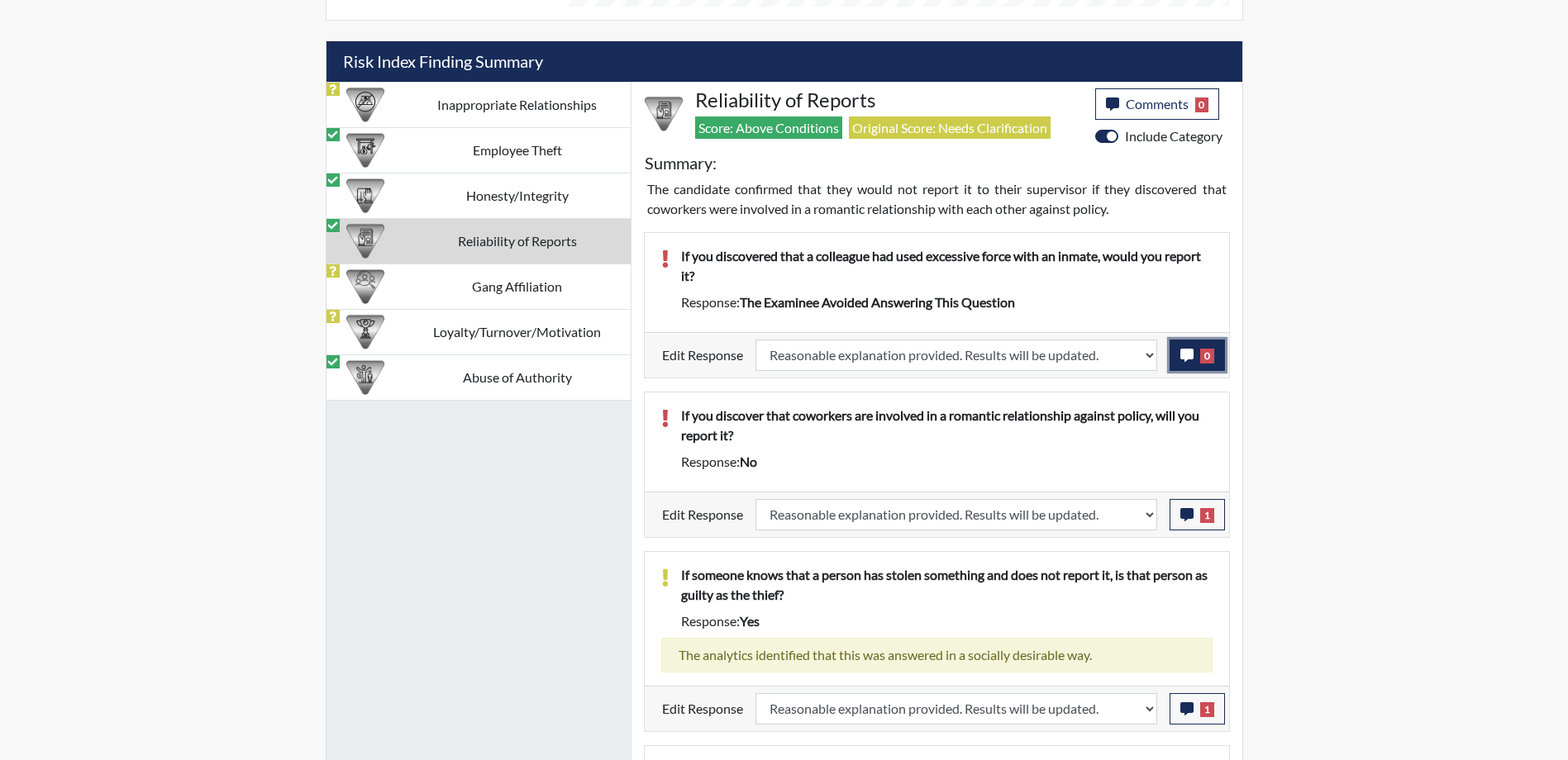 click on "0" at bounding box center [1207, 356] 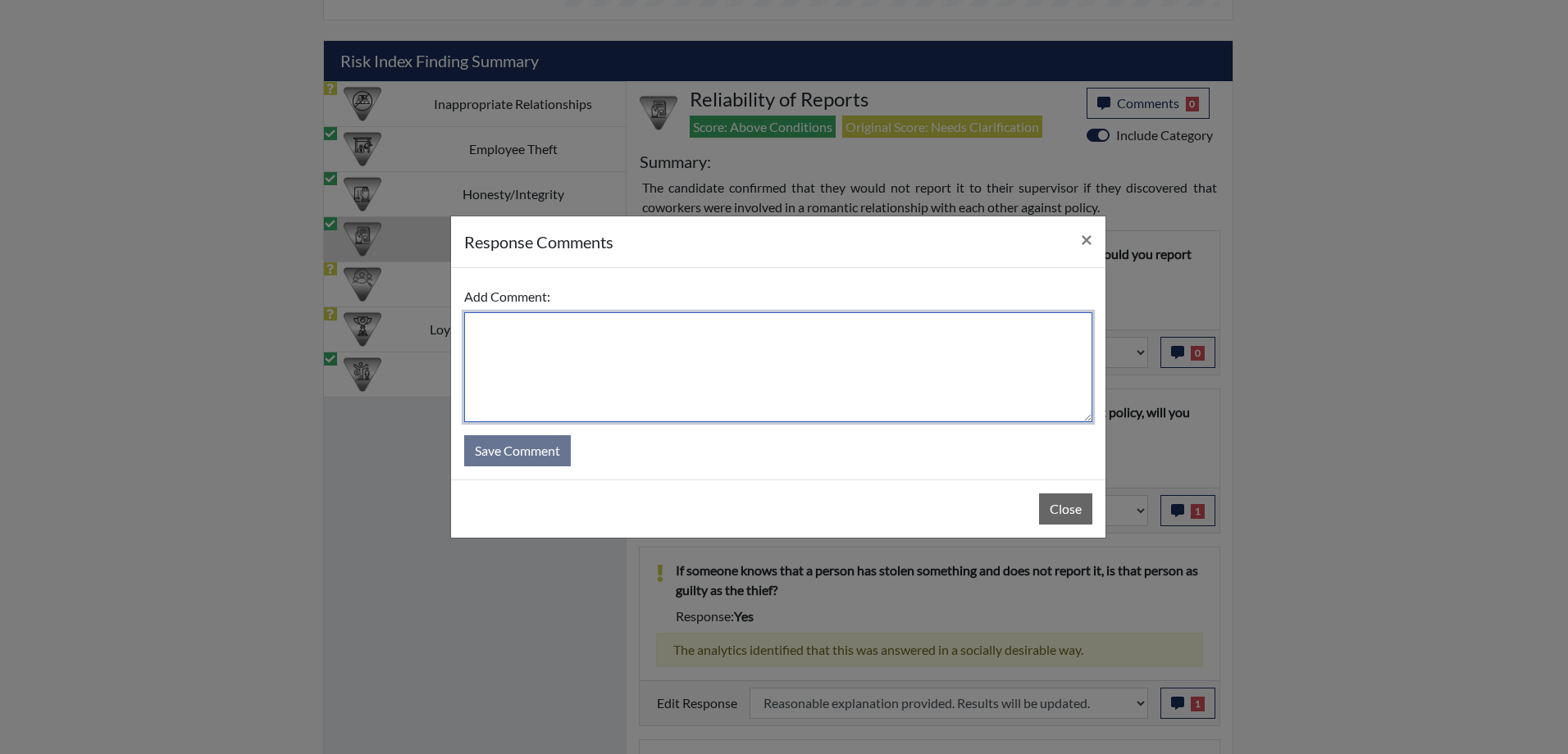 click at bounding box center [778, 367] 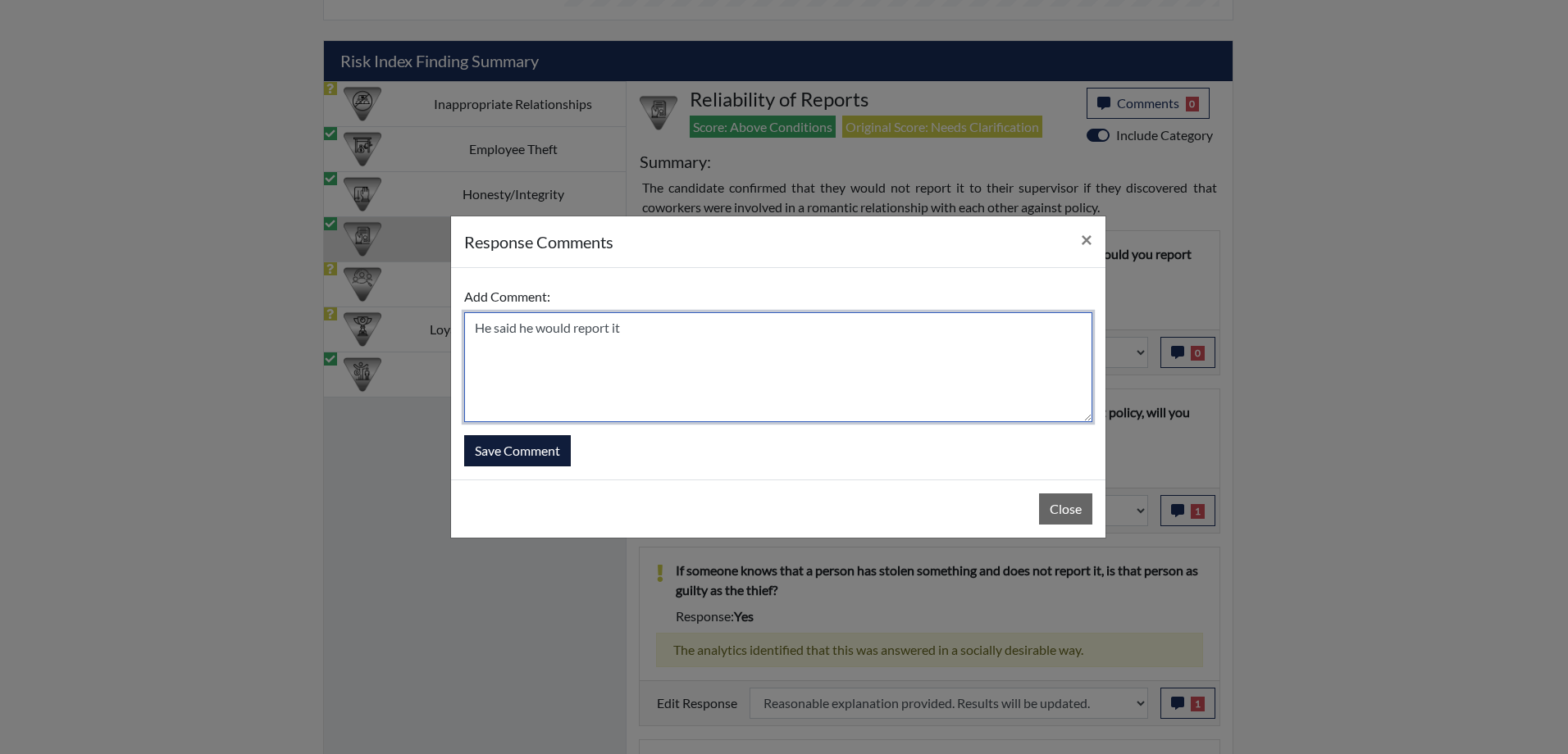type on "He said he would report it" 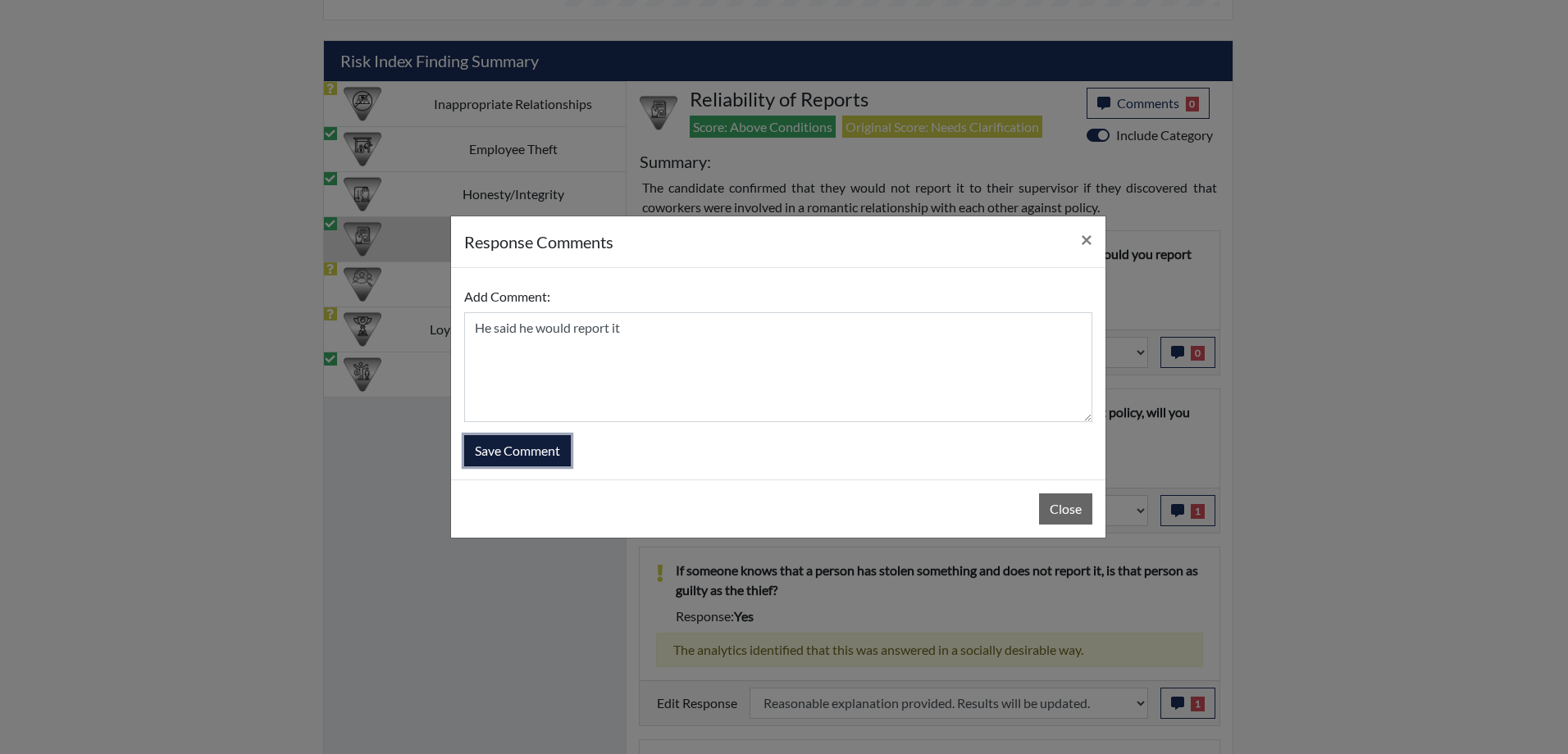 click on "Save Comment" at bounding box center [517, 451] 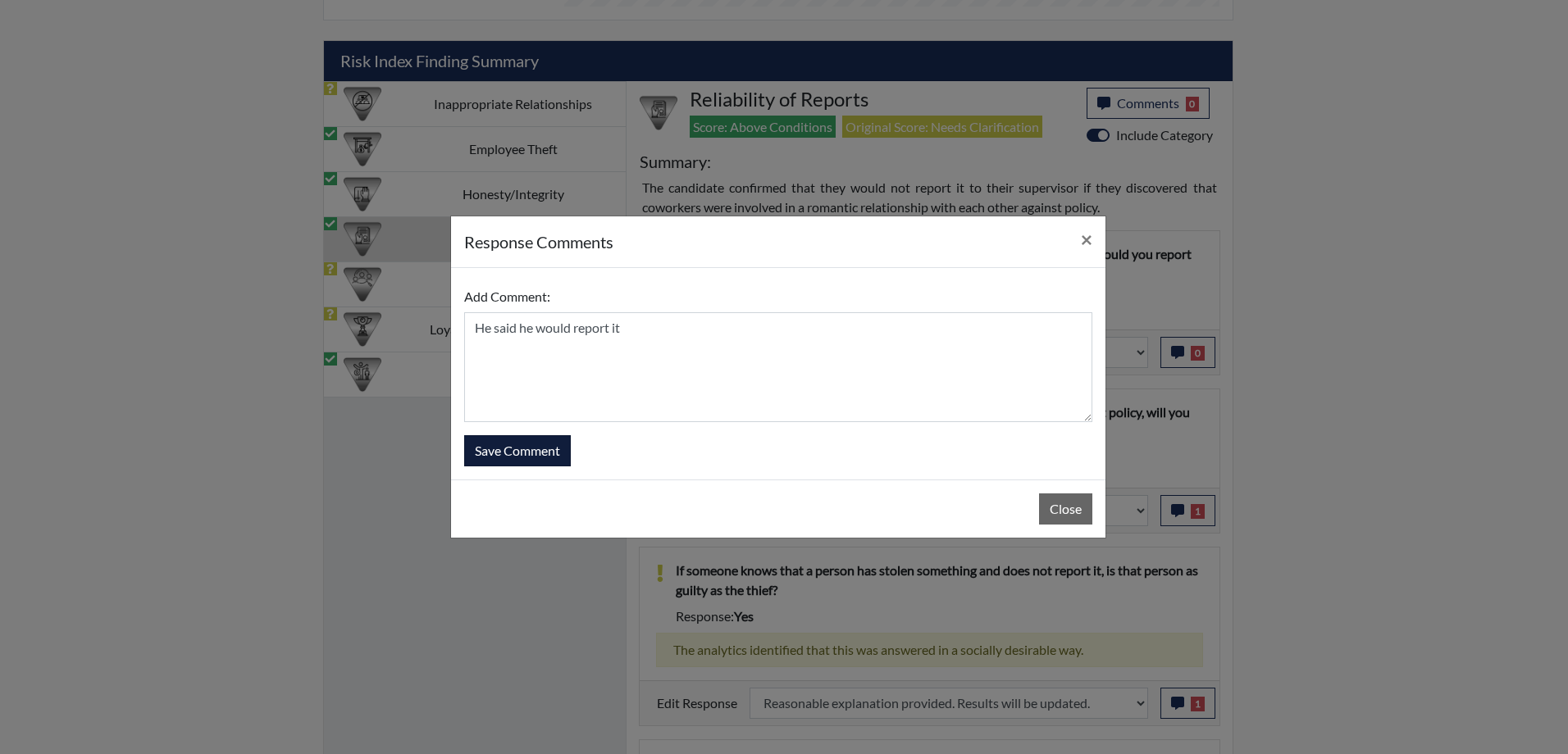 type 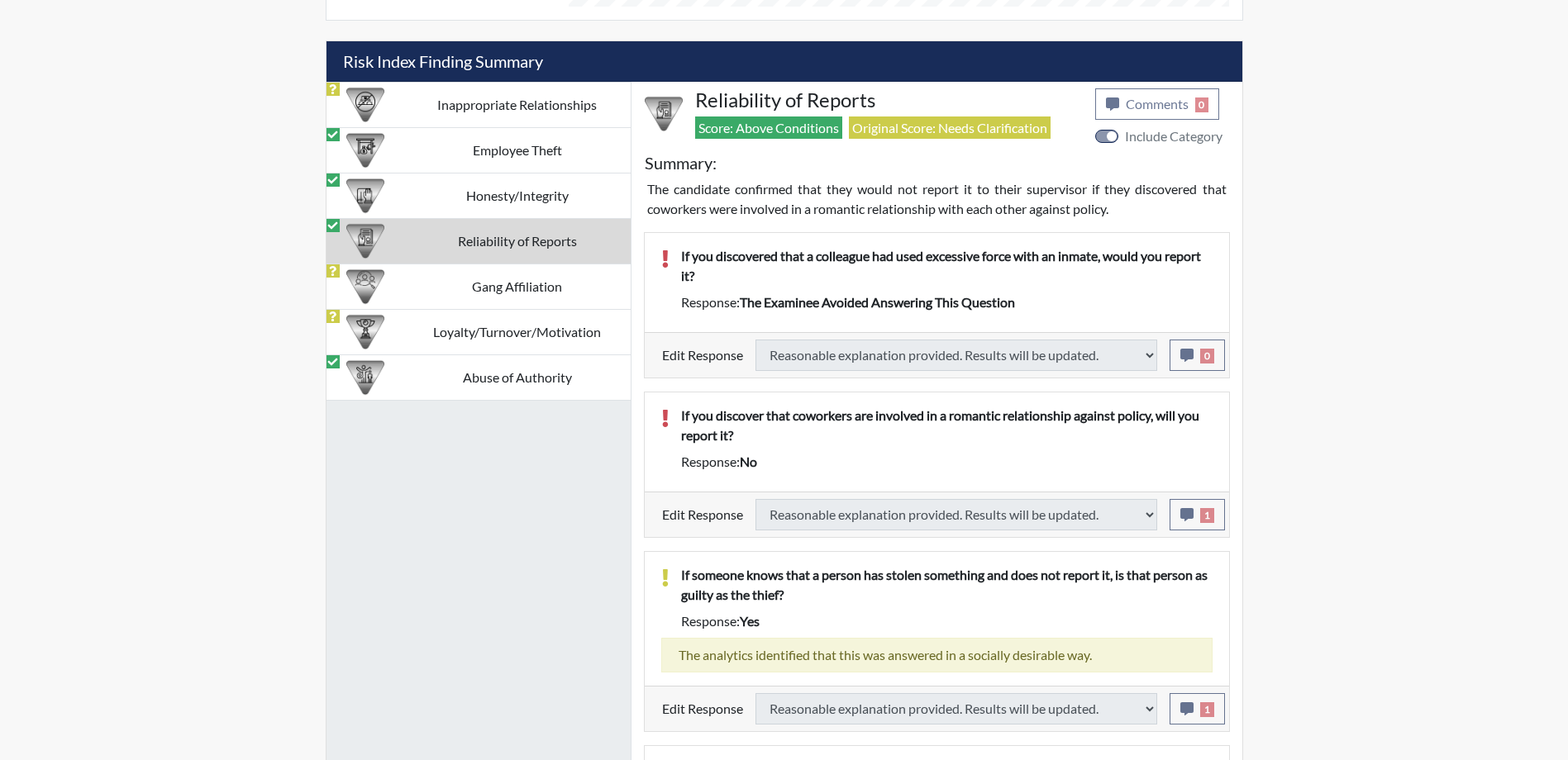 select 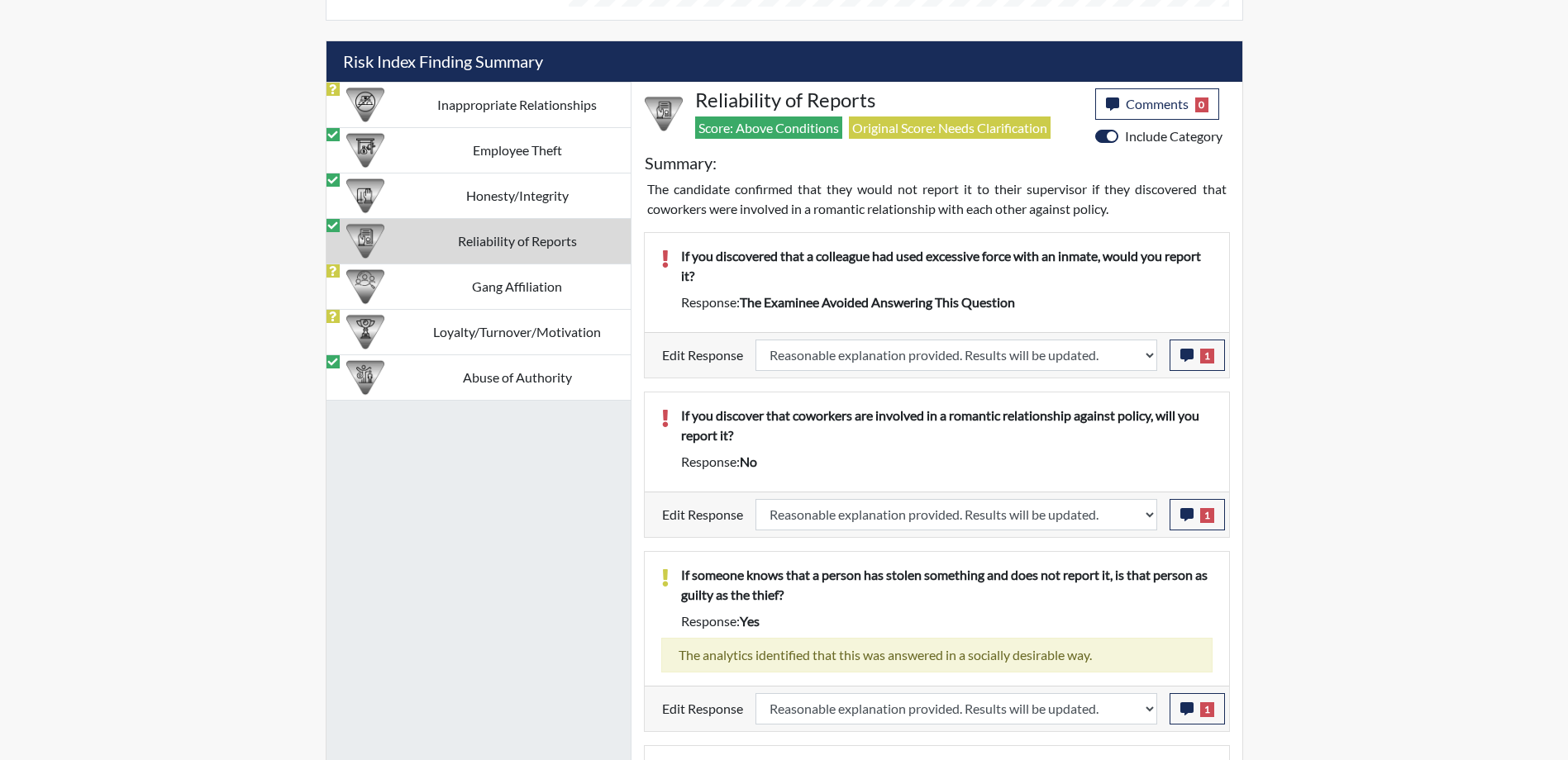 scroll, scrollTop: 825813, scrollLeft: 825881, axis: both 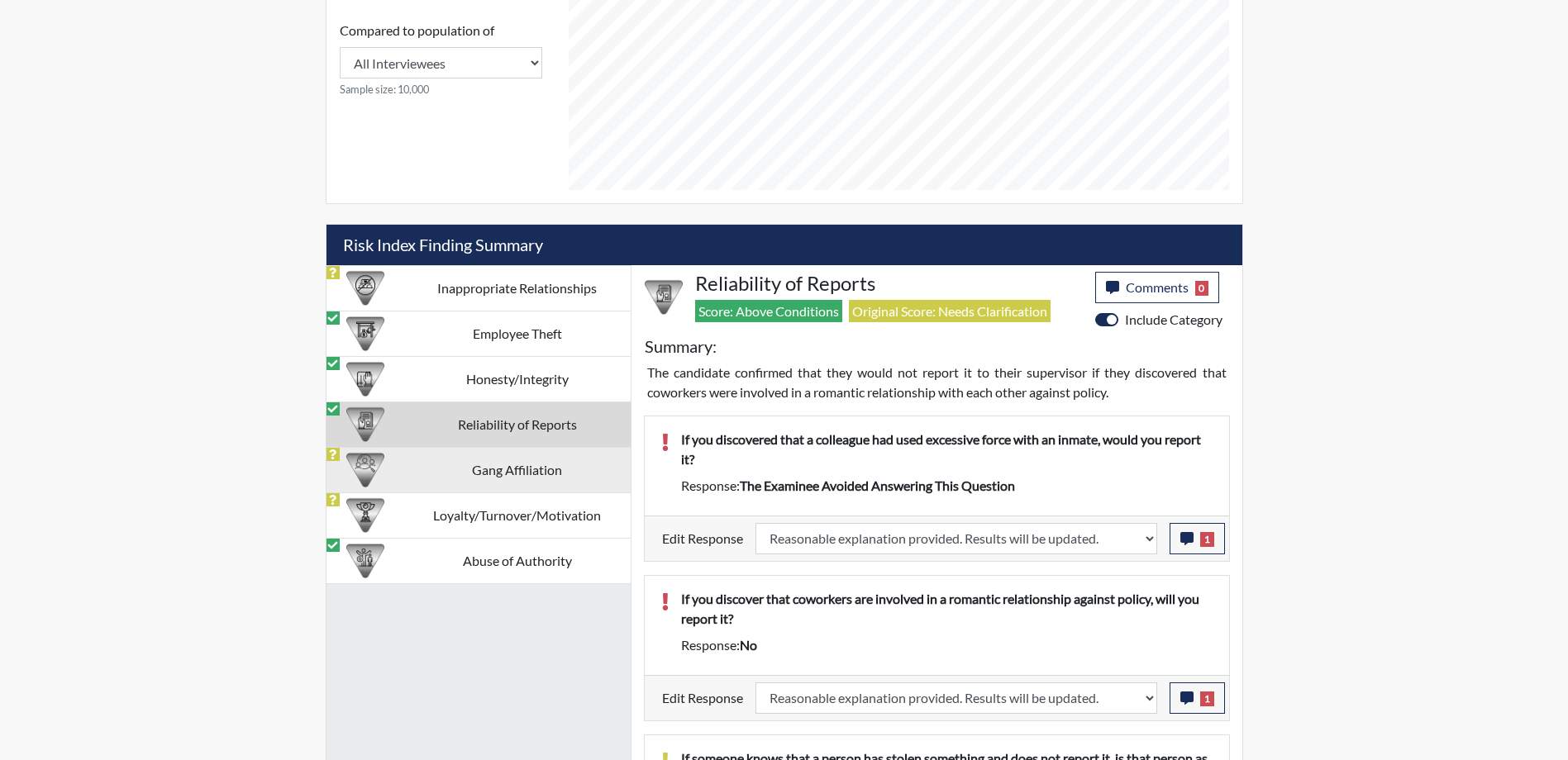 click on "Gang Affiliation" at bounding box center (517, 469) 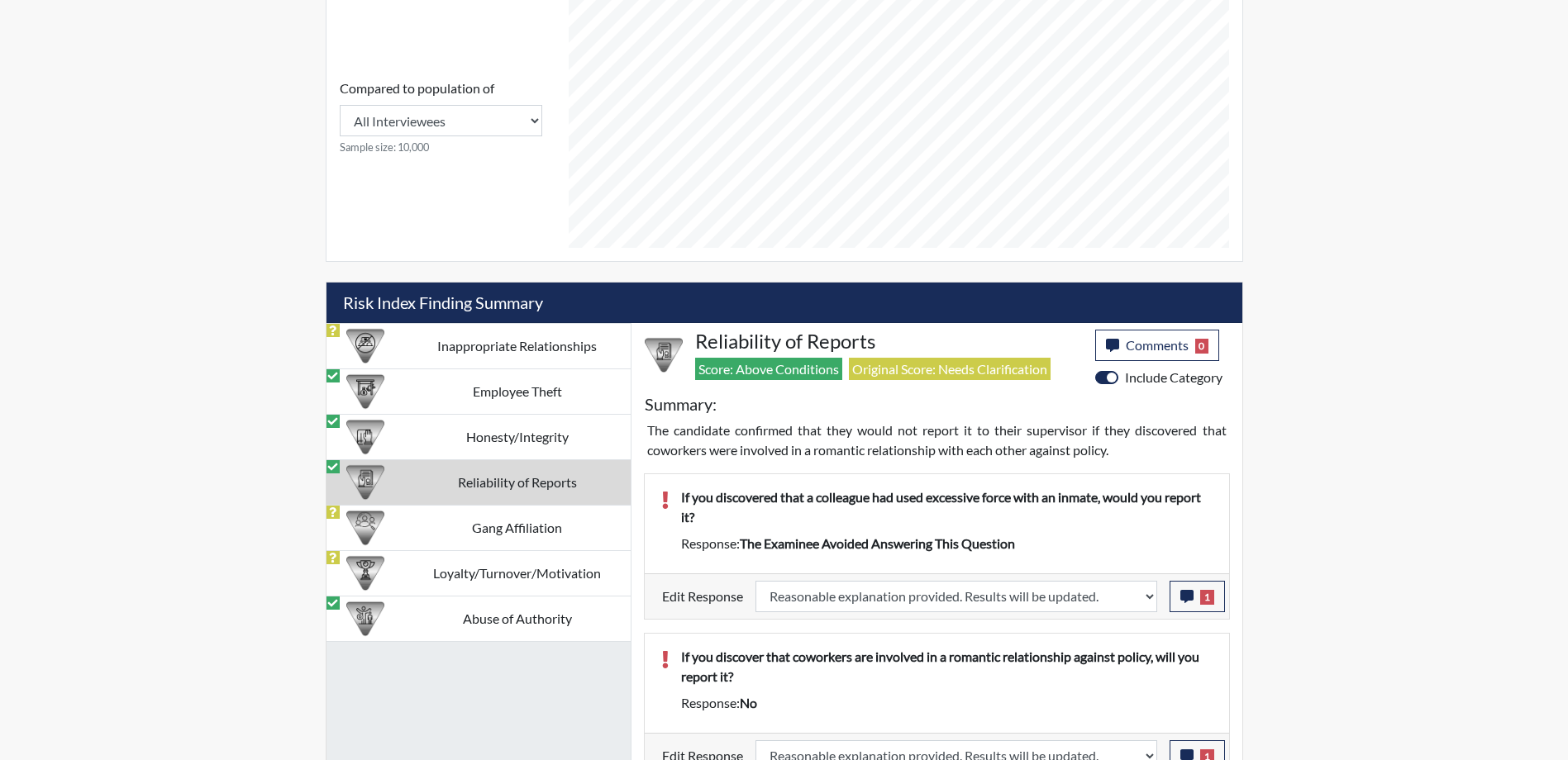 select 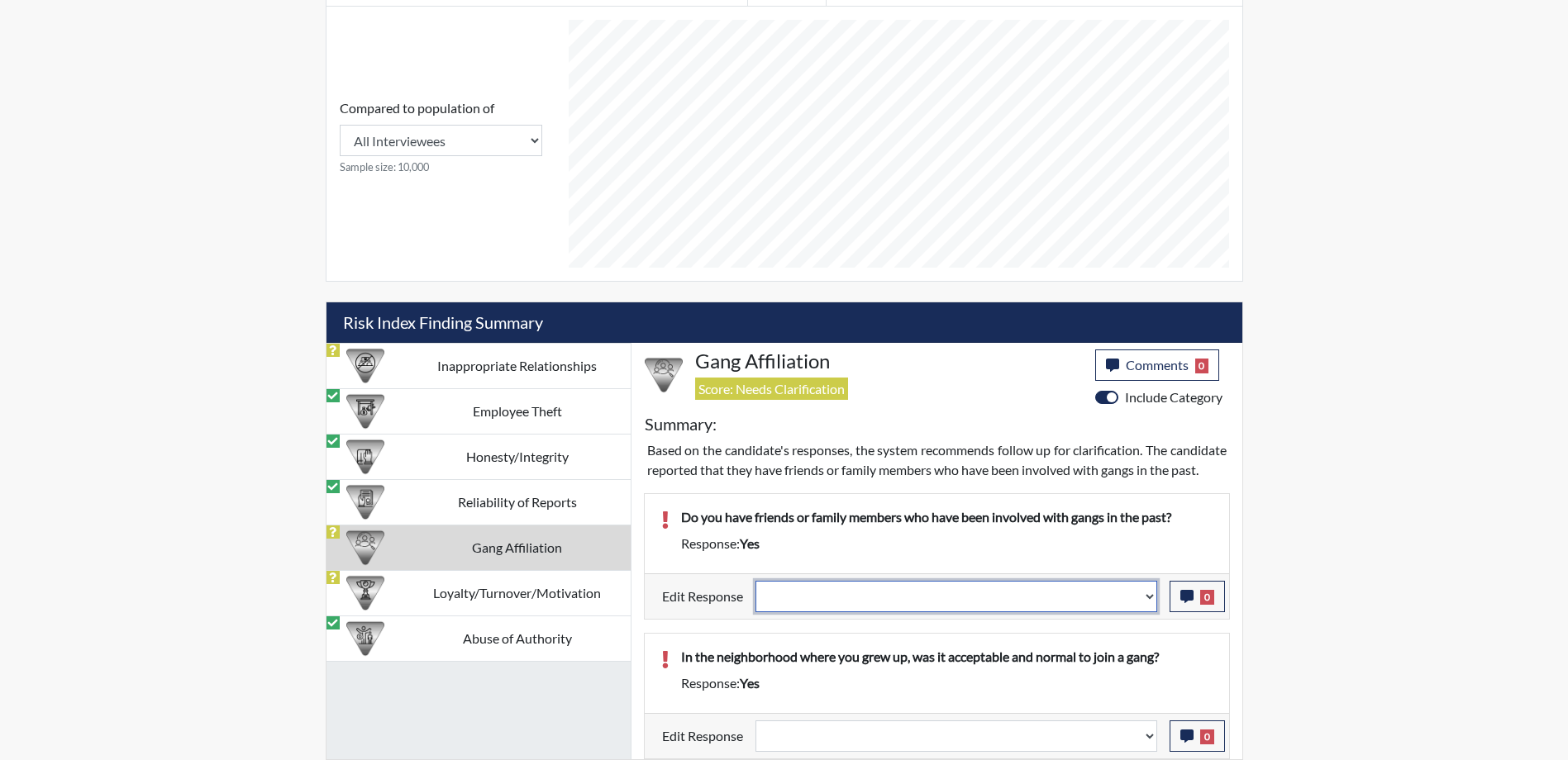 click on "Question is not relevant. Results will be updated. Reasonable explanation provided. Results will be updated. Response confirmed, which places the score below conditions. Clear the response edit. Results will be updated." at bounding box center [956, 596] 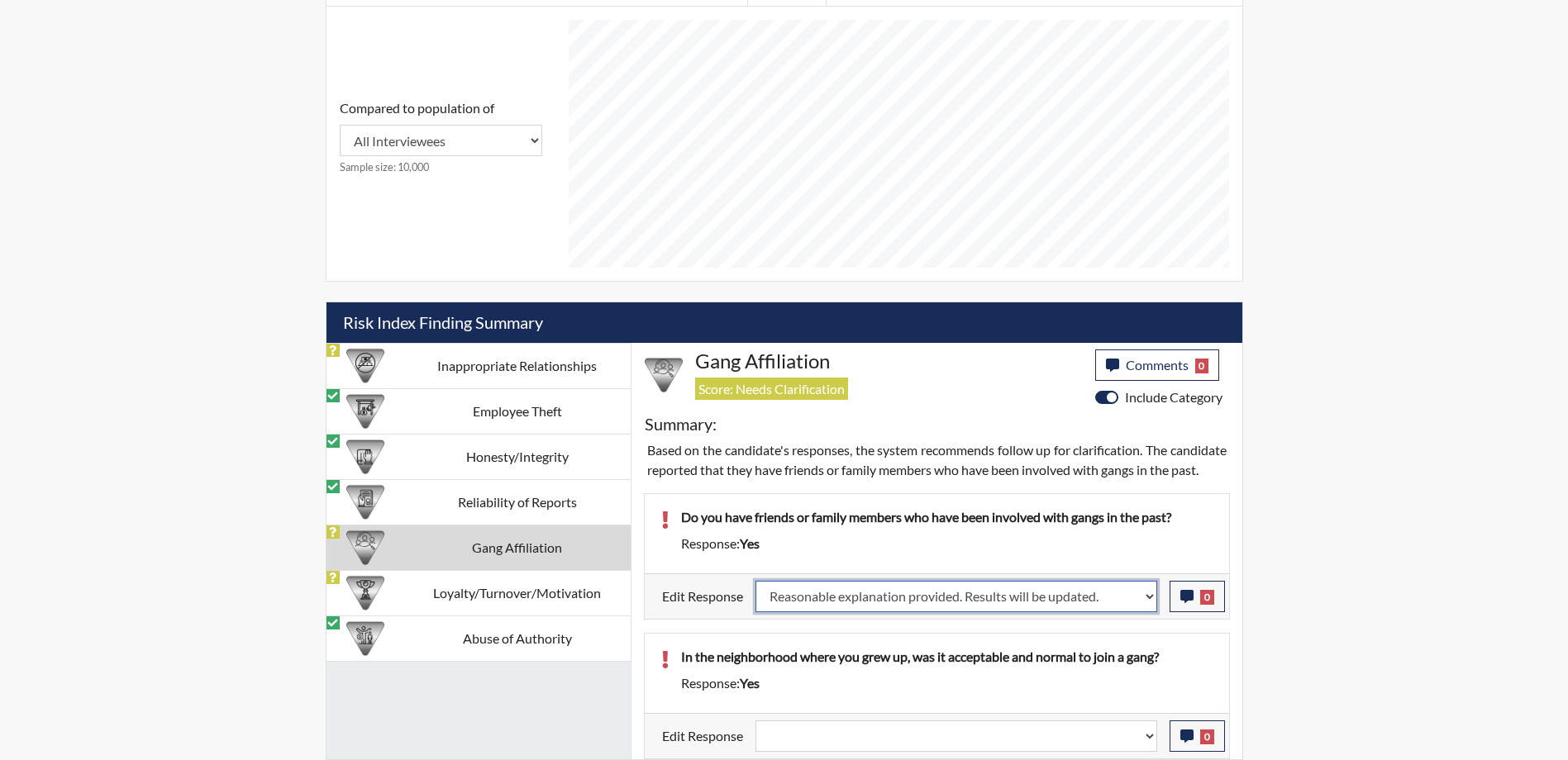 click on "Question is not relevant. Results will be updated. Reasonable explanation provided. Results will be updated. Response confirmed, which places the score below conditions. Clear the response edit. Results will be updated." at bounding box center (956, 596) 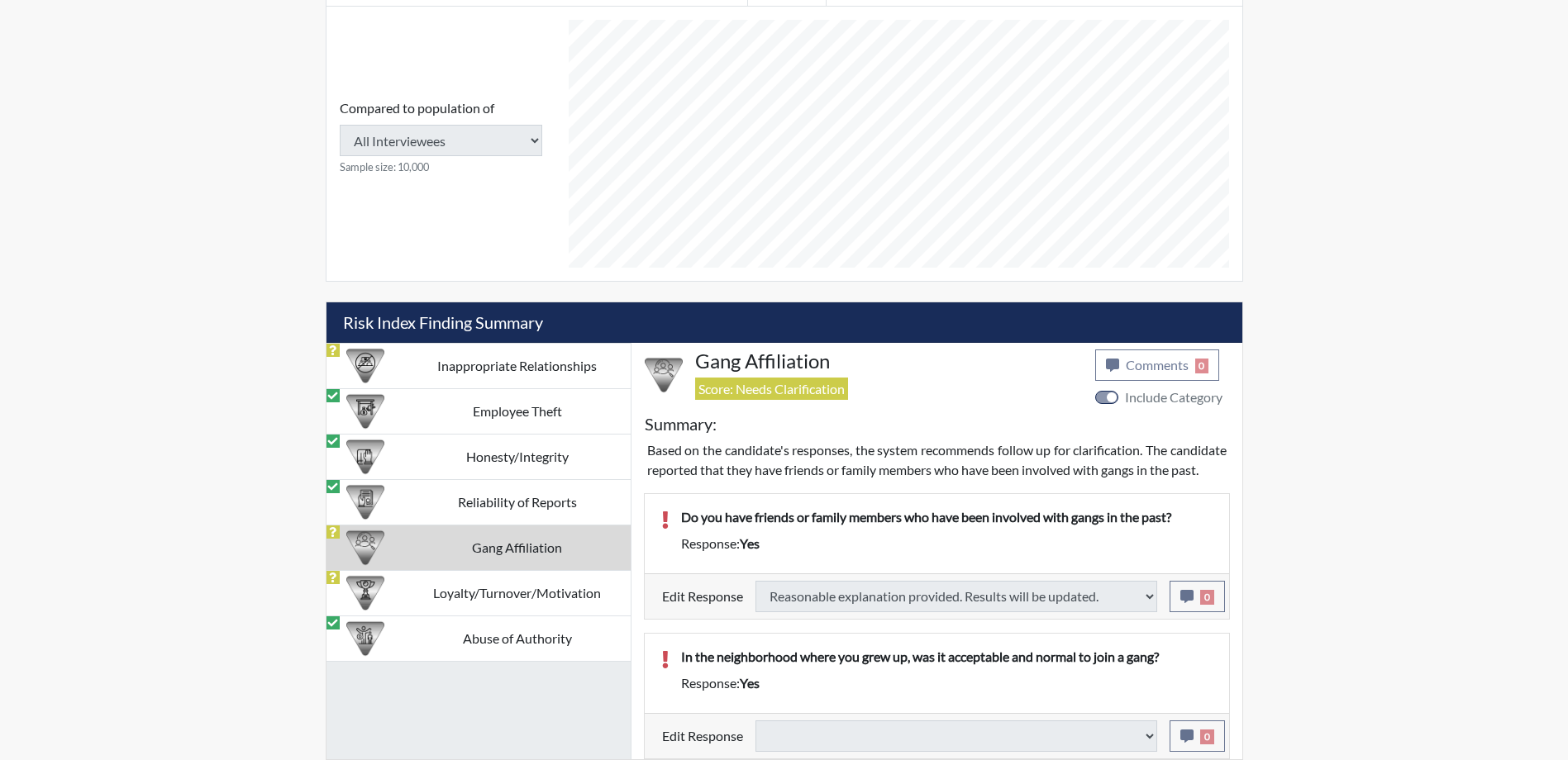 select 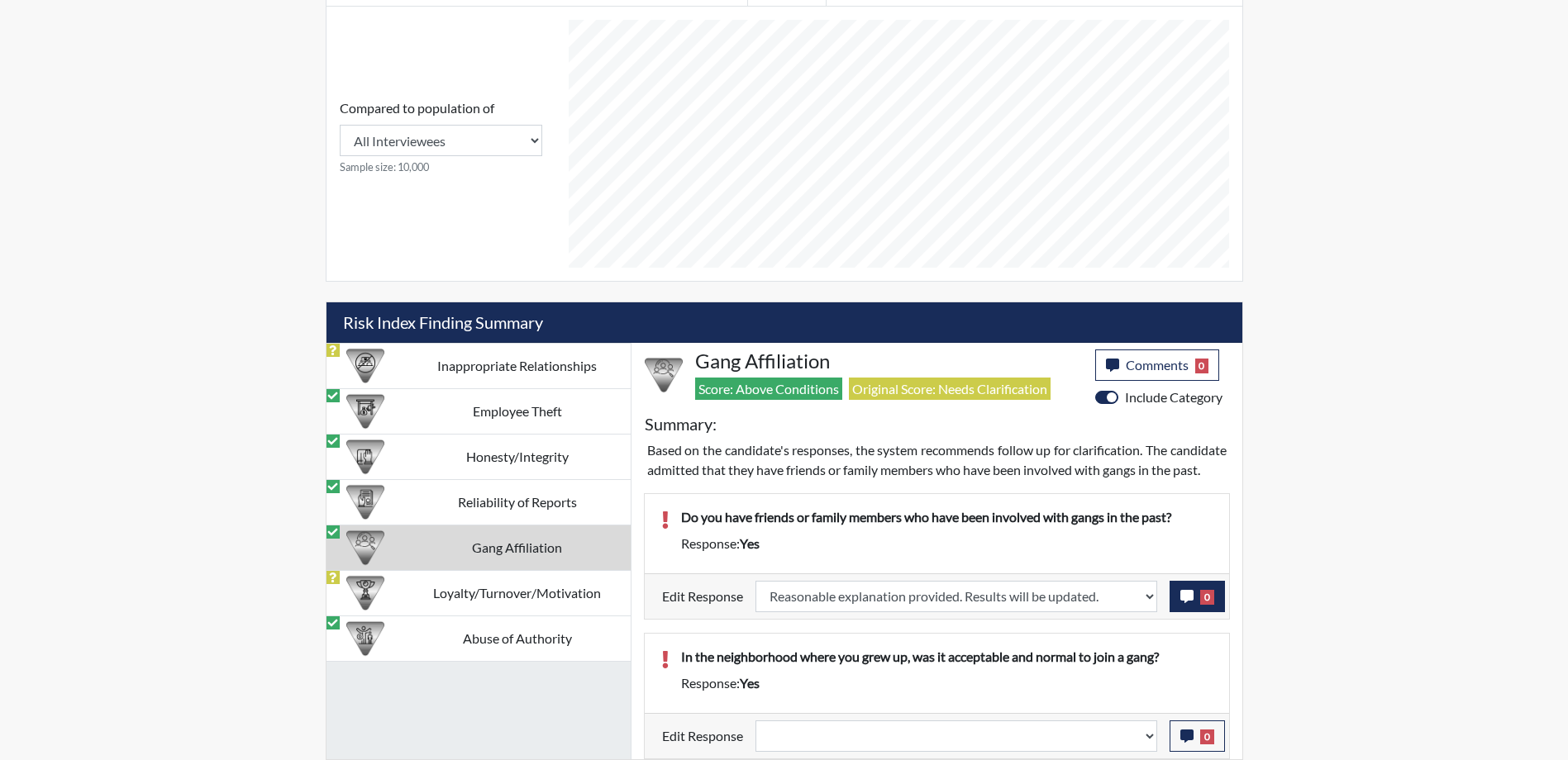 scroll, scrollTop: 825813, scrollLeft: 825881, axis: both 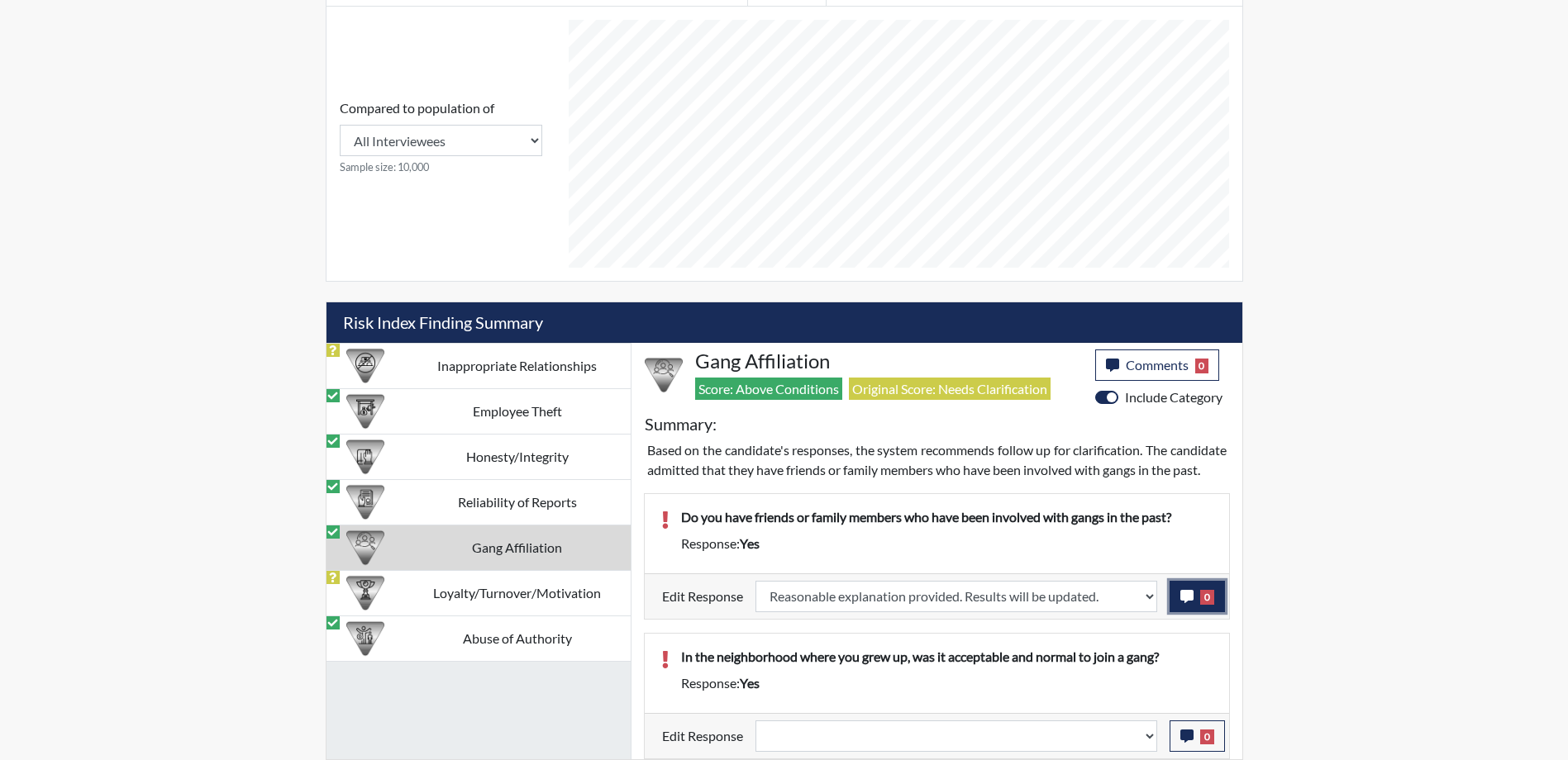 click on "0" at bounding box center (1207, 597) 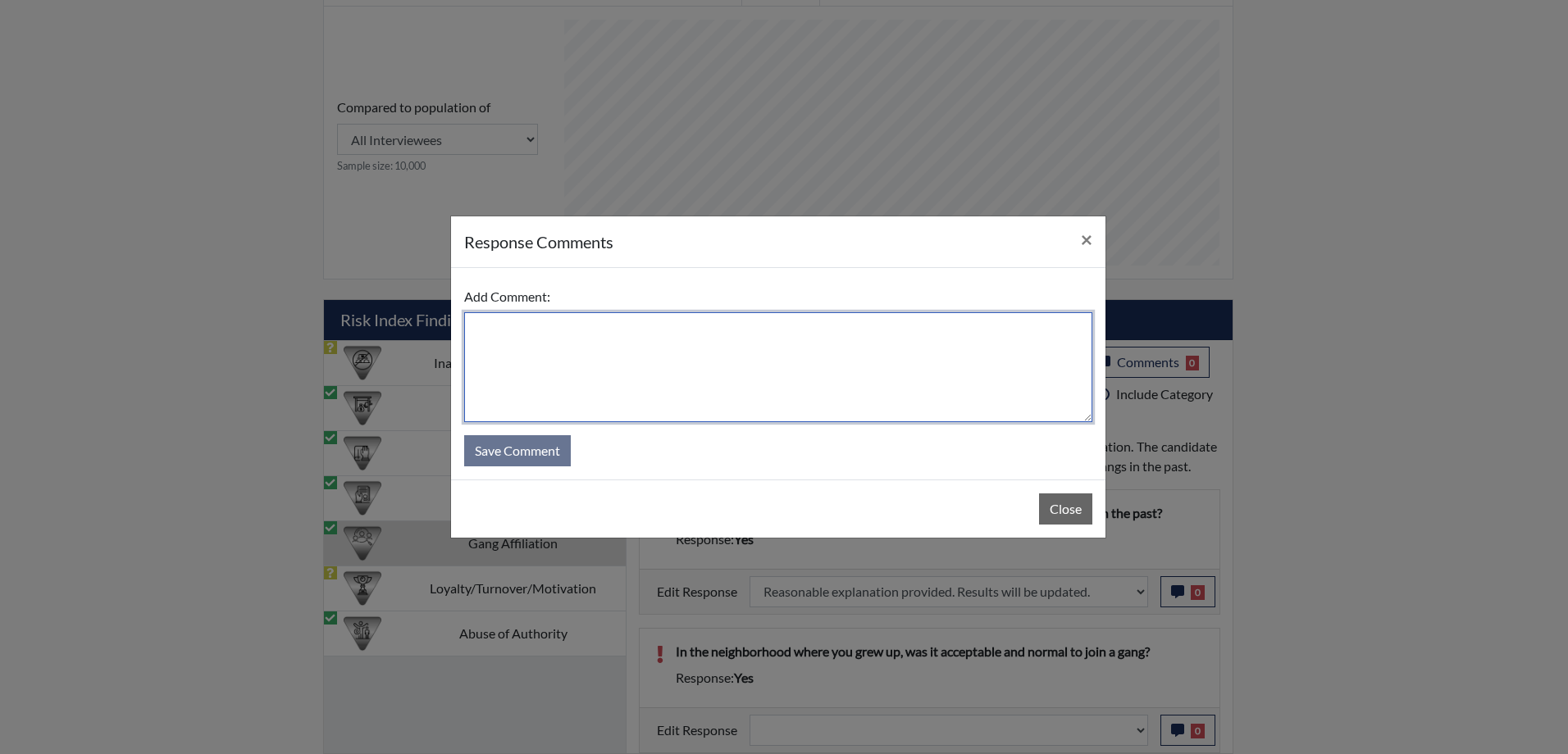 click at bounding box center [778, 367] 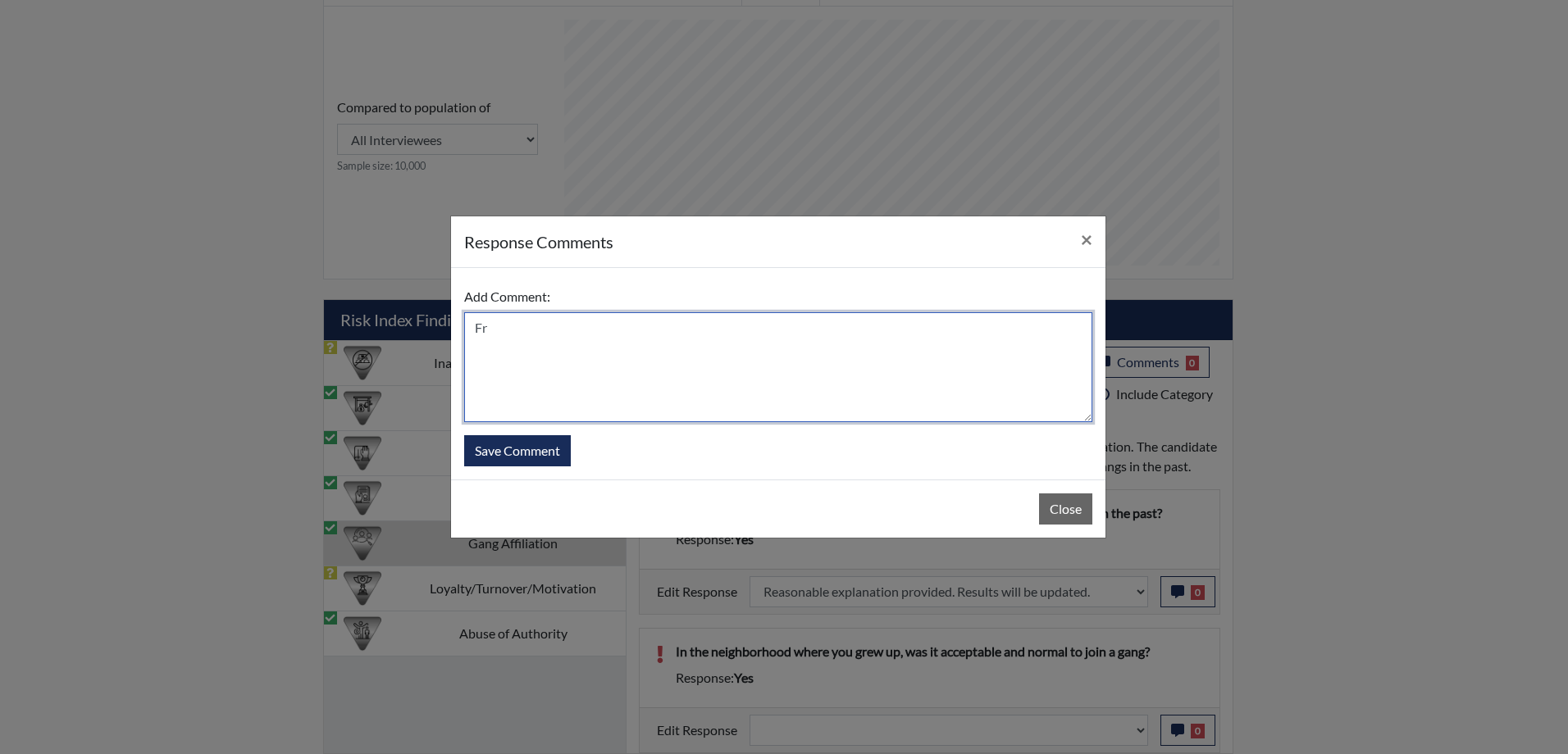 type on "F" 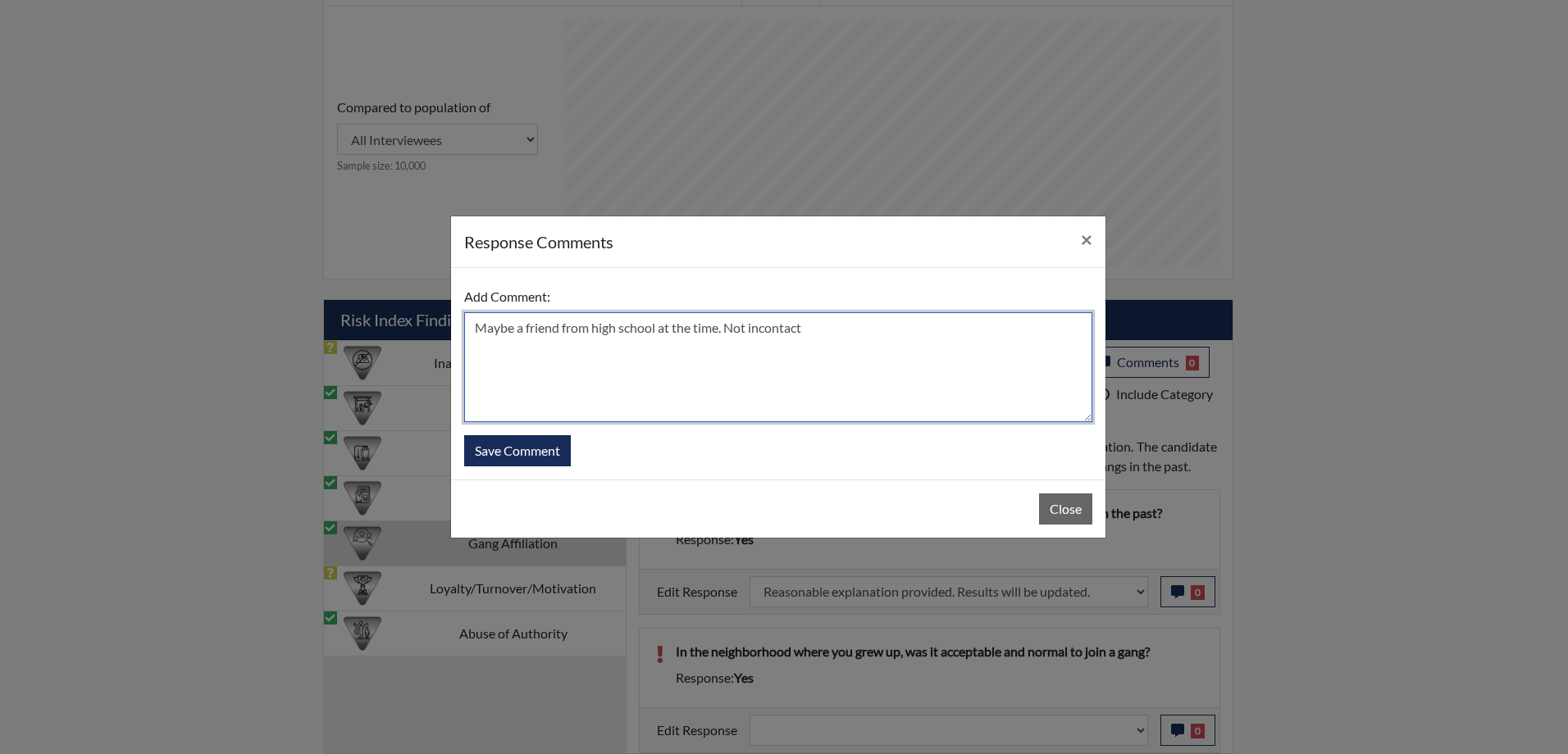 drag, startPoint x: 780, startPoint y: 329, endPoint x: 900, endPoint y: 316, distance: 120.7021 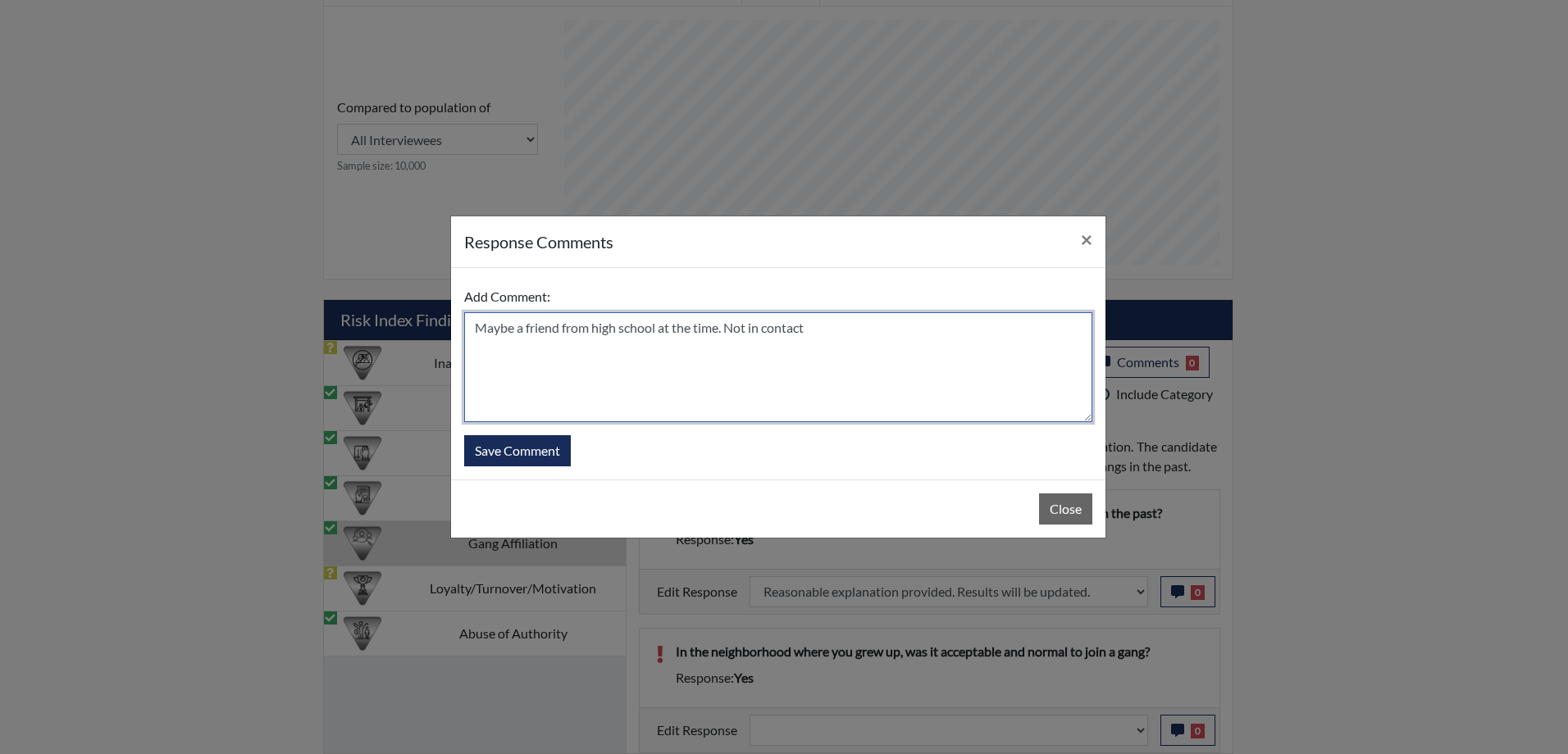 click on "Maybe a friend from high school at the time. Not in contact" at bounding box center (778, 367) 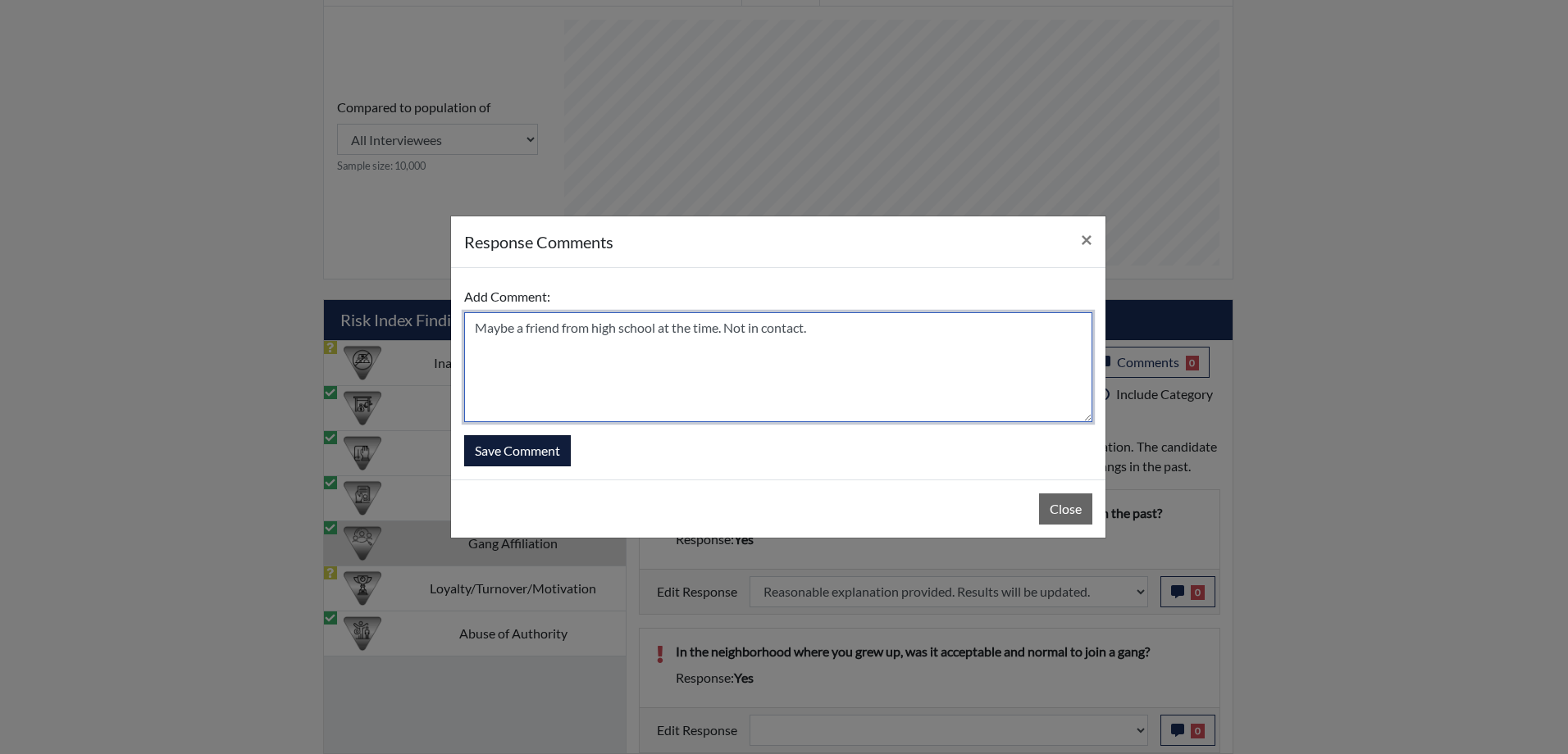 type on "Maybe a friend from high school at the time. Not in contact." 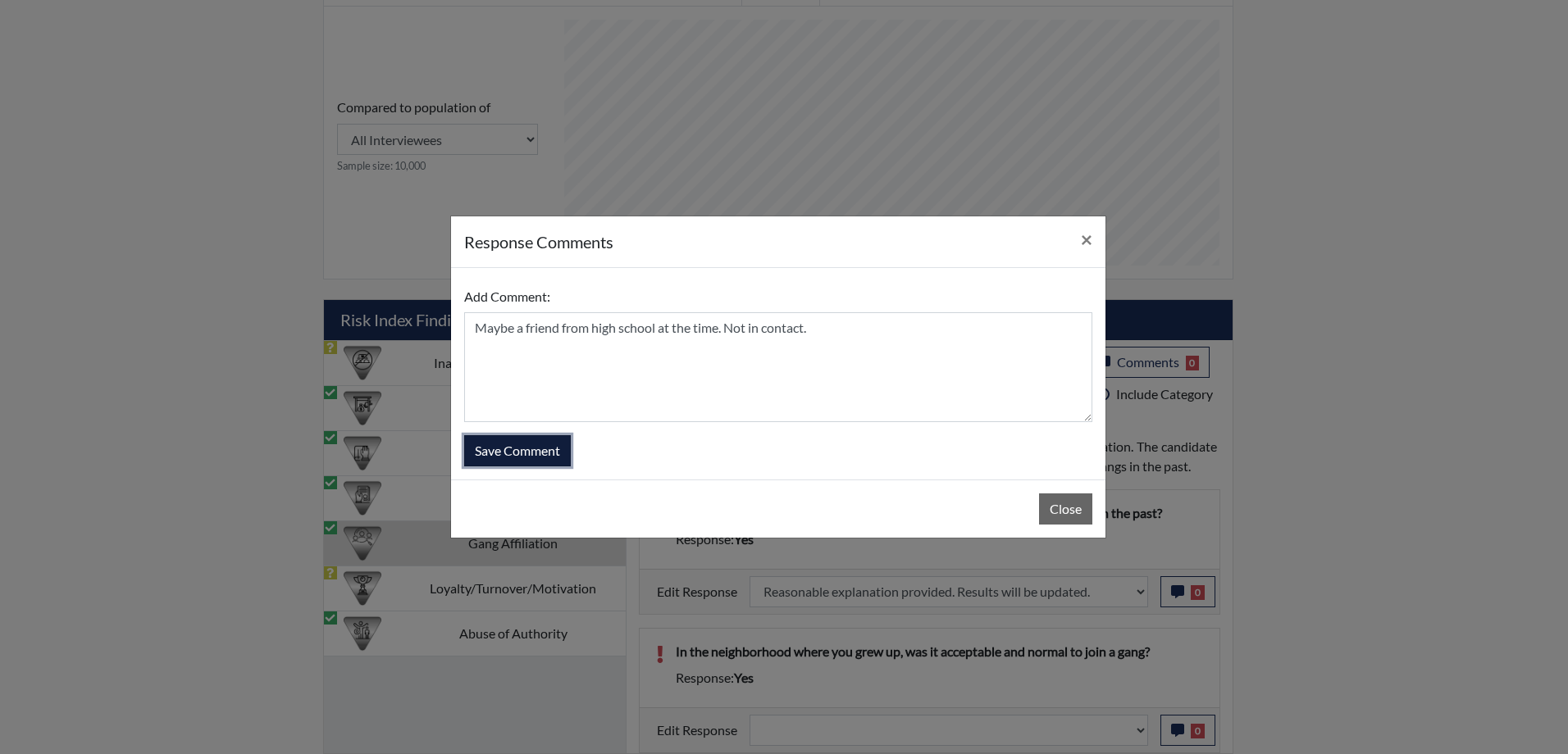 click on "Save Comment" at bounding box center [517, 451] 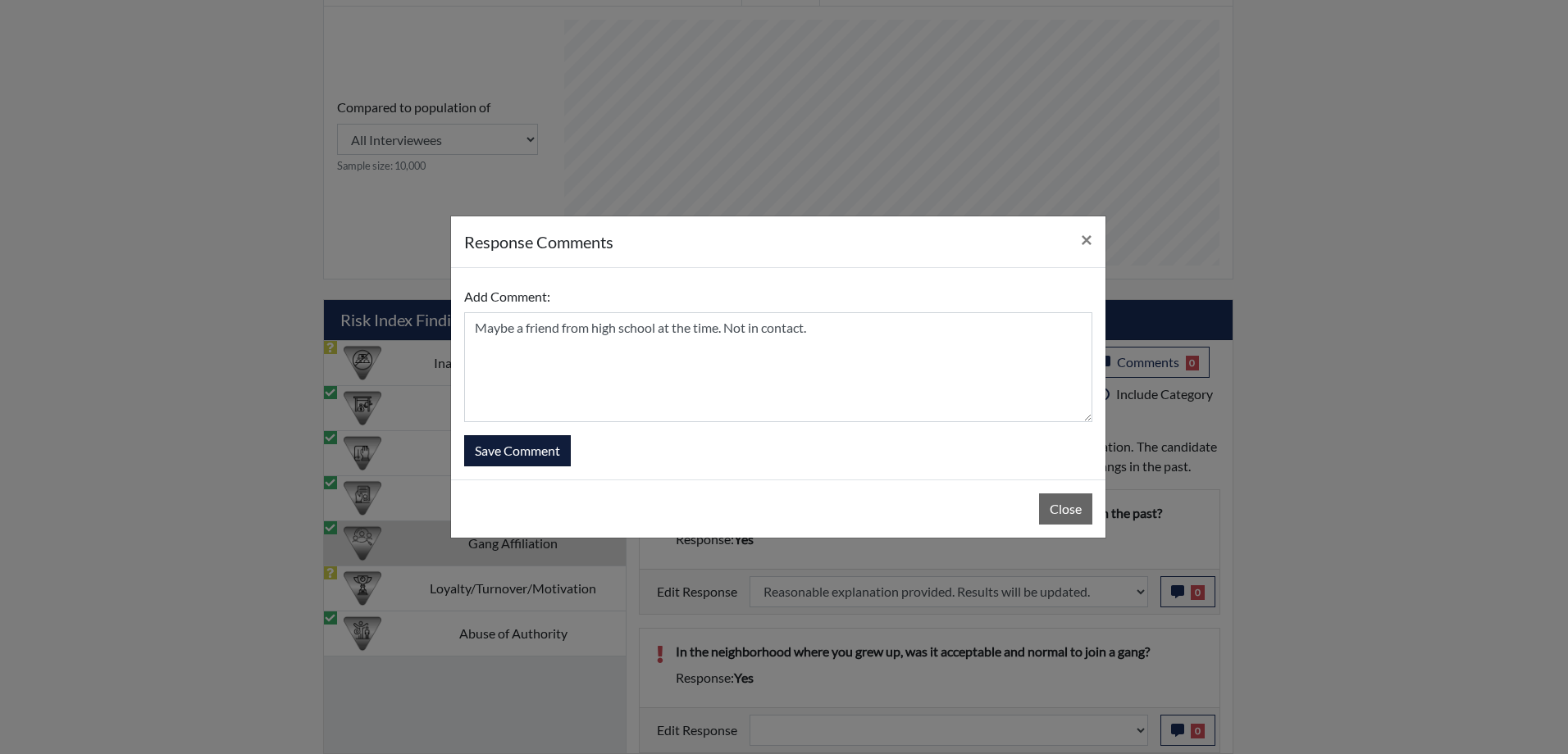 type 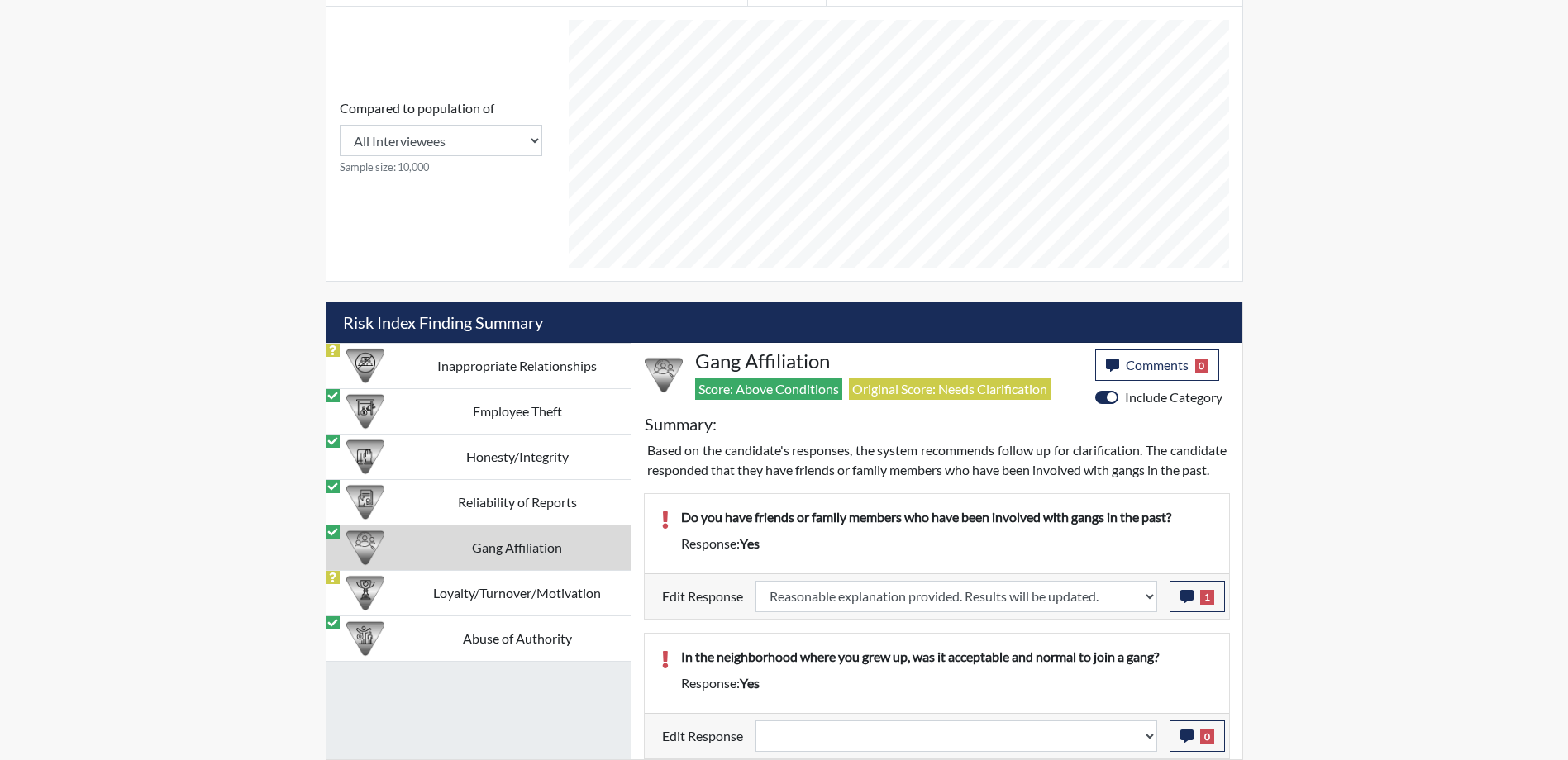 scroll, scrollTop: 825813, scrollLeft: 825881, axis: both 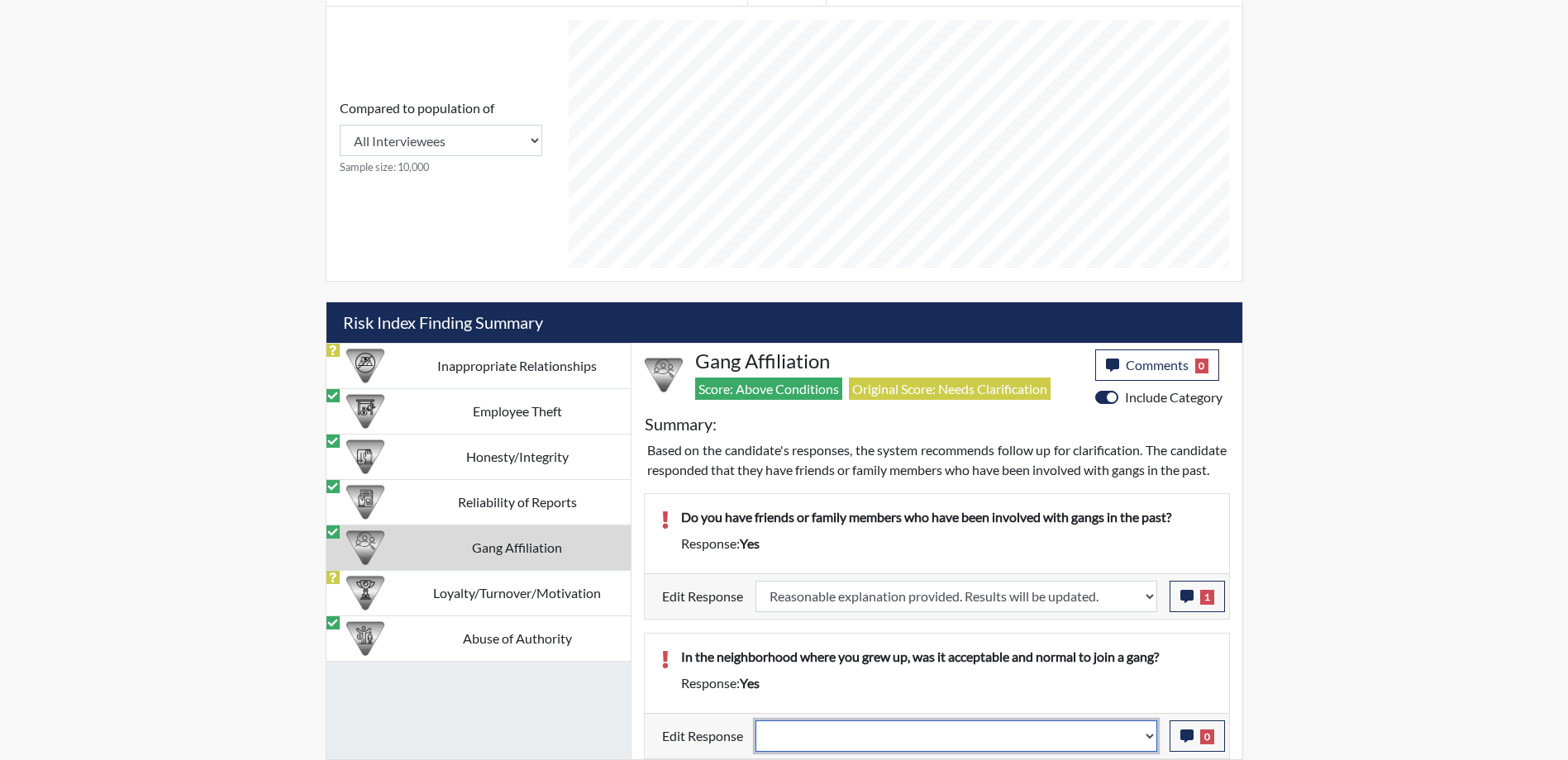 click on "Question is not relevant. Results will be updated. Reasonable explanation provided. Results will be updated. Response confirmed, which places the score below conditions. Clear the response edit. Results will be updated." at bounding box center [956, 736] 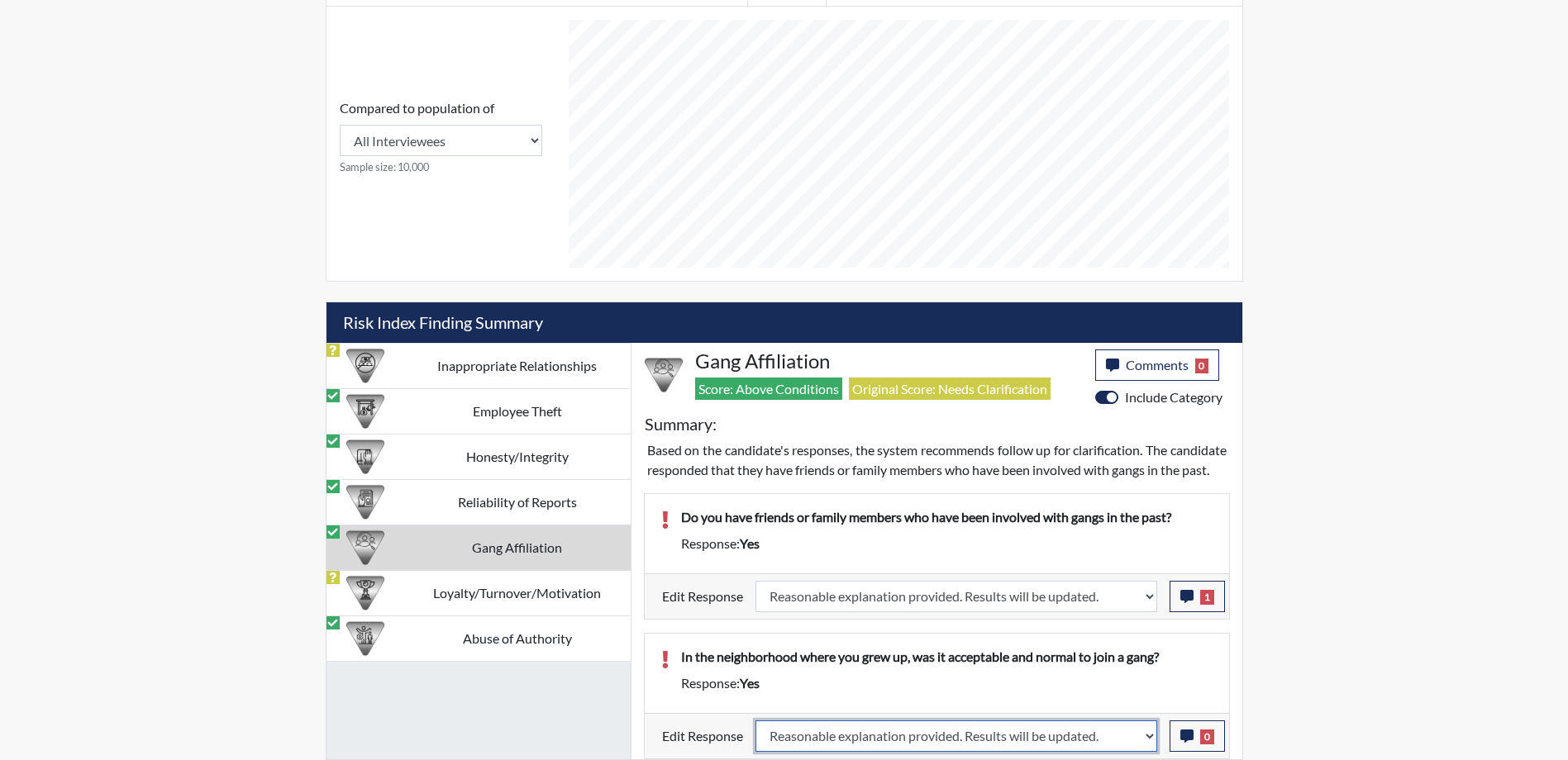 click on "Question is not relevant. Results will be updated. Reasonable explanation provided. Results will be updated. Response confirmed, which places the score below conditions. Clear the response edit. Results will be updated." at bounding box center [956, 736] 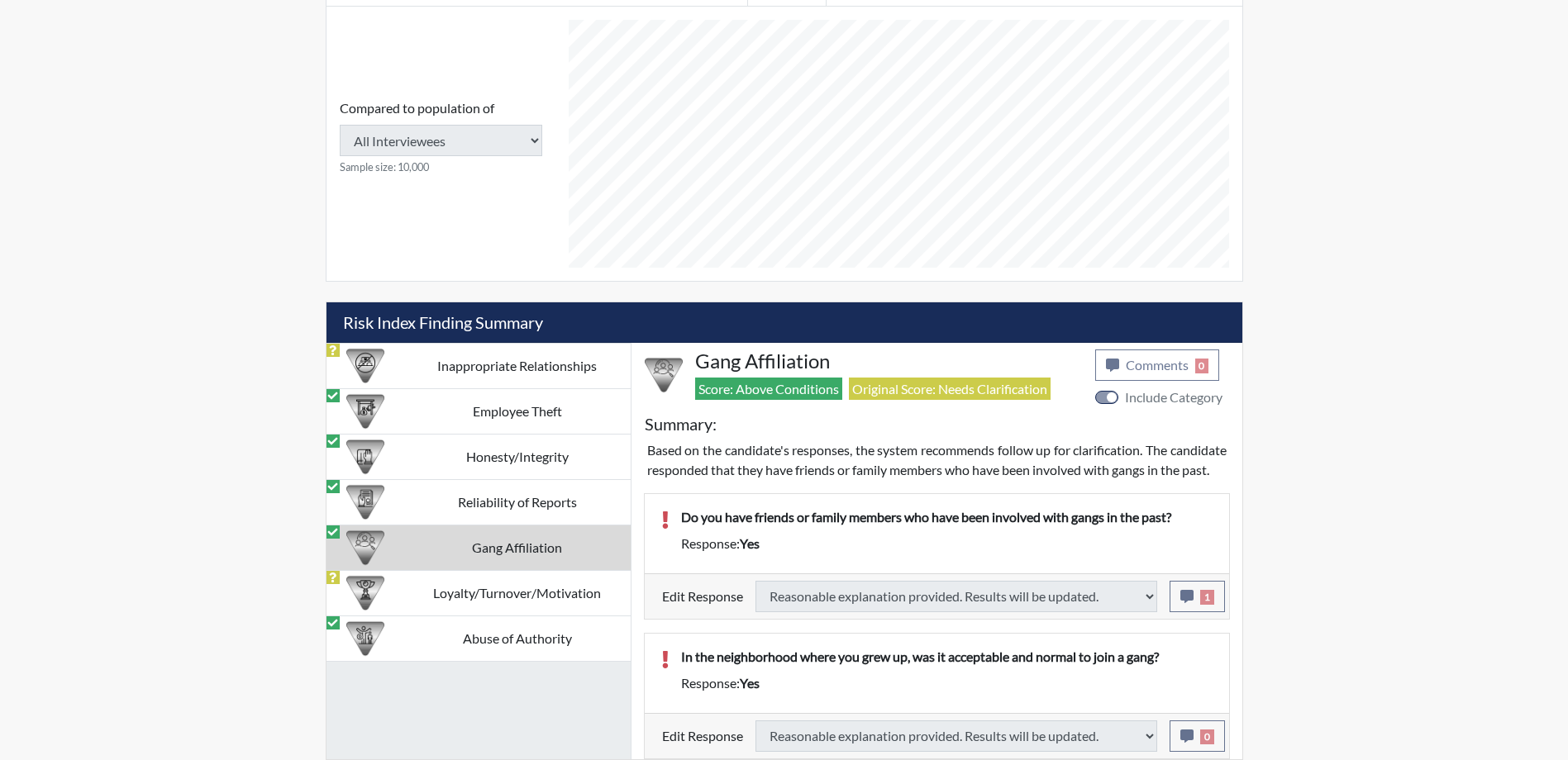 scroll, scrollTop: 696, scrollLeft: 0, axis: vertical 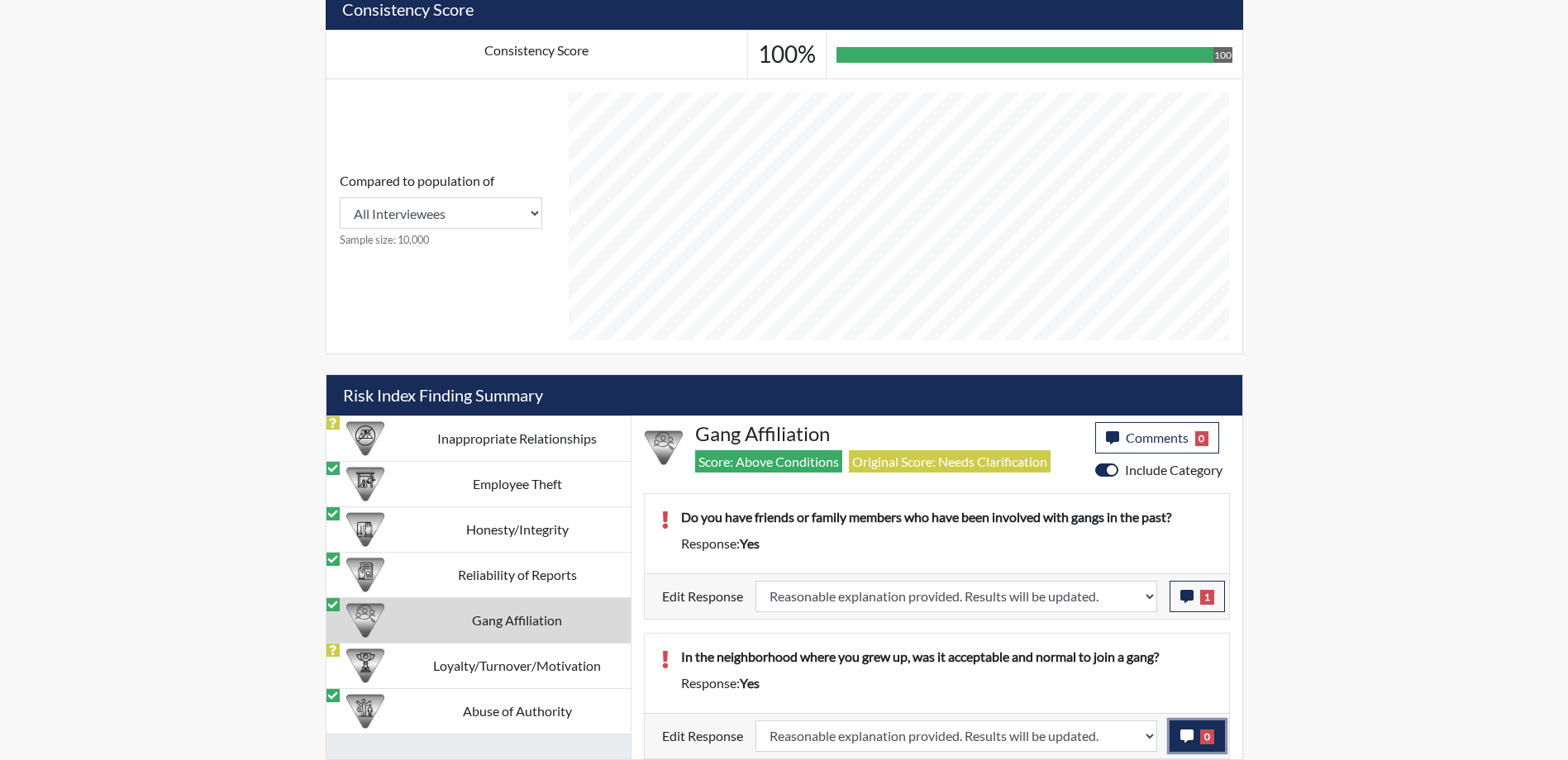 click 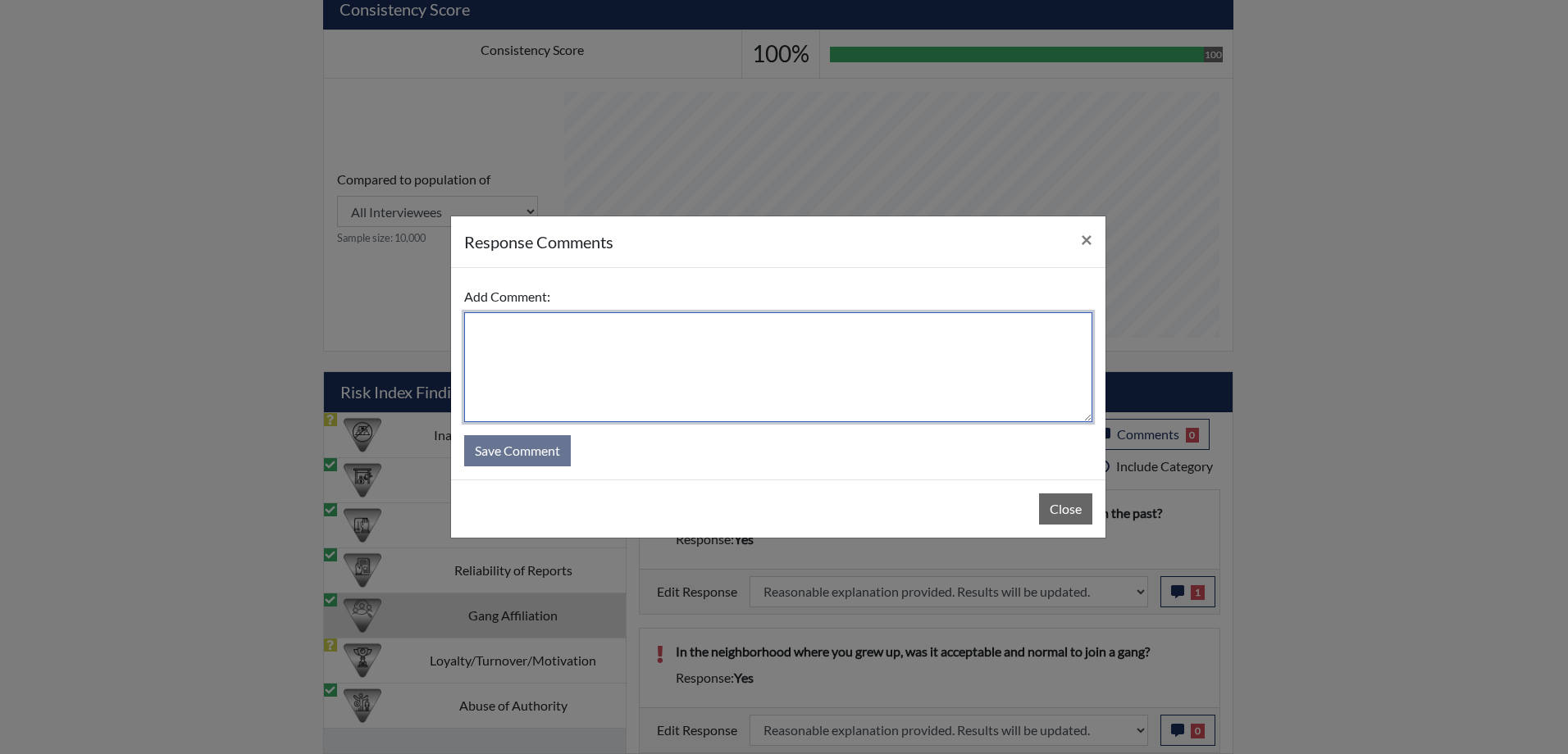 click at bounding box center (778, 367) 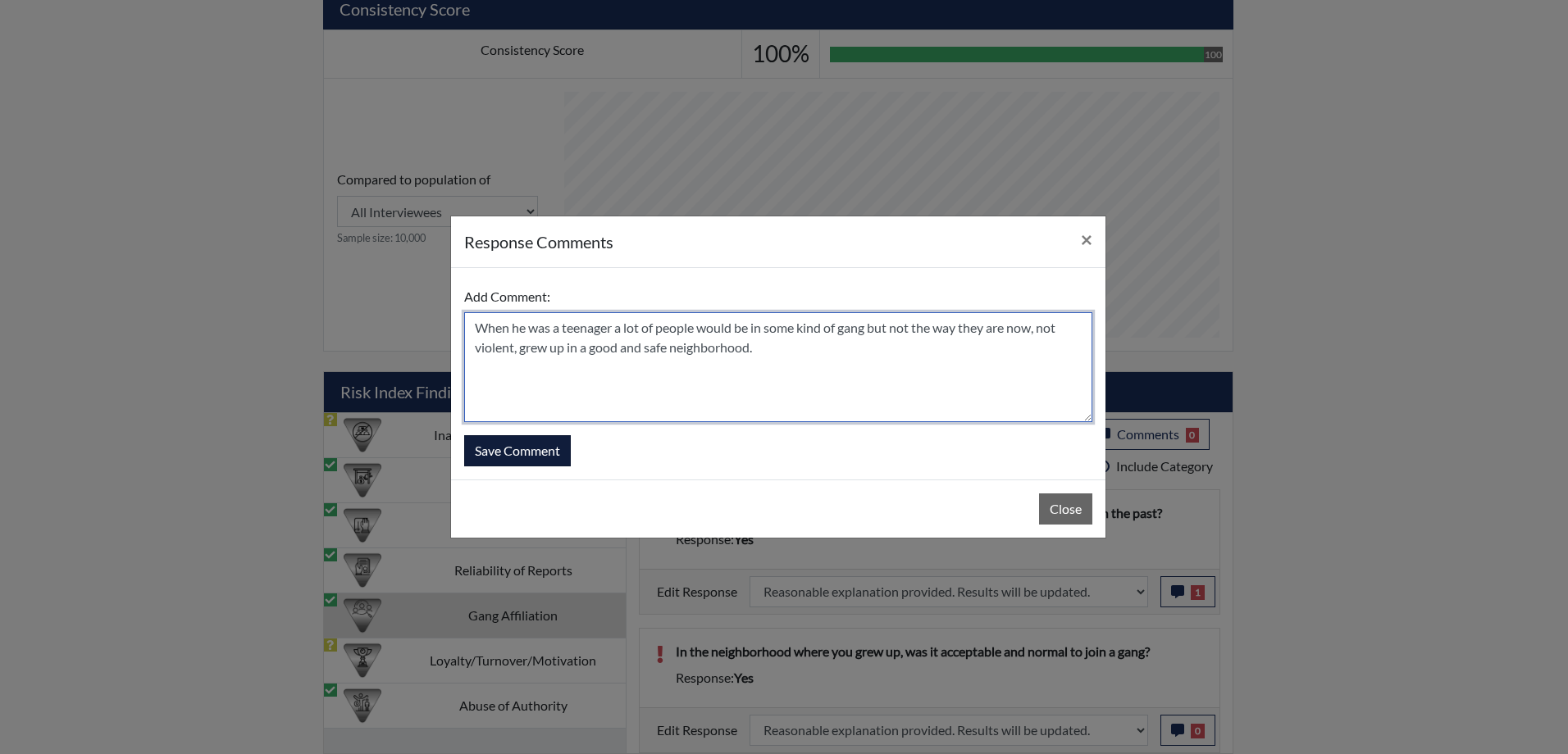 type on "When he was a teenager a lot of people would be in some kind of gang but not the way they are now, not violent, grew up in a good and safe neighborhood." 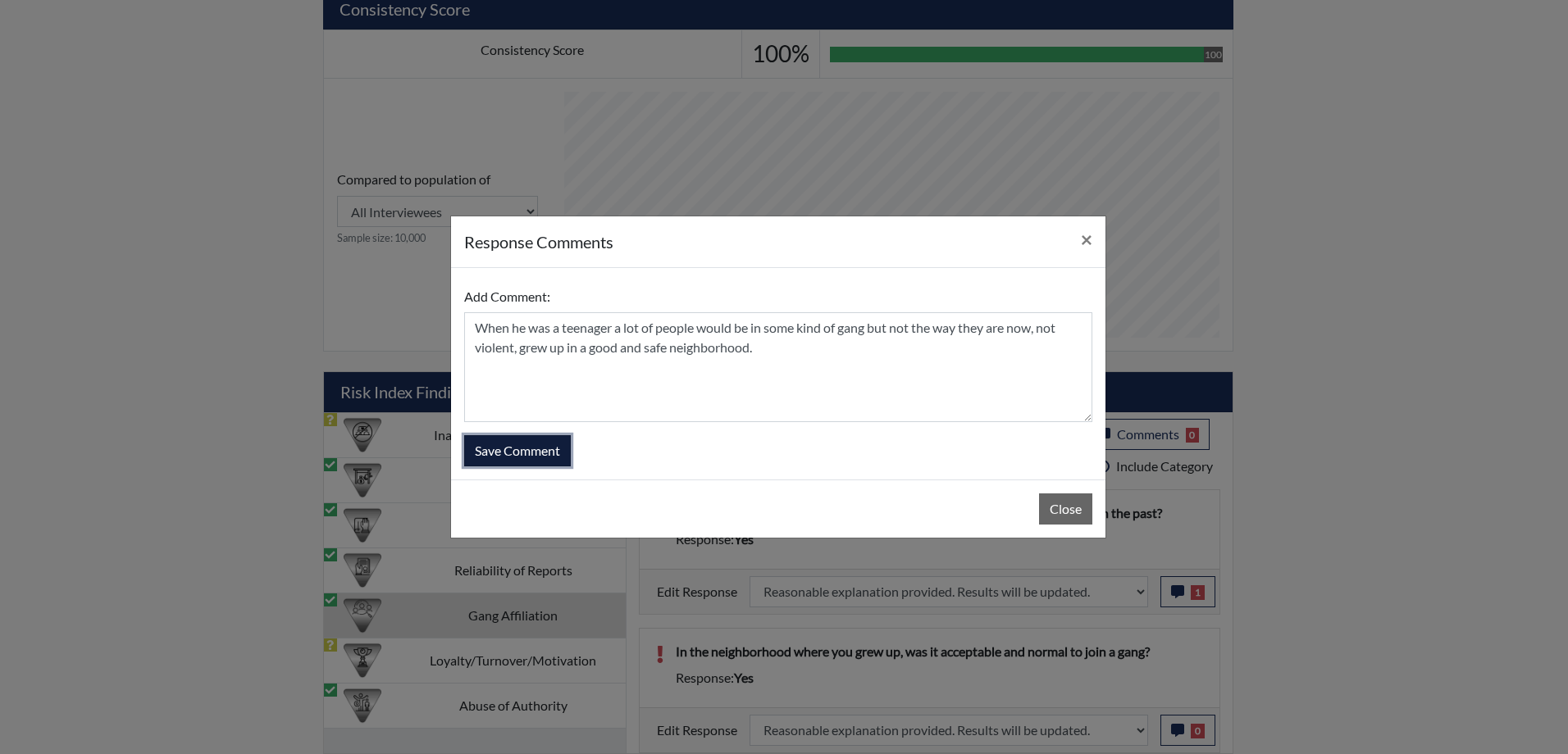 click on "Save Comment" at bounding box center [517, 451] 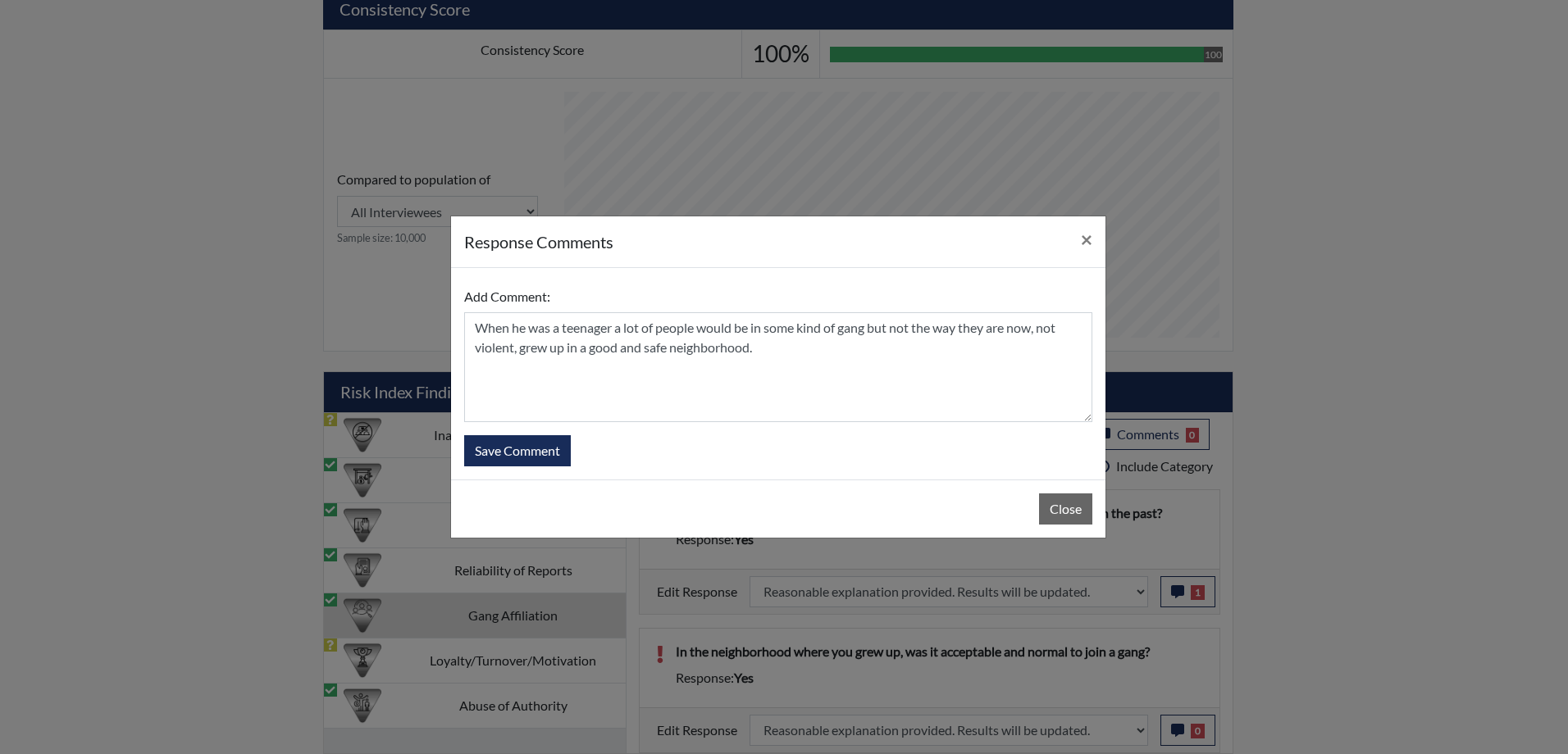 type 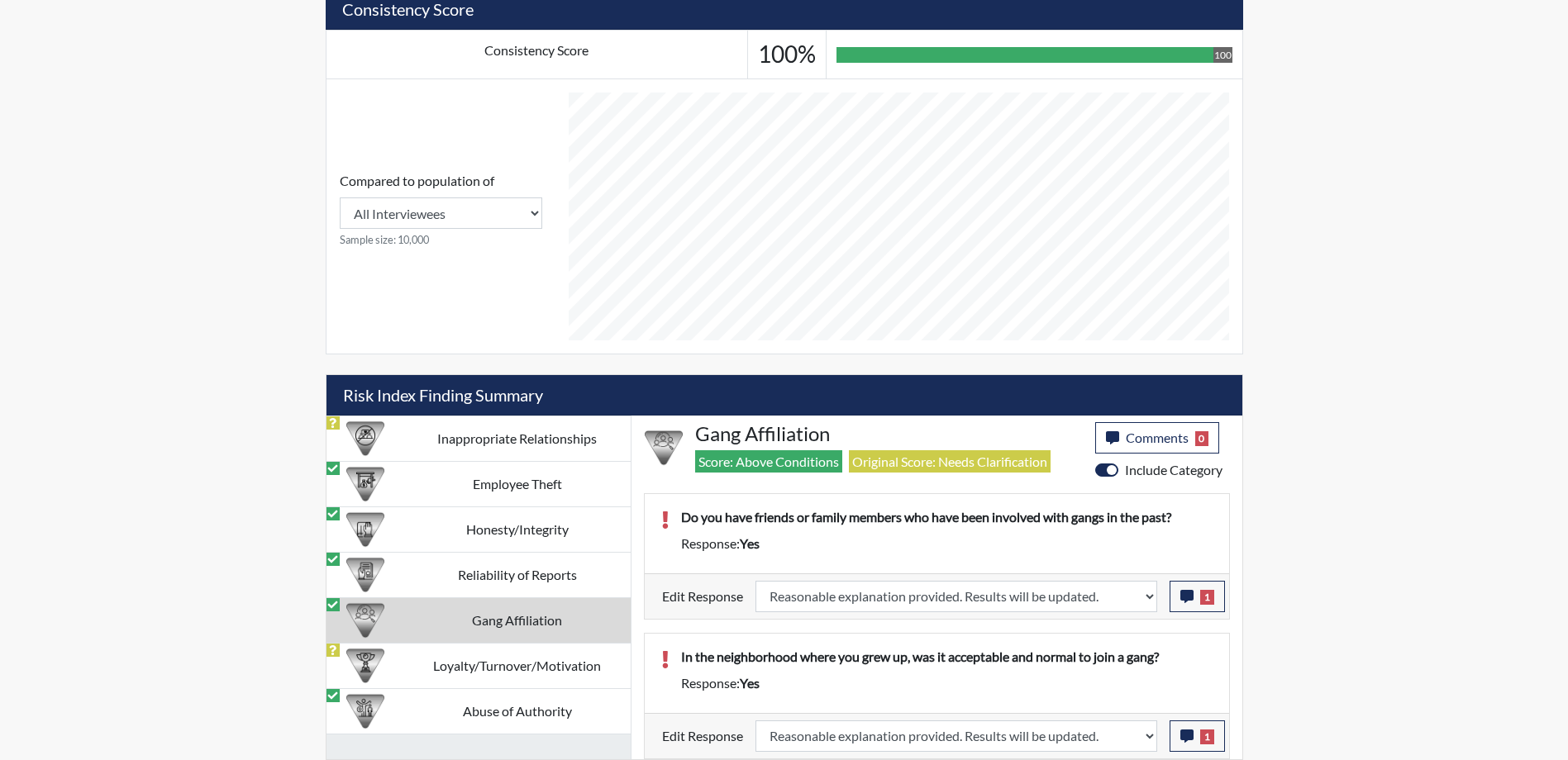 scroll, scrollTop: 825813, scrollLeft: 825881, axis: both 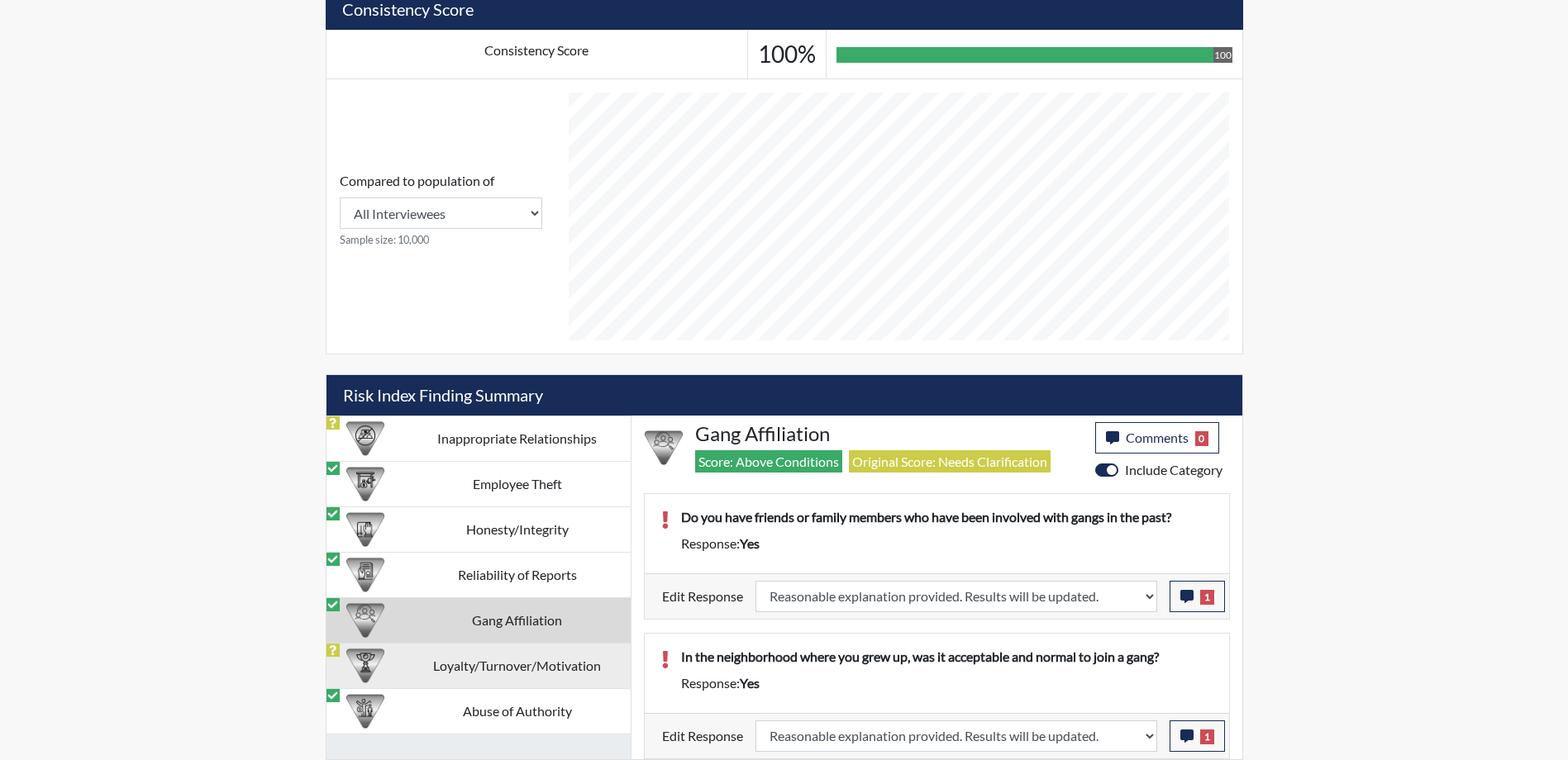 click on "Loyalty/Turnover/Motivation" at bounding box center [517, 665] 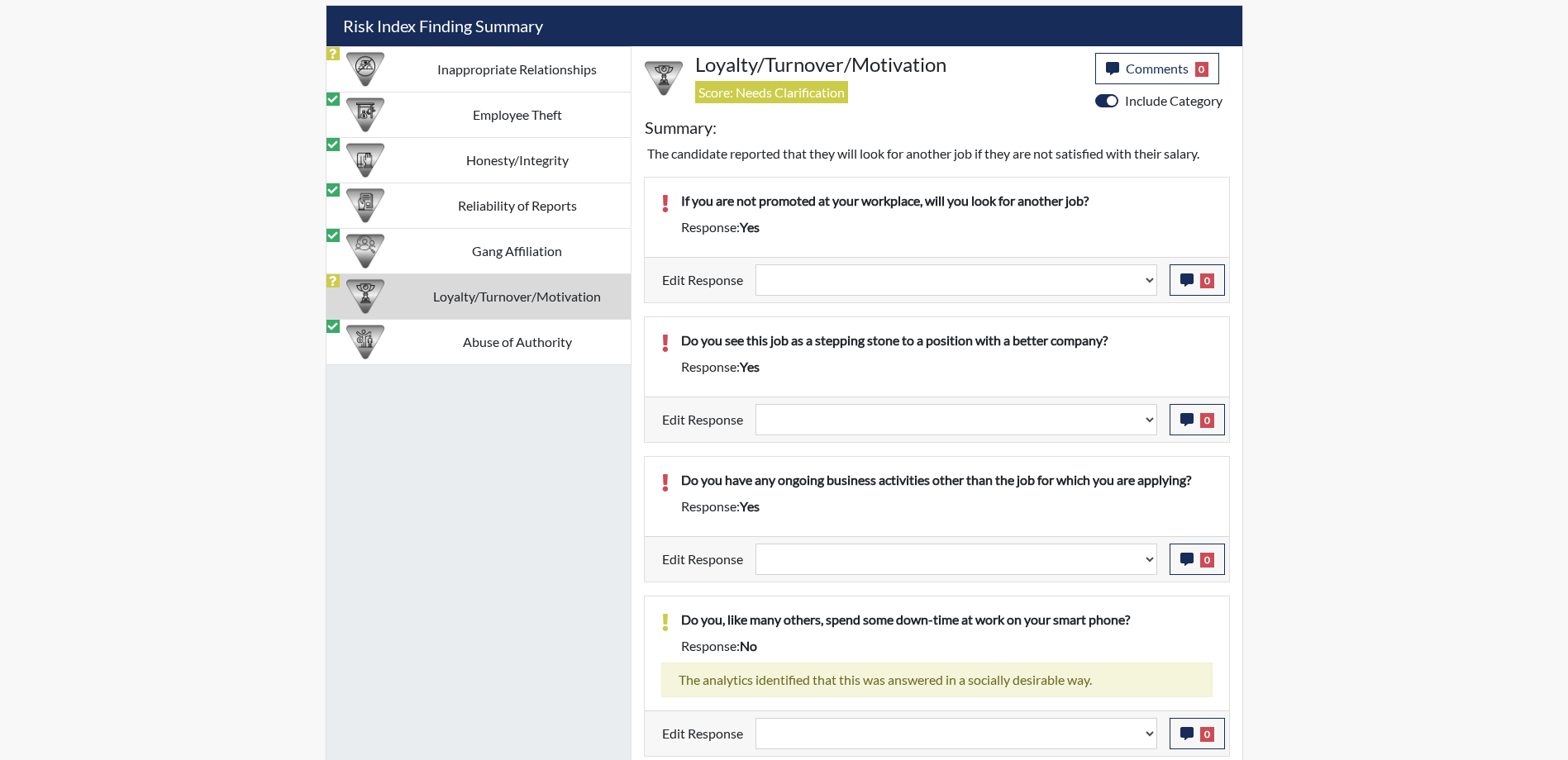 scroll, scrollTop: 1109, scrollLeft: 0, axis: vertical 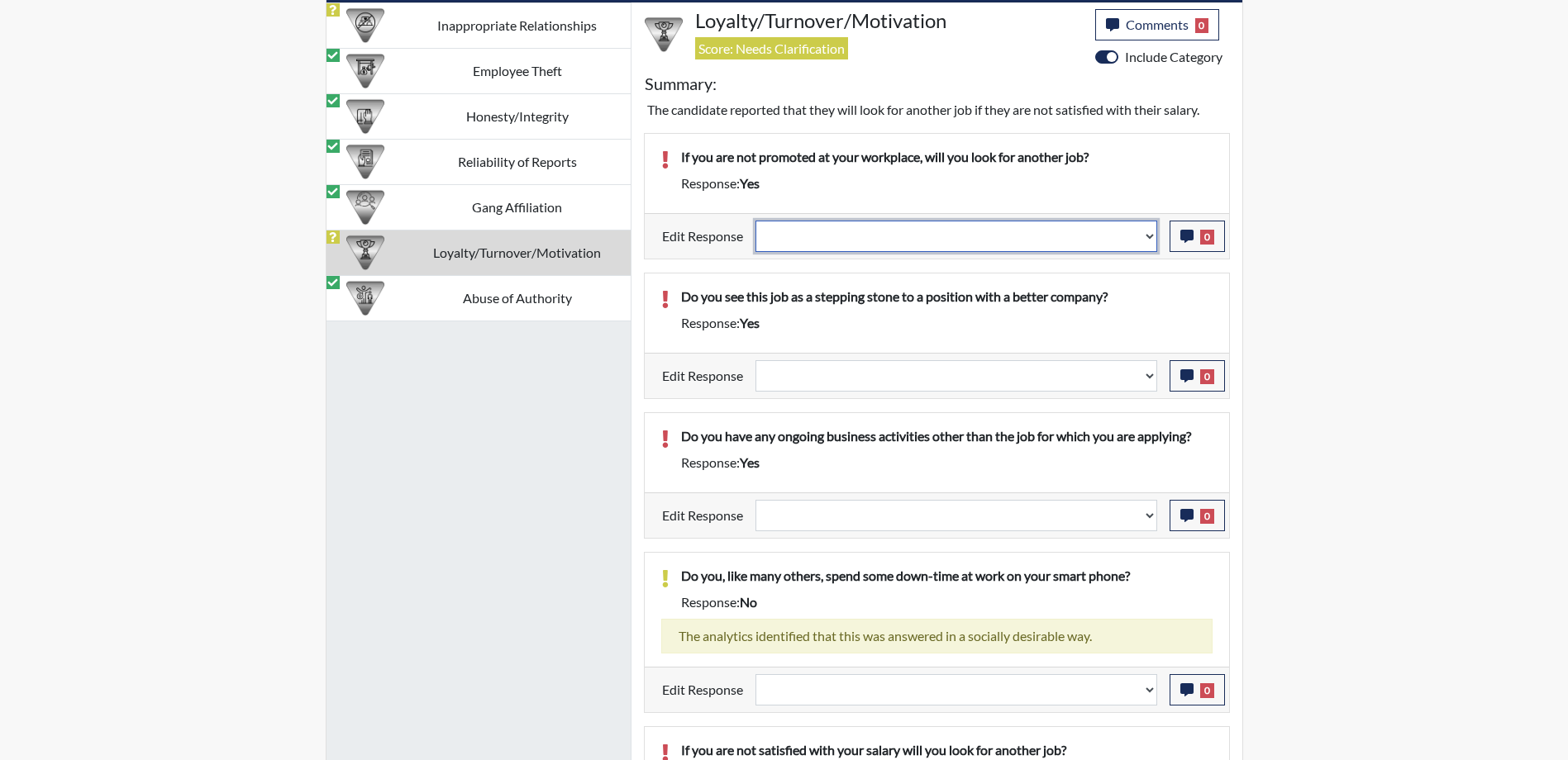 click on "Question is not relevant. Results will be updated. Reasonable explanation provided. Results will be updated. Response confirmed, which places the score below conditions. Clear the response edit. Results will be updated." at bounding box center [956, 236] 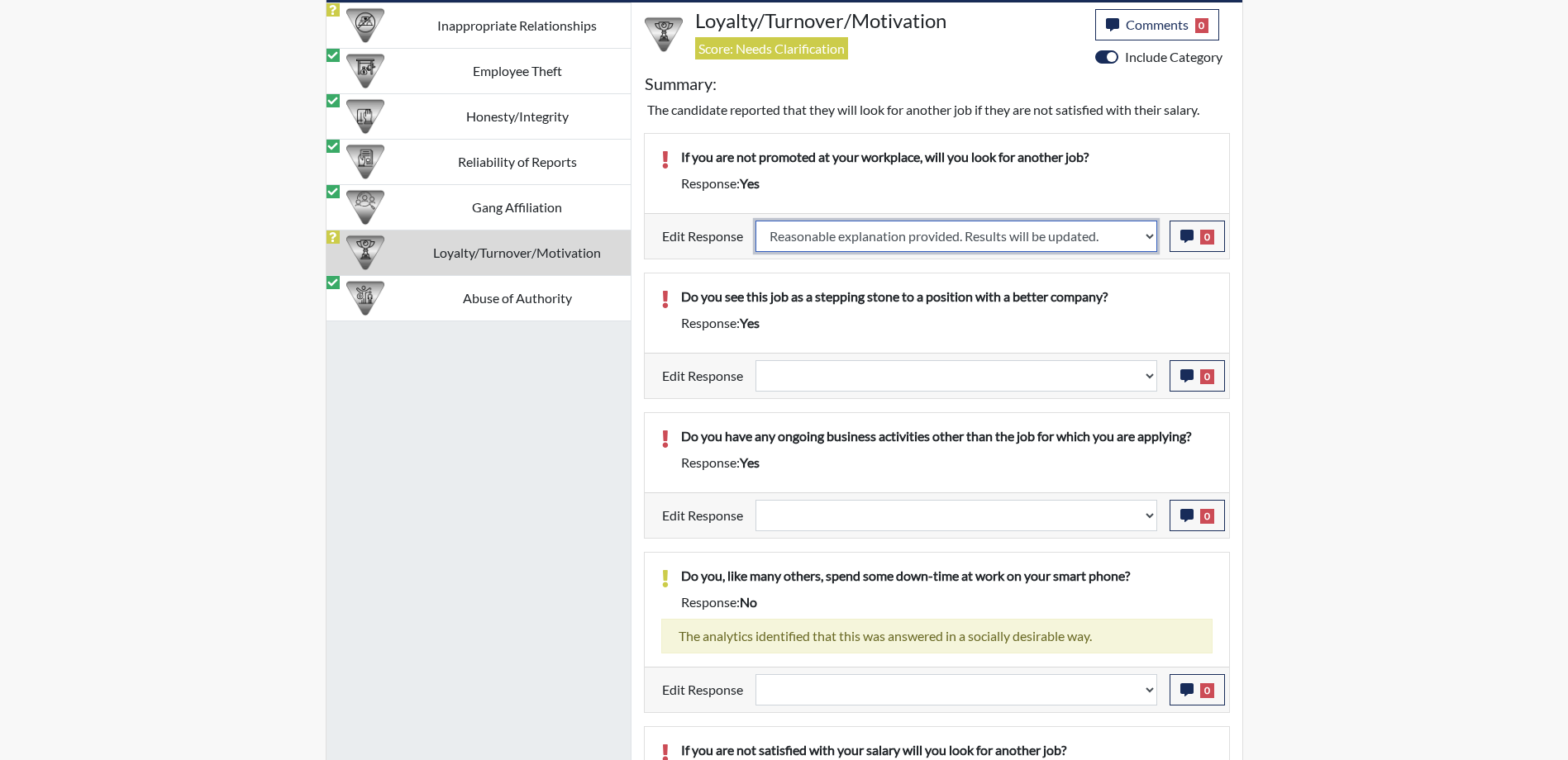 click on "Question is not relevant. Results will be updated. Reasonable explanation provided. Results will be updated. Response confirmed, which places the score below conditions. Clear the response edit. Results will be updated." at bounding box center [956, 236] 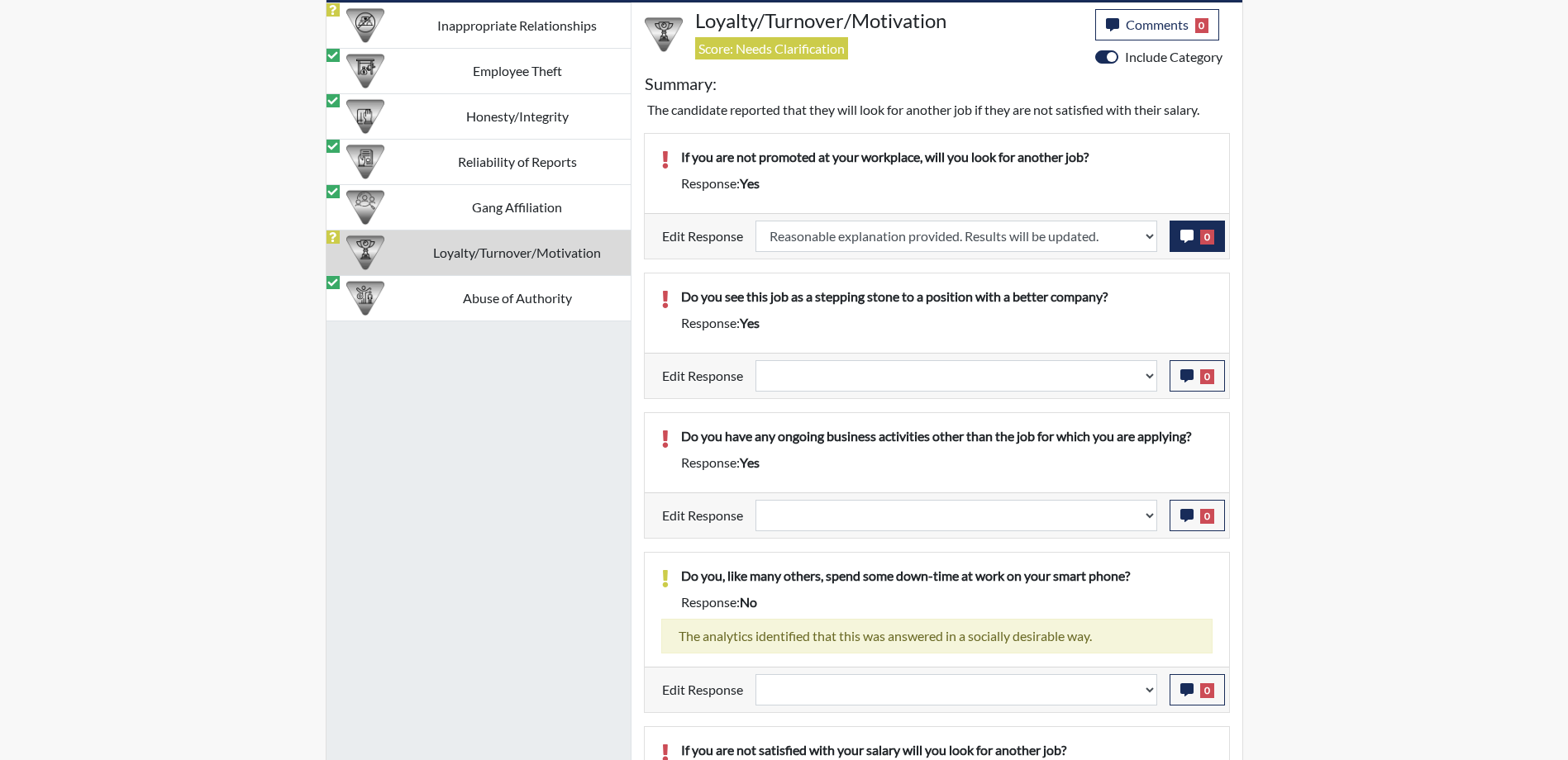 select 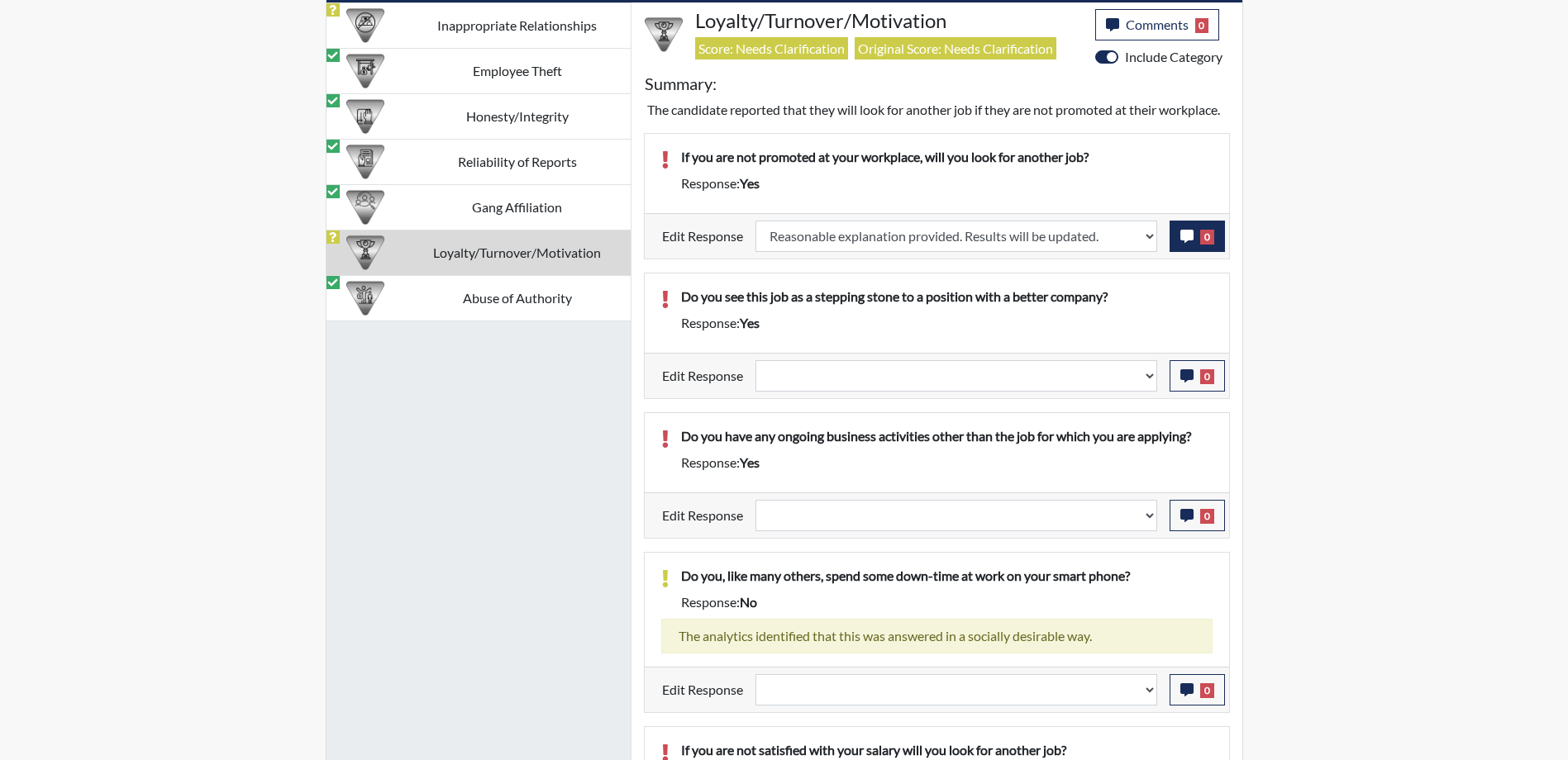 scroll, scrollTop: 825813, scrollLeft: 825881, axis: both 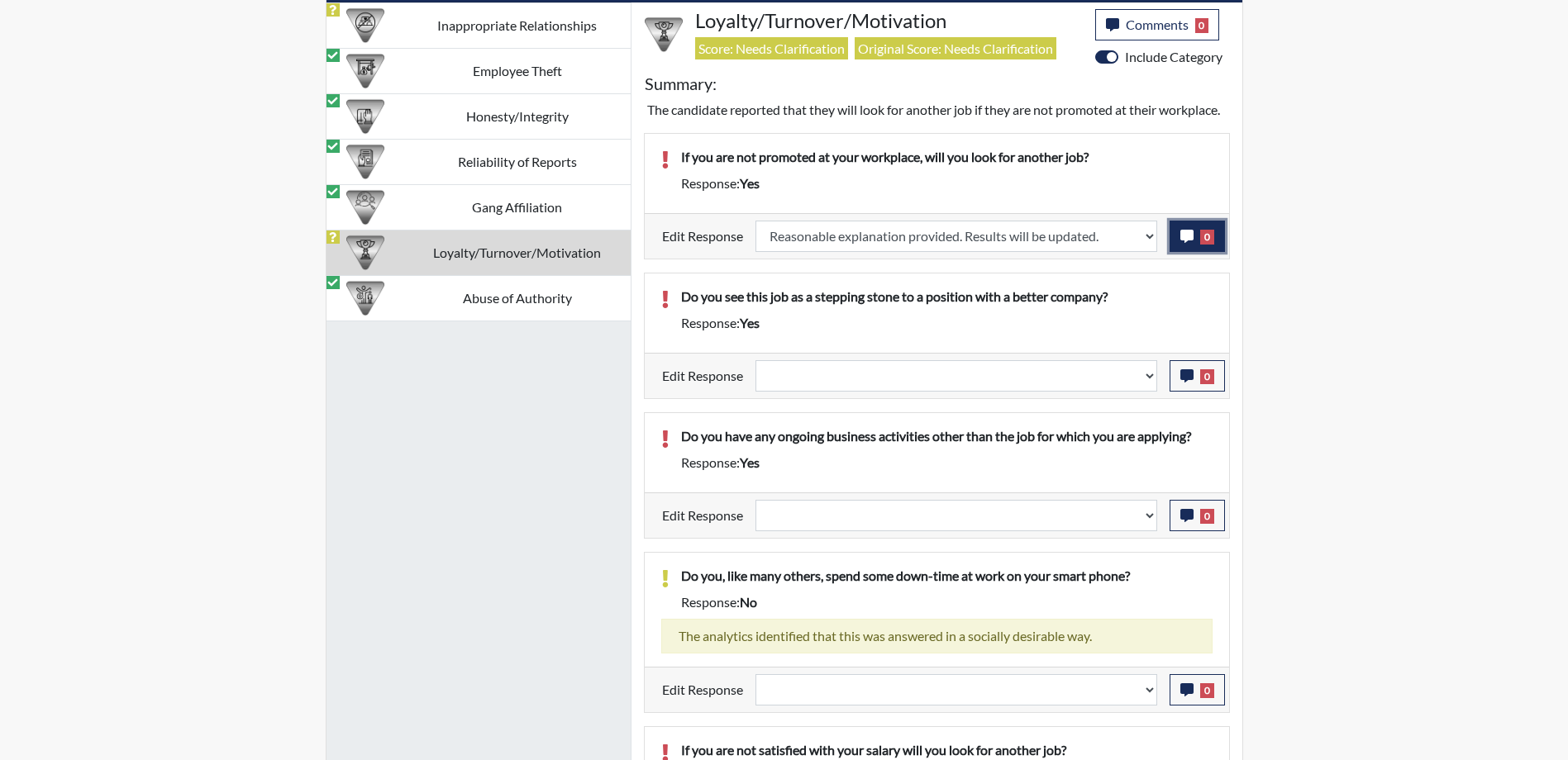 click on "0" at bounding box center [1197, 236] 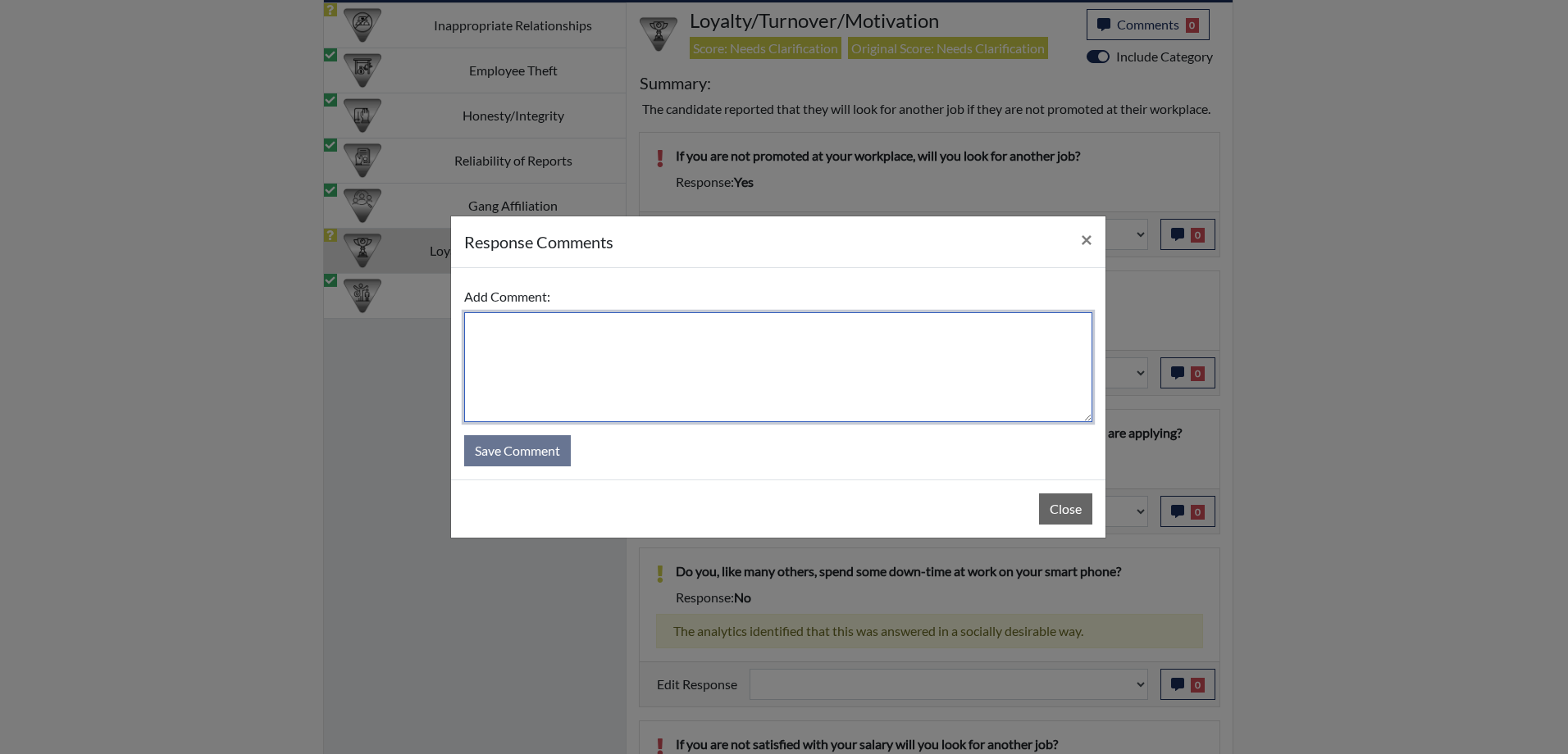 click at bounding box center [778, 367] 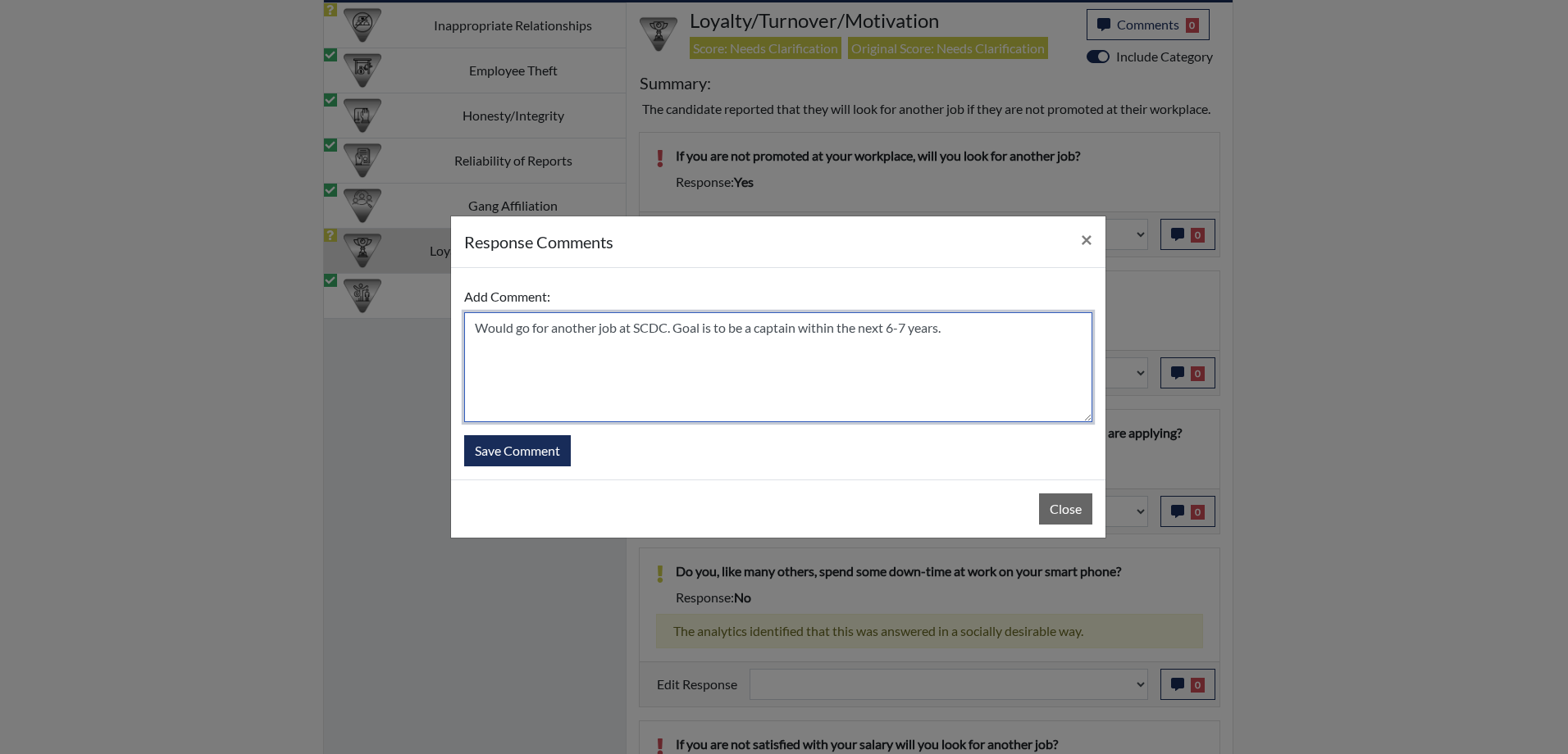 click on "Would go for another job at SCDC. Goal is to be a captain within the next 6-7 years." at bounding box center (778, 367) 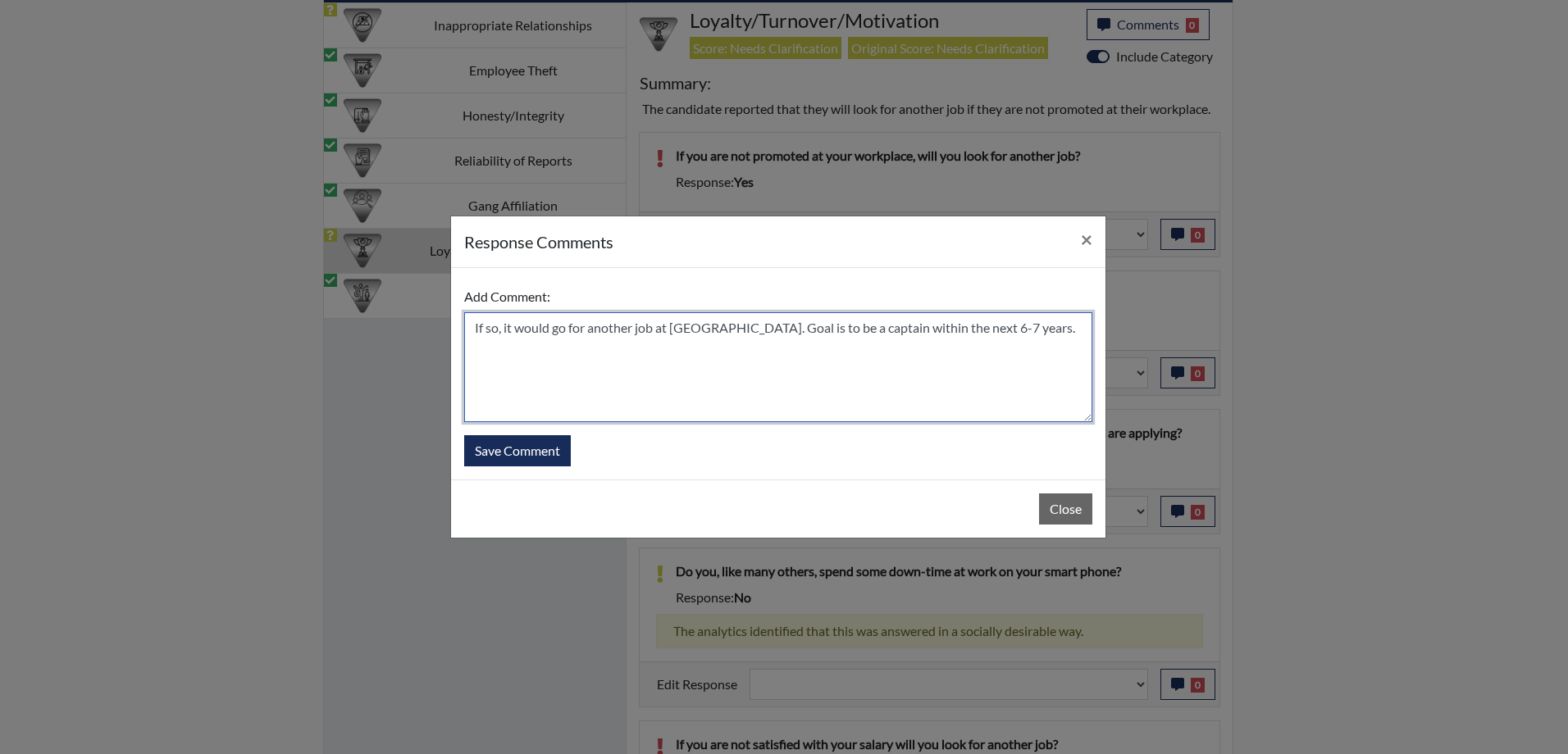 click on "If so, it would go for another job at [GEOGRAPHIC_DATA]. Goal is to be a captain within the next 6-7 years." at bounding box center [778, 367] 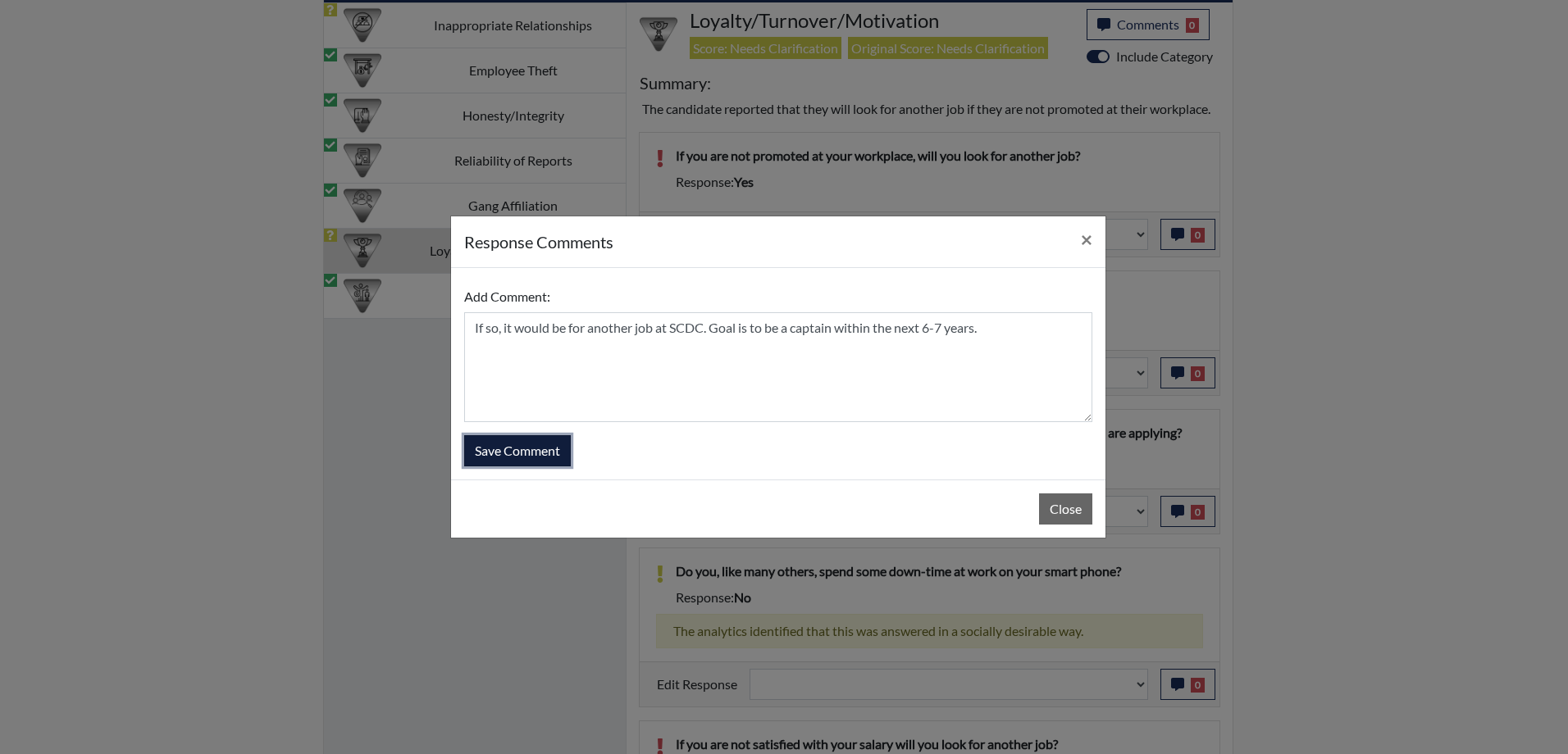 click on "Save Comment" at bounding box center [517, 451] 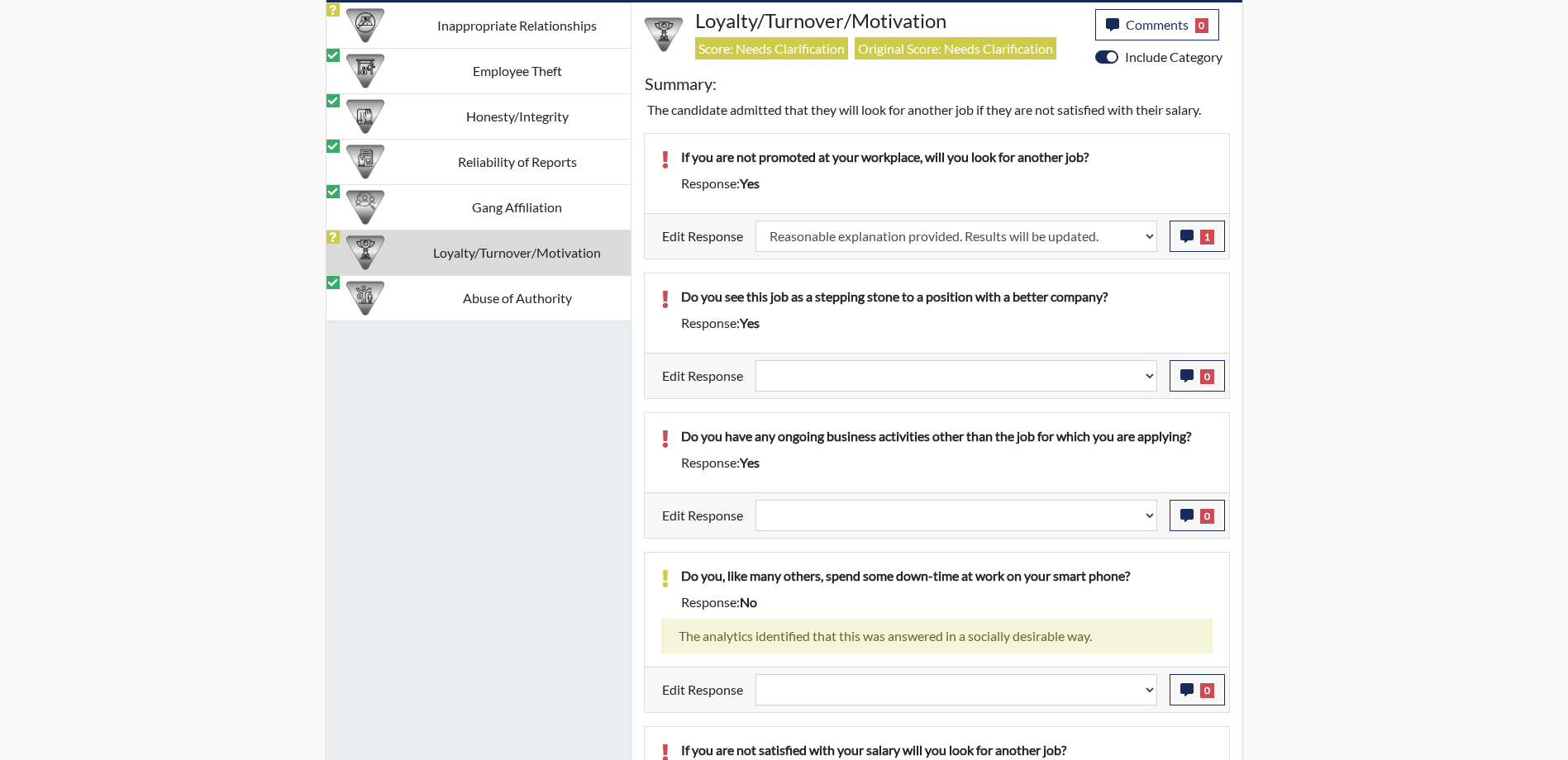 scroll, scrollTop: 825813, scrollLeft: 825881, axis: both 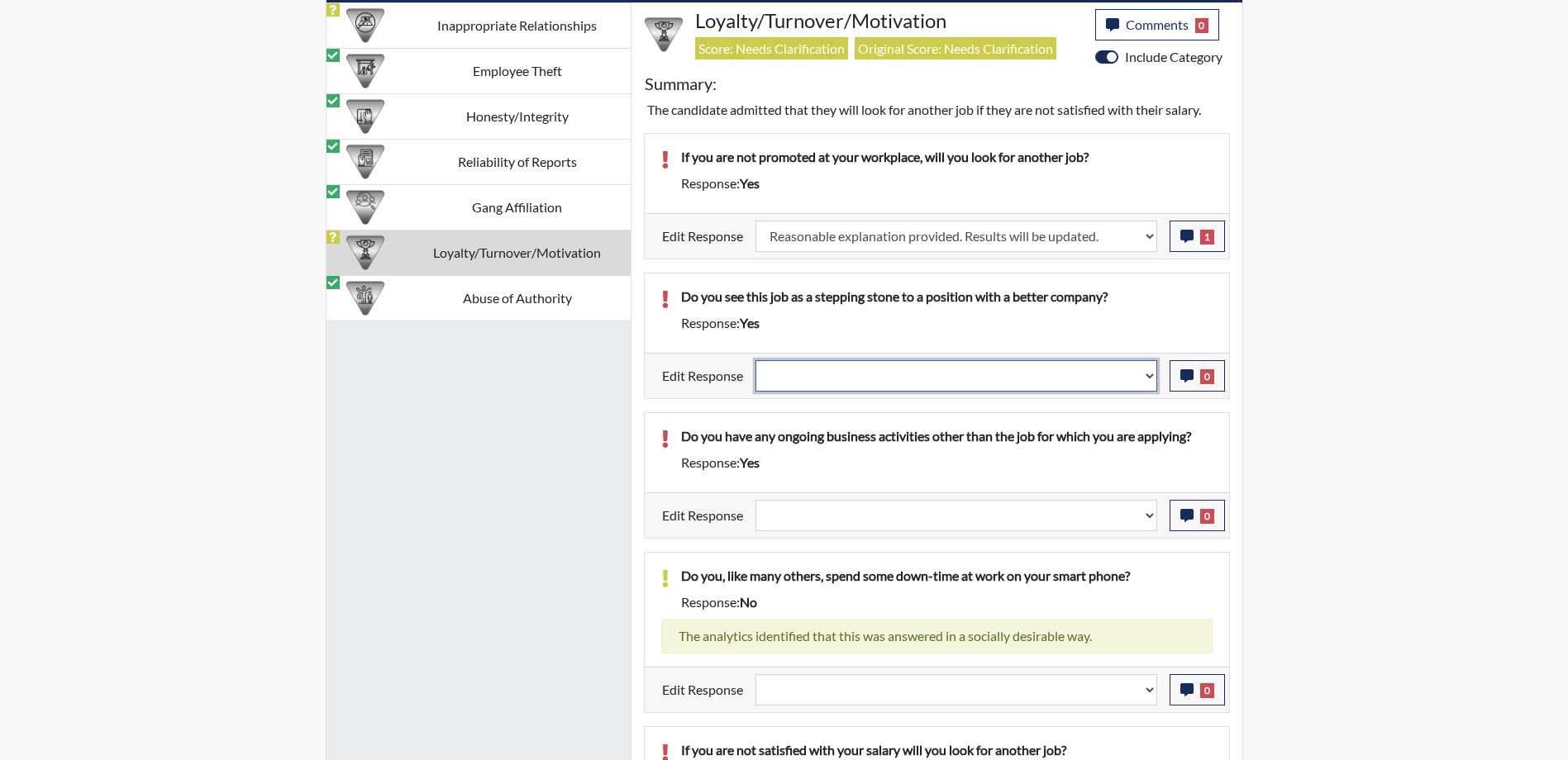 click on "Question is not relevant. Results will be updated. Reasonable explanation provided. Results will be updated. Response confirmed, which places the score below conditions. Clear the response edit. Results will be updated." at bounding box center [956, 376] 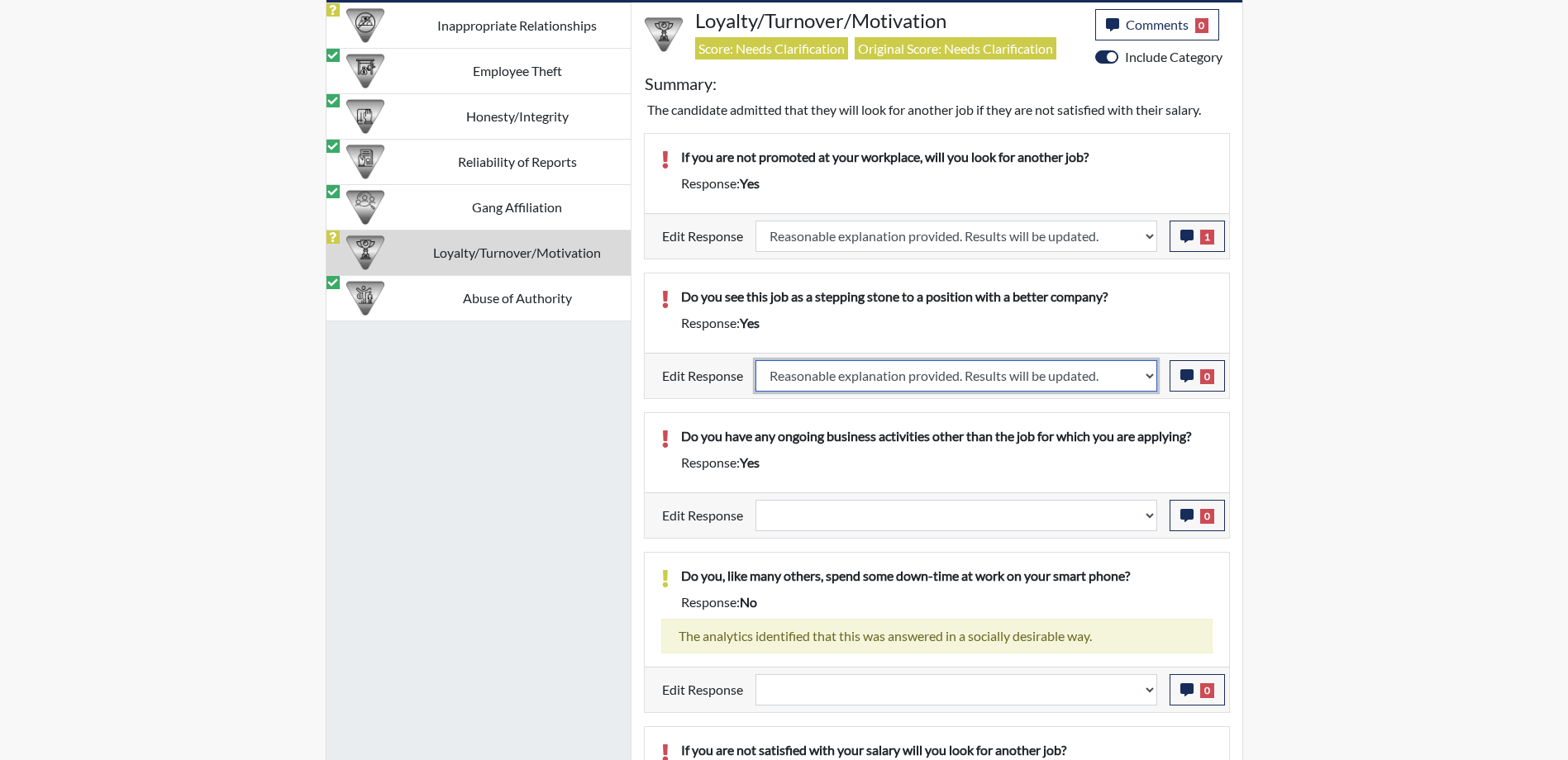 click on "Question is not relevant. Results will be updated. Reasonable explanation provided. Results will be updated. Response confirmed, which places the score below conditions. Clear the response edit. Results will be updated." at bounding box center [956, 376] 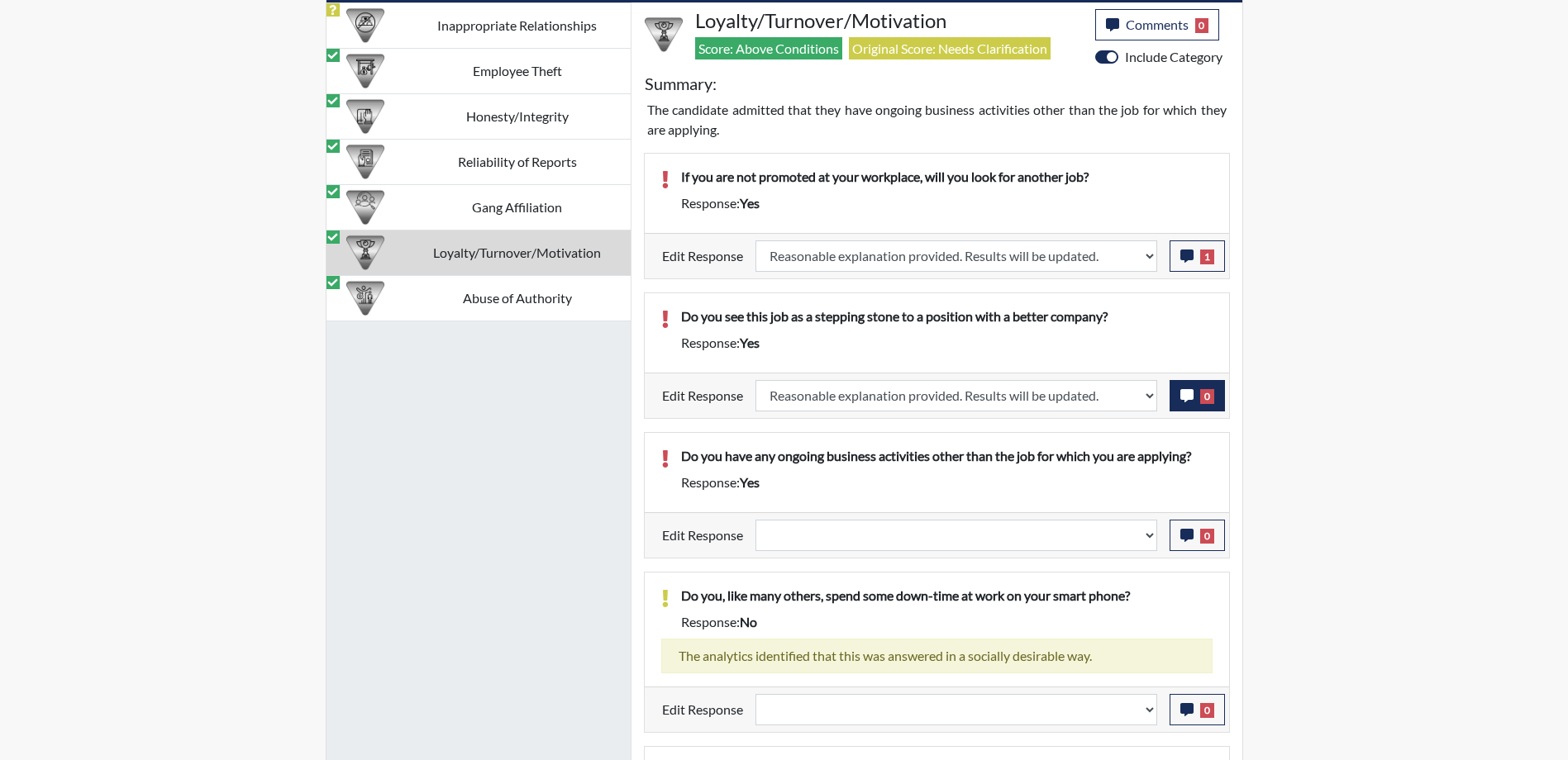 scroll, scrollTop: 825813, scrollLeft: 825881, axis: both 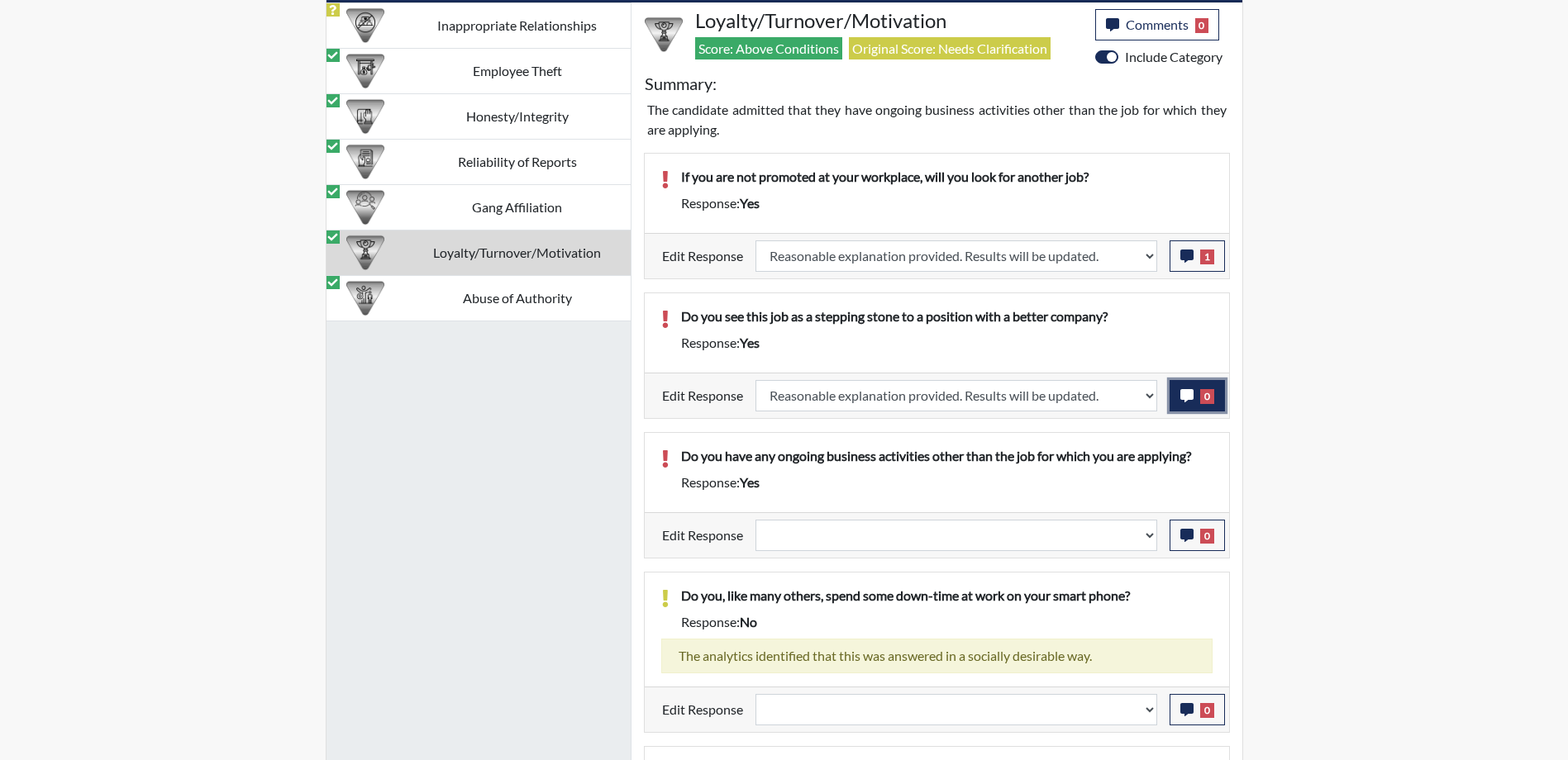 click on "0" at bounding box center (1207, 397) 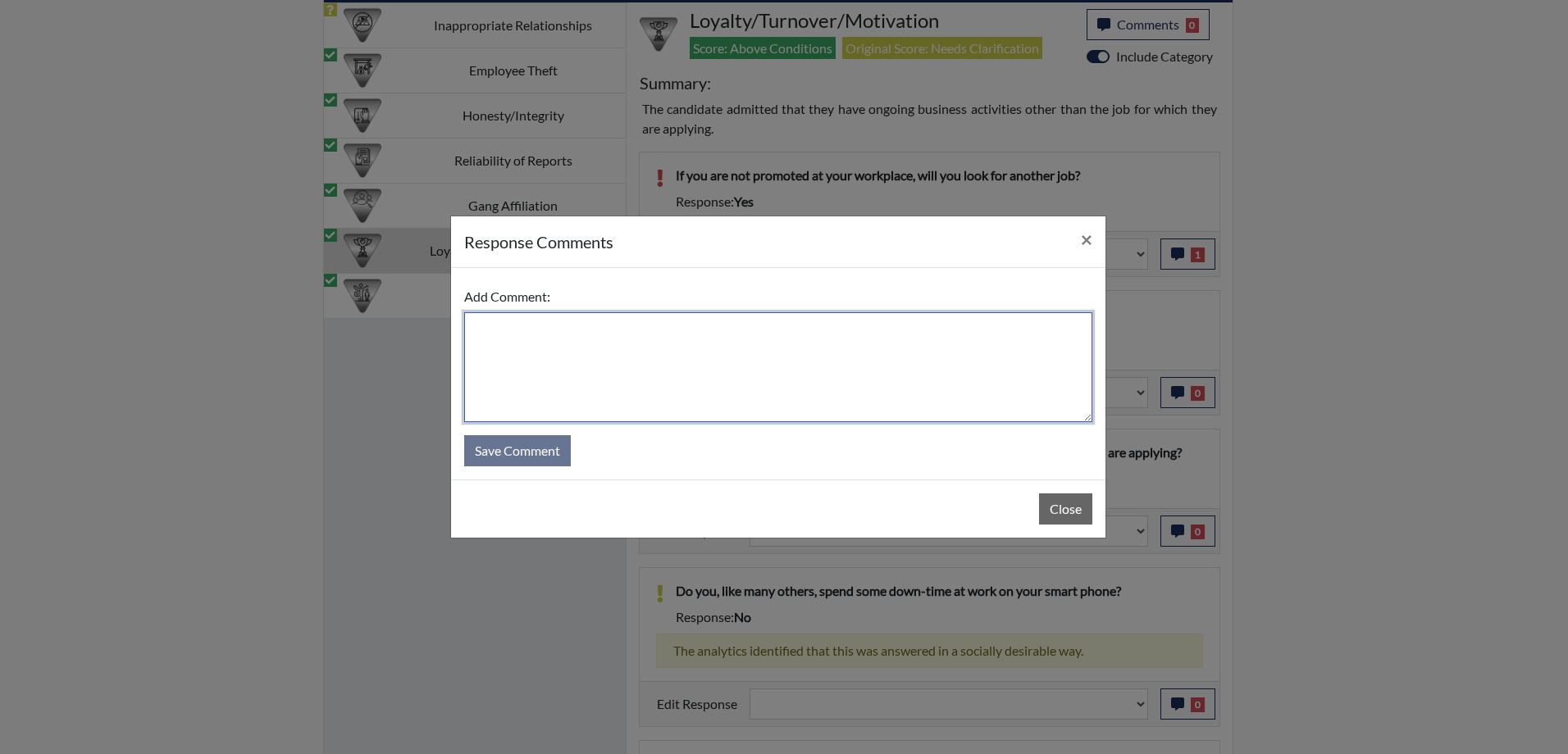 click at bounding box center [778, 367] 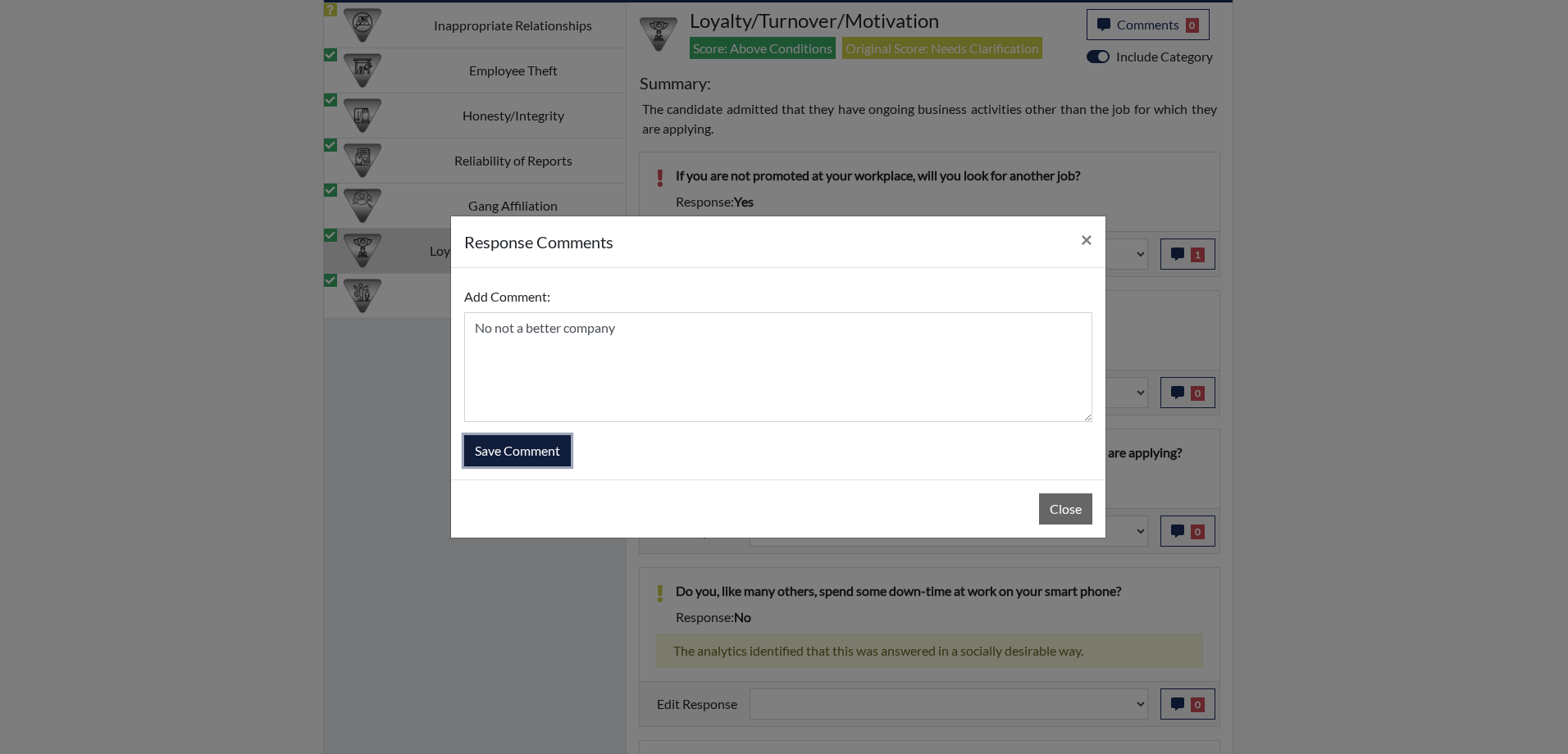 click on "Save Comment" at bounding box center [517, 451] 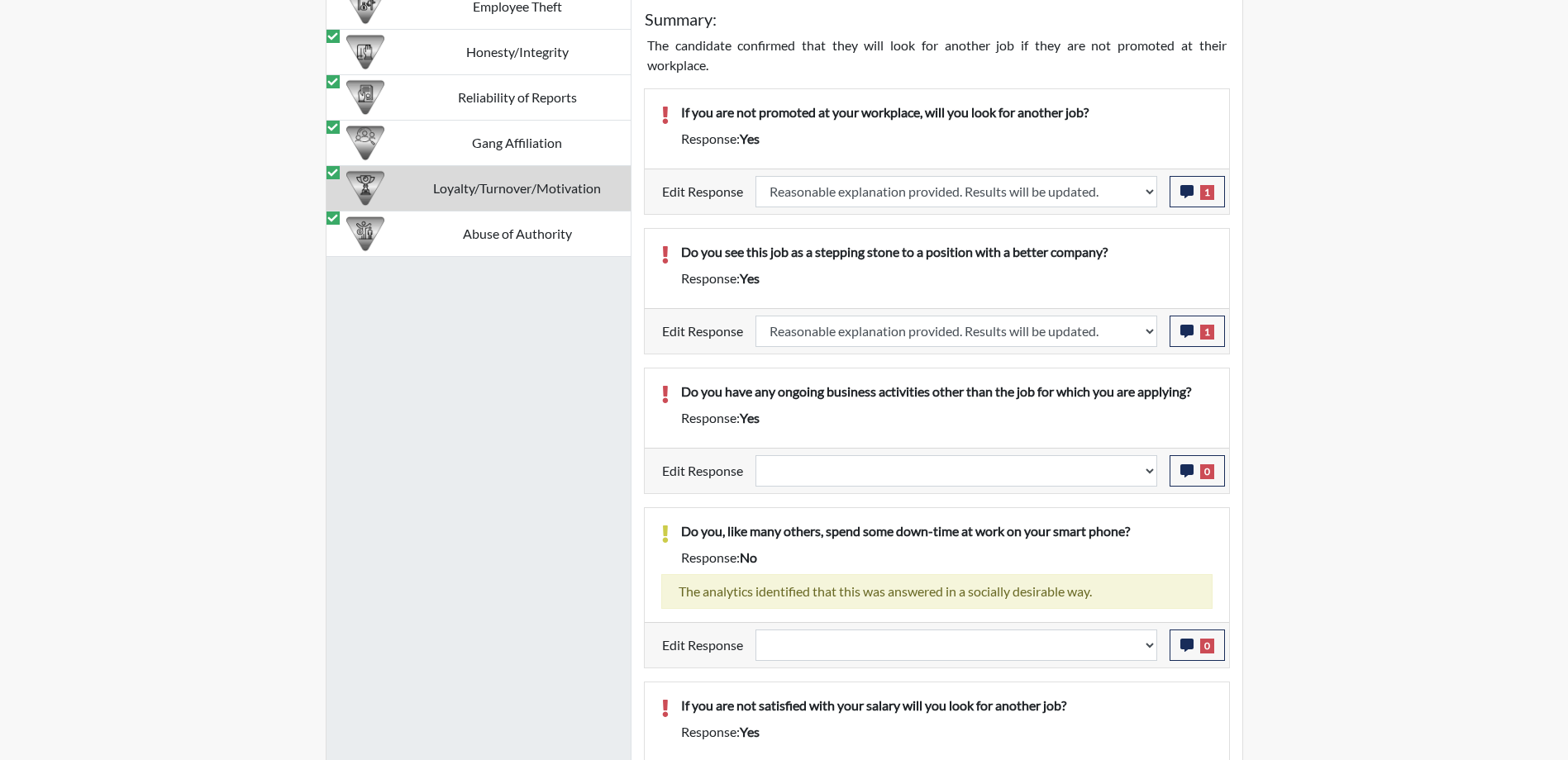 scroll, scrollTop: 1220, scrollLeft: 0, axis: vertical 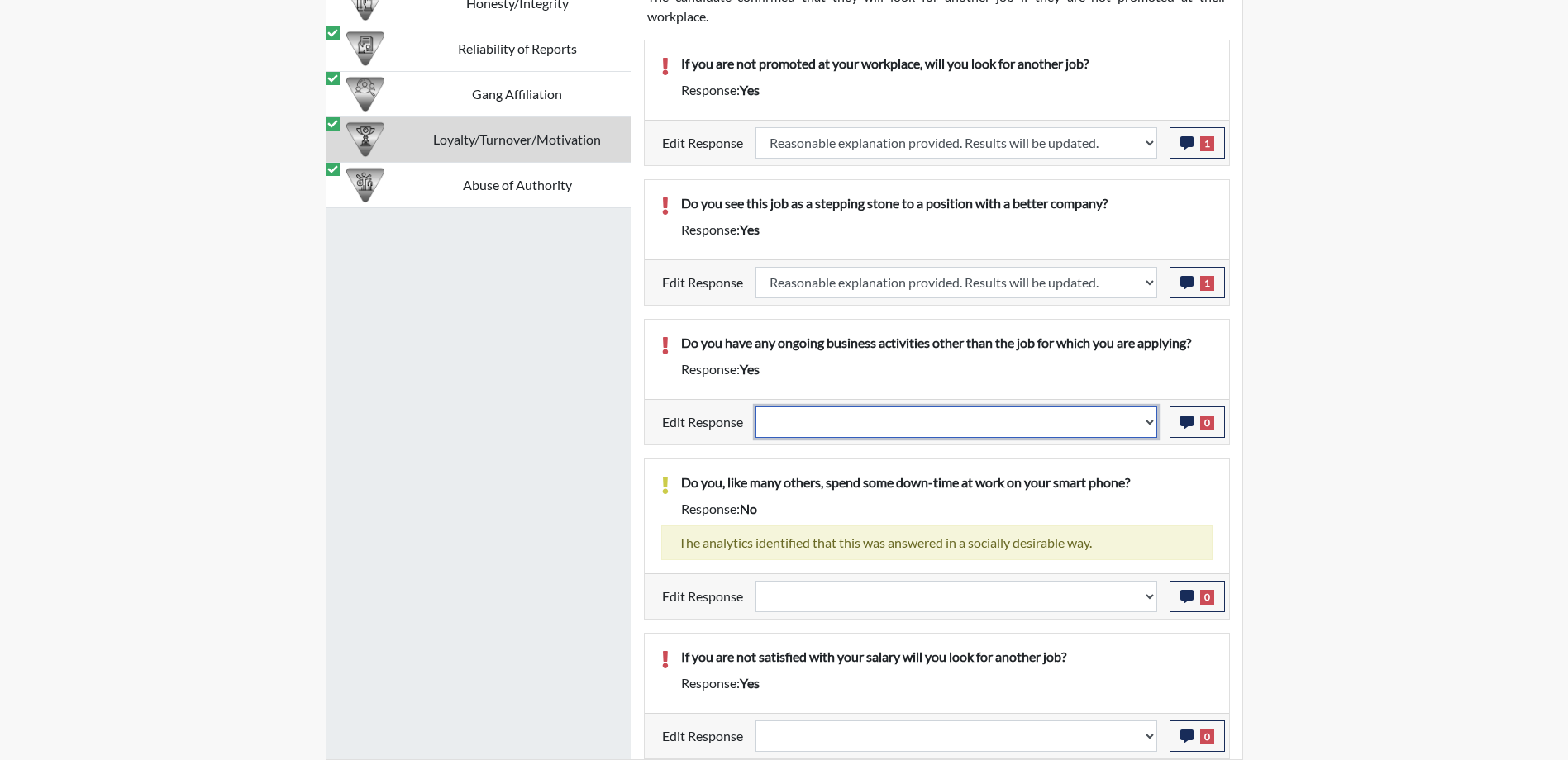 click on "Question is not relevant. Results will be updated. Reasonable explanation provided. Results will be updated. Response confirmed, which places the score below conditions. Clear the response edit. Results will be updated." at bounding box center (956, 422) 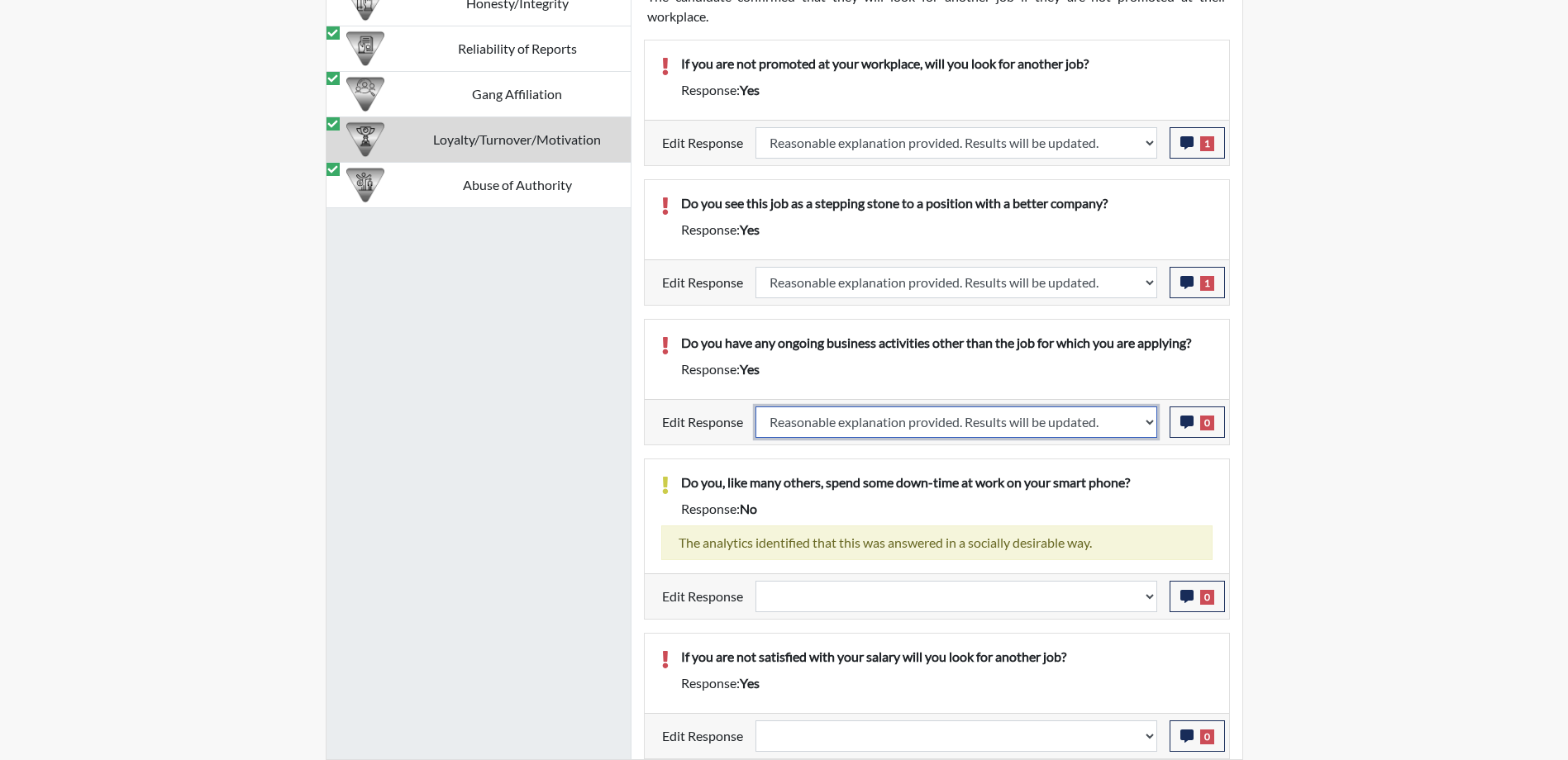 click on "Question is not relevant. Results will be updated. Reasonable explanation provided. Results will be updated. Response confirmed, which places the score below conditions. Clear the response edit. Results will be updated." at bounding box center (956, 422) 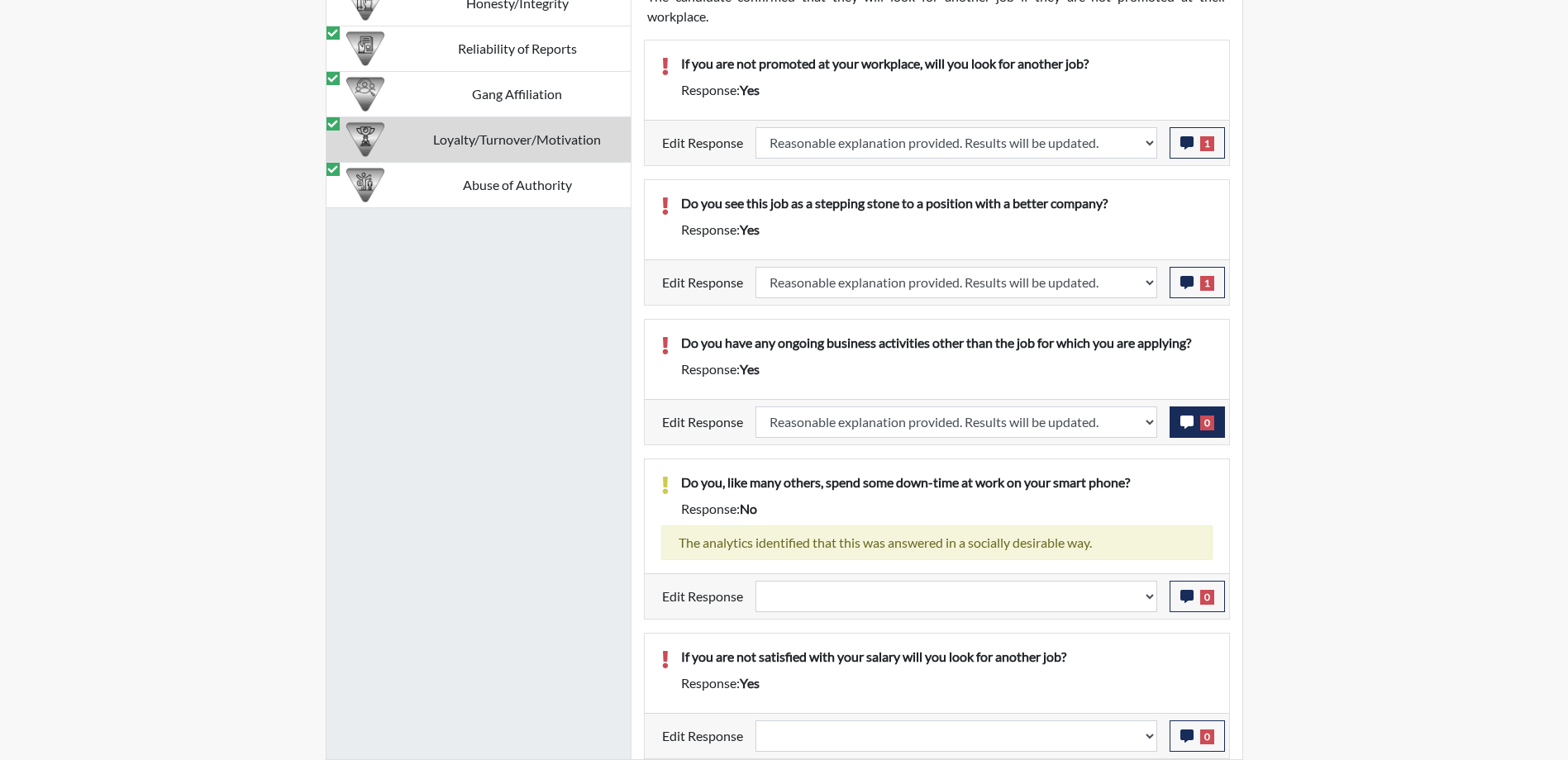 scroll, scrollTop: 825813, scrollLeft: 825881, axis: both 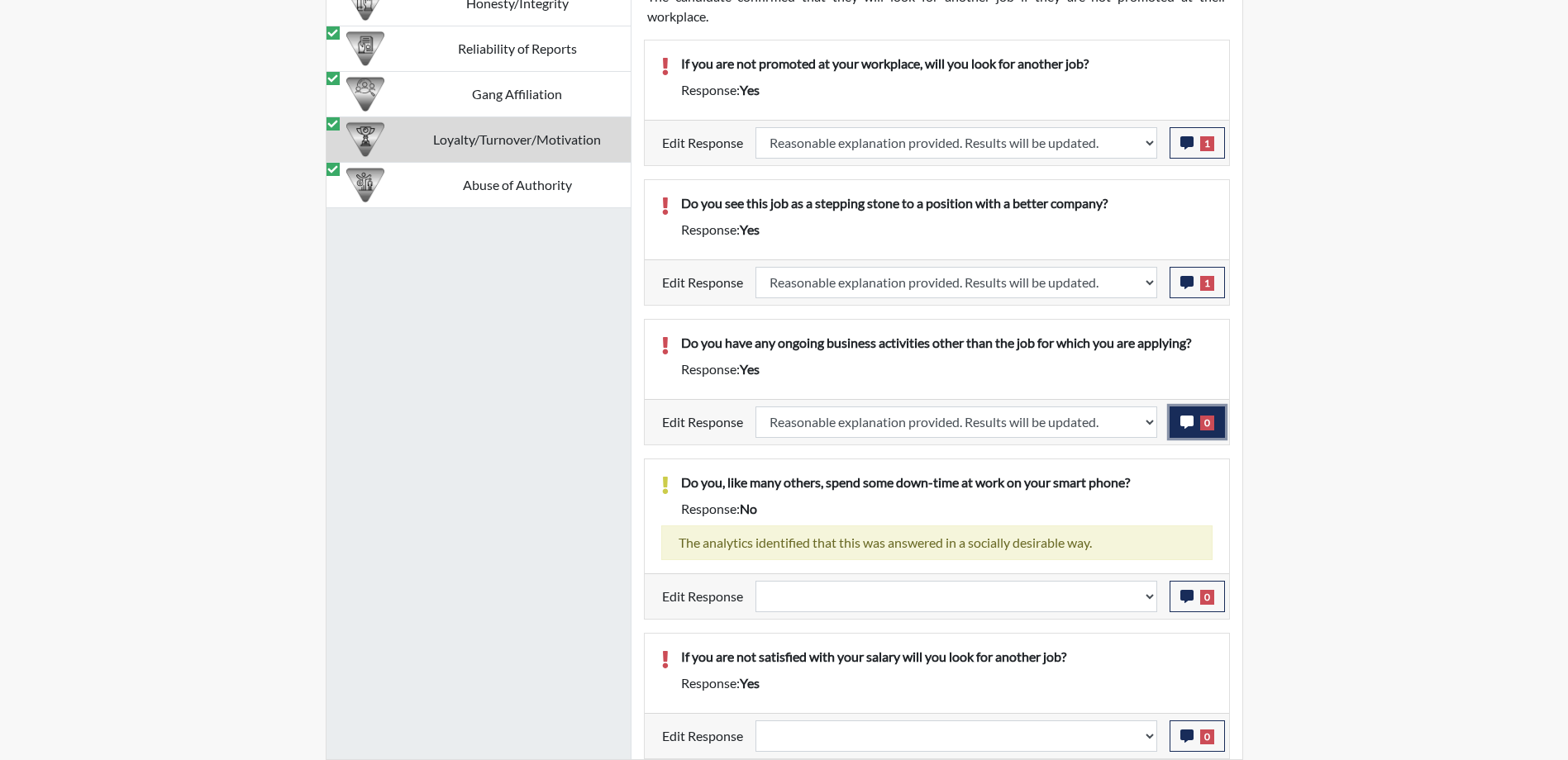 click on "0" at bounding box center (1207, 423) 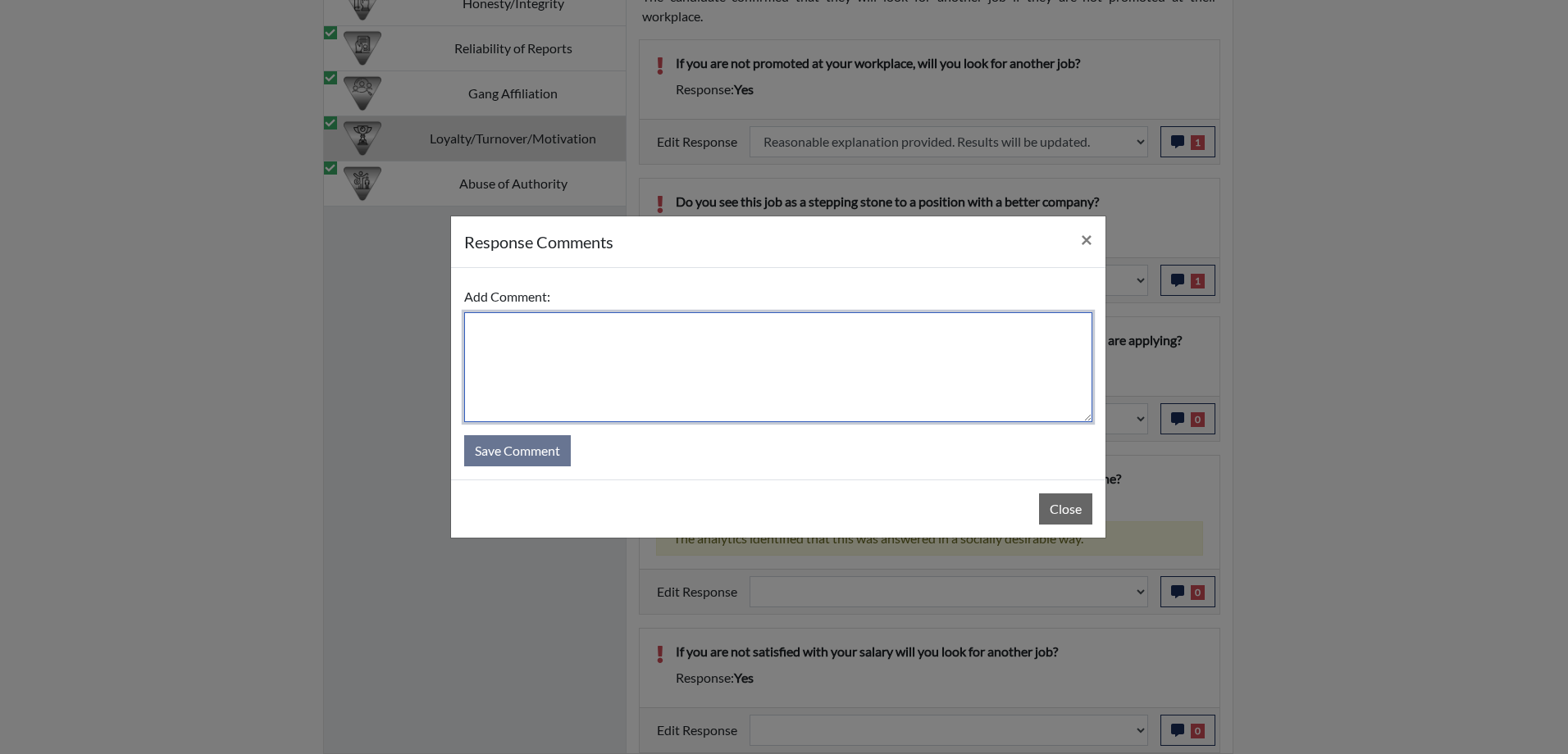 click at bounding box center [778, 367] 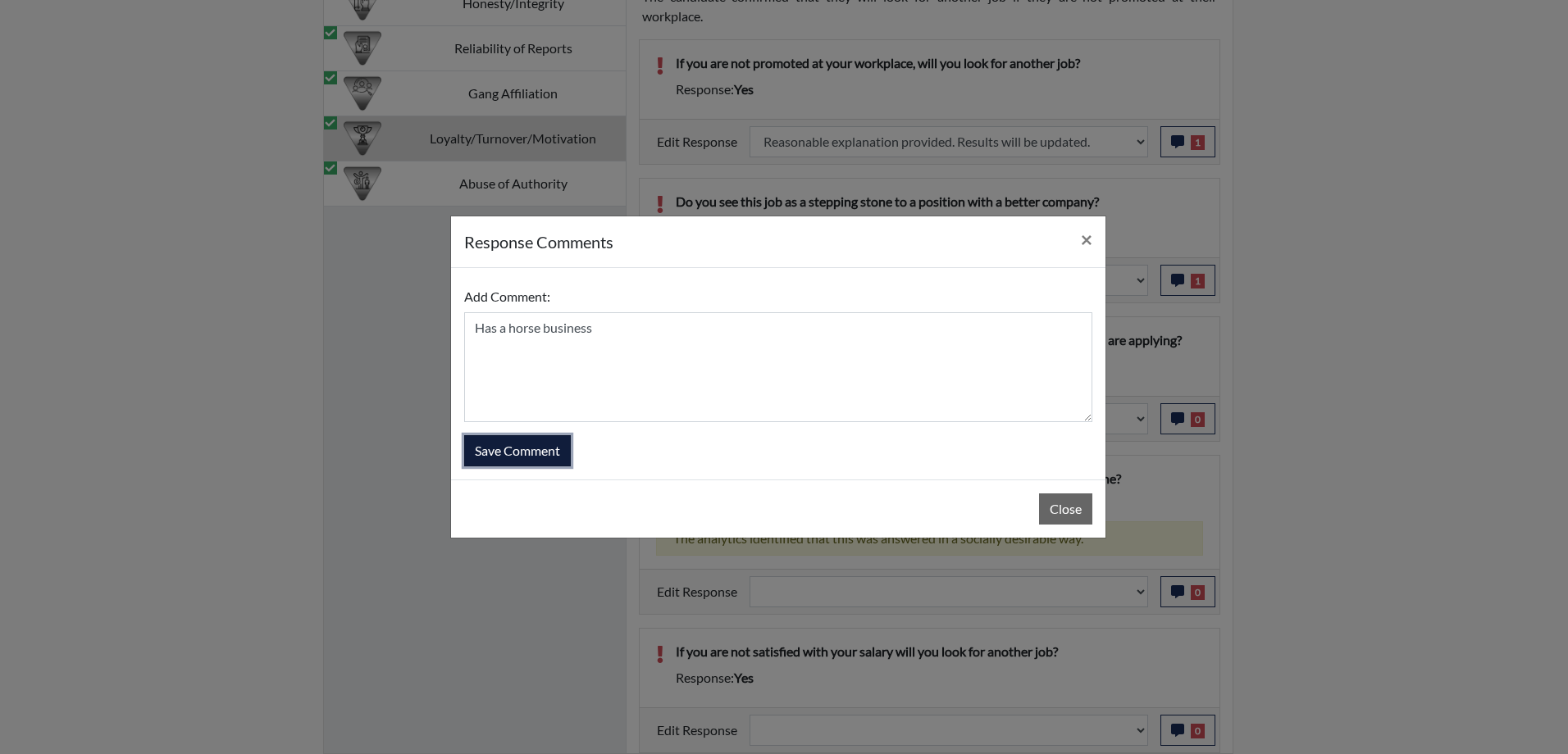 click on "Save Comment" at bounding box center (517, 451) 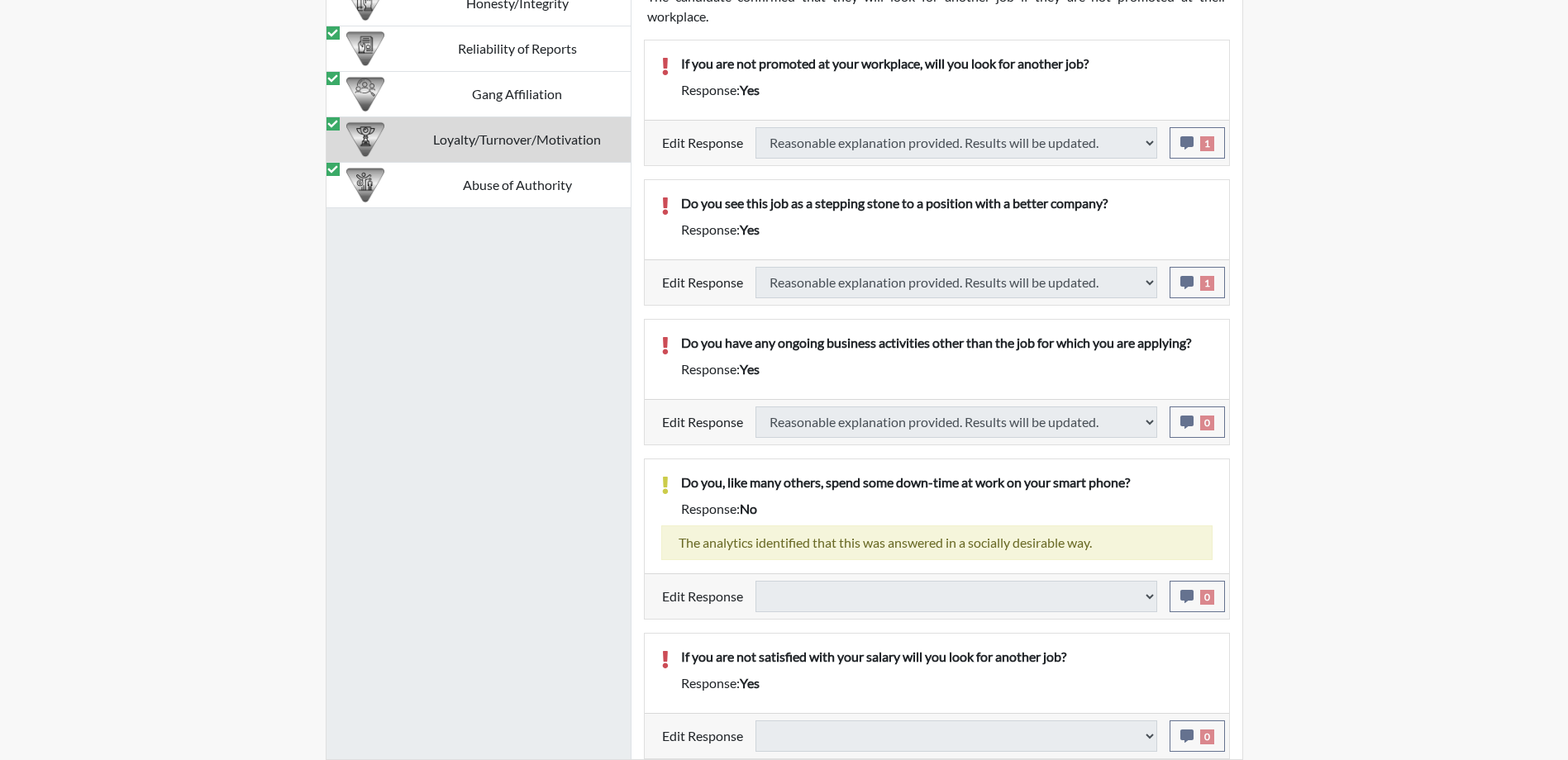 scroll, scrollTop: 1203, scrollLeft: 0, axis: vertical 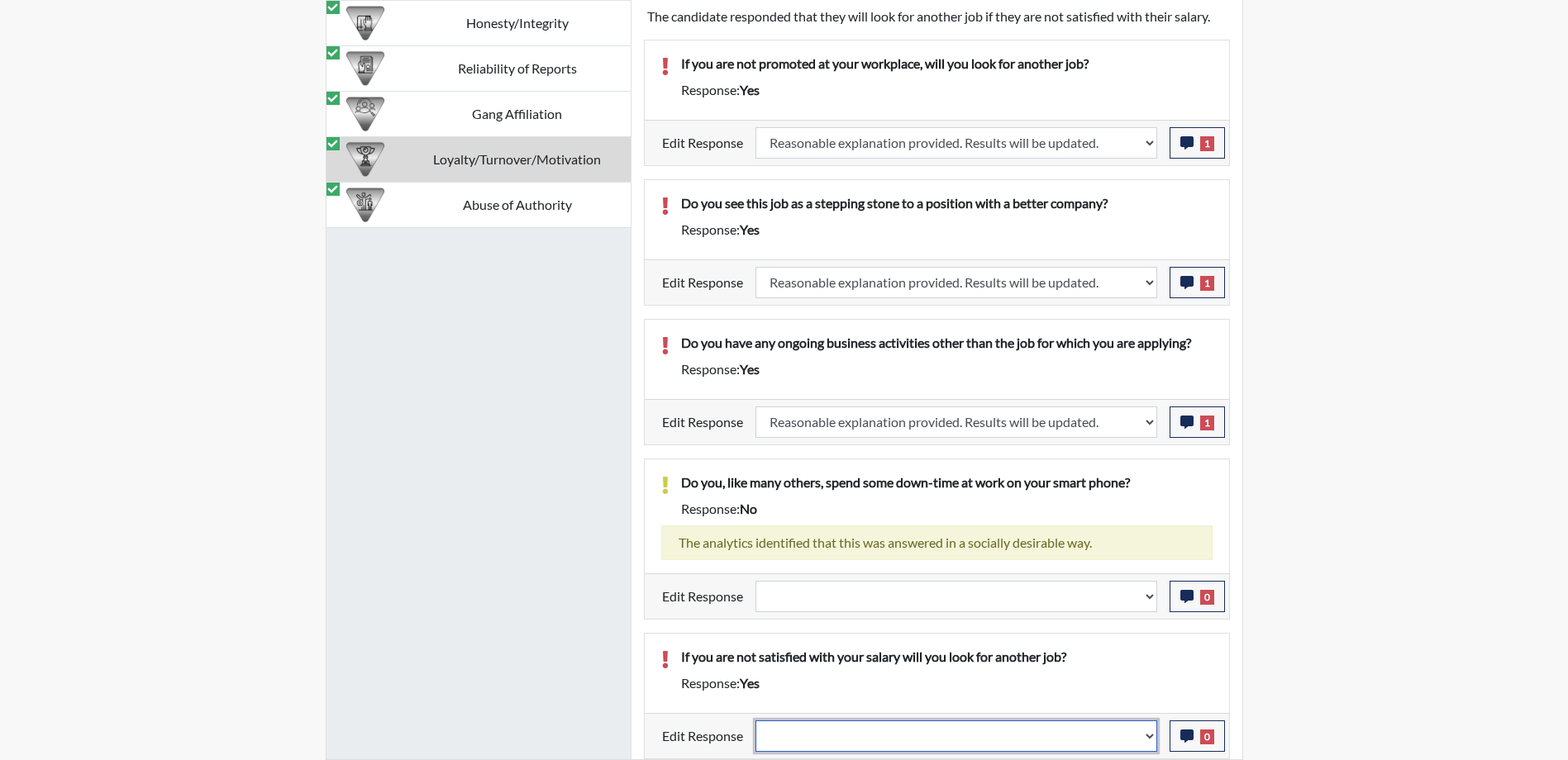 click on "Question is not relevant. Results will be updated. Reasonable explanation provided. Results will be updated. Response confirmed, which places the score below conditions. Clear the response edit. Results will be updated." at bounding box center (956, 736) 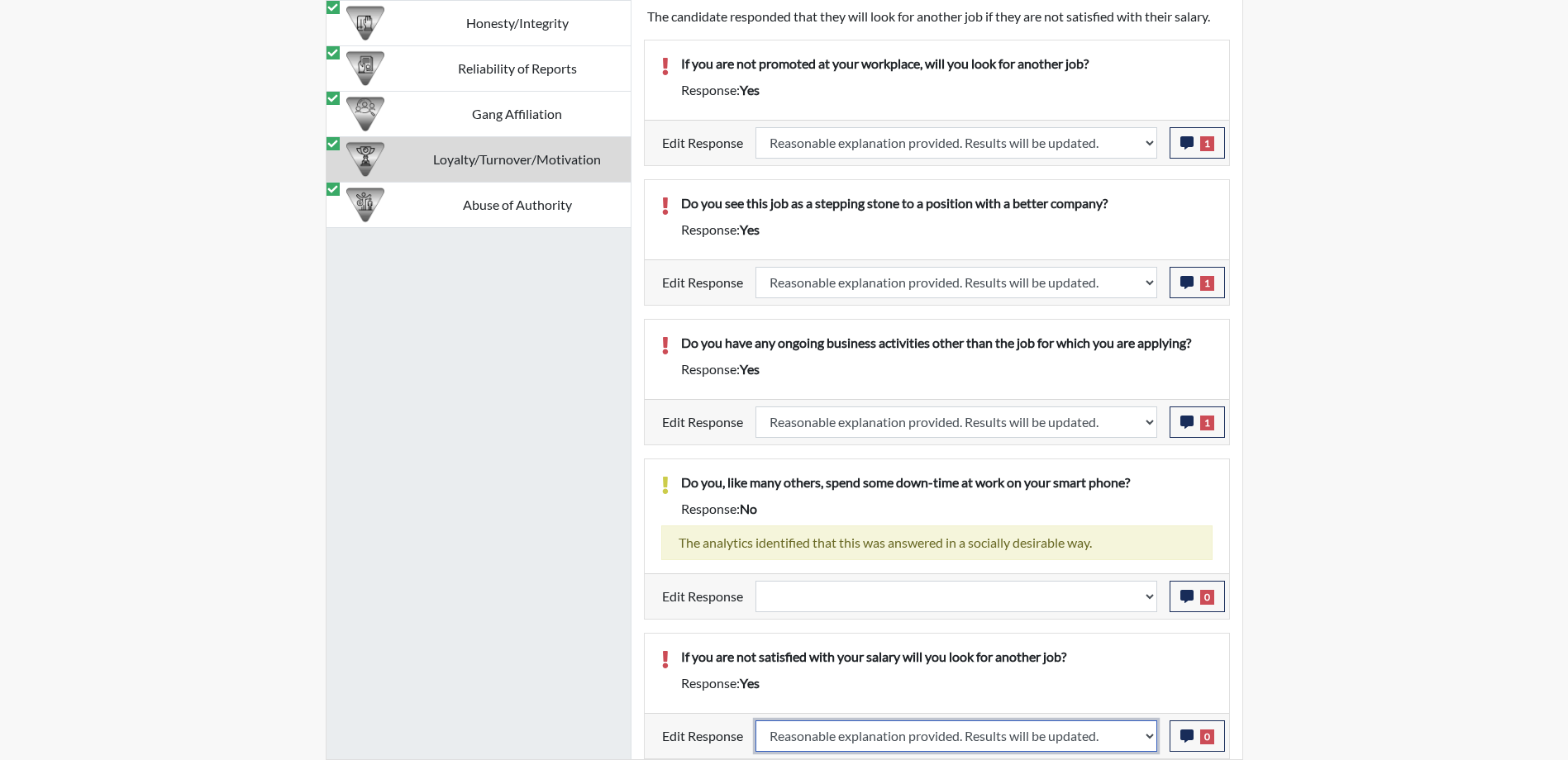 click on "Question is not relevant. Results will be updated. Reasonable explanation provided. Results will be updated. Response confirmed, which places the score below conditions. Clear the response edit. Results will be updated." at bounding box center (956, 736) 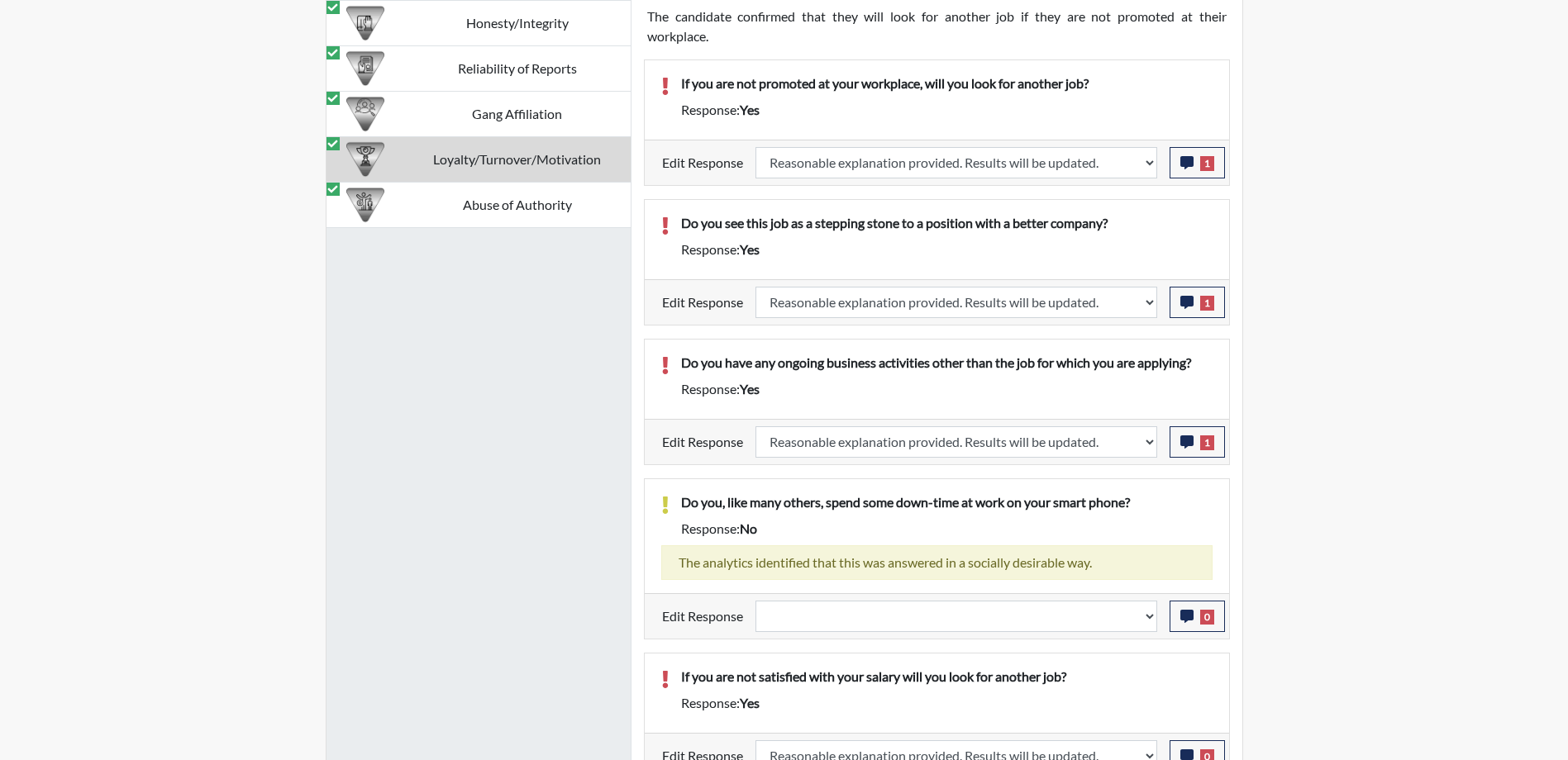 scroll, scrollTop: 1223, scrollLeft: 0, axis: vertical 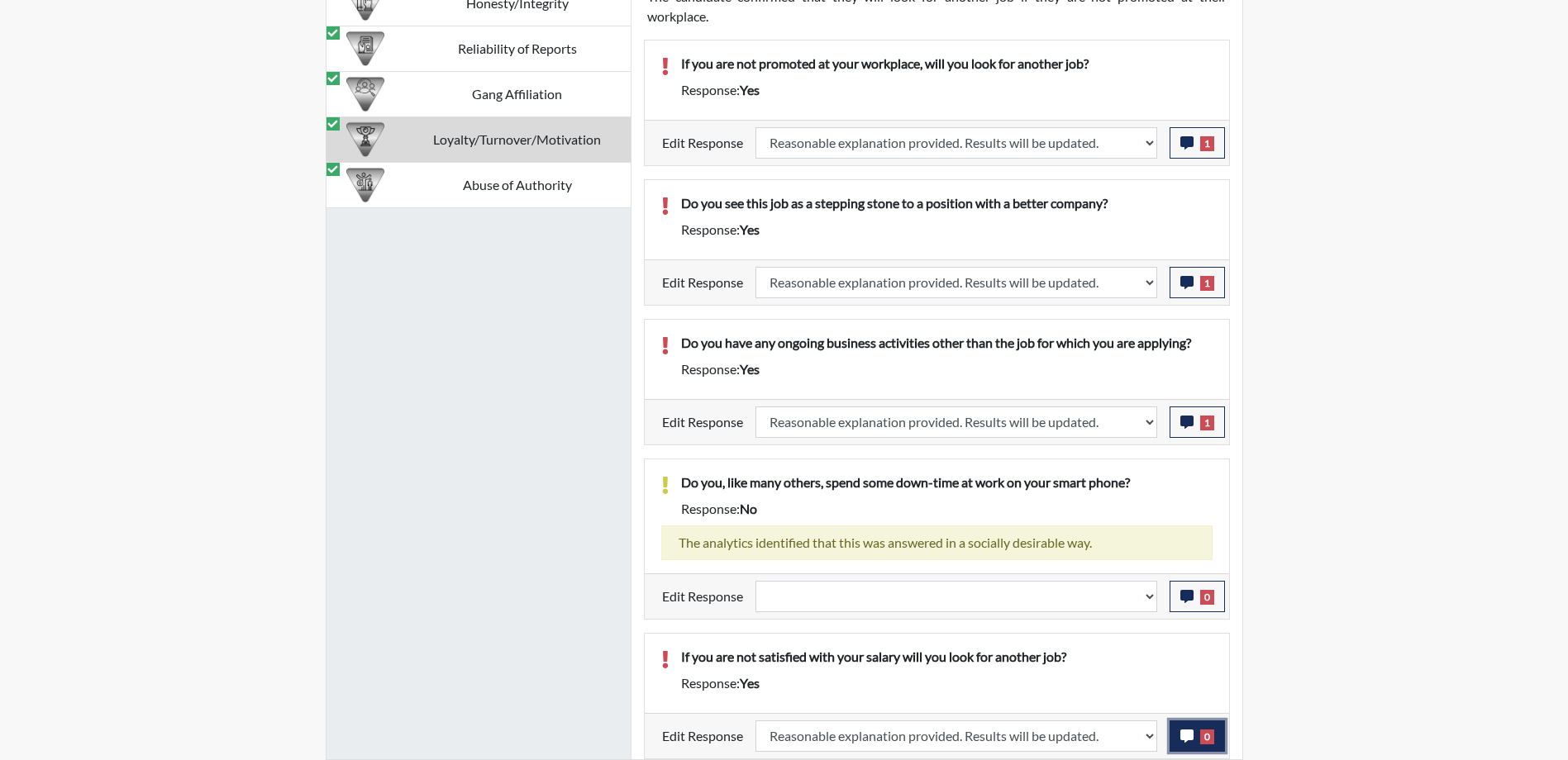 click on "0" at bounding box center [1197, 736] 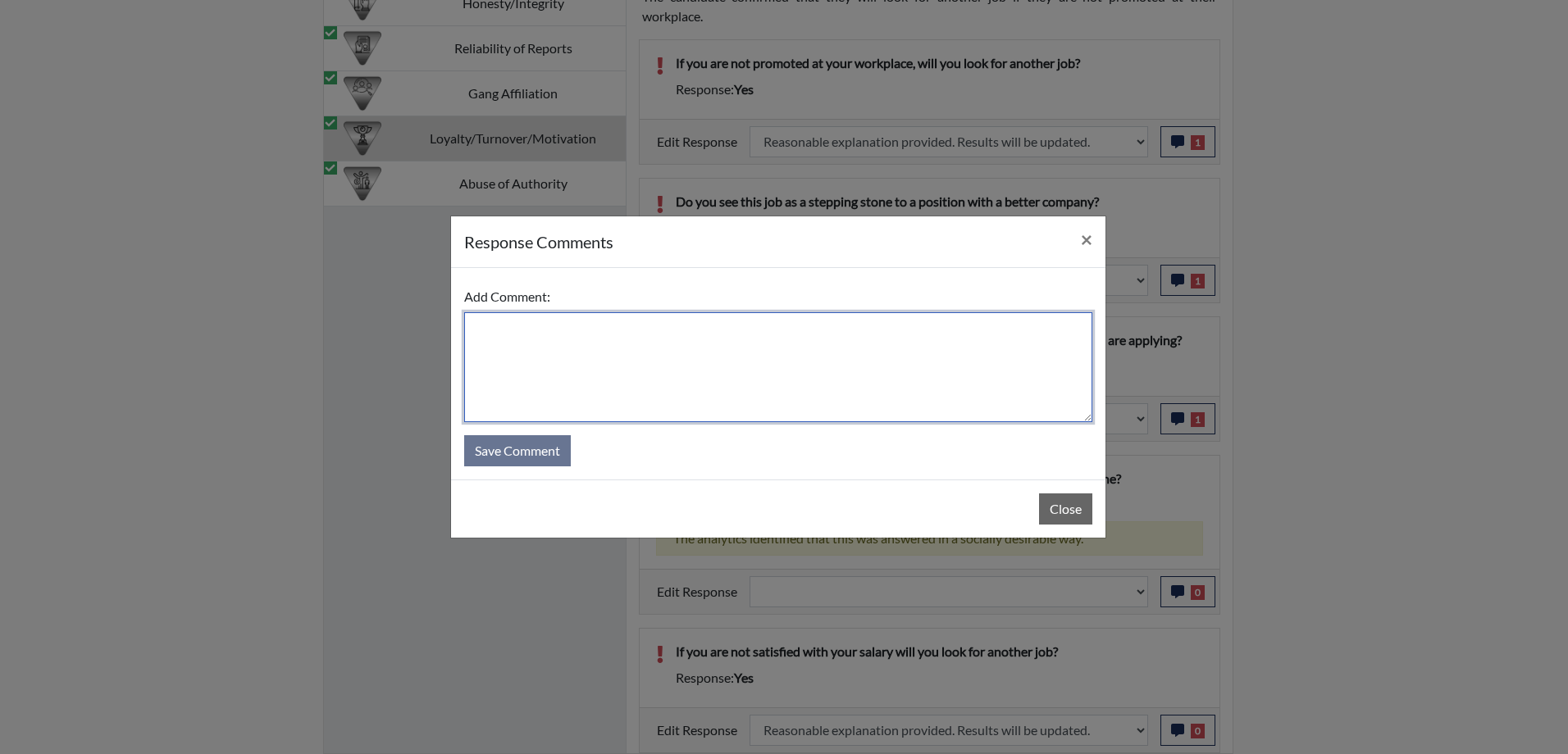 click at bounding box center (778, 367) 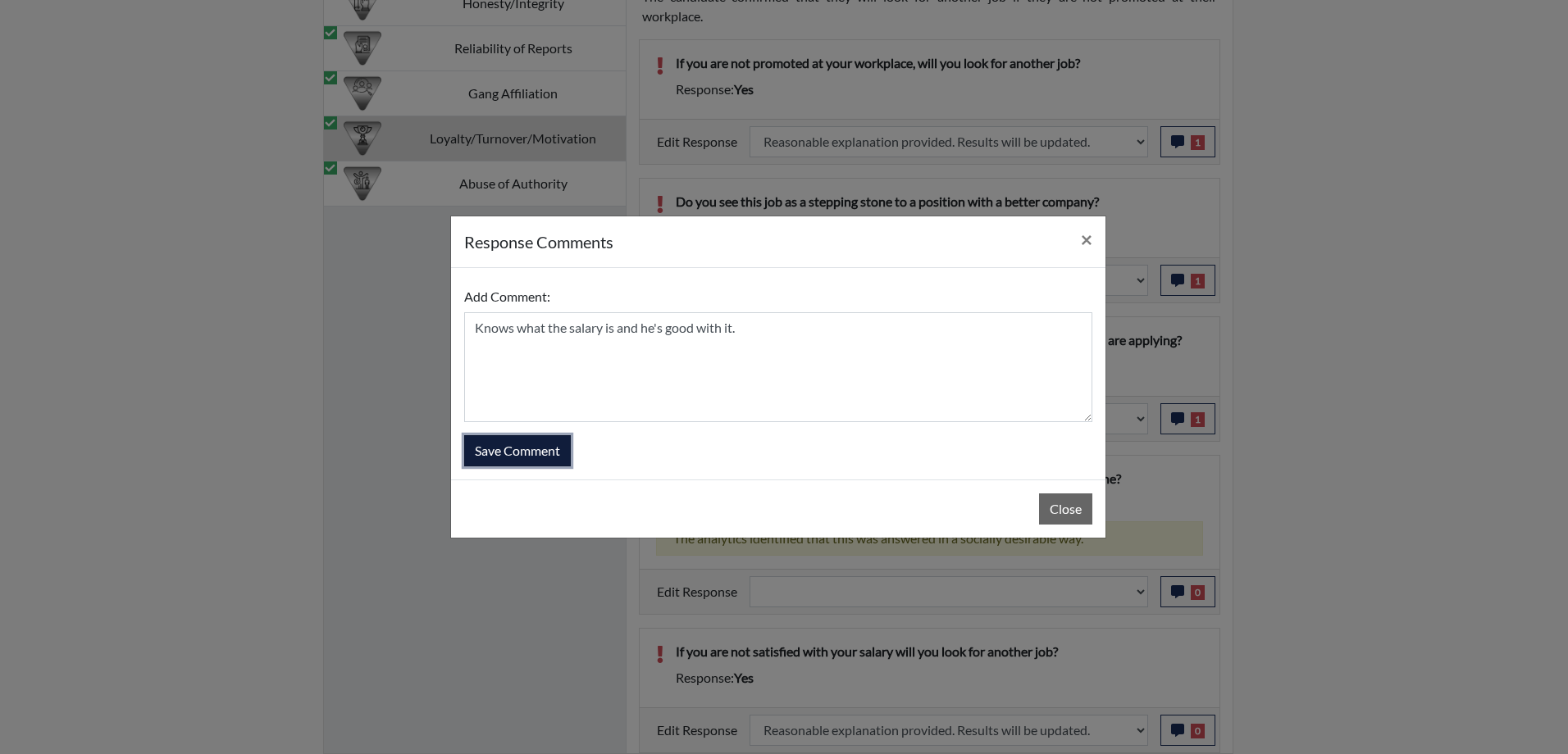 click on "Save Comment" at bounding box center (517, 451) 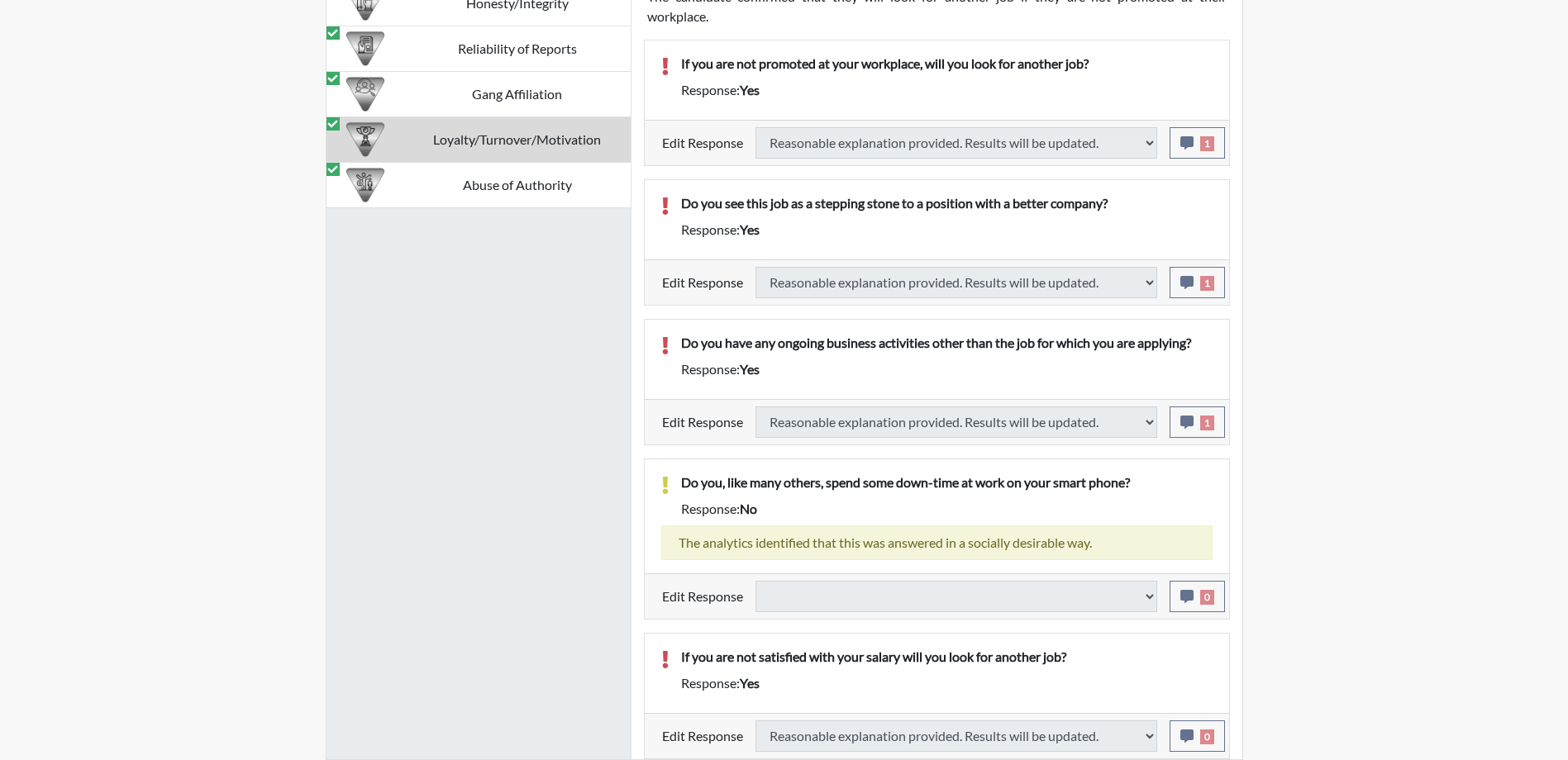 scroll, scrollTop: 1203, scrollLeft: 0, axis: vertical 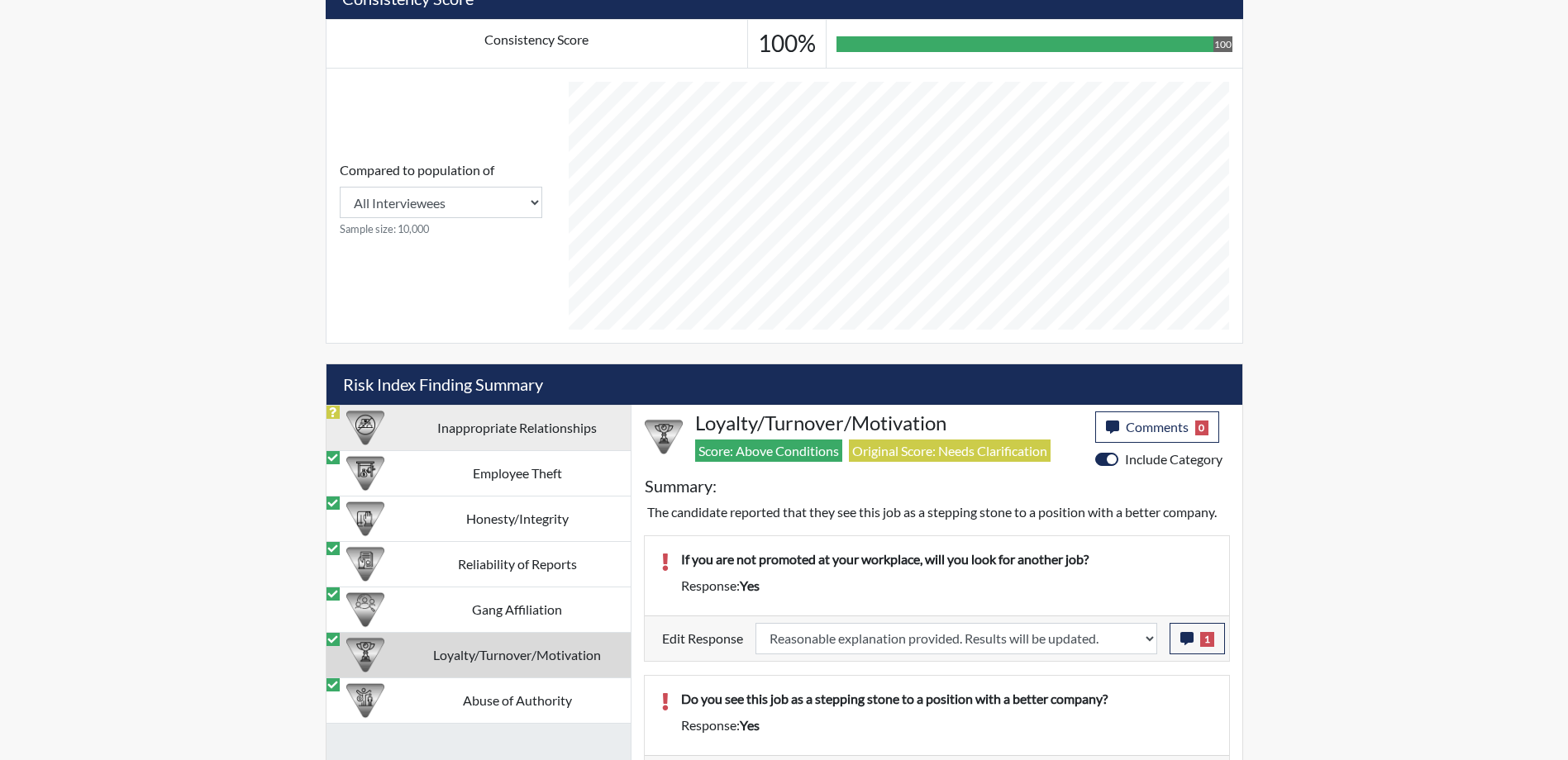 click on "Inappropriate Relationships" at bounding box center (517, 427) 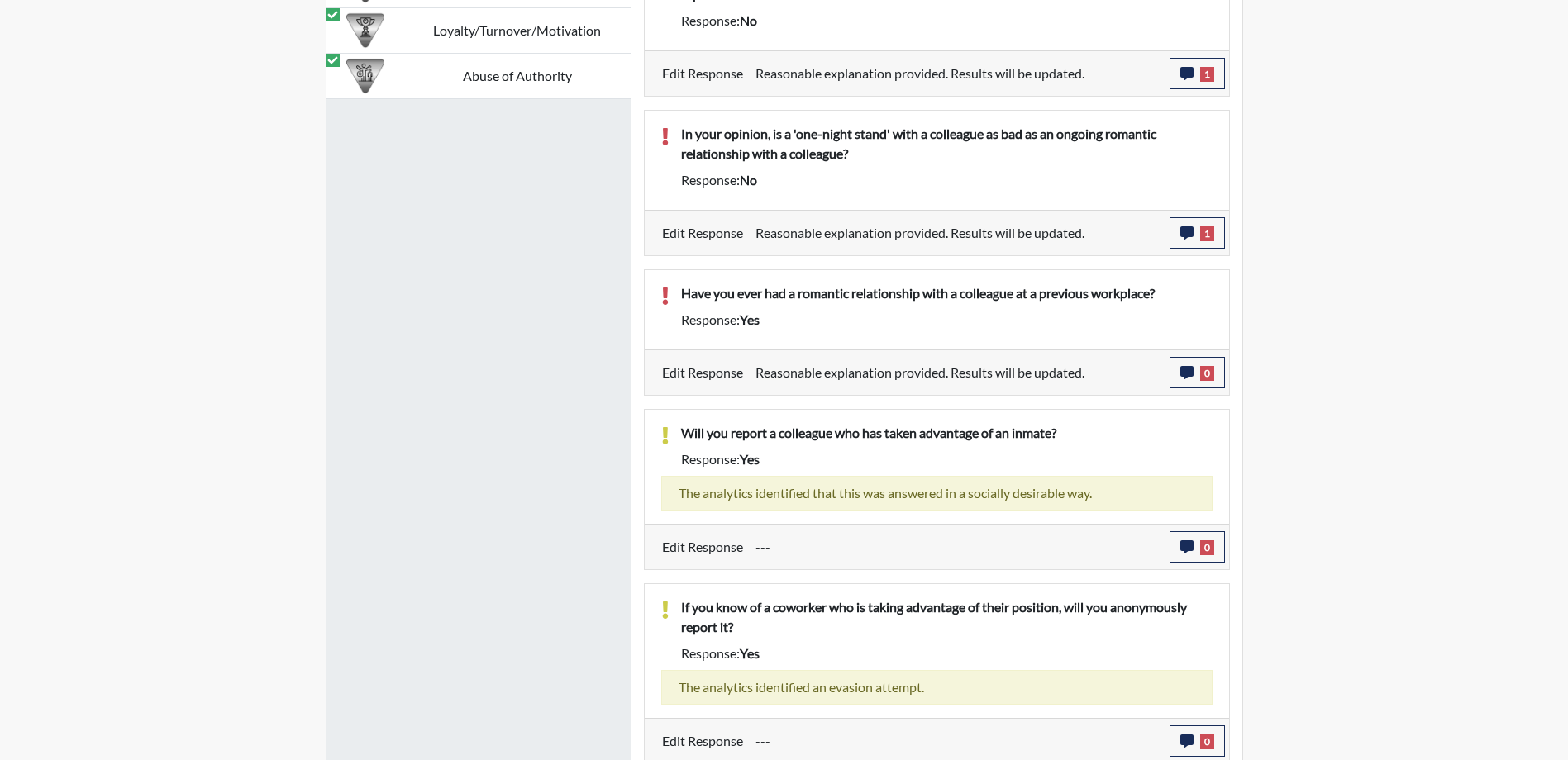 scroll, scrollTop: 1290, scrollLeft: 0, axis: vertical 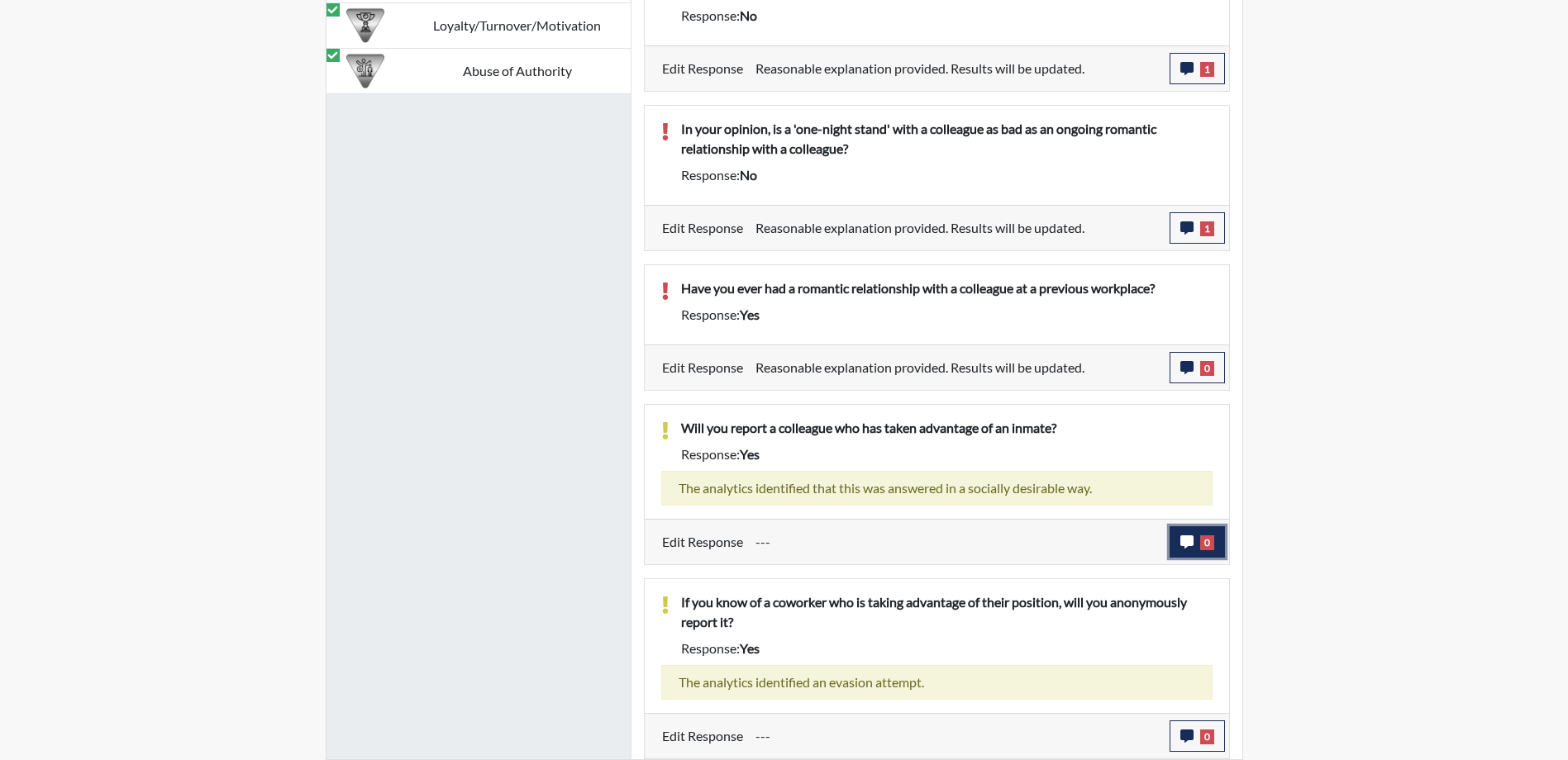 click on "0" at bounding box center [1207, 543] 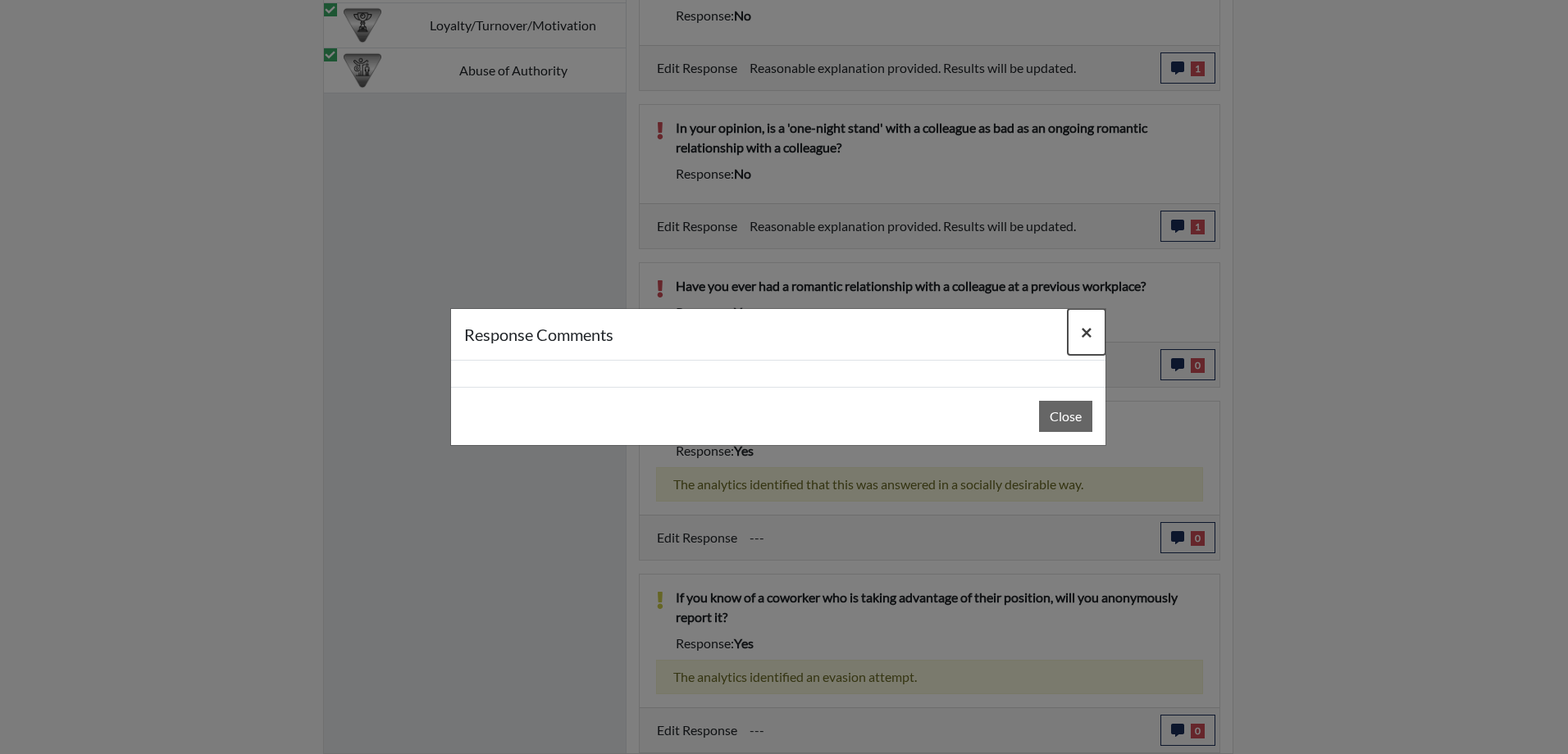 click on "×" at bounding box center (1087, 331) 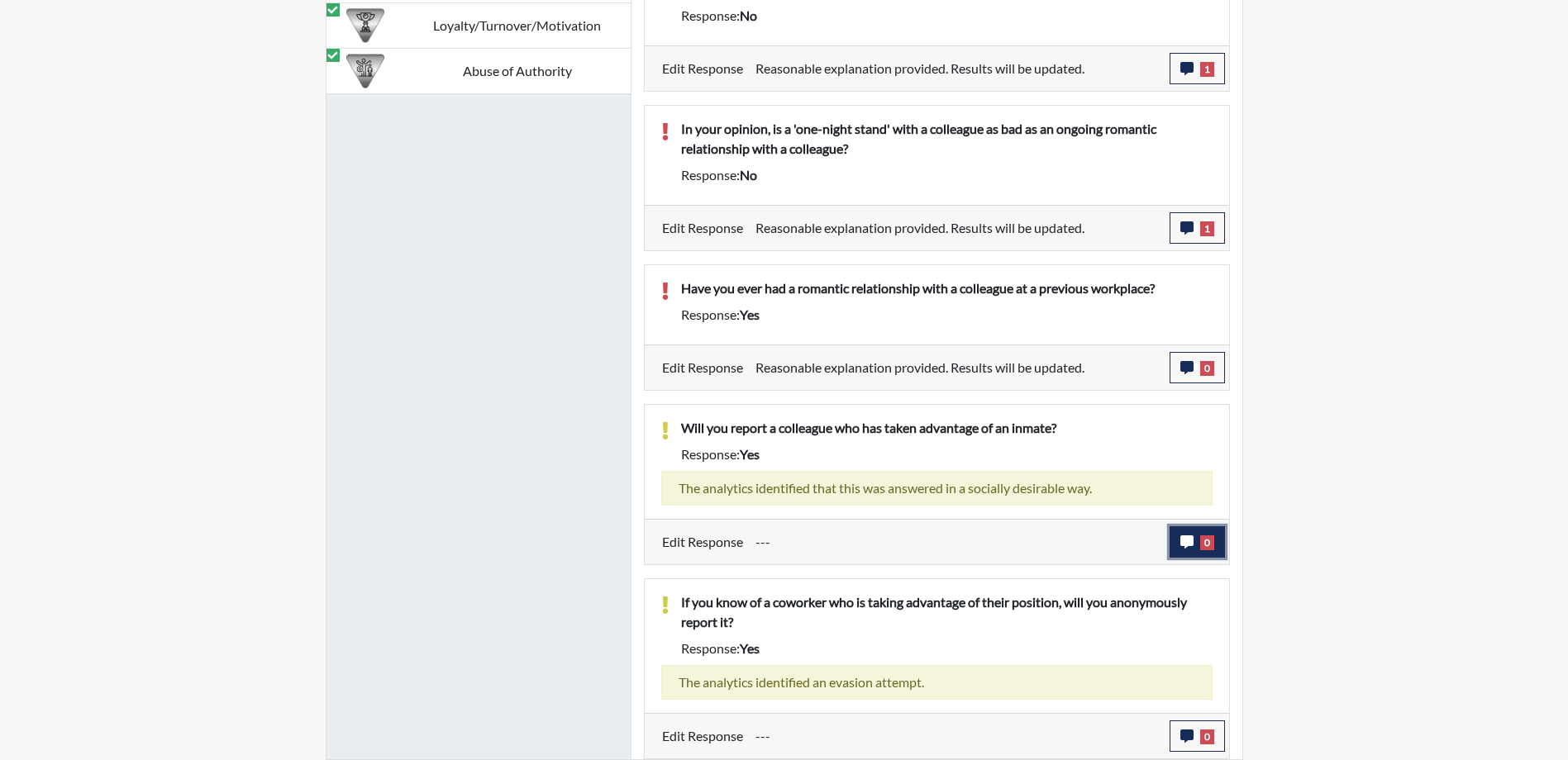 click on "0" at bounding box center (1207, 543) 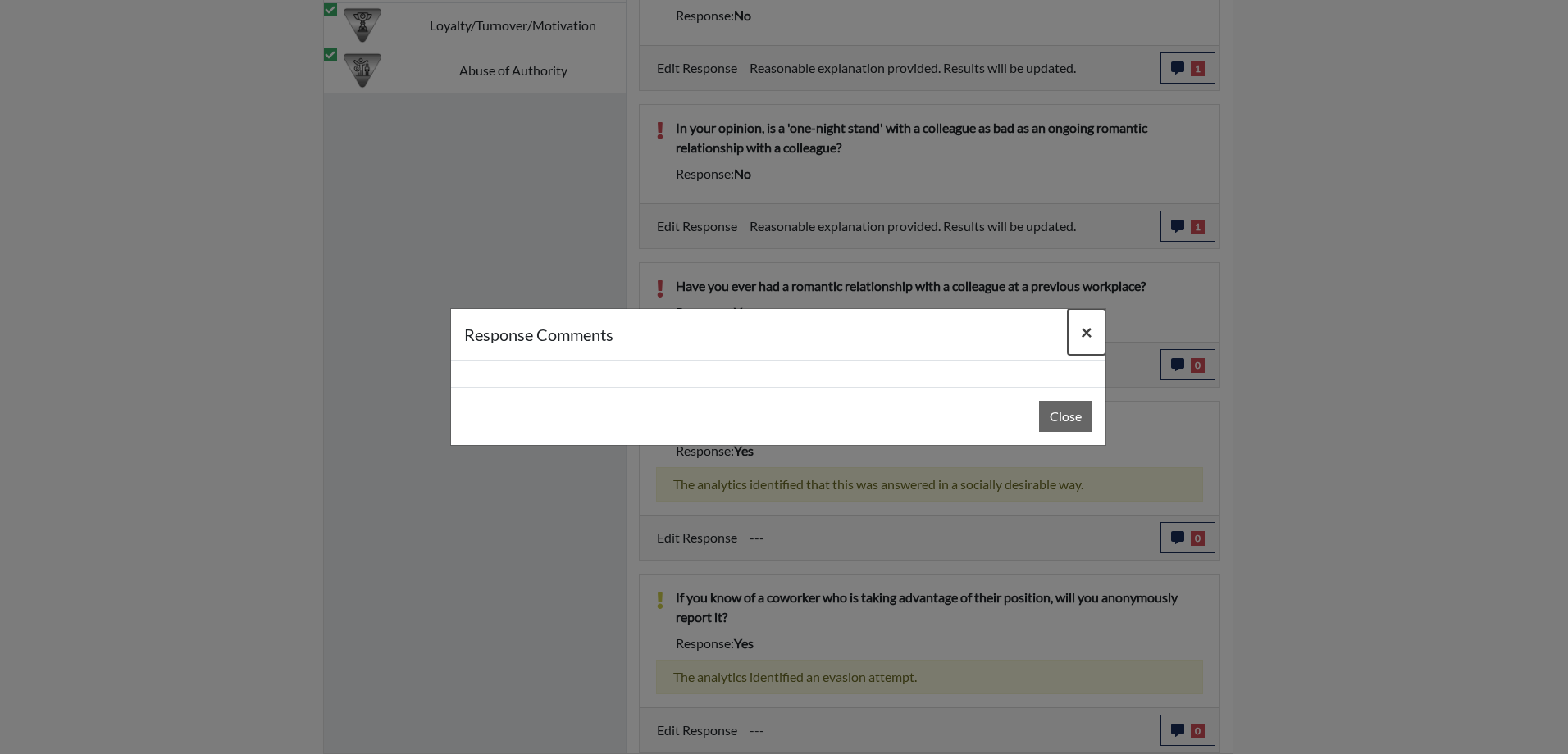 click on "×" at bounding box center [1087, 331] 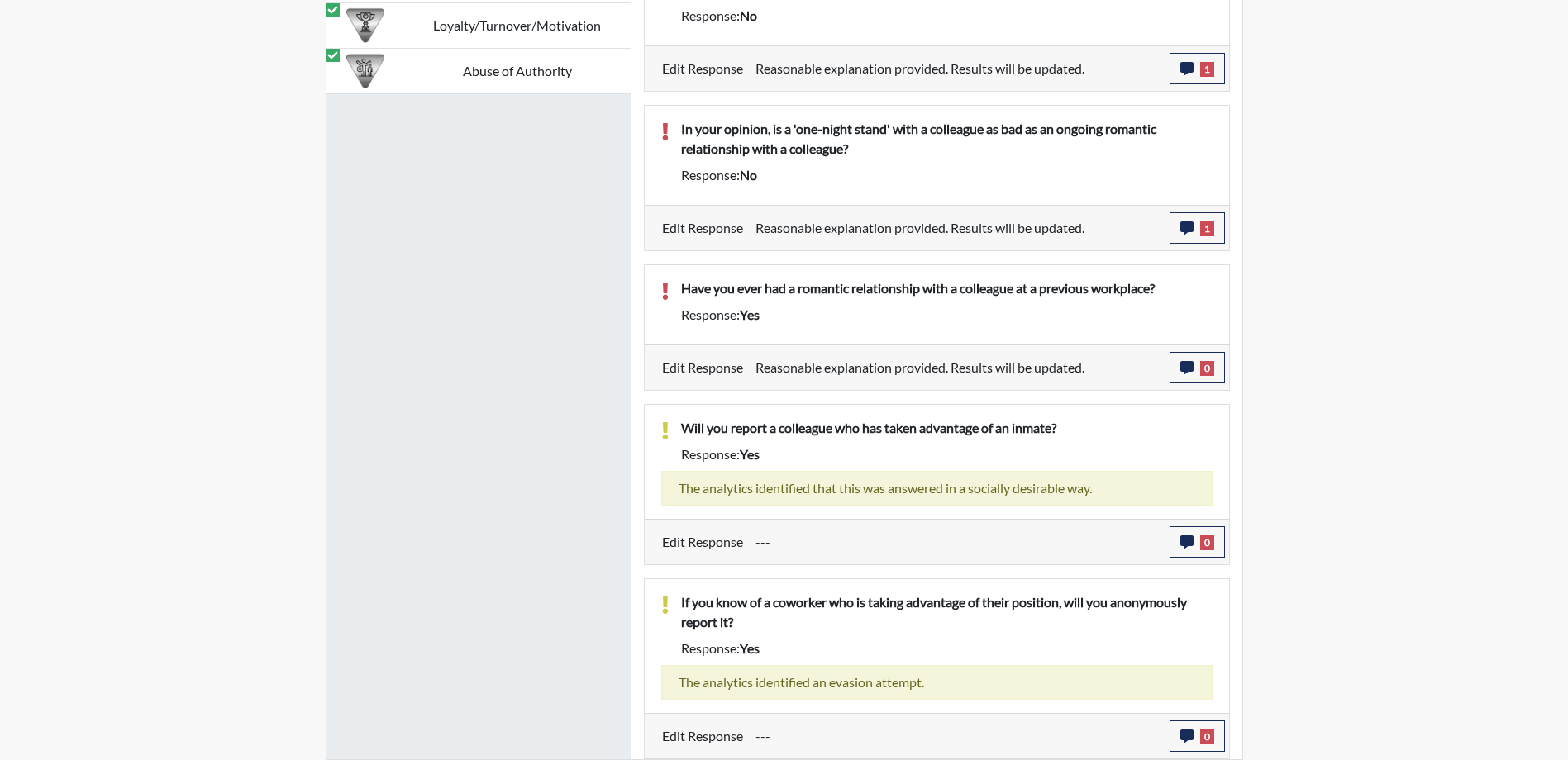 click on "---" at bounding box center [956, 542] 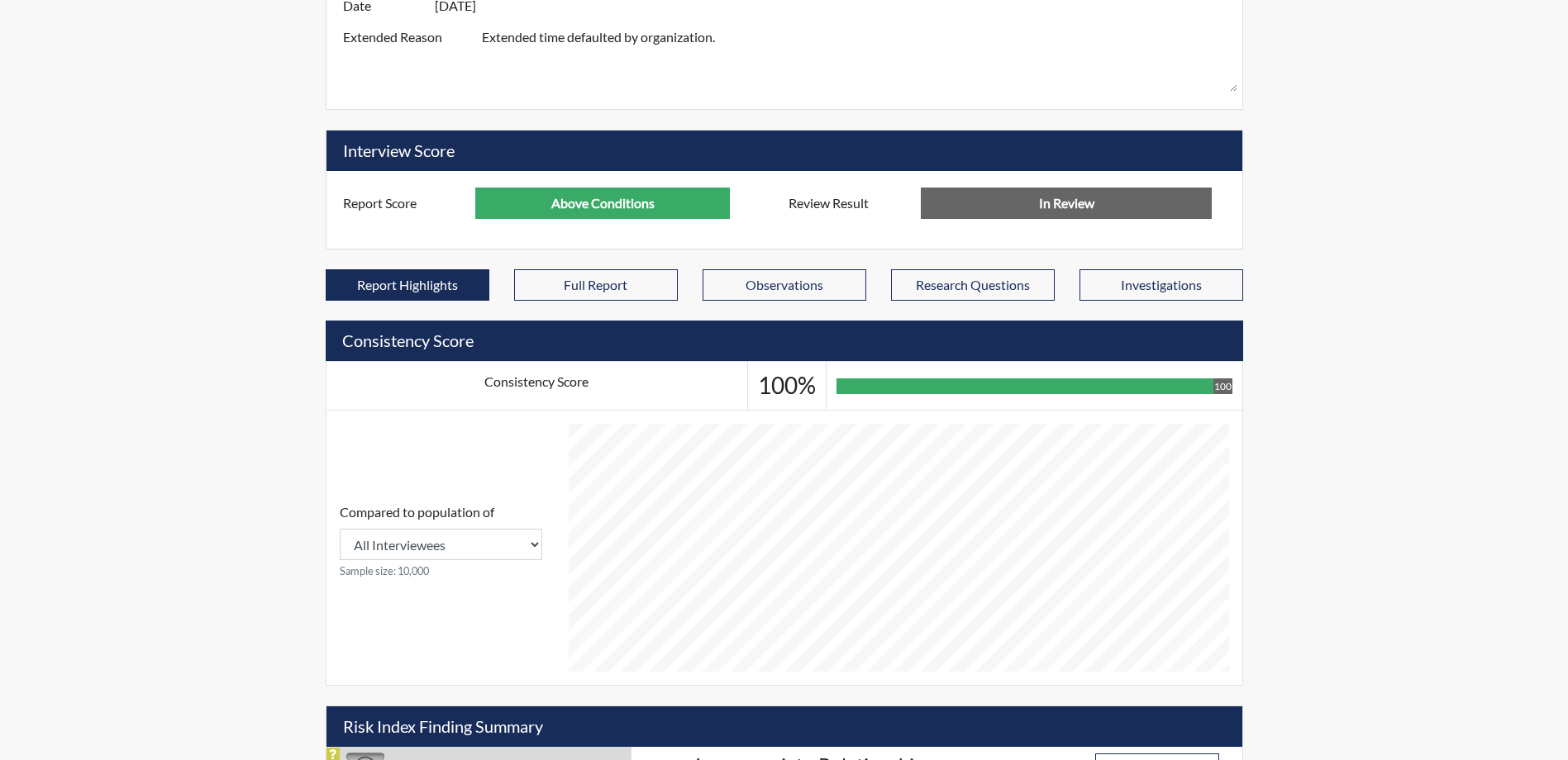 scroll, scrollTop: 134, scrollLeft: 0, axis: vertical 